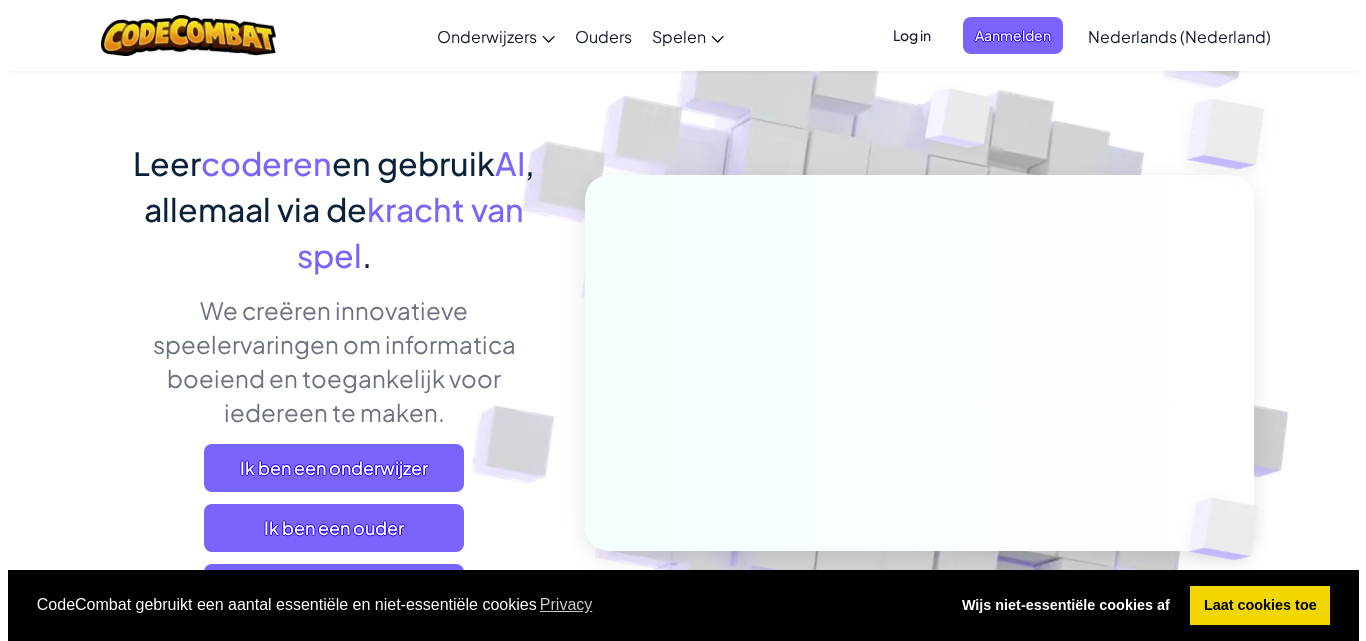 scroll, scrollTop: 200, scrollLeft: 0, axis: vertical 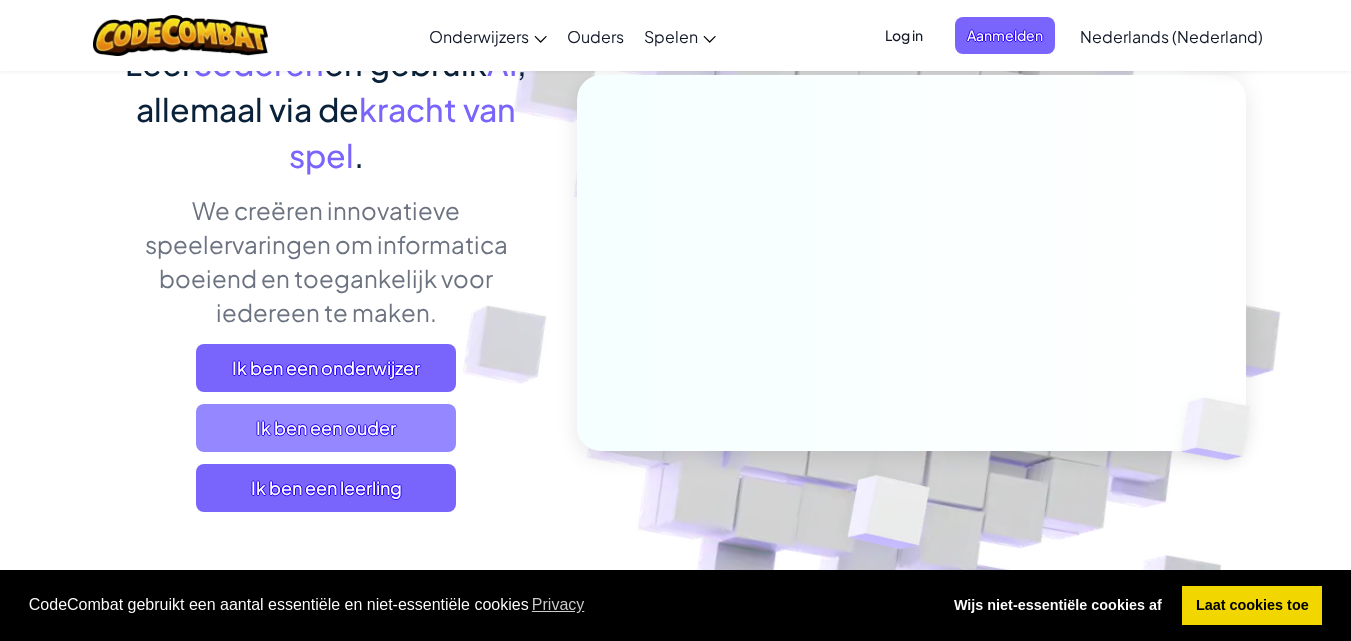 click on "Ik ben een ouder" at bounding box center [326, 428] 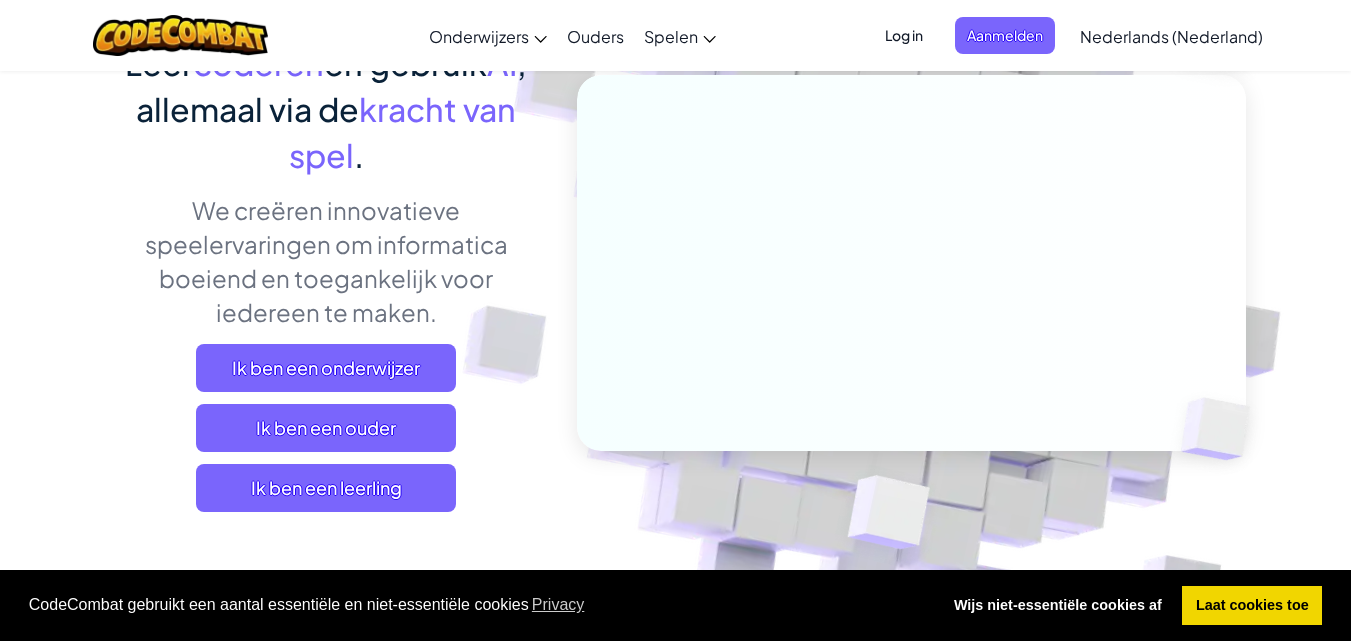 click on "Log in" at bounding box center (904, 35) 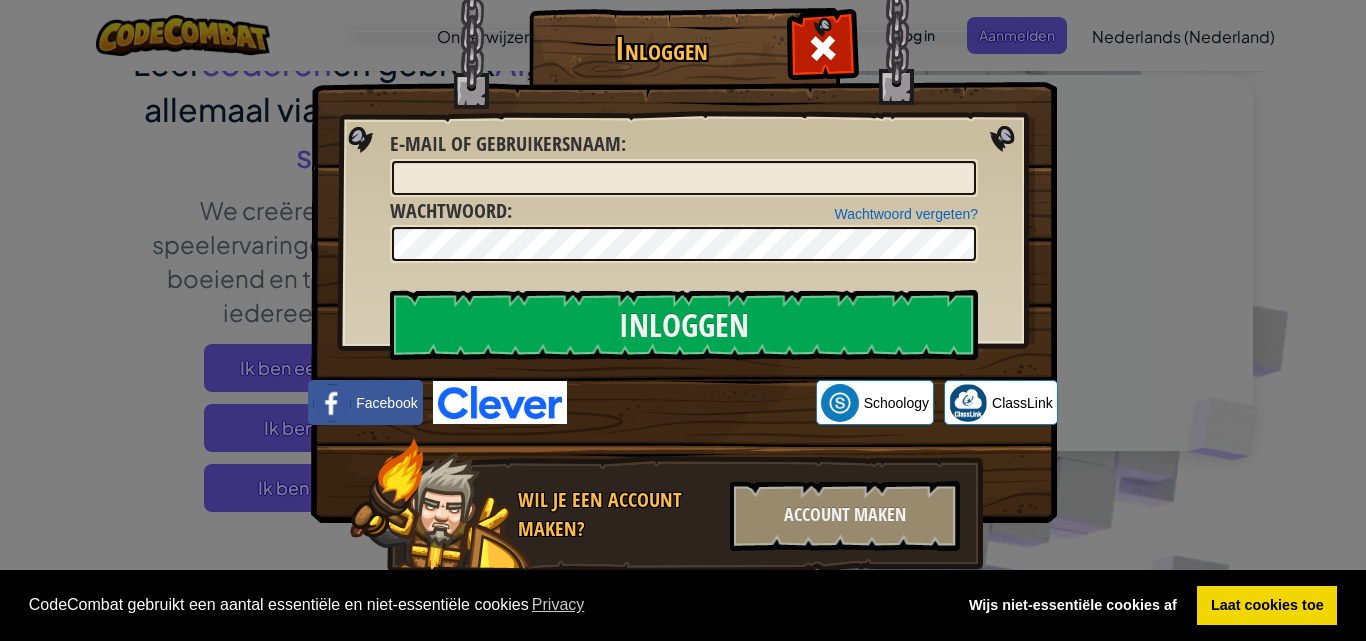 click on "Wachtwoord vergeten? Wachtwoord :" at bounding box center (684, 230) 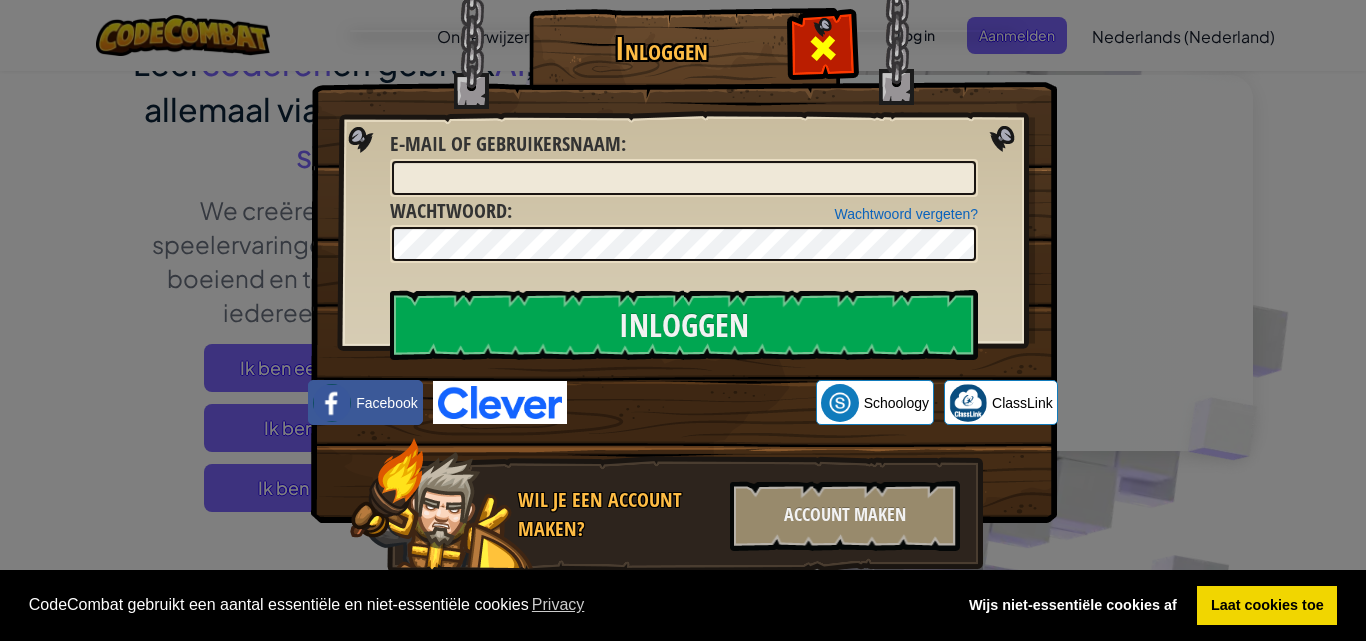 click at bounding box center [823, 48] 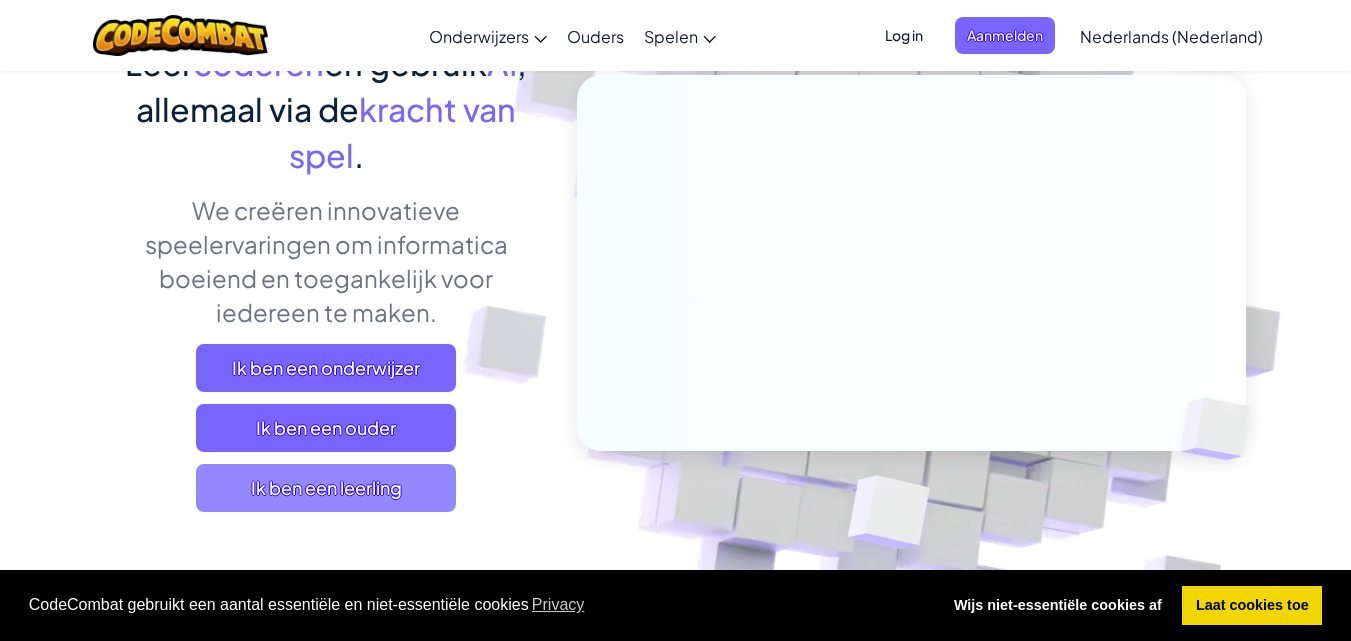click on "Ik ben een leerling" at bounding box center [326, 488] 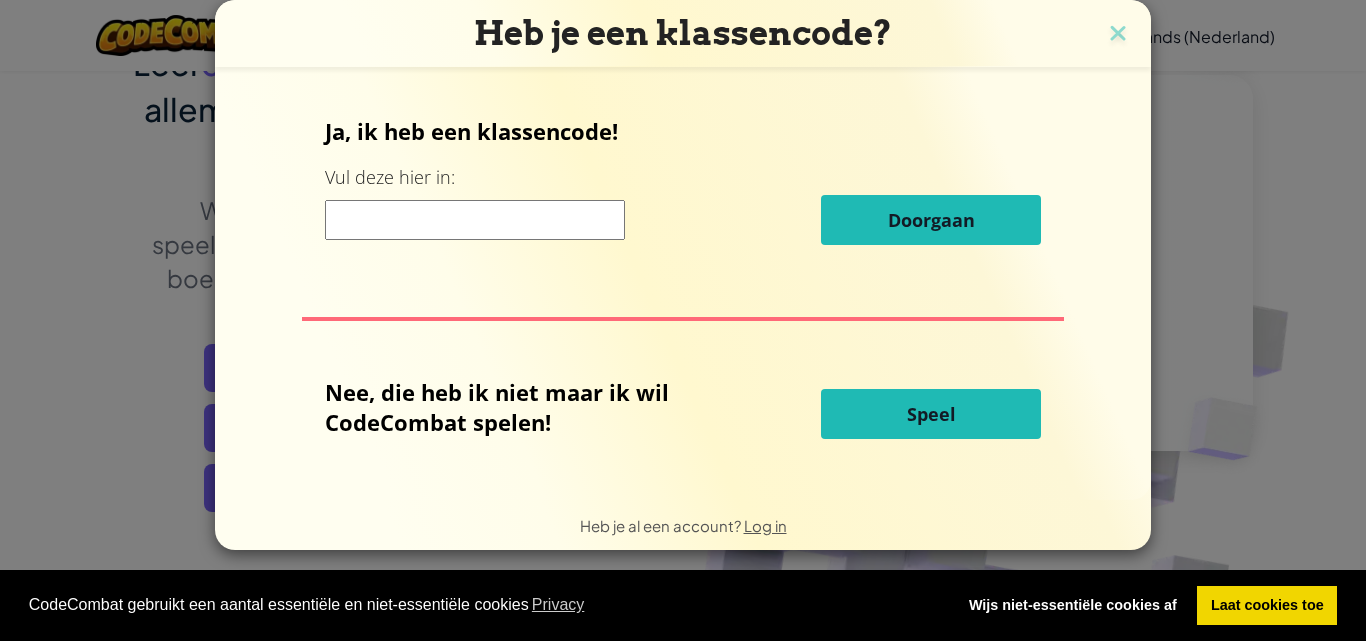 click at bounding box center [475, 220] 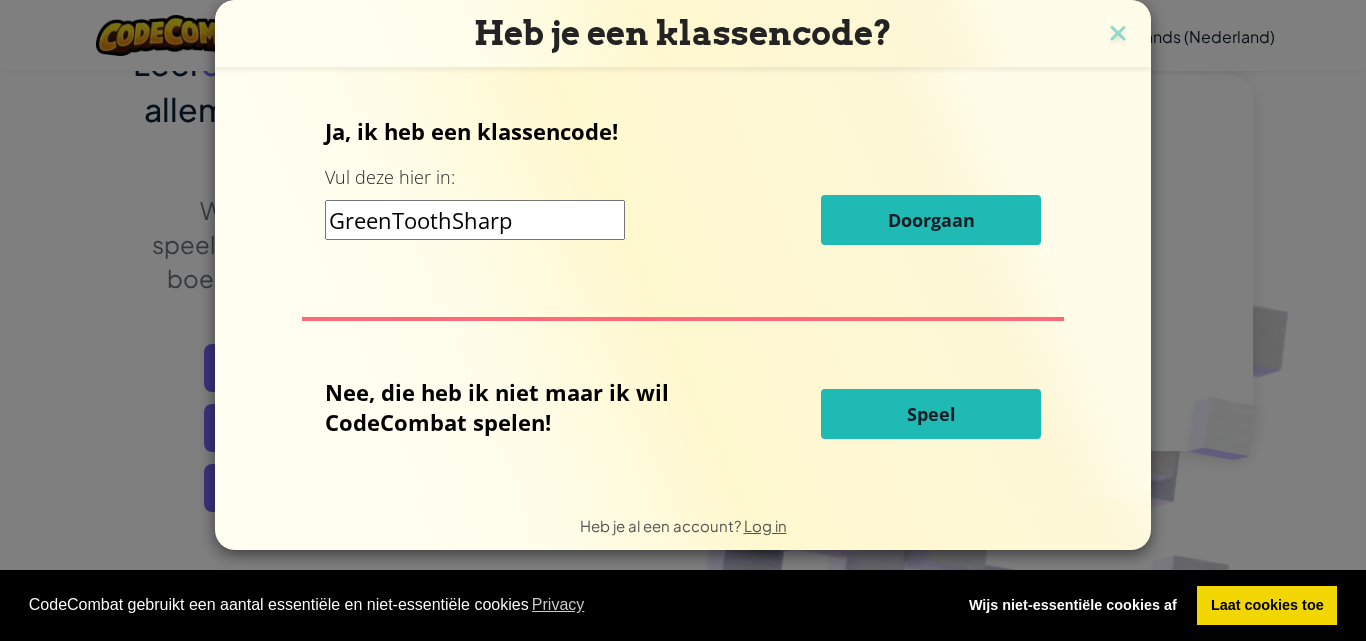 type on "GreenToothSharp" 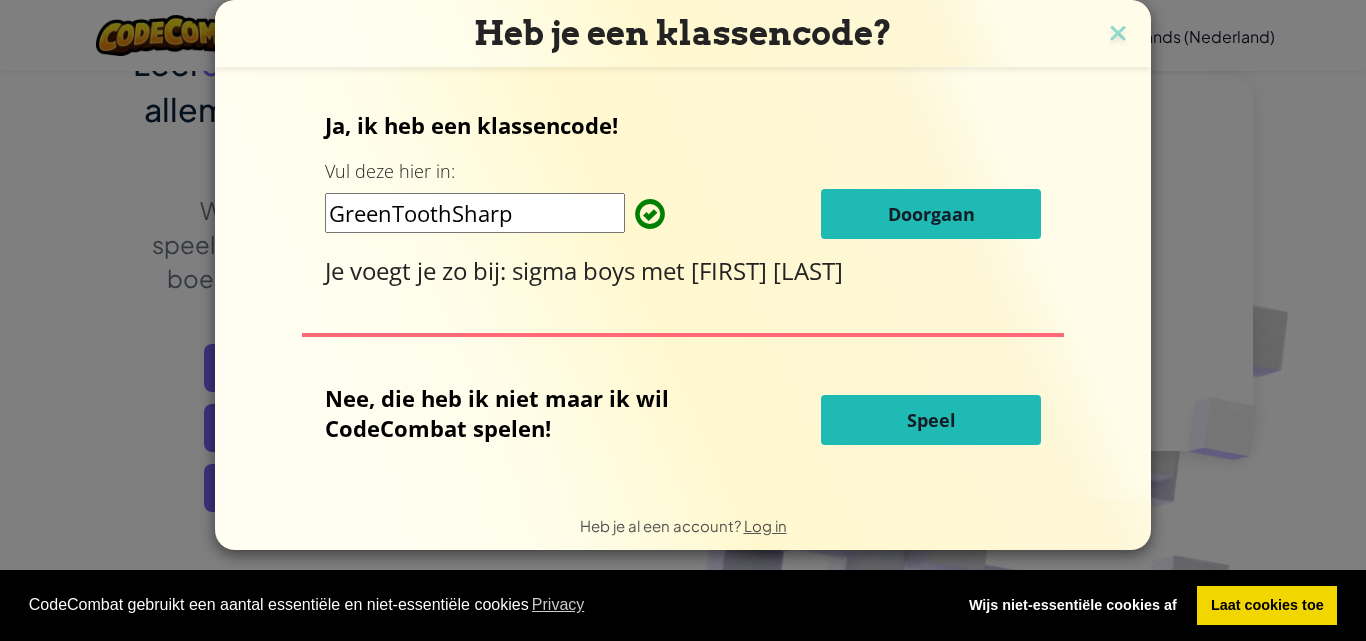 click on "Doorgaan" at bounding box center (931, 214) 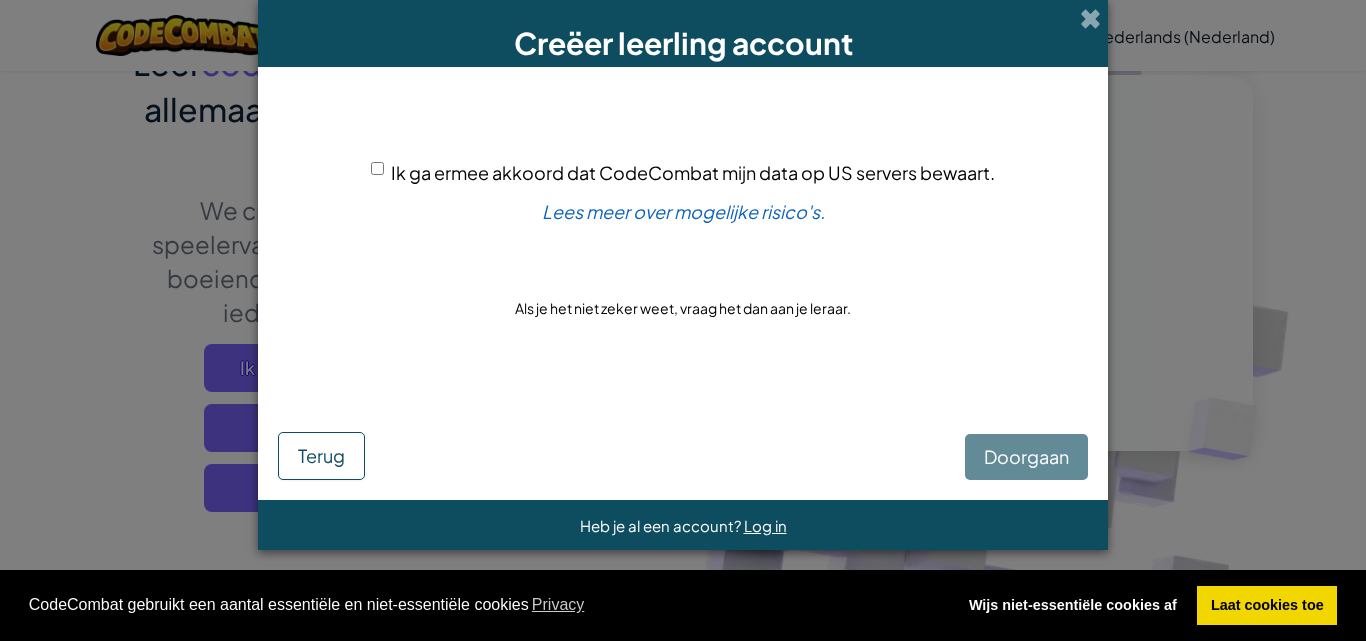 click on "Ik ga ermee akkoord dat CodeCombat mijn data op US servers bewaart." at bounding box center (377, 168) 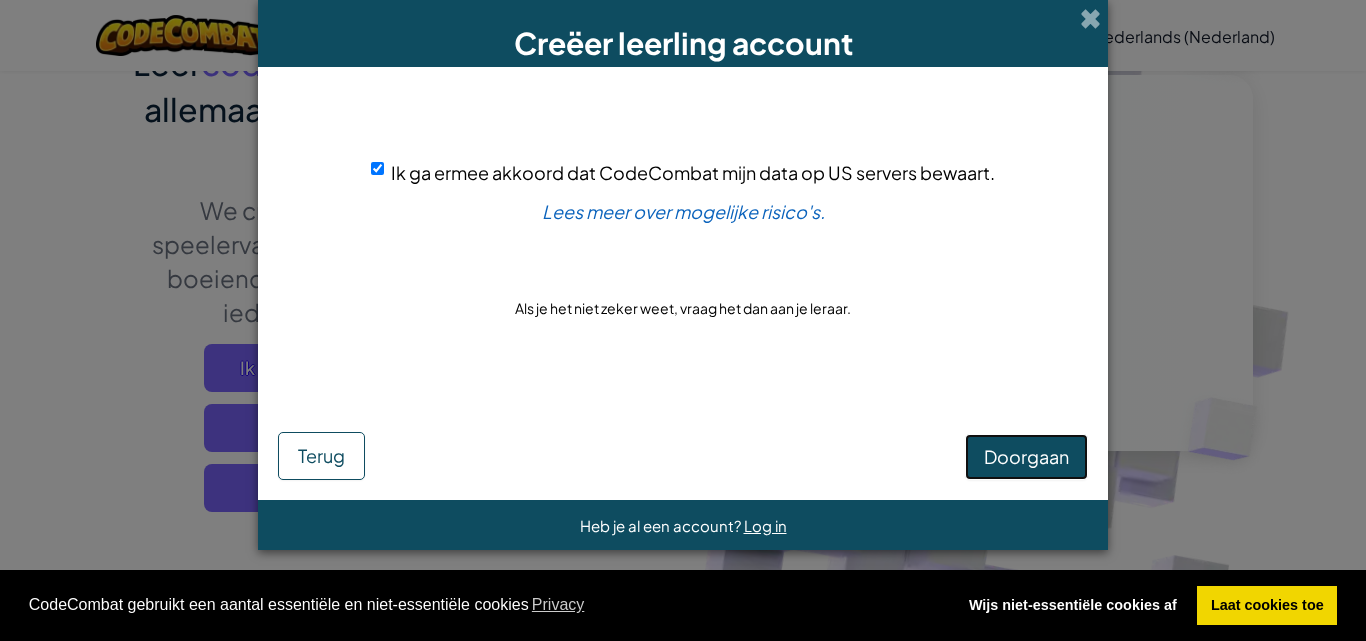click on "Doorgaan" at bounding box center (1026, 456) 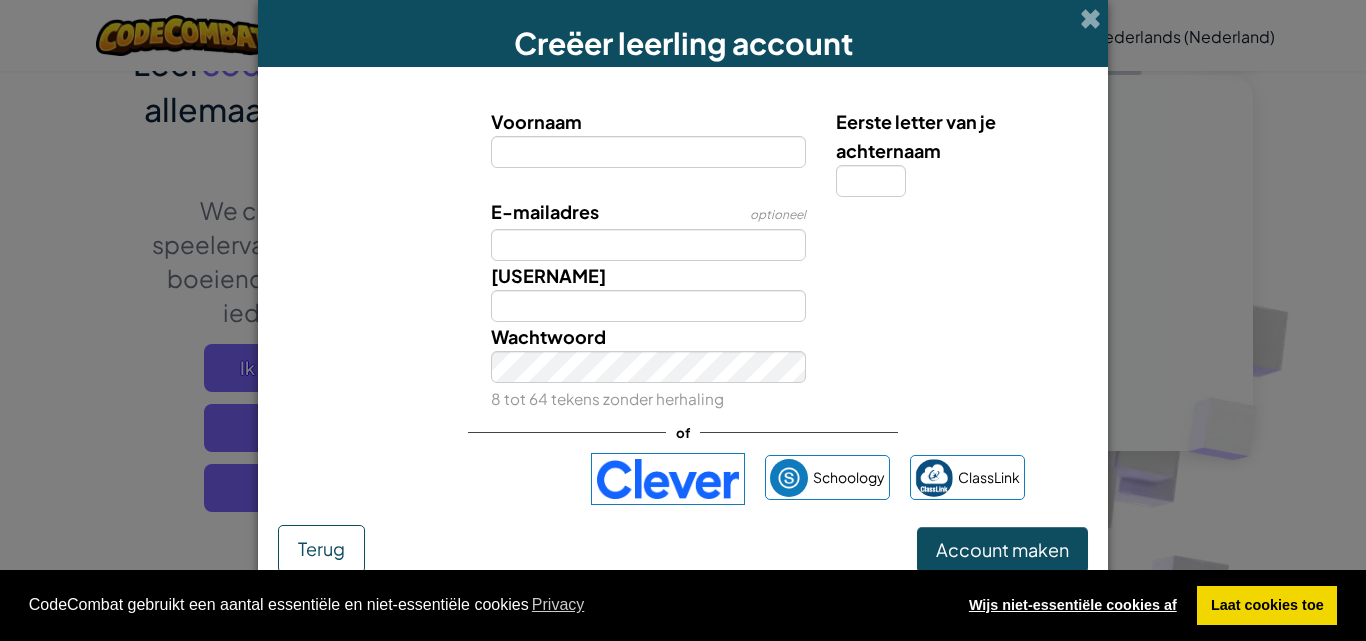 click on "Wijs niet-essentiële cookies af" at bounding box center [1072, 606] 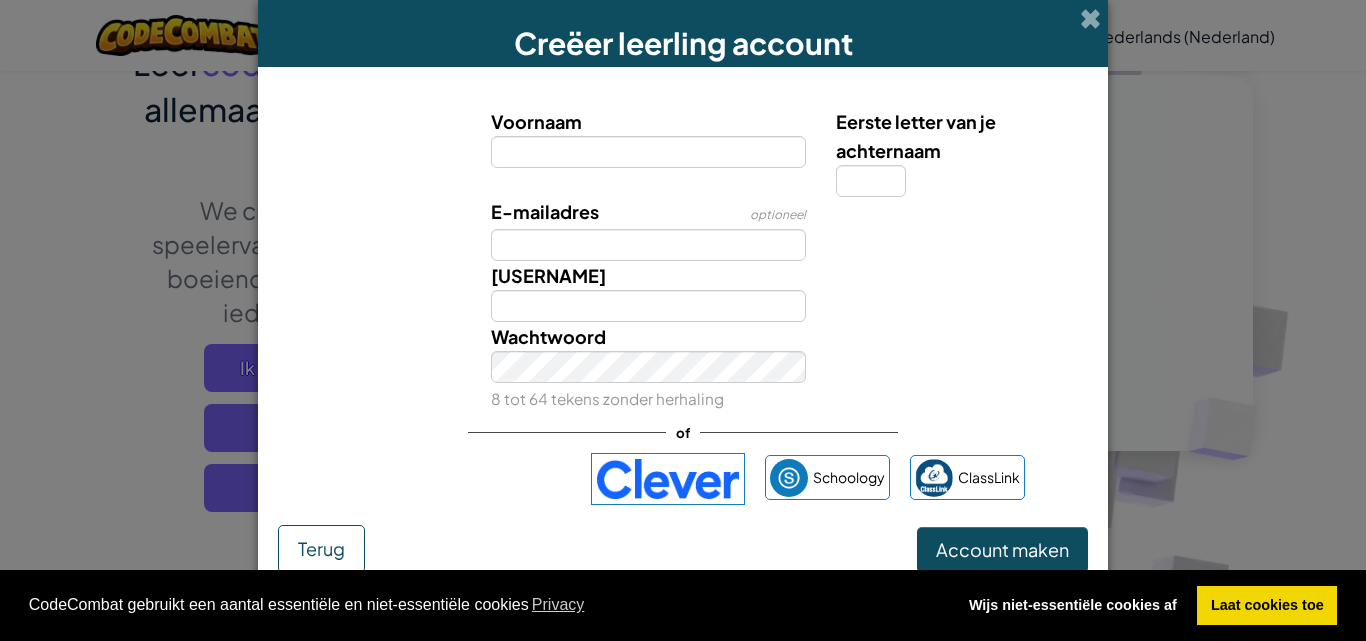 click on "Voornaam" at bounding box center (649, 152) 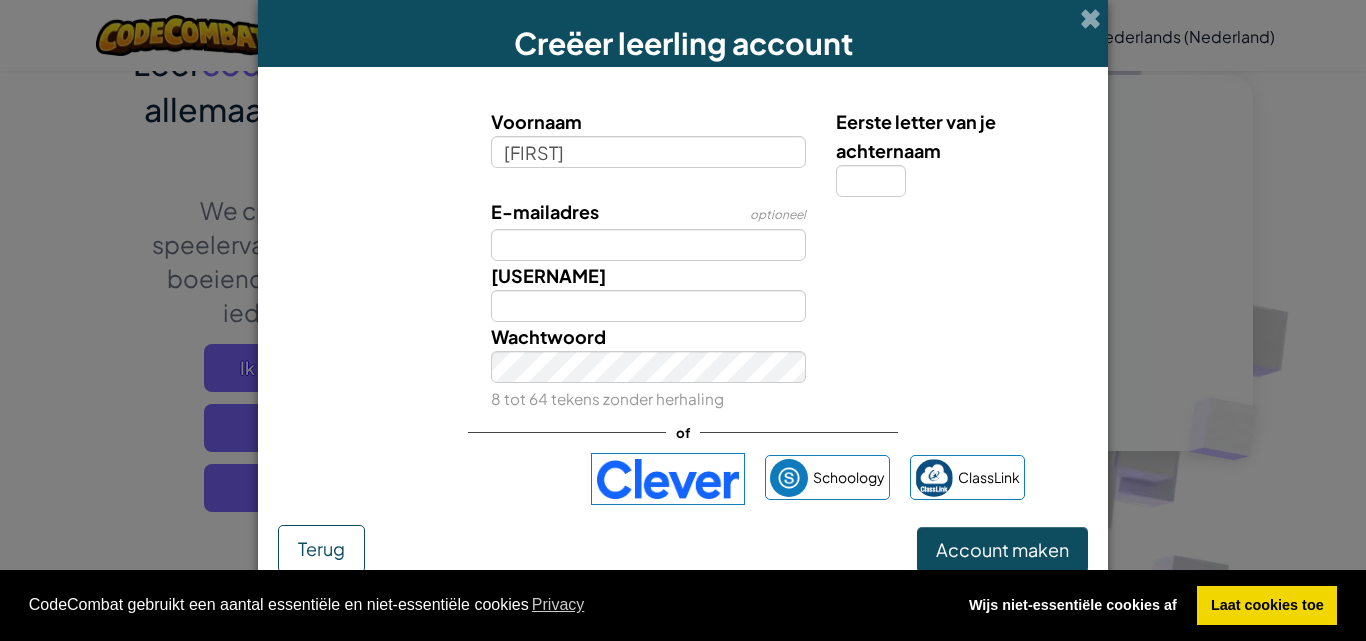 type on "[FIRST]" 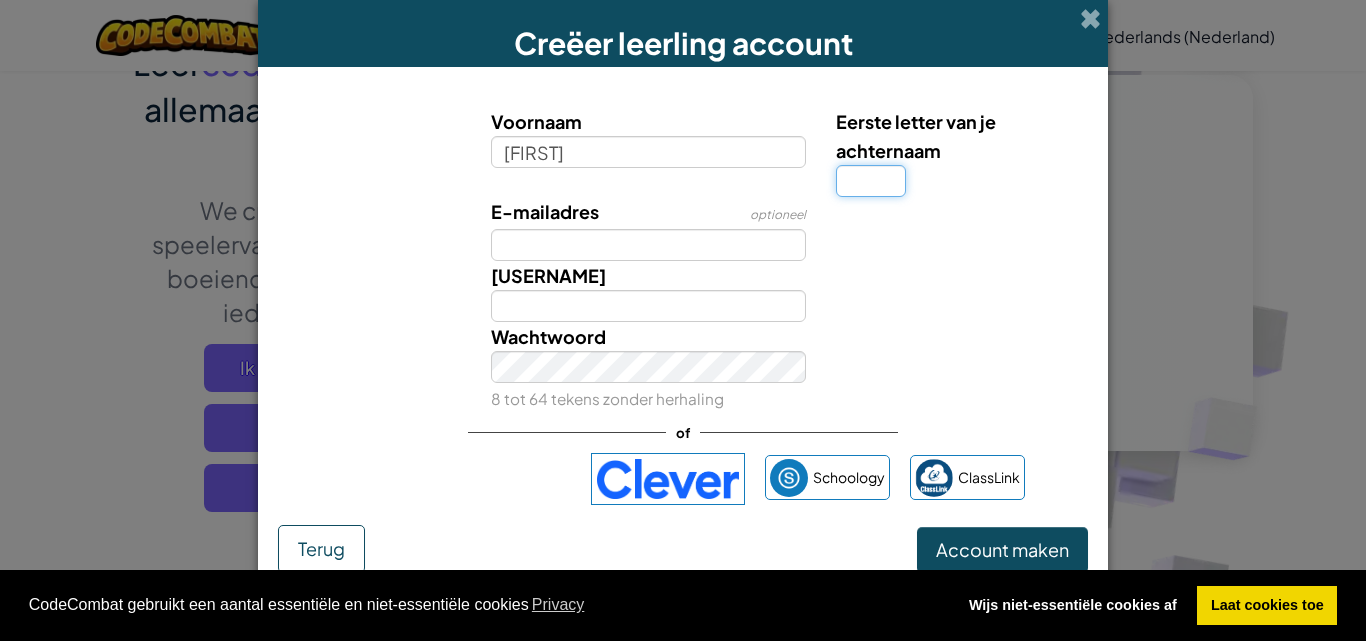 type on "[FIRST]" 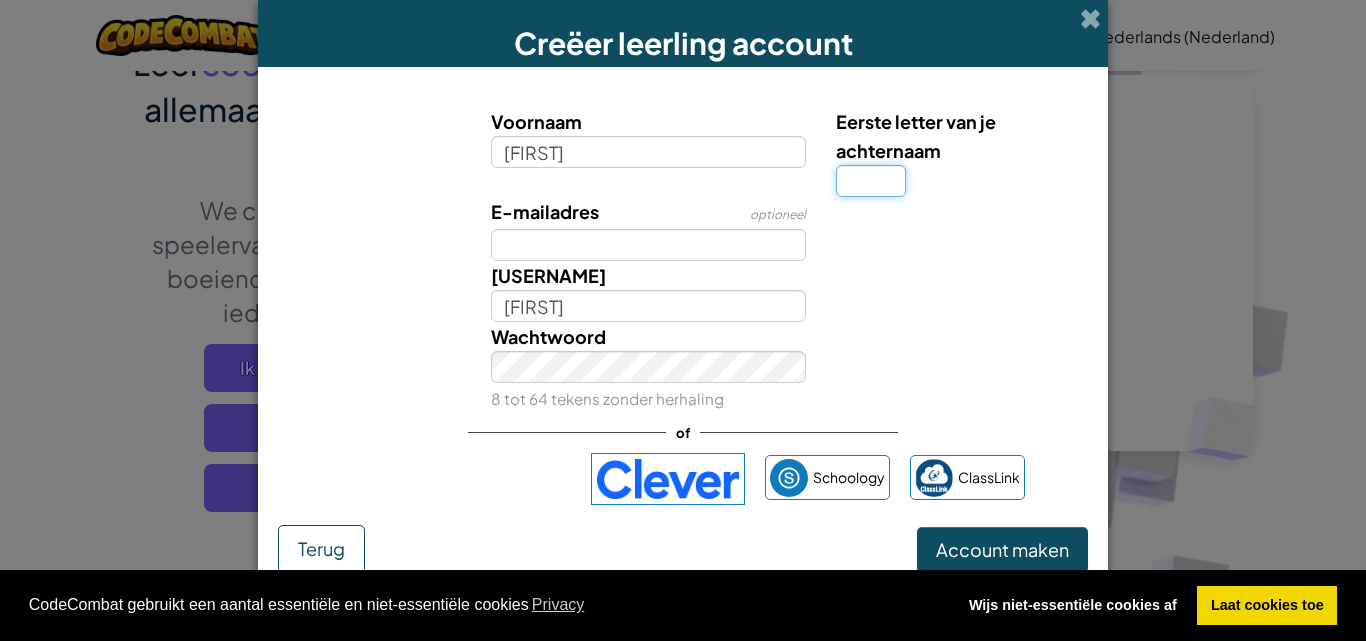 click on "Eerste letter van je achternaam" at bounding box center (871, 181) 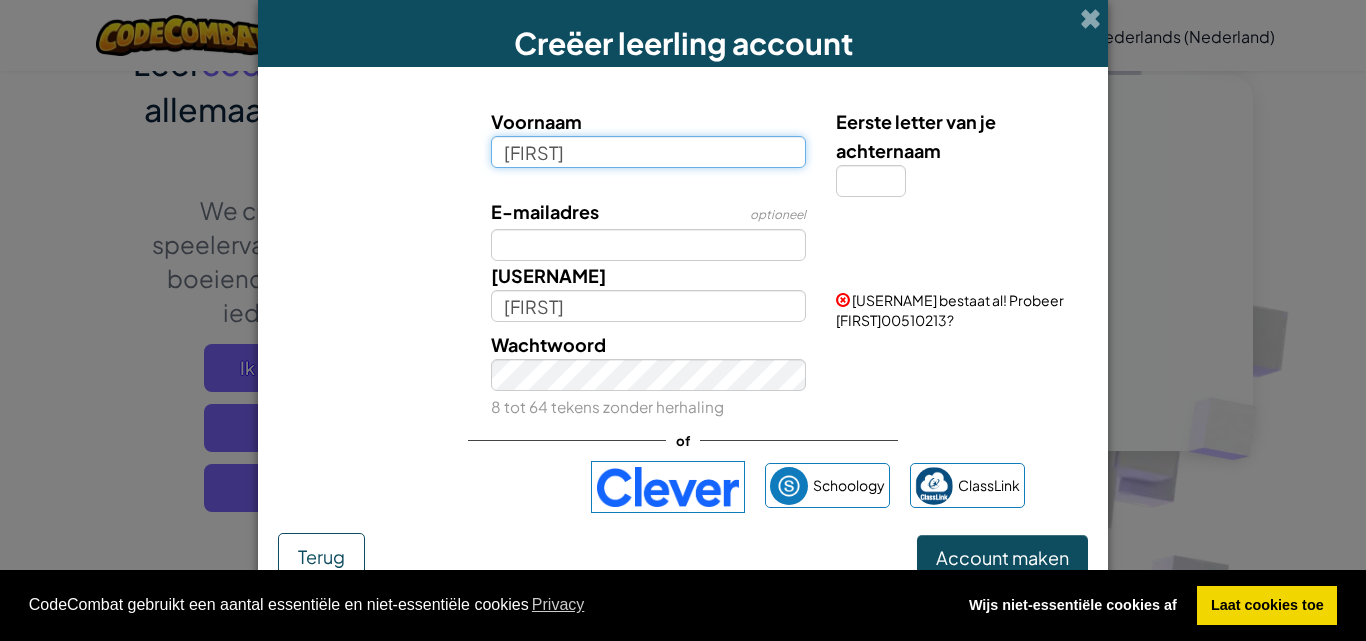 click on "[FIRST]" at bounding box center [649, 152] 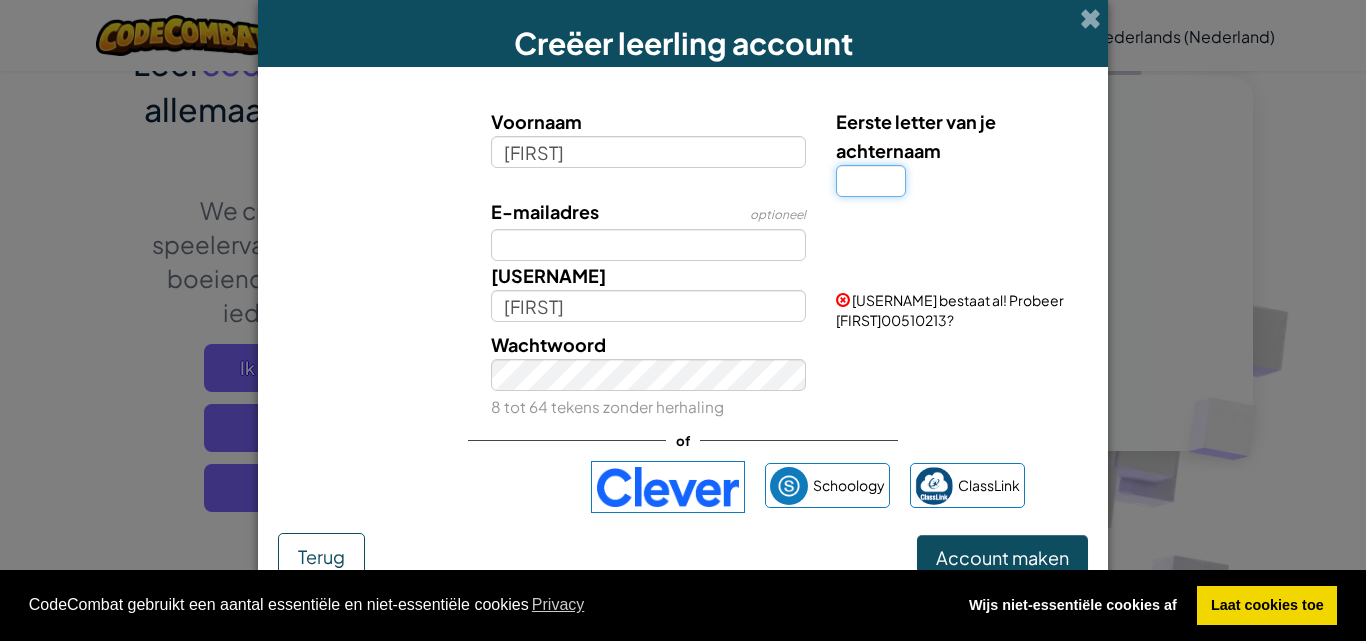 type on "Daniel" 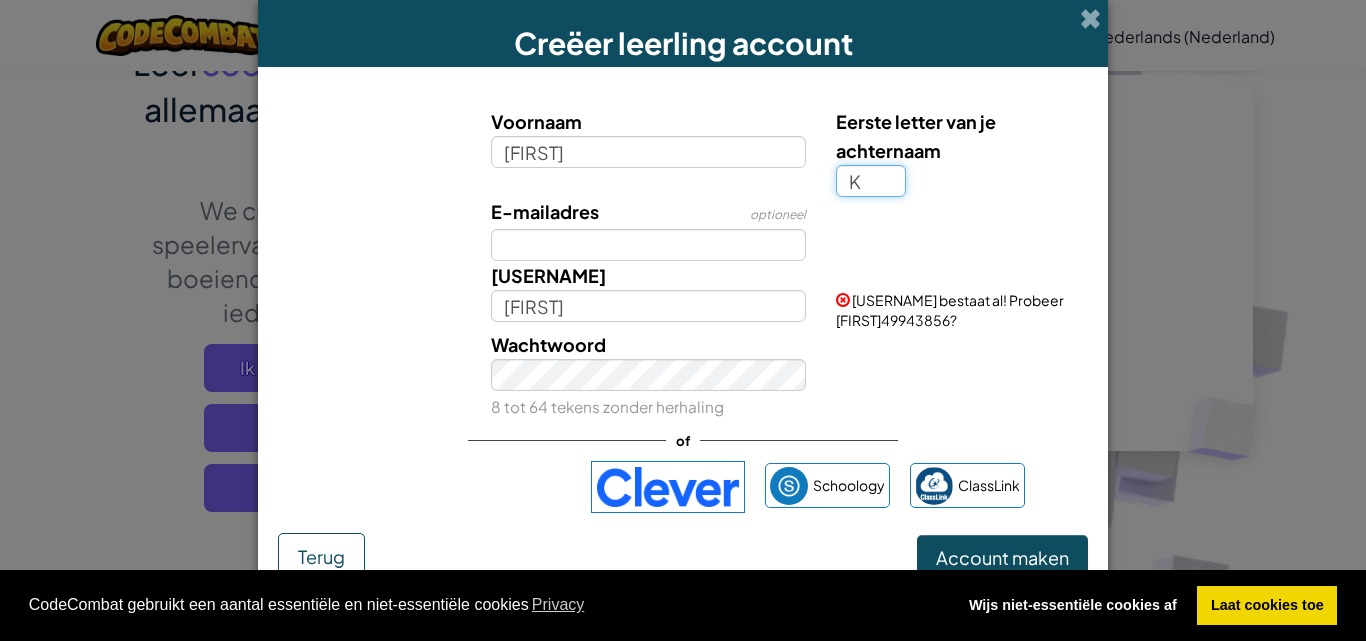 type on "K" 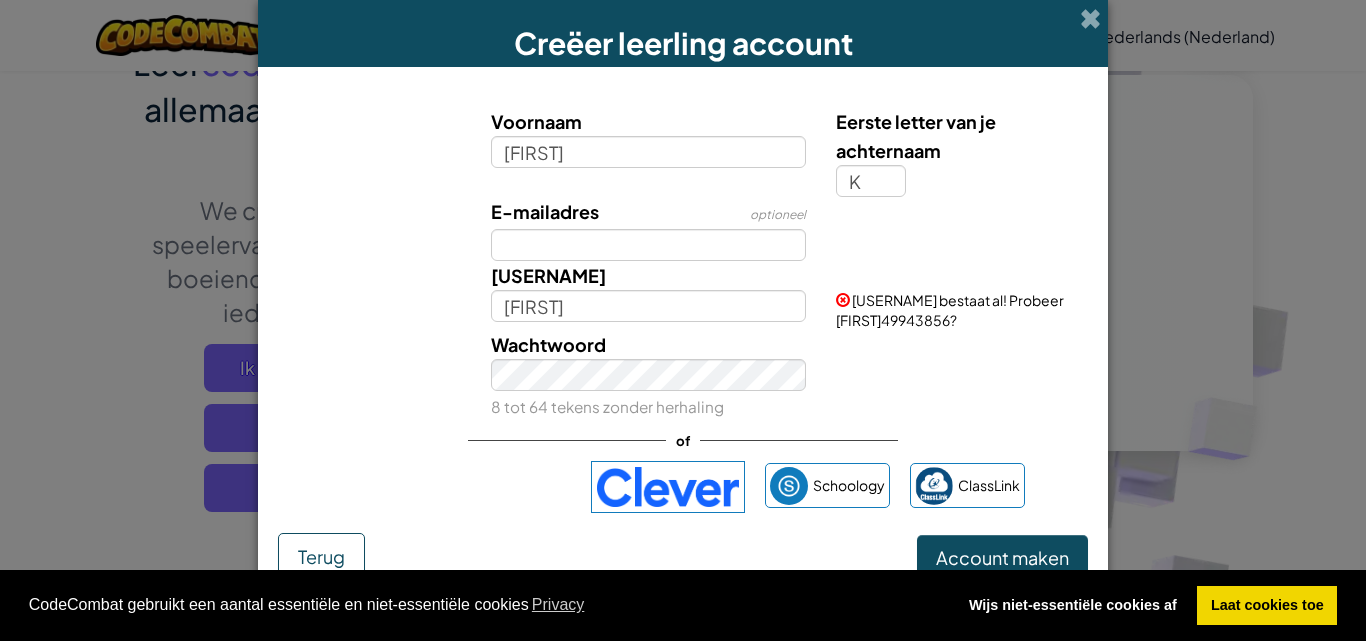 type on "DanielK" 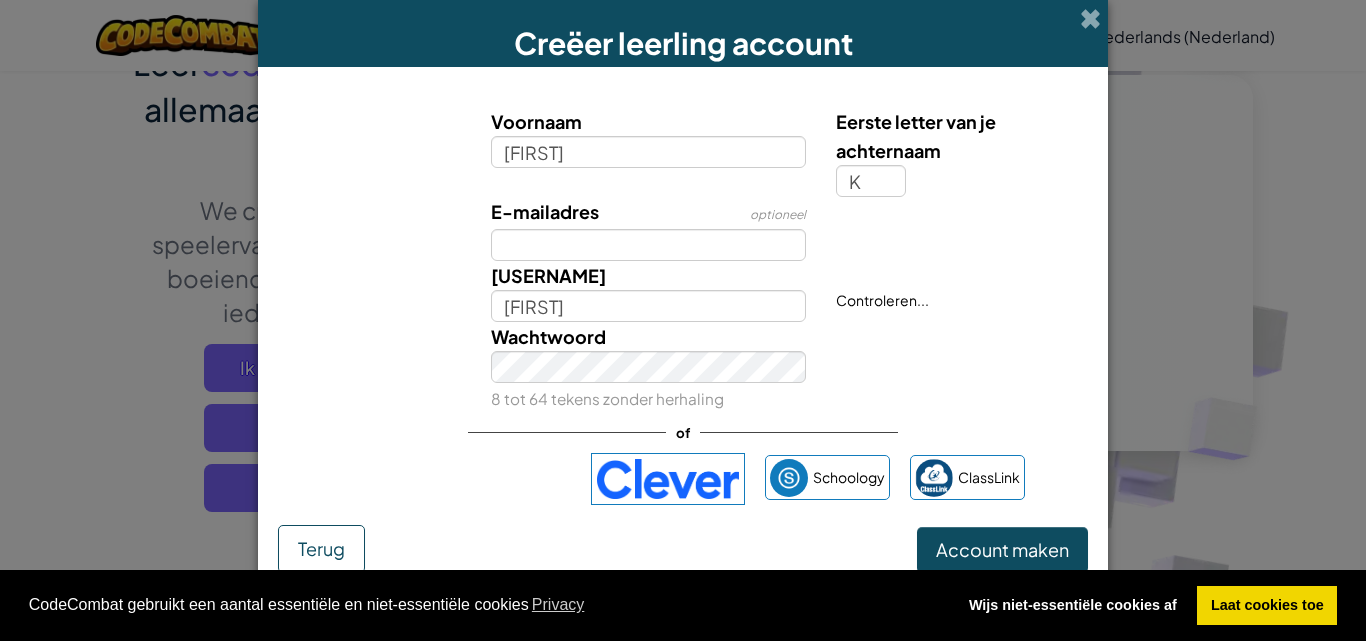 click on "E-mailadres optioneel" at bounding box center (649, 229) 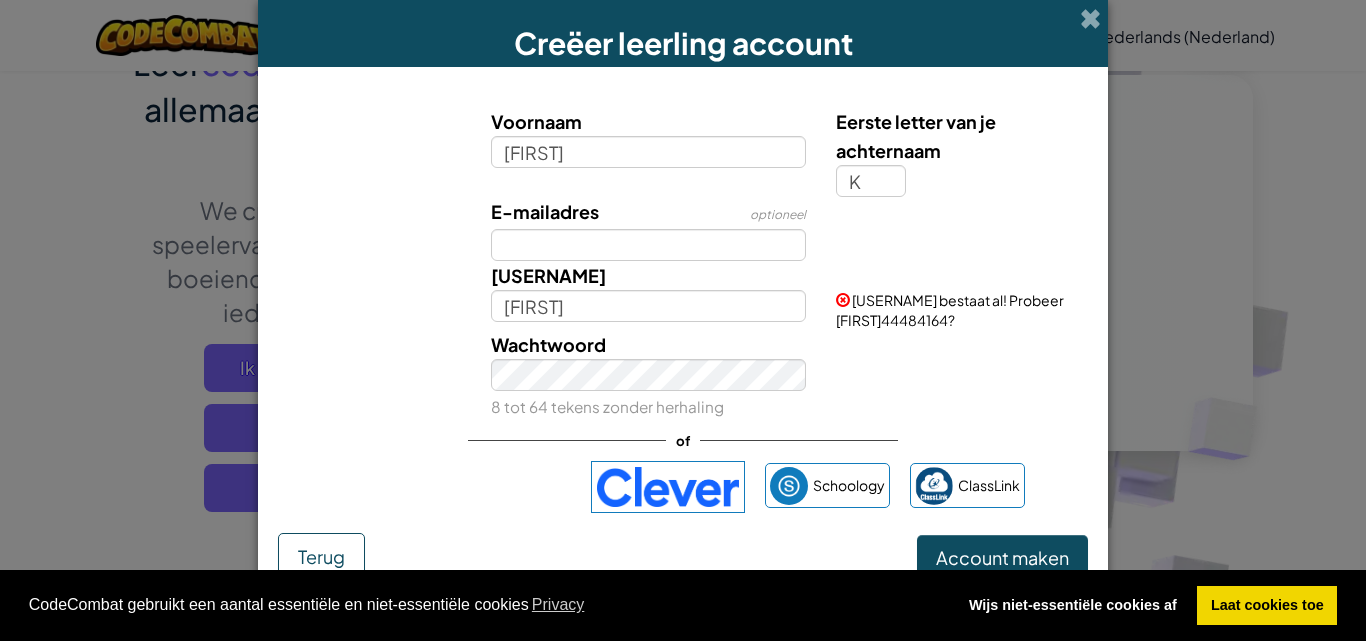 click on "E-mailadres" at bounding box center [545, 211] 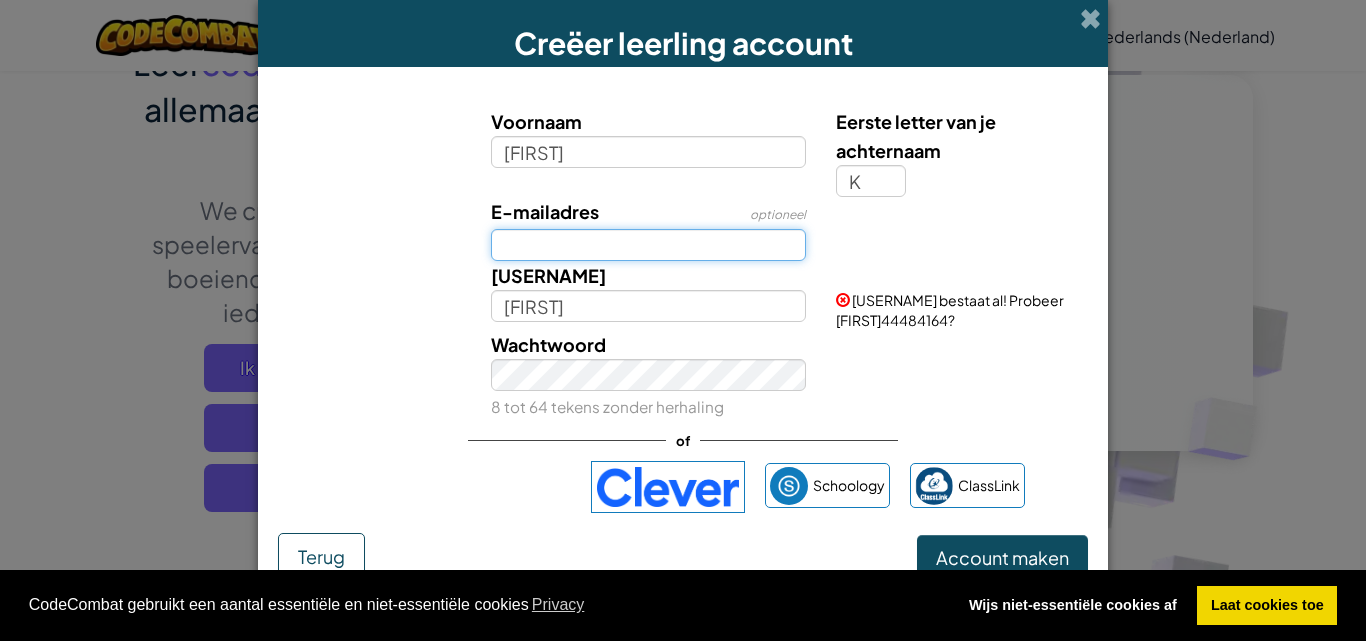 click on "E-mailadres" at bounding box center (649, 245) 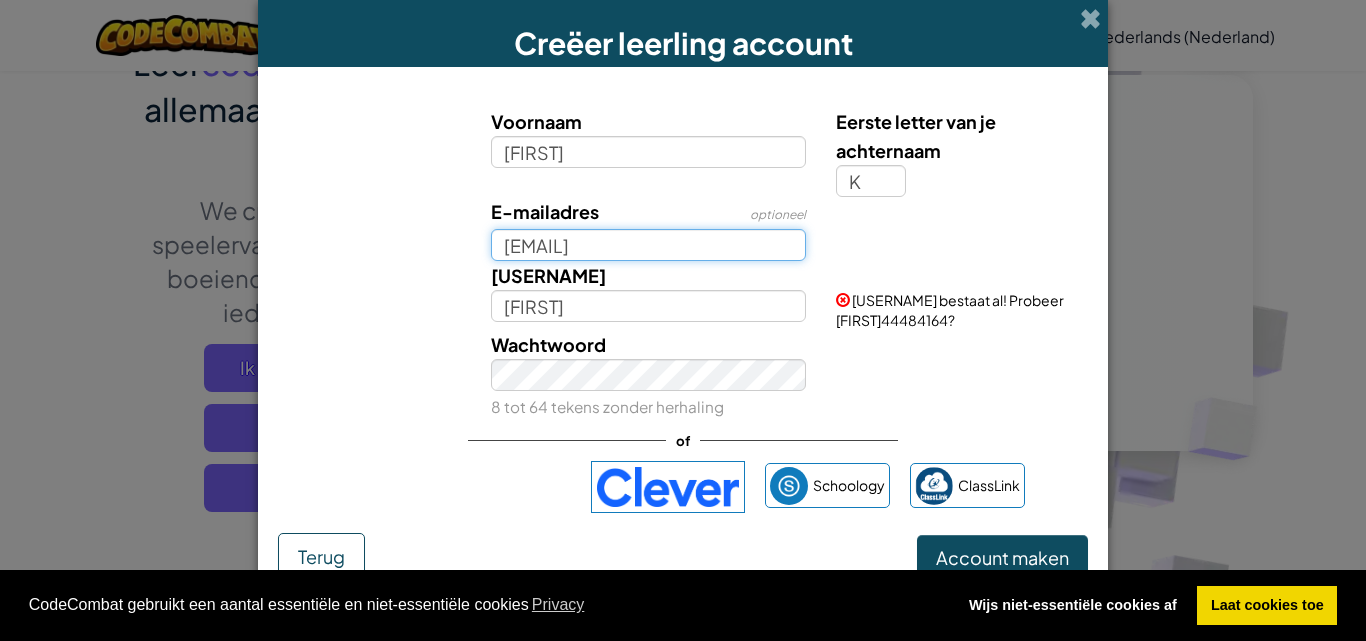 scroll, scrollTop: 0, scrollLeft: 48, axis: horizontal 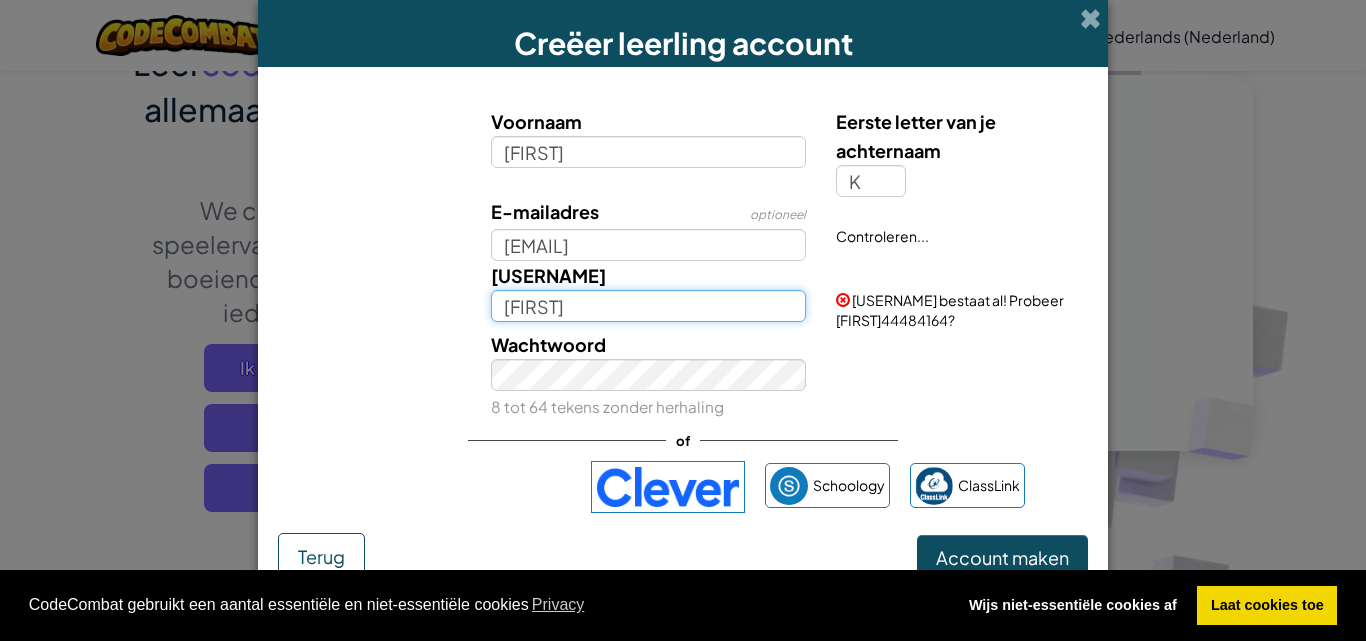 click on "DanielK" at bounding box center (649, 306) 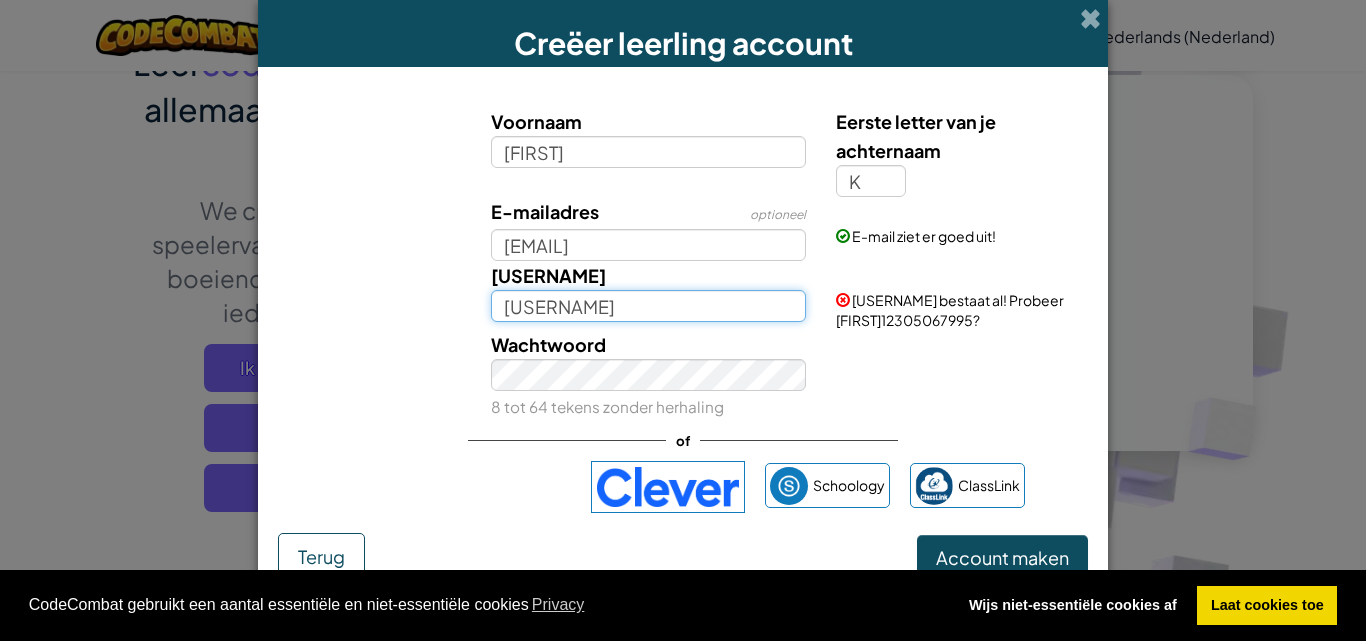 click on "DanielK123" at bounding box center (649, 306) 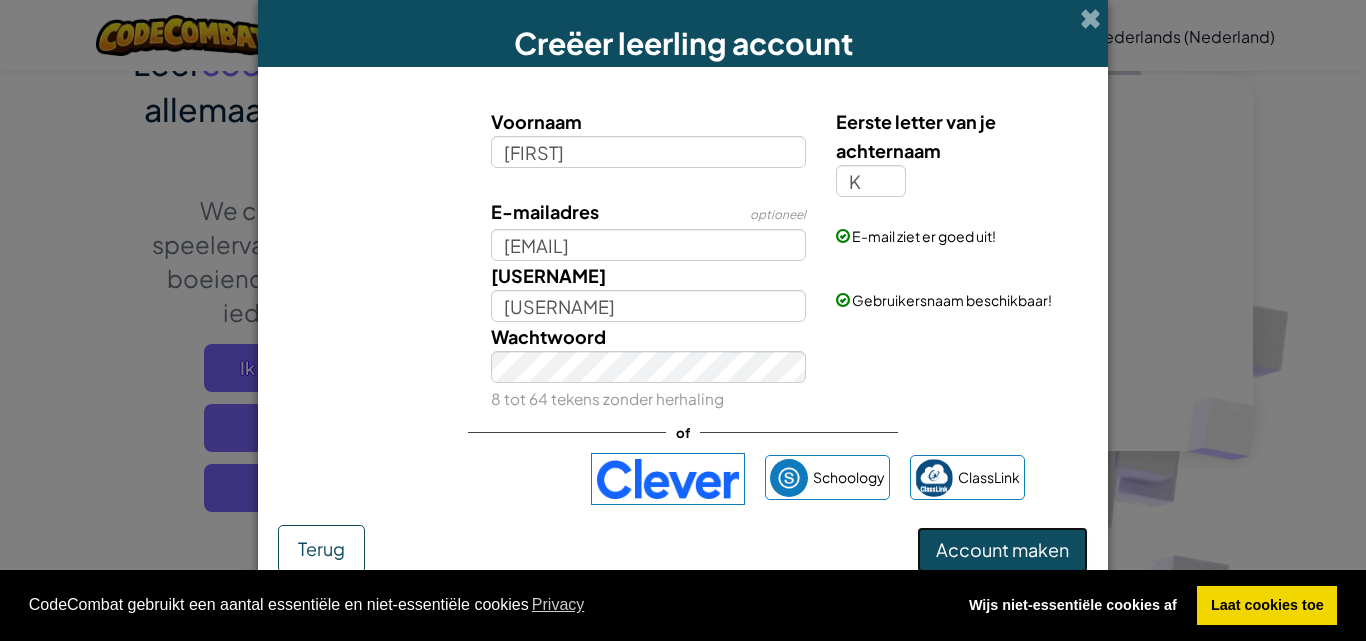 click on "Account maken" at bounding box center (1002, 549) 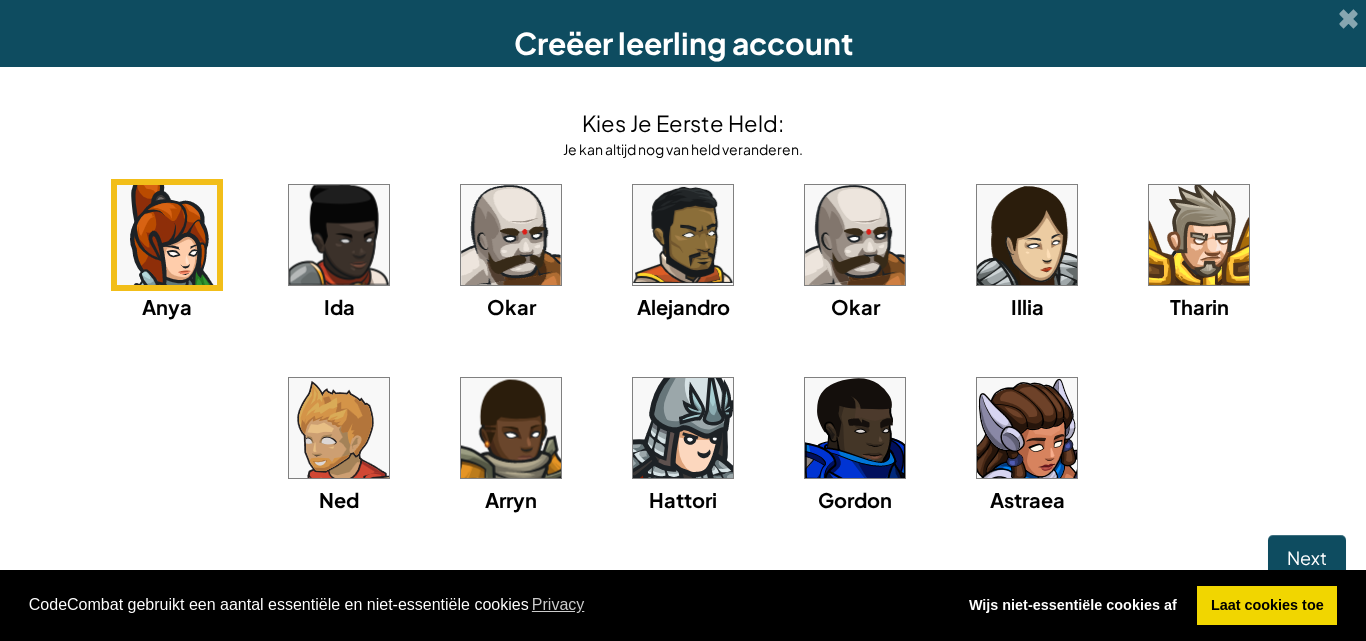 click at bounding box center (1199, 235) 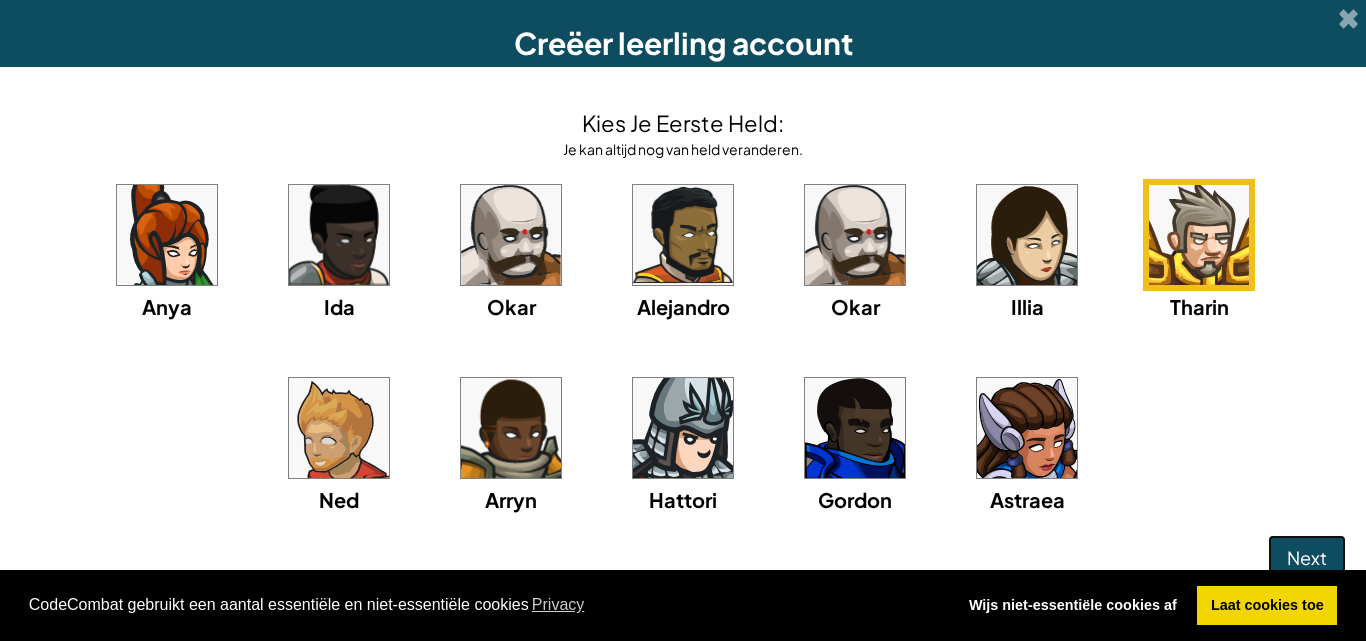 click on "Next" at bounding box center (1307, 558) 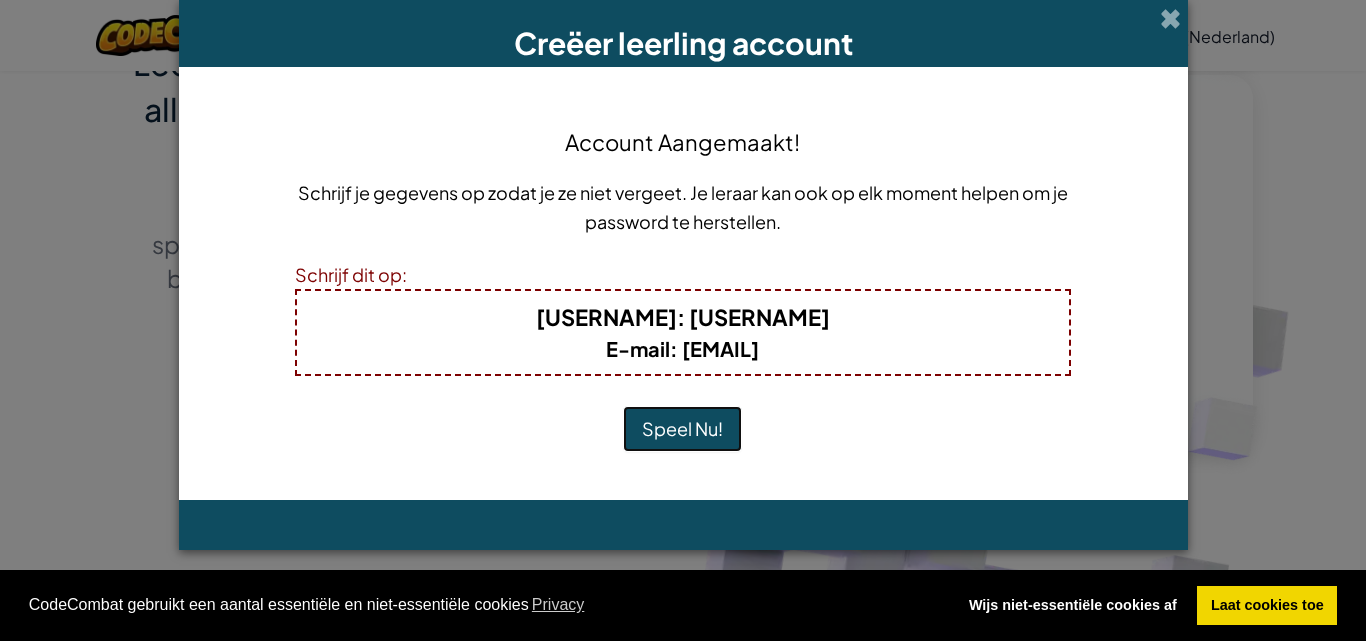 click on "Speel Nu!" at bounding box center [682, 429] 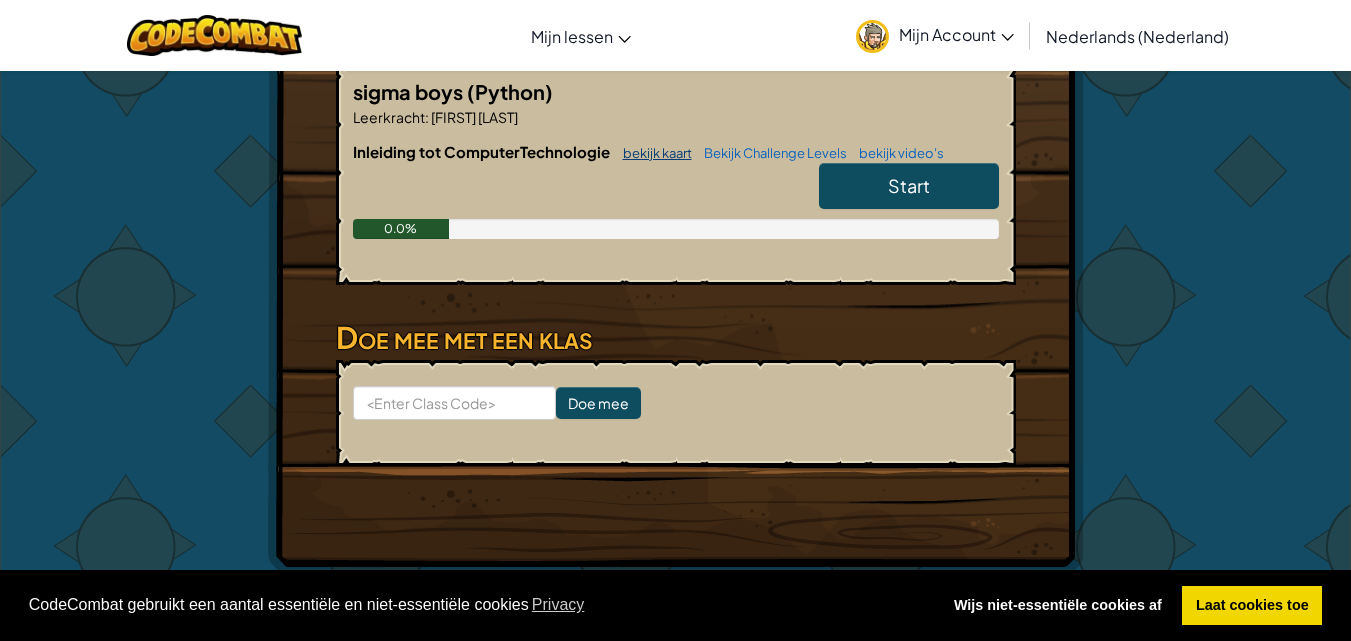 scroll, scrollTop: 300, scrollLeft: 0, axis: vertical 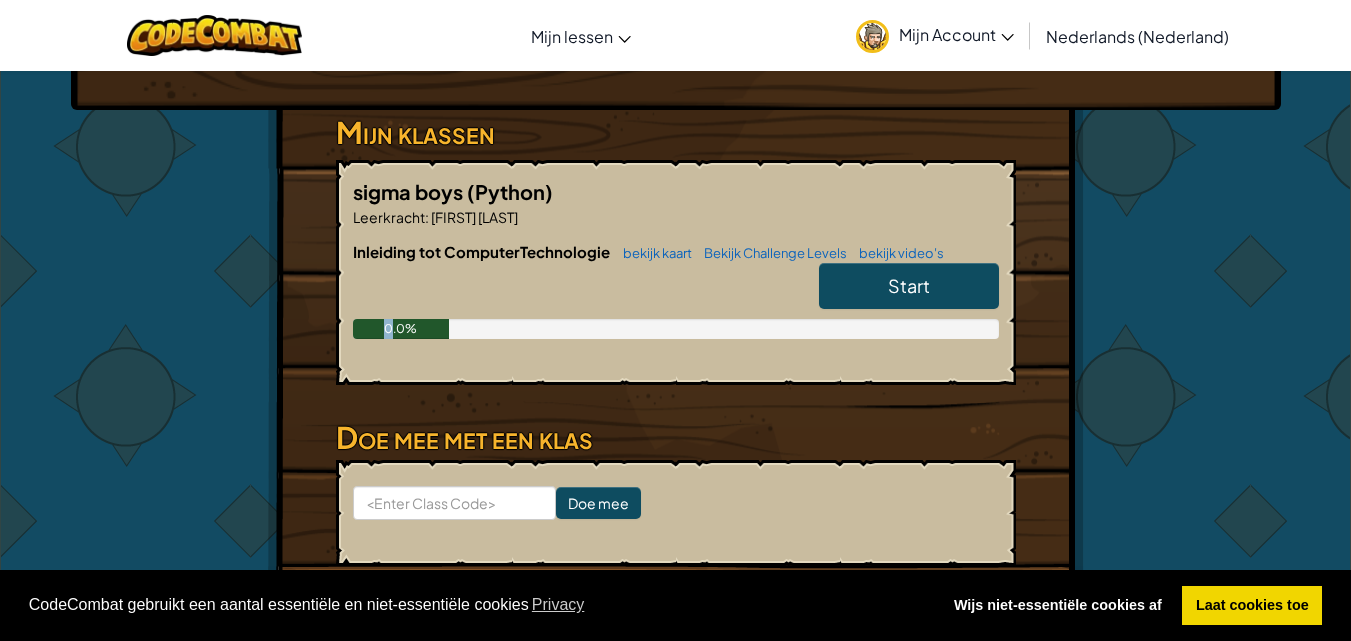drag, startPoint x: 395, startPoint y: 327, endPoint x: 532, endPoint y: 322, distance: 137.09122 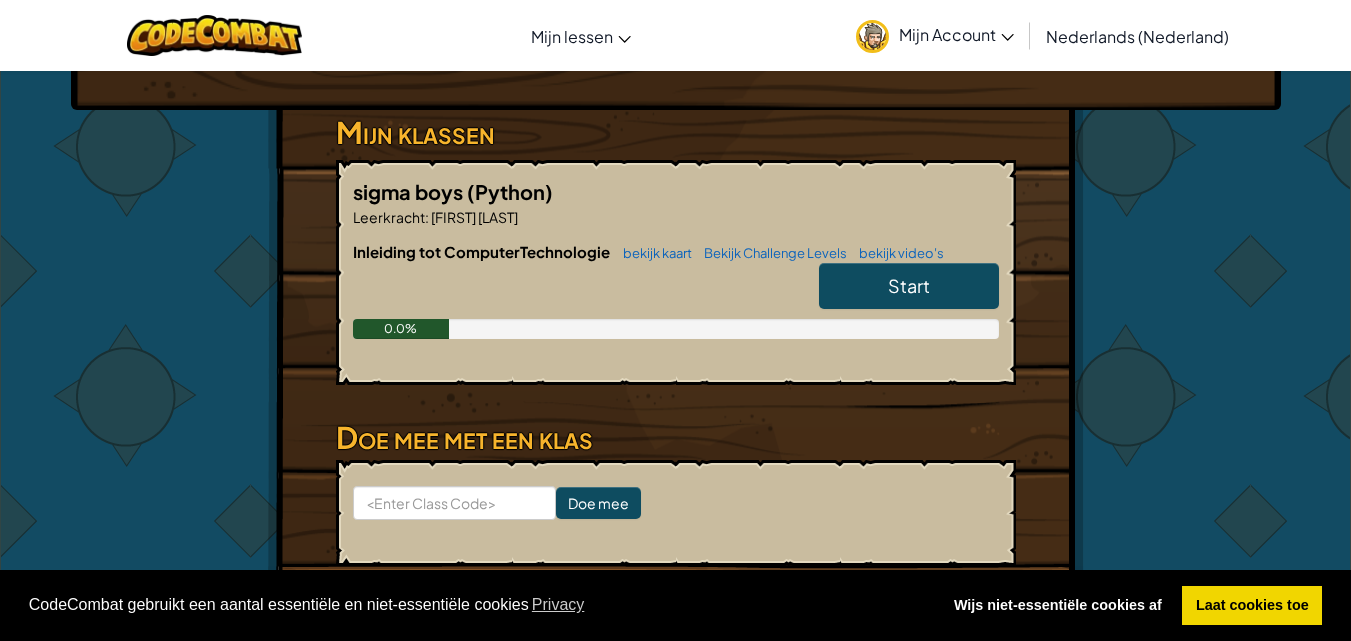 click on "0.0%" at bounding box center (401, 329) 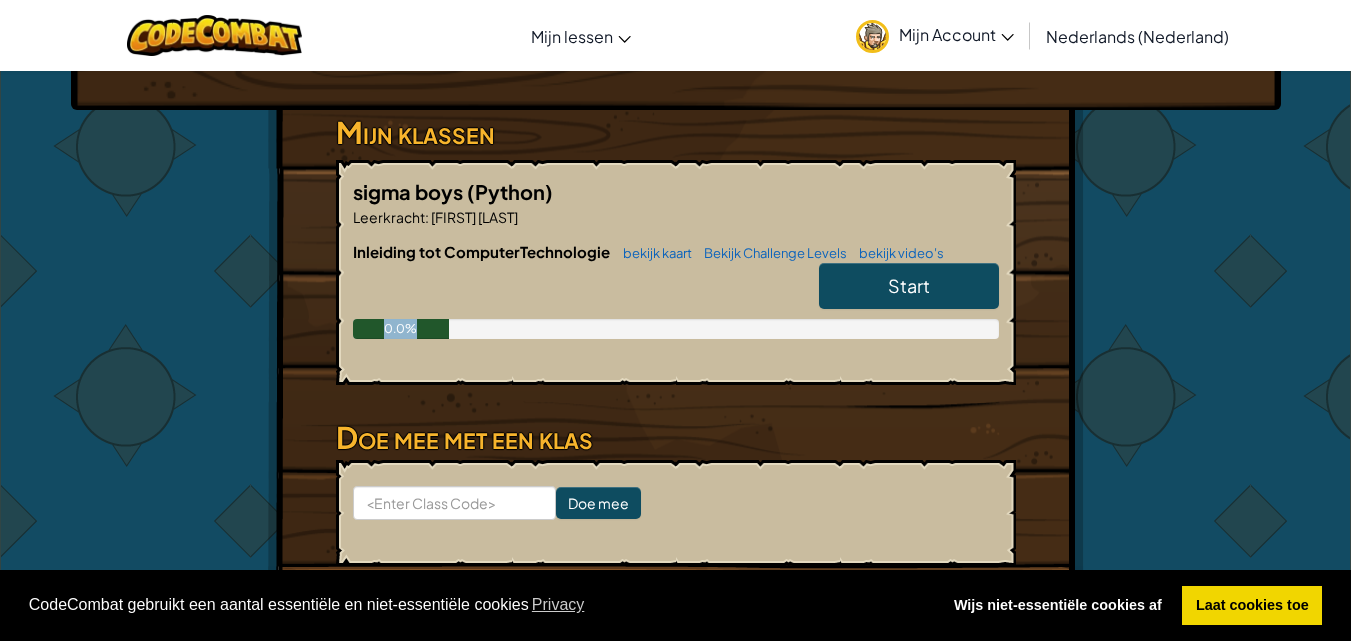 drag, startPoint x: 435, startPoint y: 325, endPoint x: 793, endPoint y: 322, distance: 358.01257 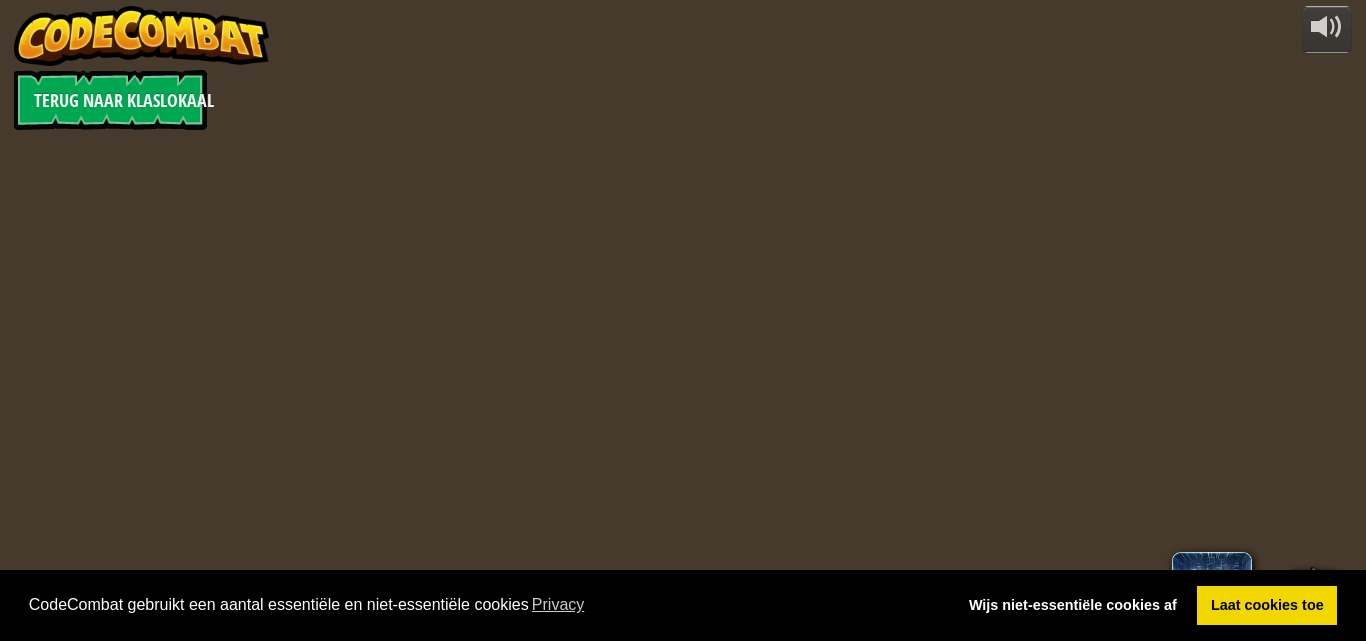 select on "nl-NL" 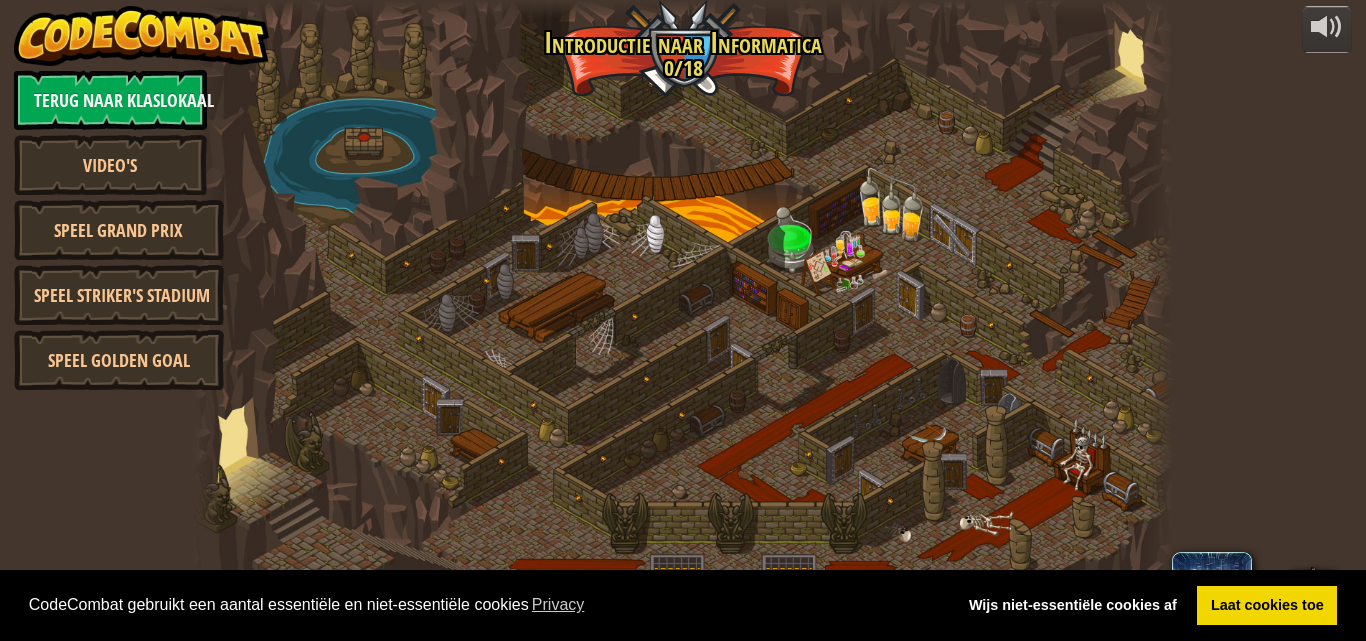 select on "nl-NL" 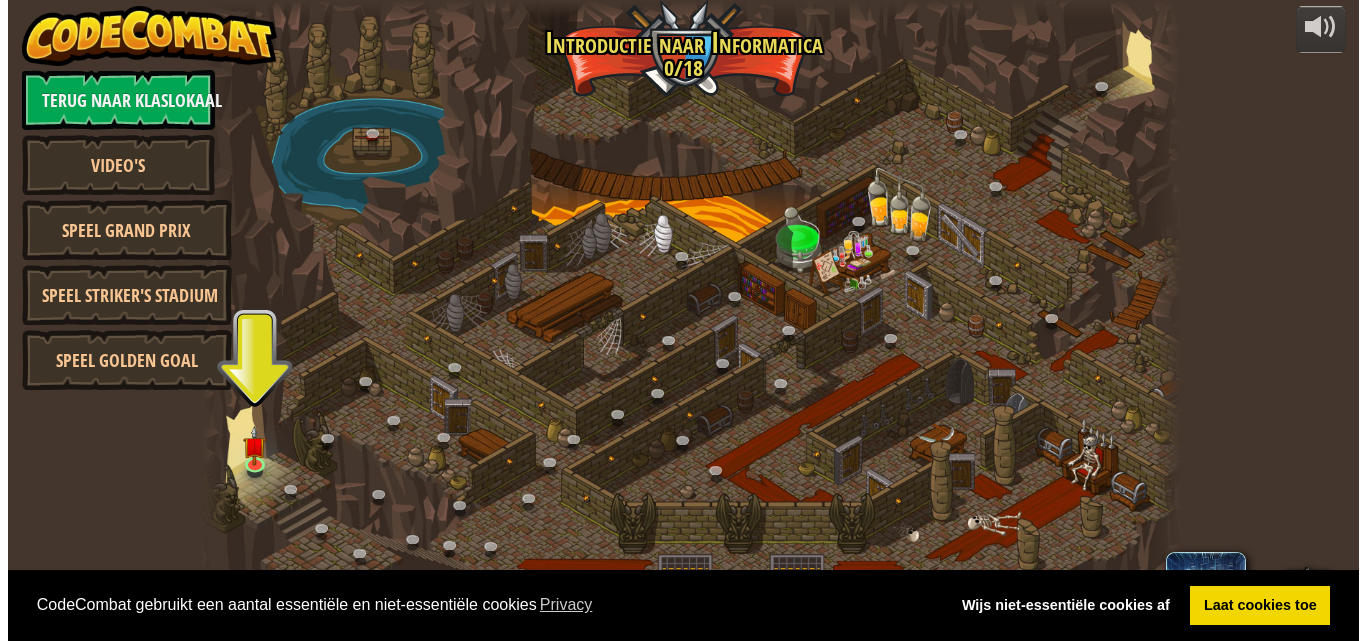 scroll, scrollTop: 0, scrollLeft: 0, axis: both 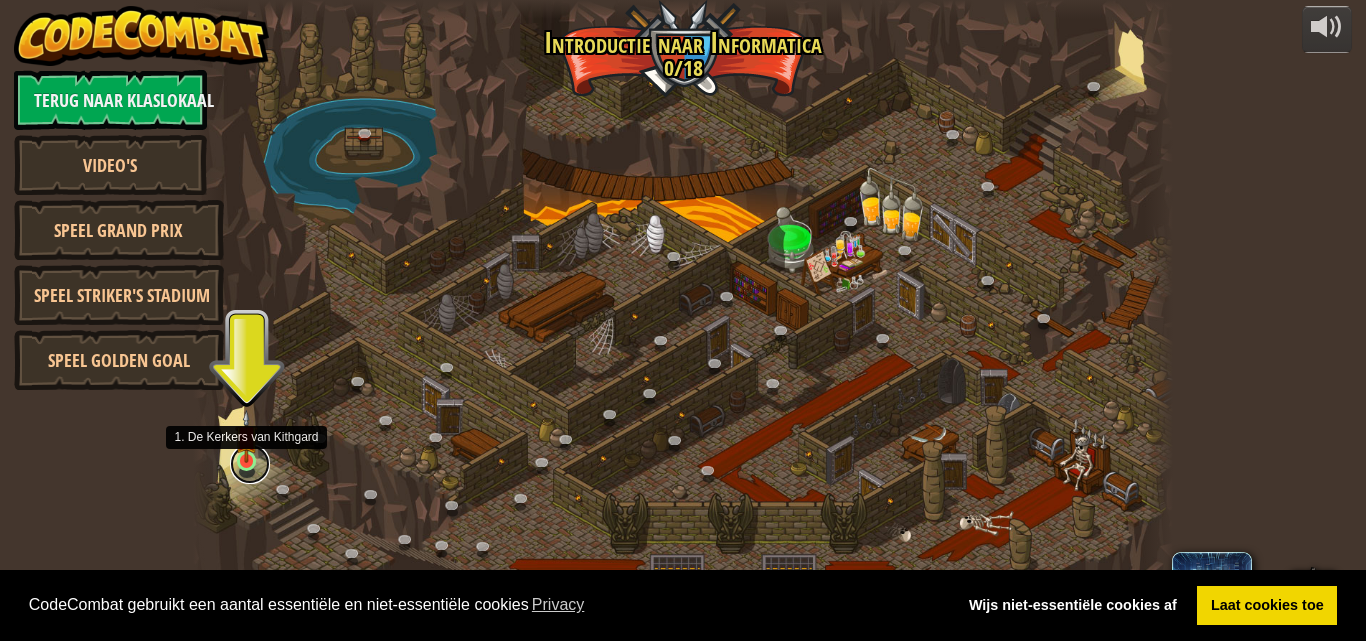 click at bounding box center [250, 464] 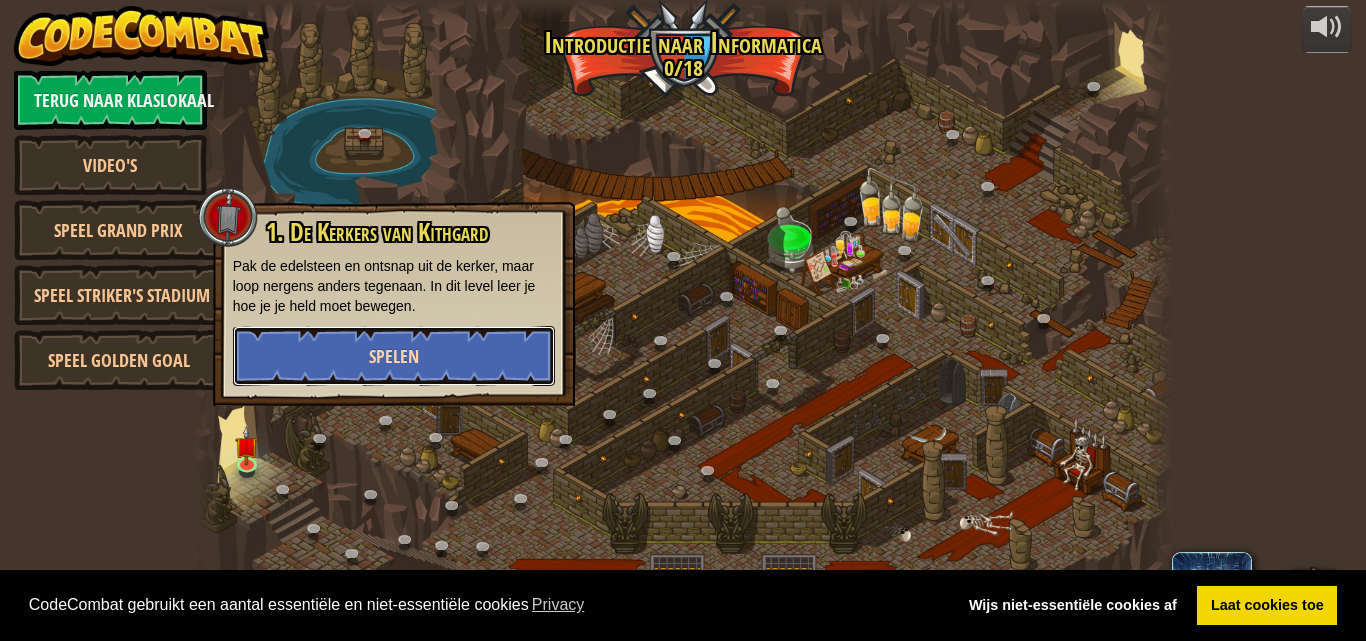 click on "Spelen" at bounding box center (394, 356) 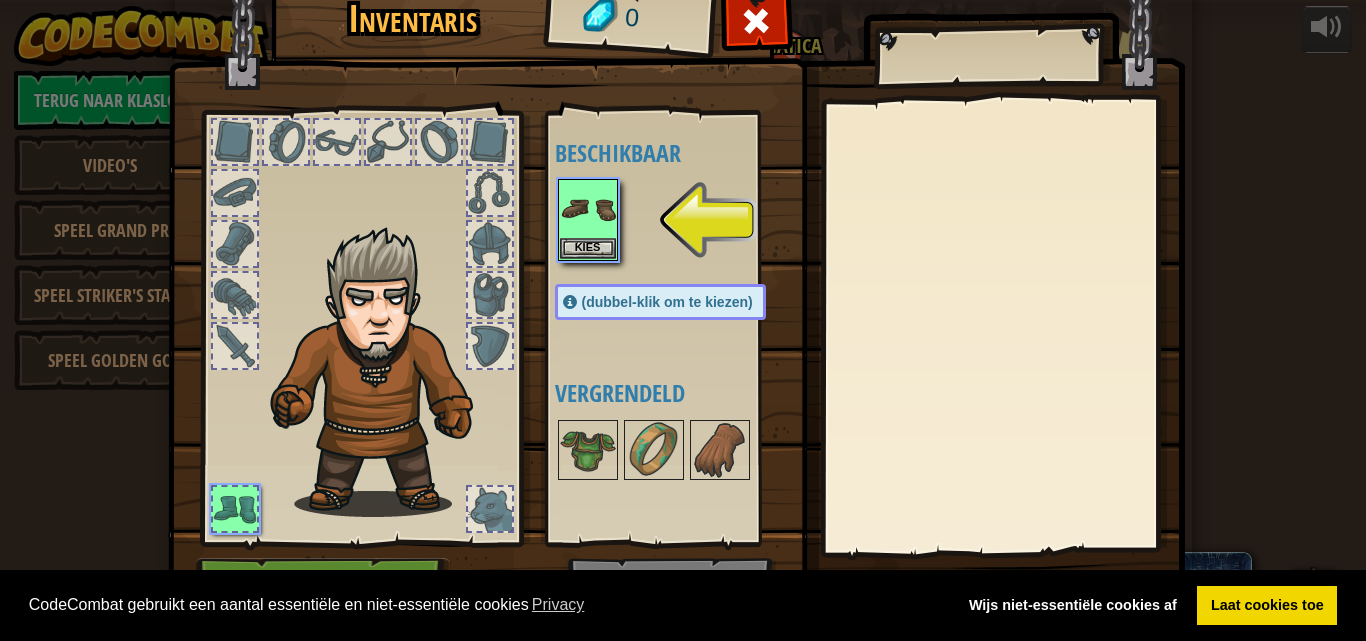 drag, startPoint x: 358, startPoint y: 154, endPoint x: 337, endPoint y: 198, distance: 48.754486 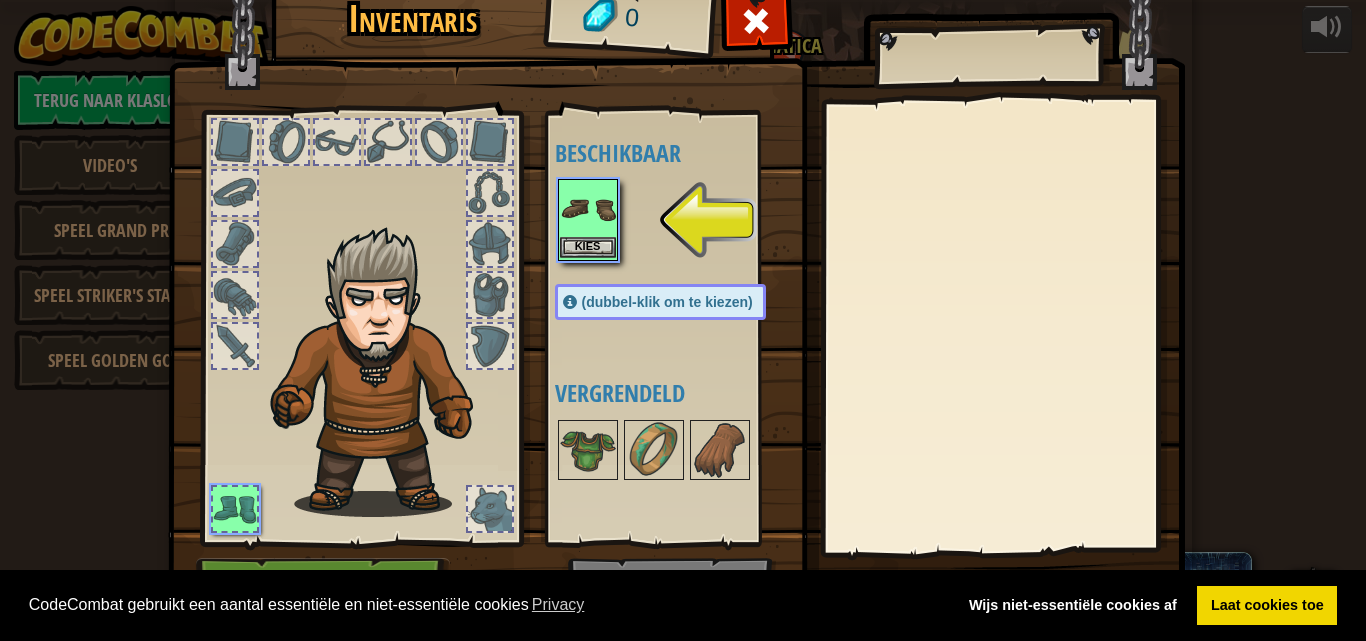 click on "Kies" at bounding box center [588, 220] 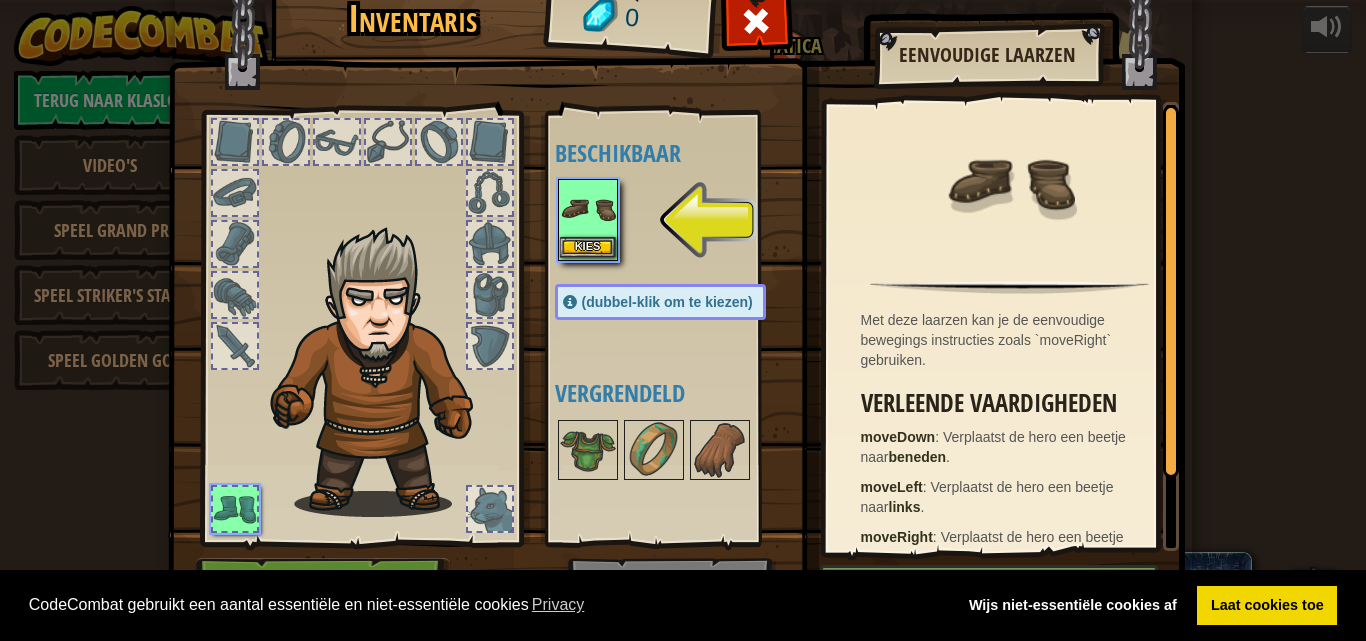 click at bounding box center (588, 209) 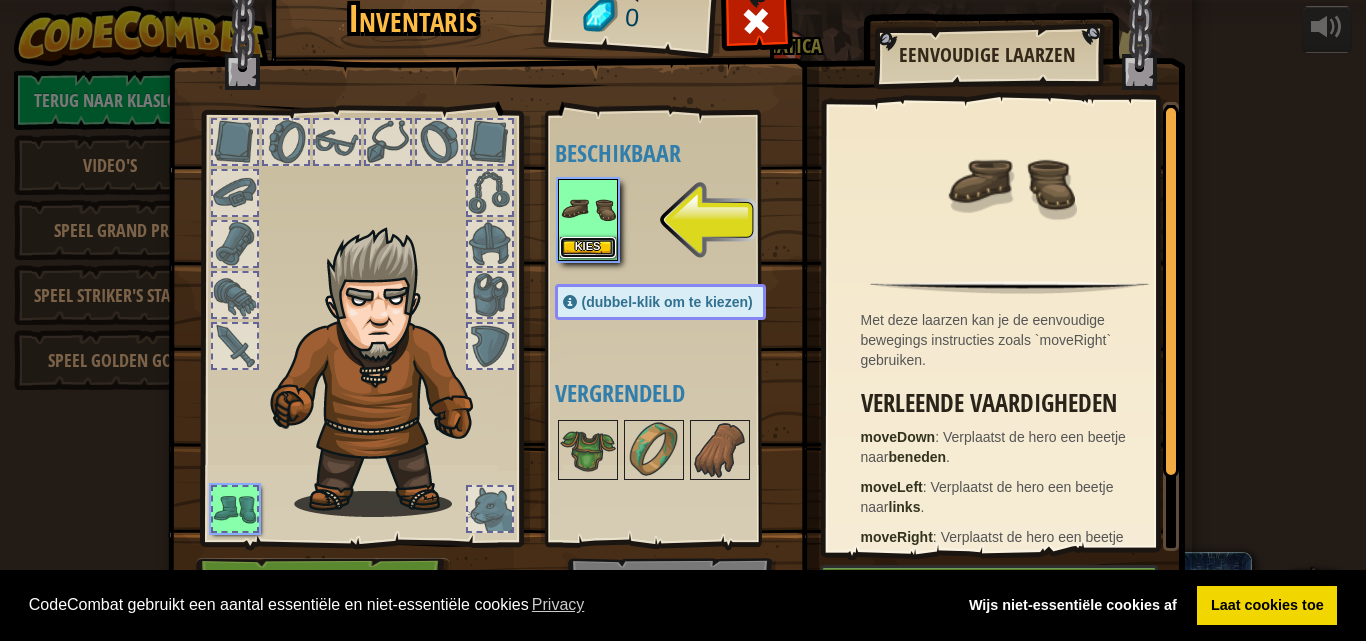 click on "Kies" at bounding box center (588, 247) 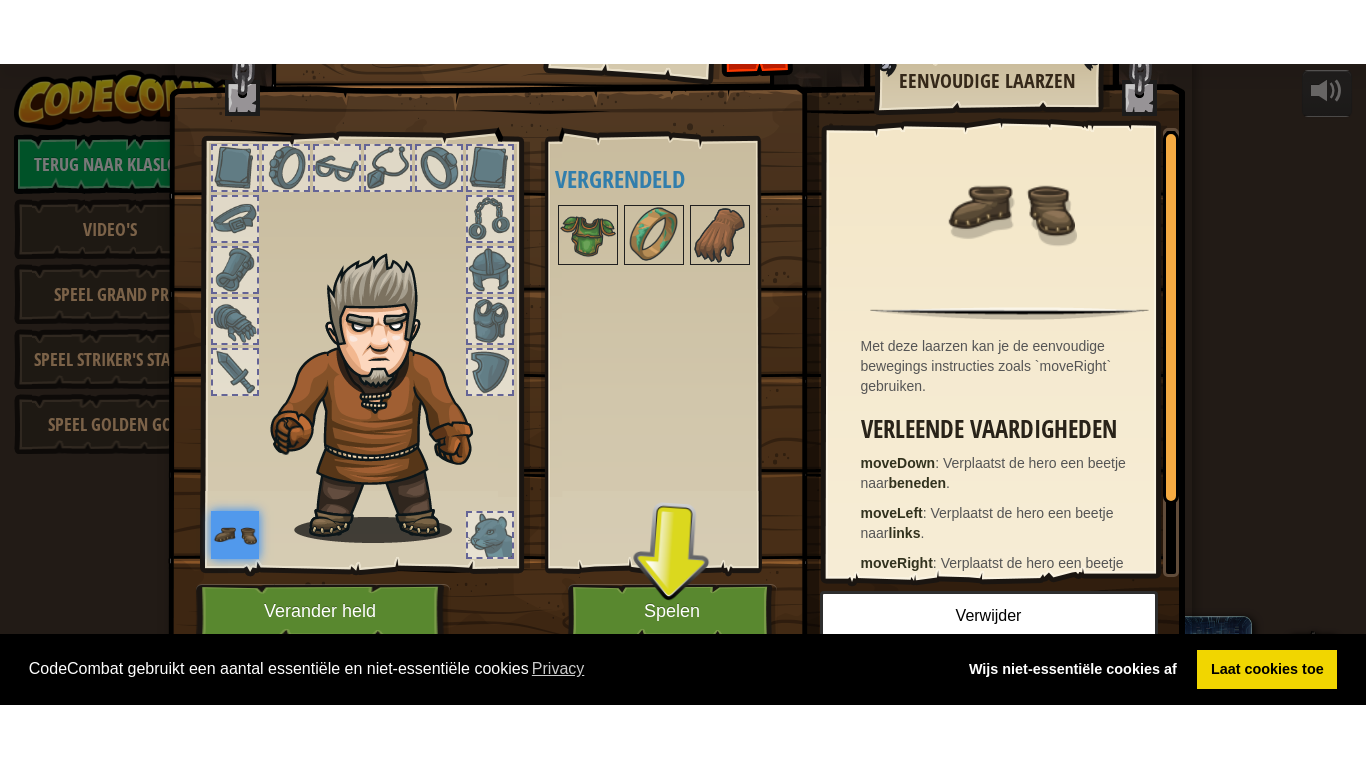 scroll, scrollTop: 49, scrollLeft: 0, axis: vertical 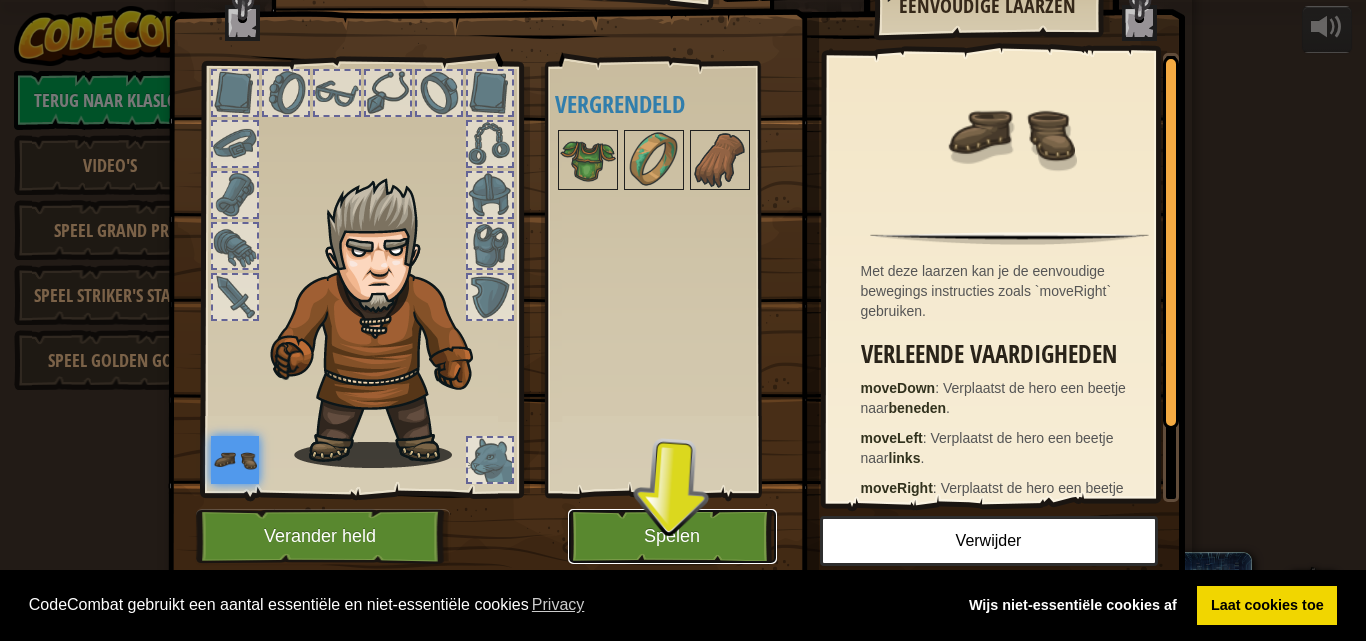 click on "Spelen" at bounding box center [672, 536] 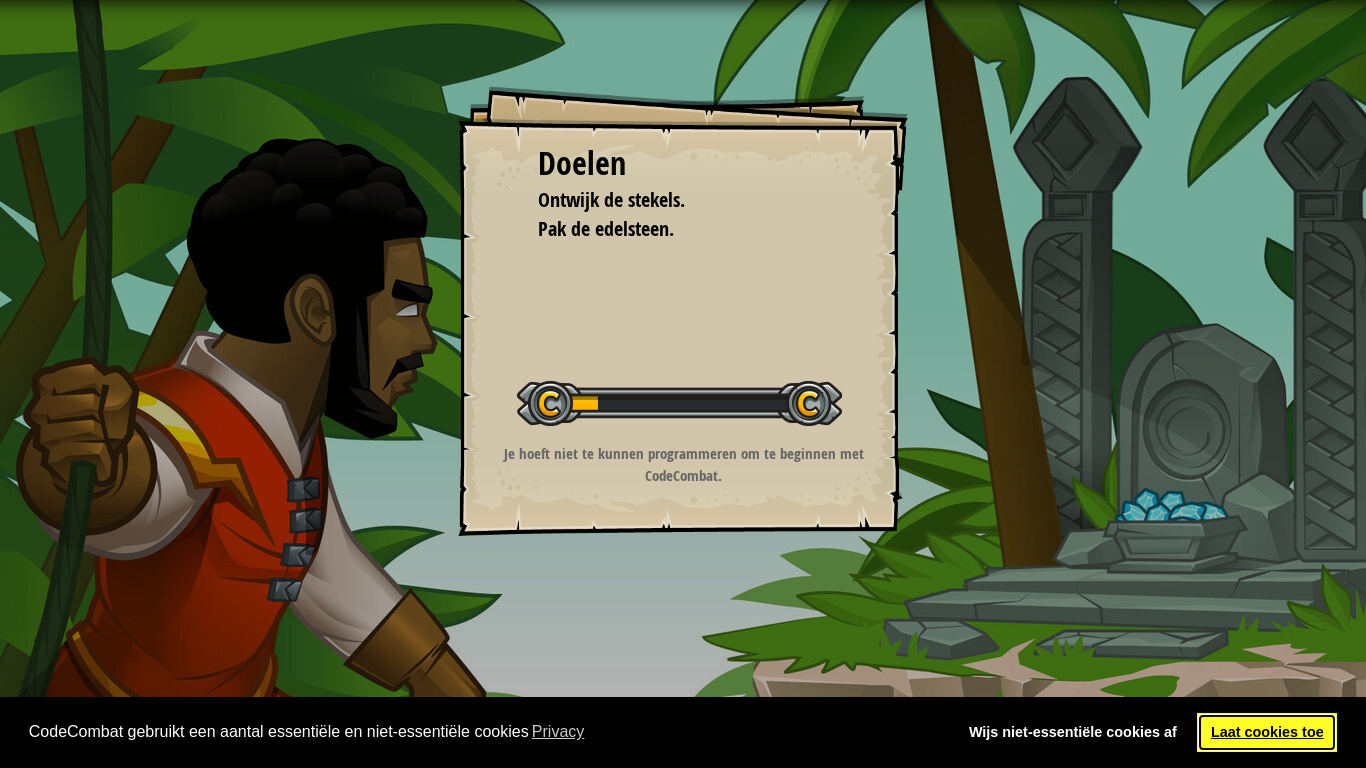 click on "Laat cookies toe" at bounding box center [1267, 733] 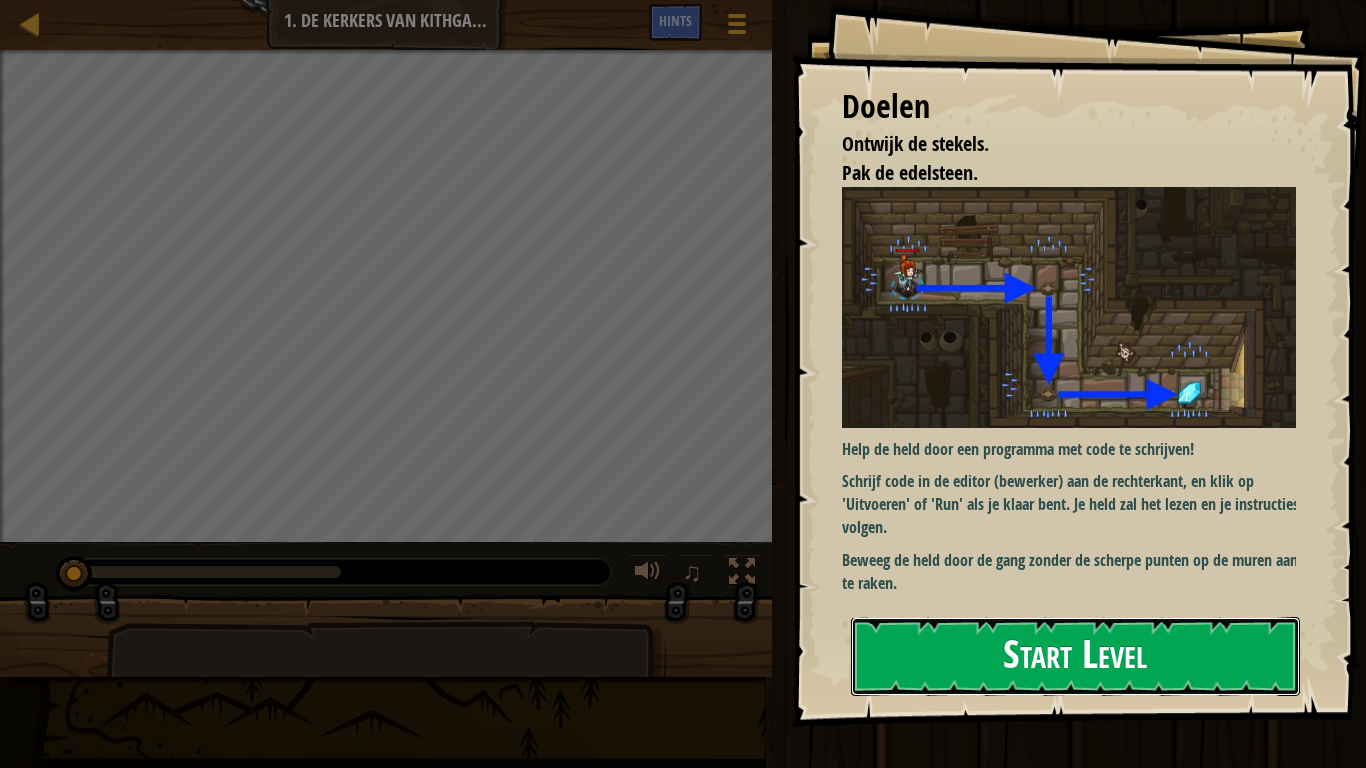 click on "Start Level" at bounding box center (1075, 656) 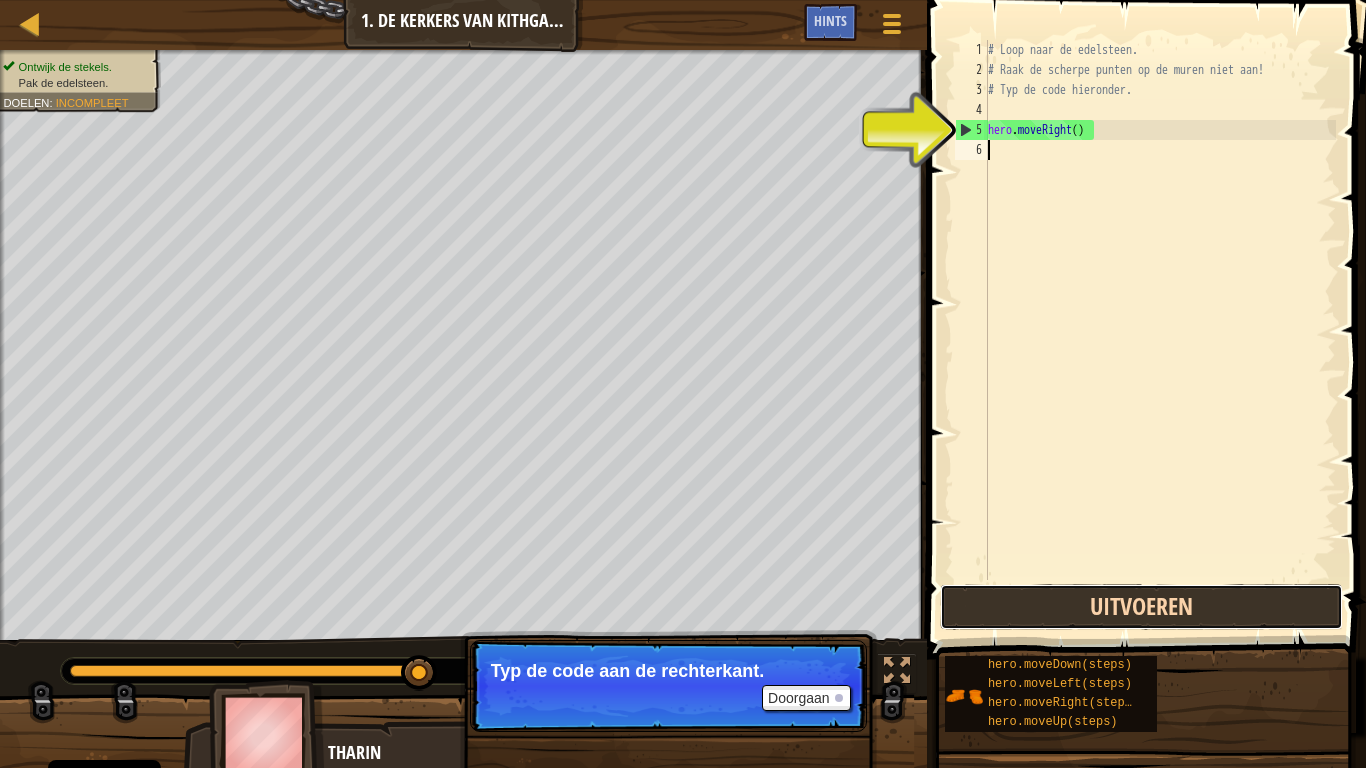 click on "Uitvoeren" at bounding box center [1141, 607] 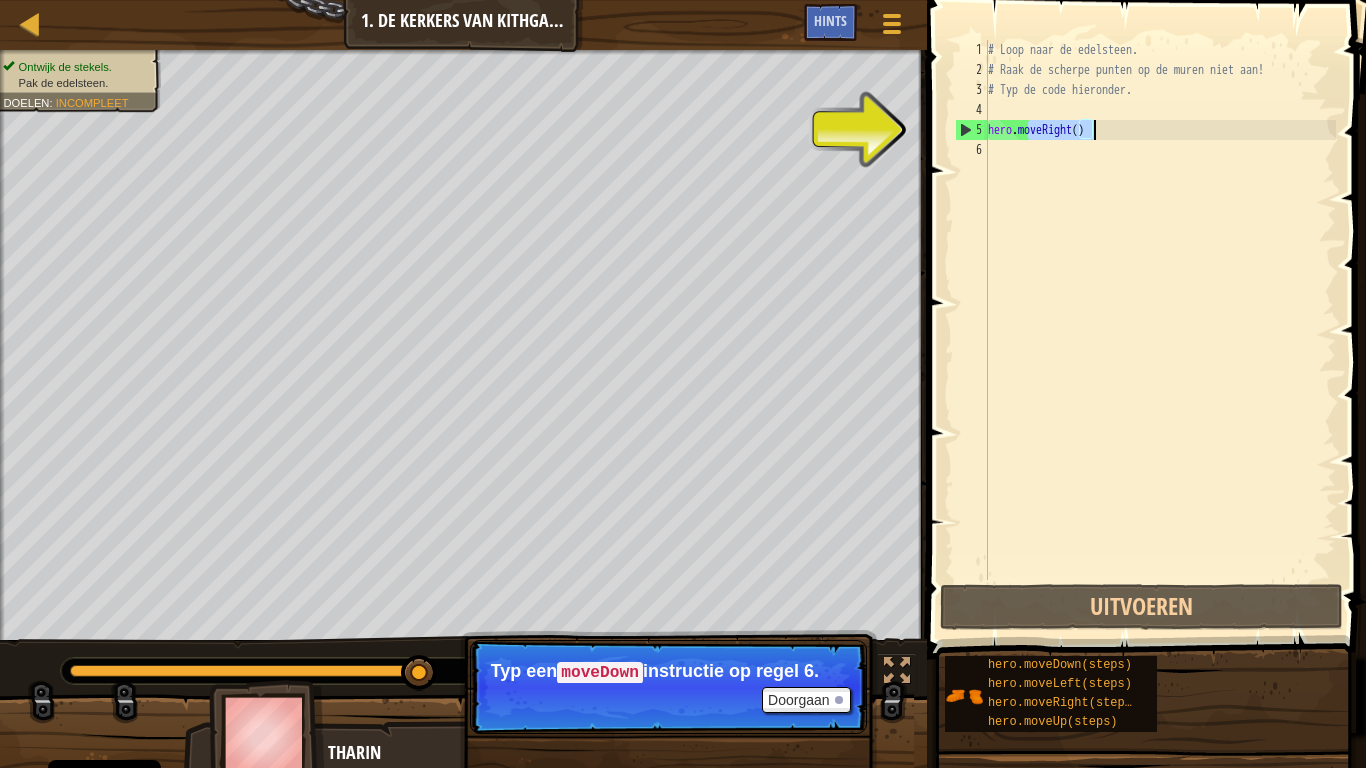 drag, startPoint x: 1027, startPoint y: 126, endPoint x: 1178, endPoint y: 127, distance: 151.00331 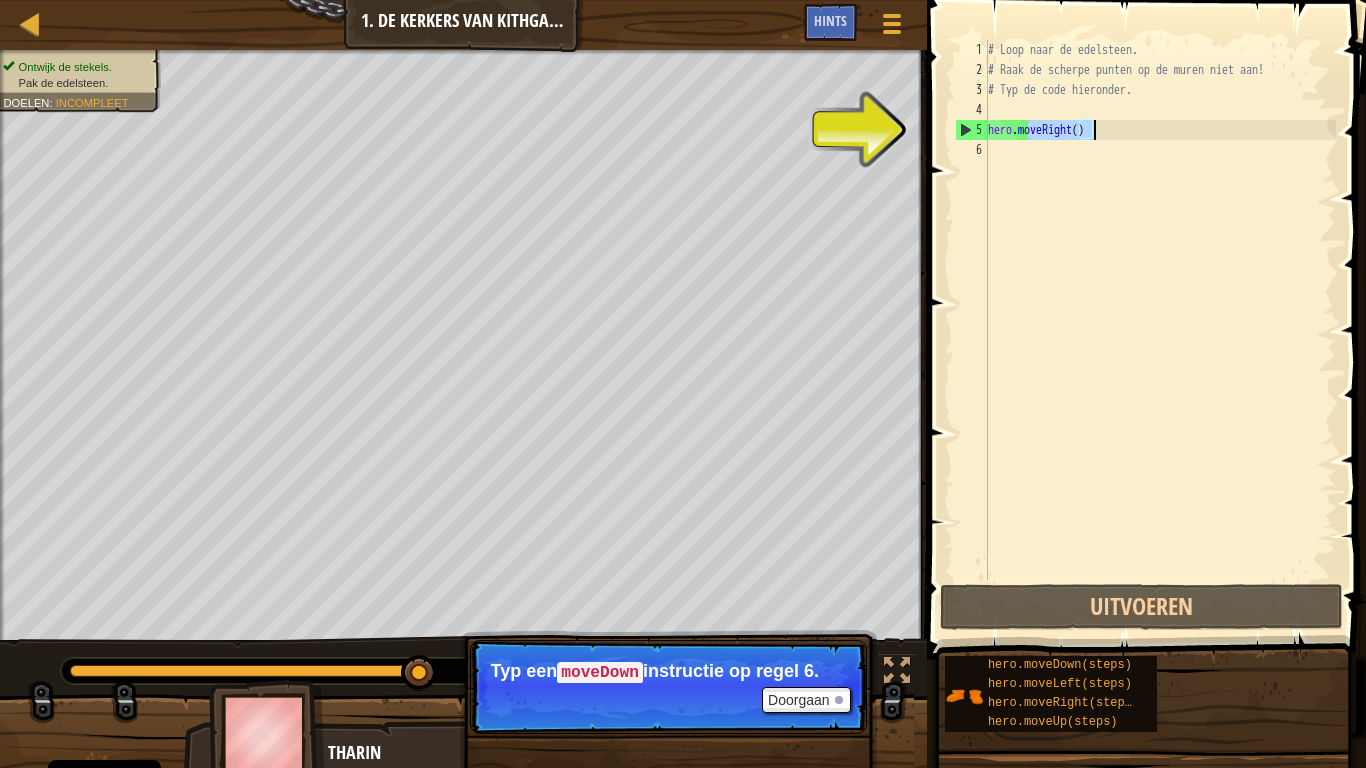 click on "# Loop naar de edelsteen. # Raak de scherpe punten op de muren niet aan! # Typ de code hieronder. hero . moveRight ( )" at bounding box center (1160, 330) 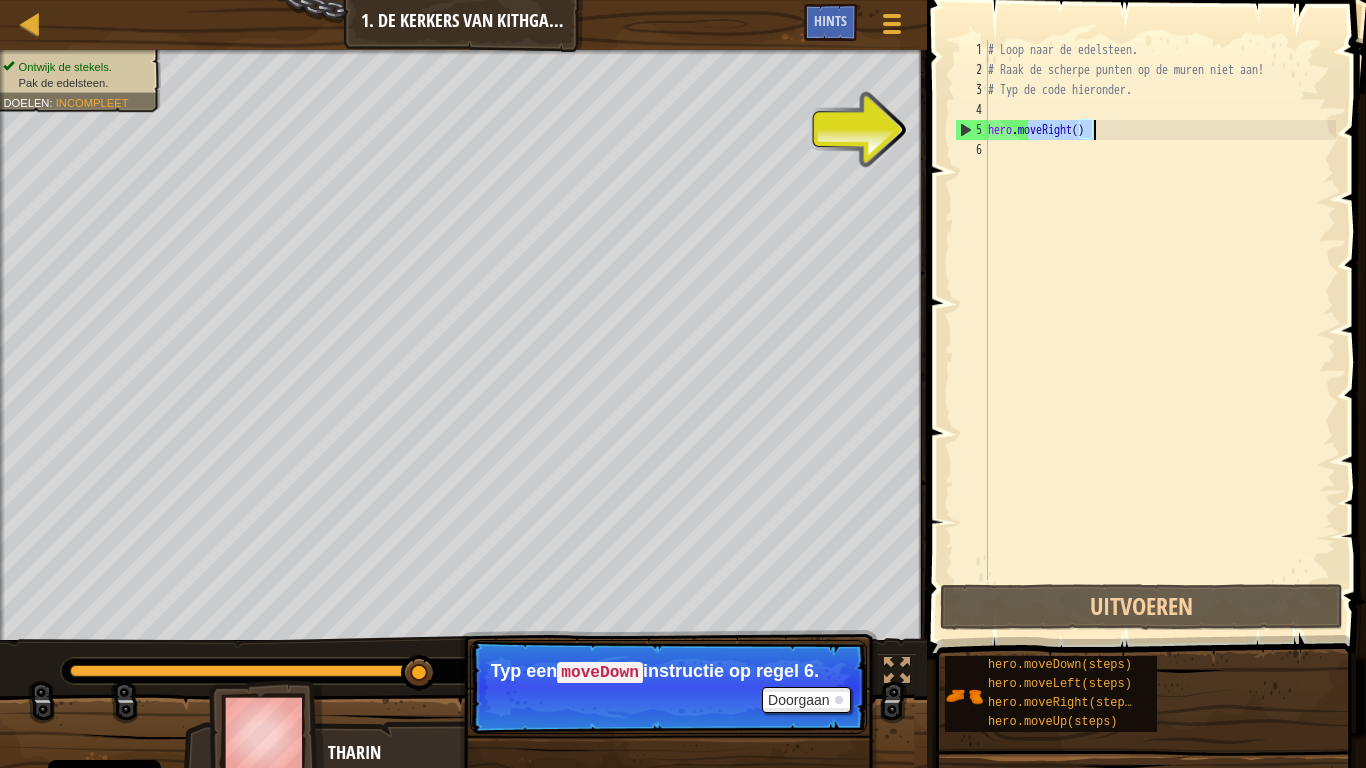 click on "# Loop naar de edelsteen. # Raak de scherpe punten op de muren niet aan! # Typ de code hieronder. hero . moveRight ( )" at bounding box center (1160, 330) 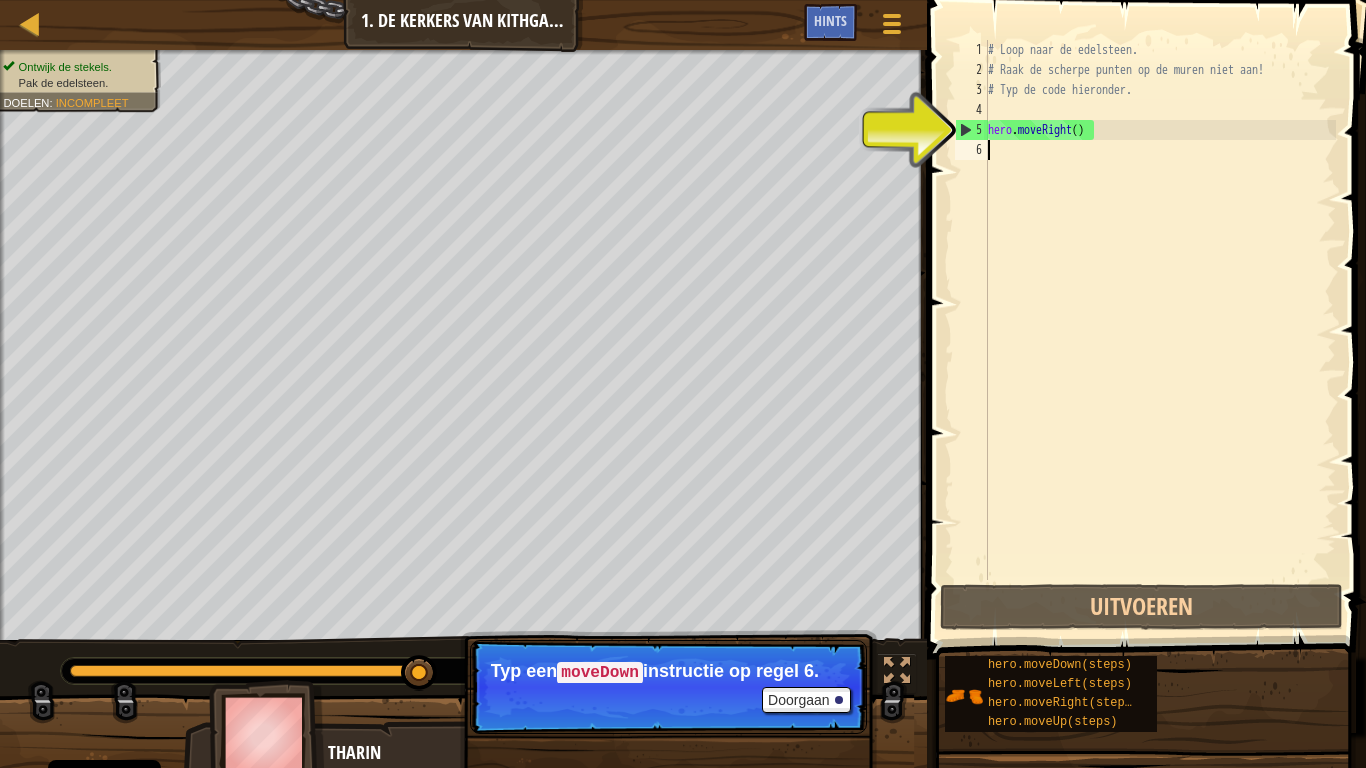 type on "h" 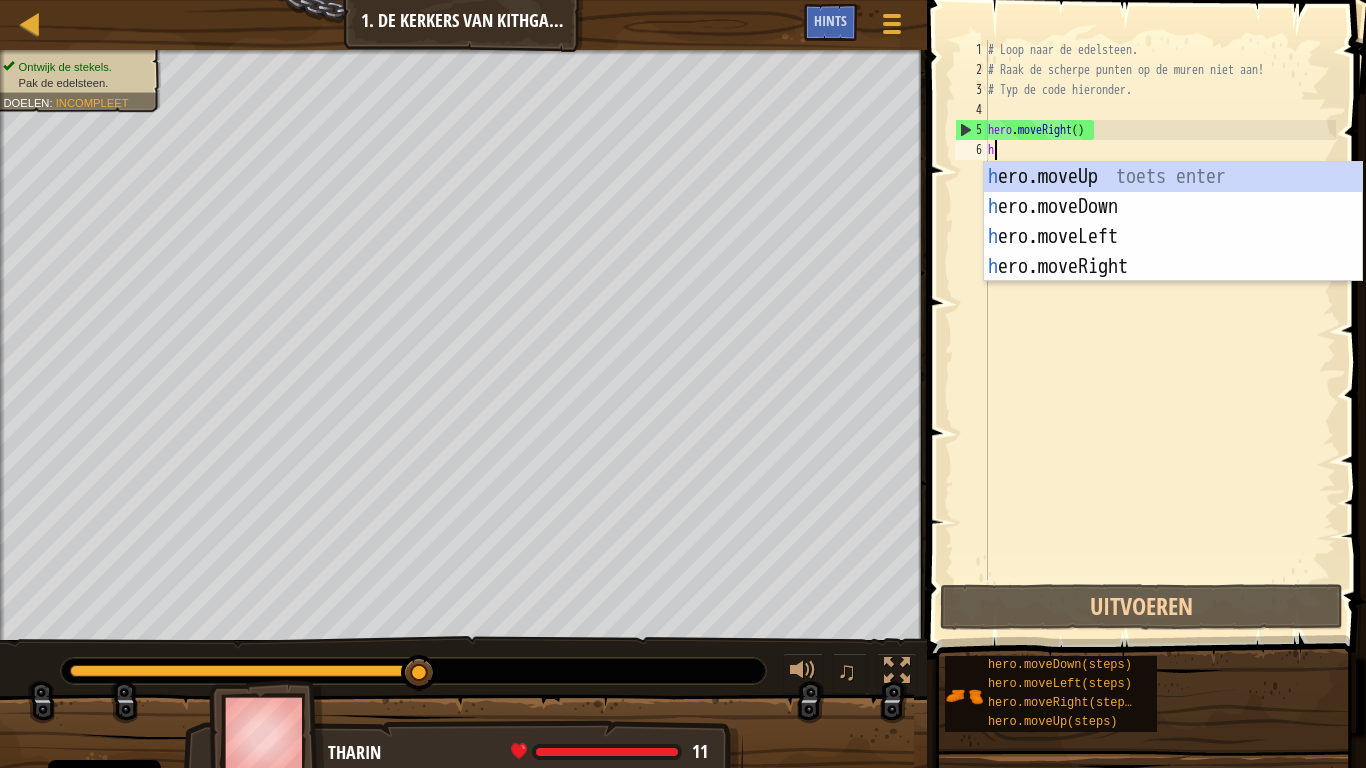 scroll, scrollTop: 9, scrollLeft: 0, axis: vertical 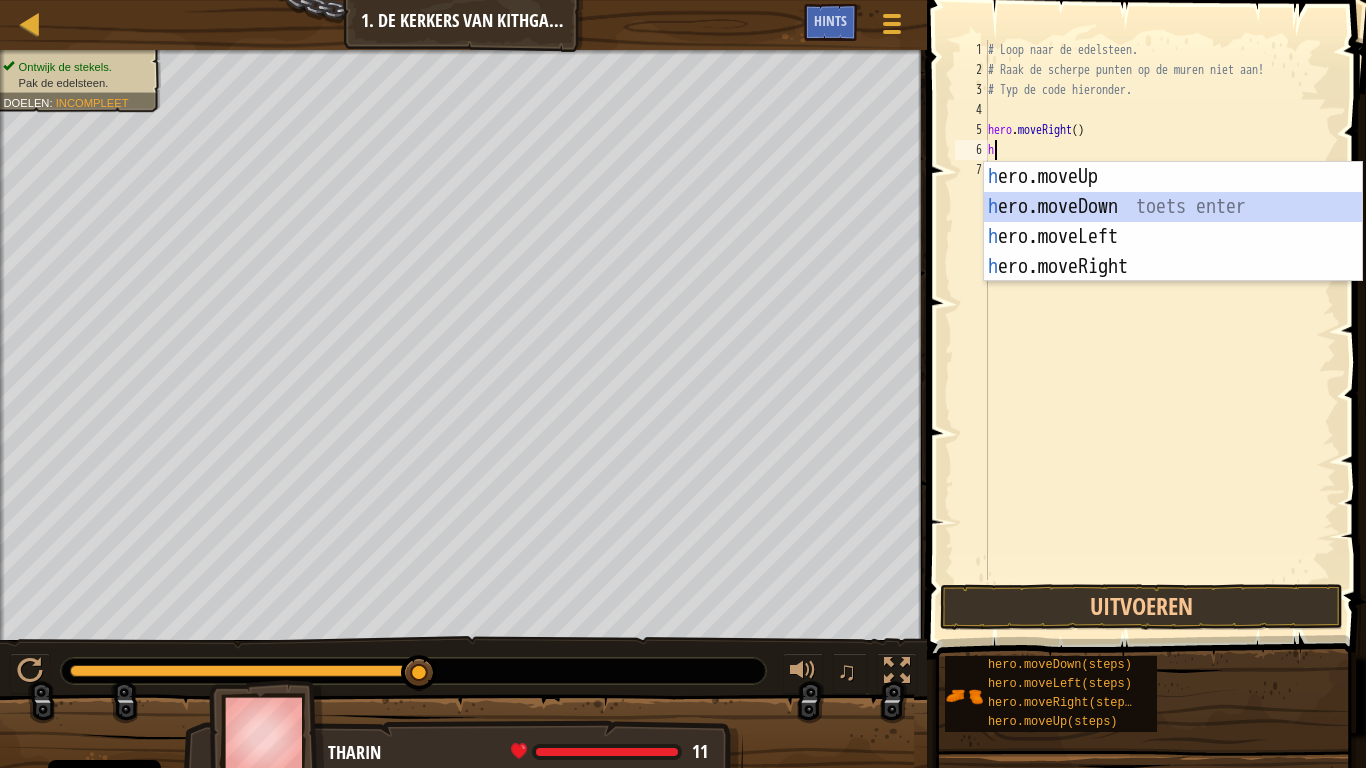 click on "h ero.moveUp toets enter h ero.moveDown toets enter h ero.moveLeft toets enter h ero.moveRight toets enter" at bounding box center (1173, 252) 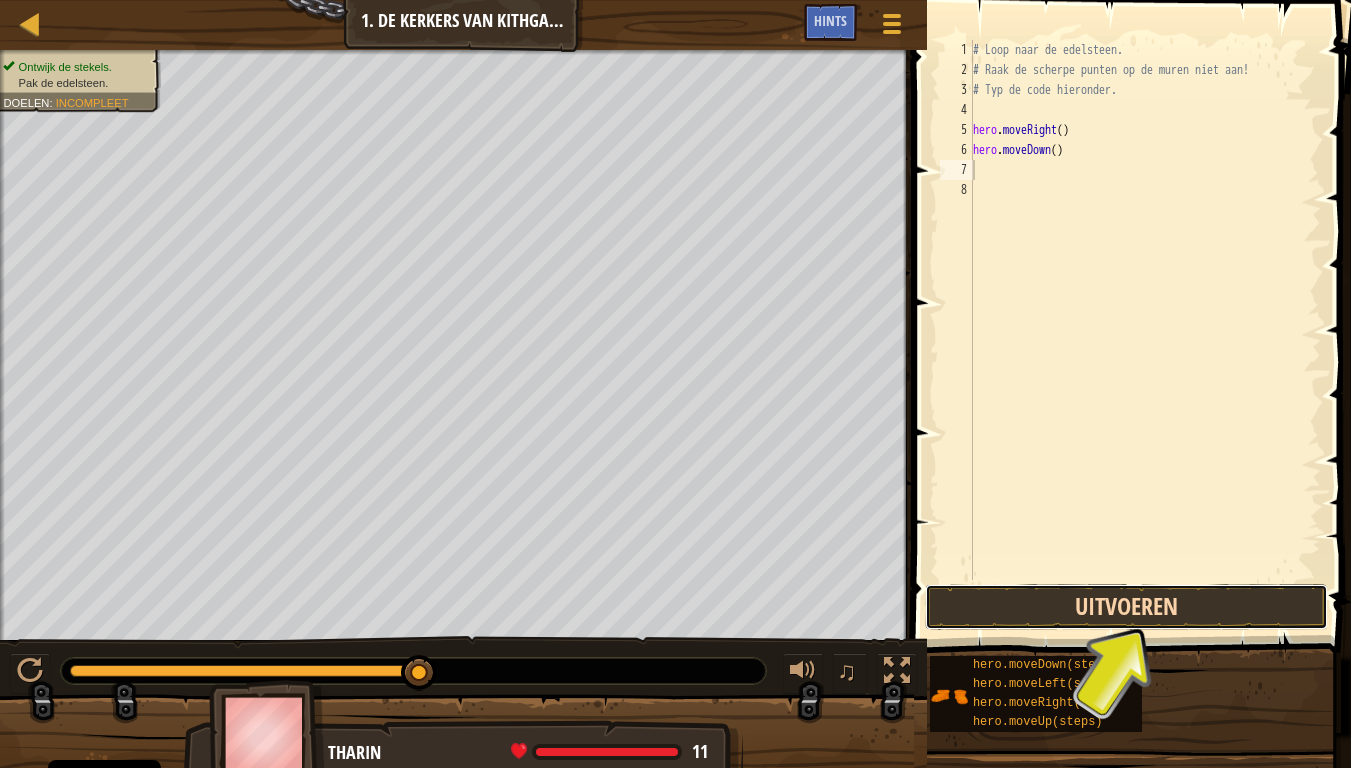 click on "Uitvoeren" at bounding box center [1126, 607] 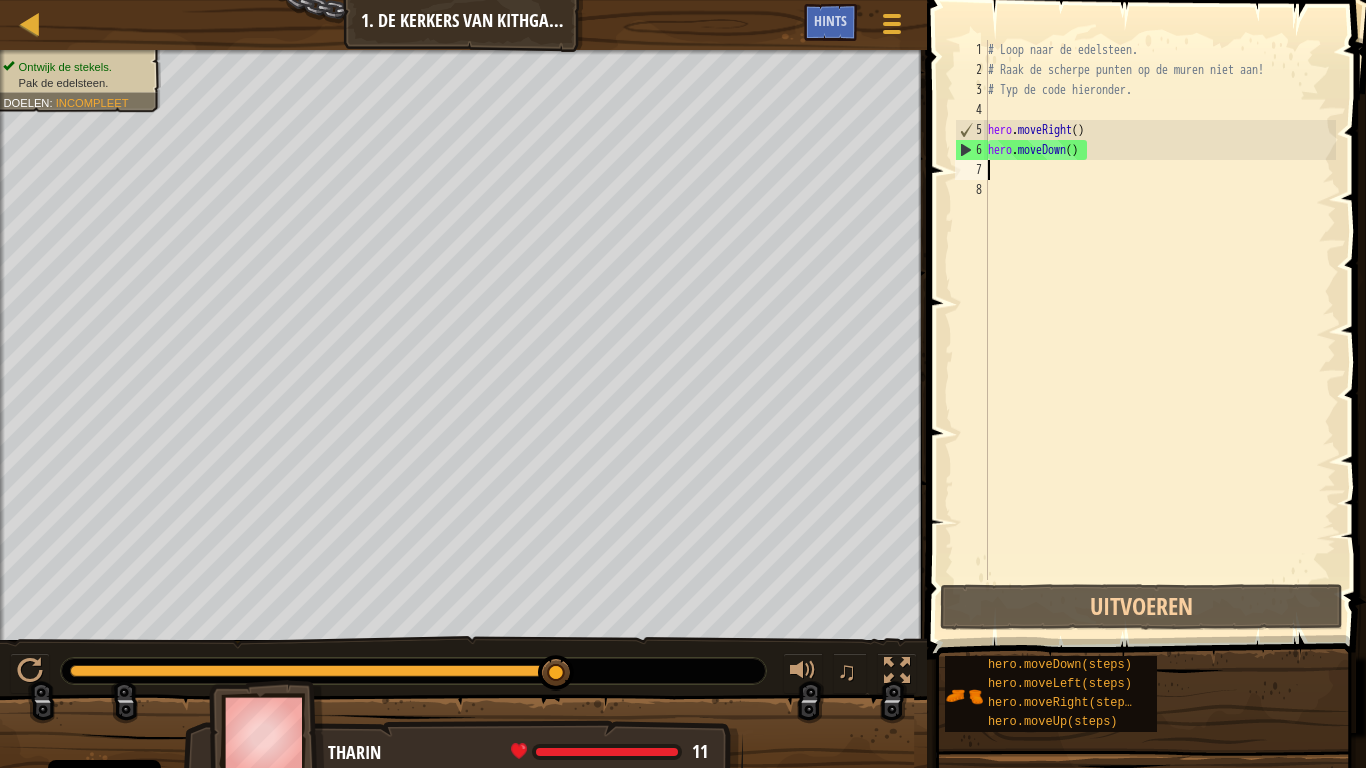 type on "h" 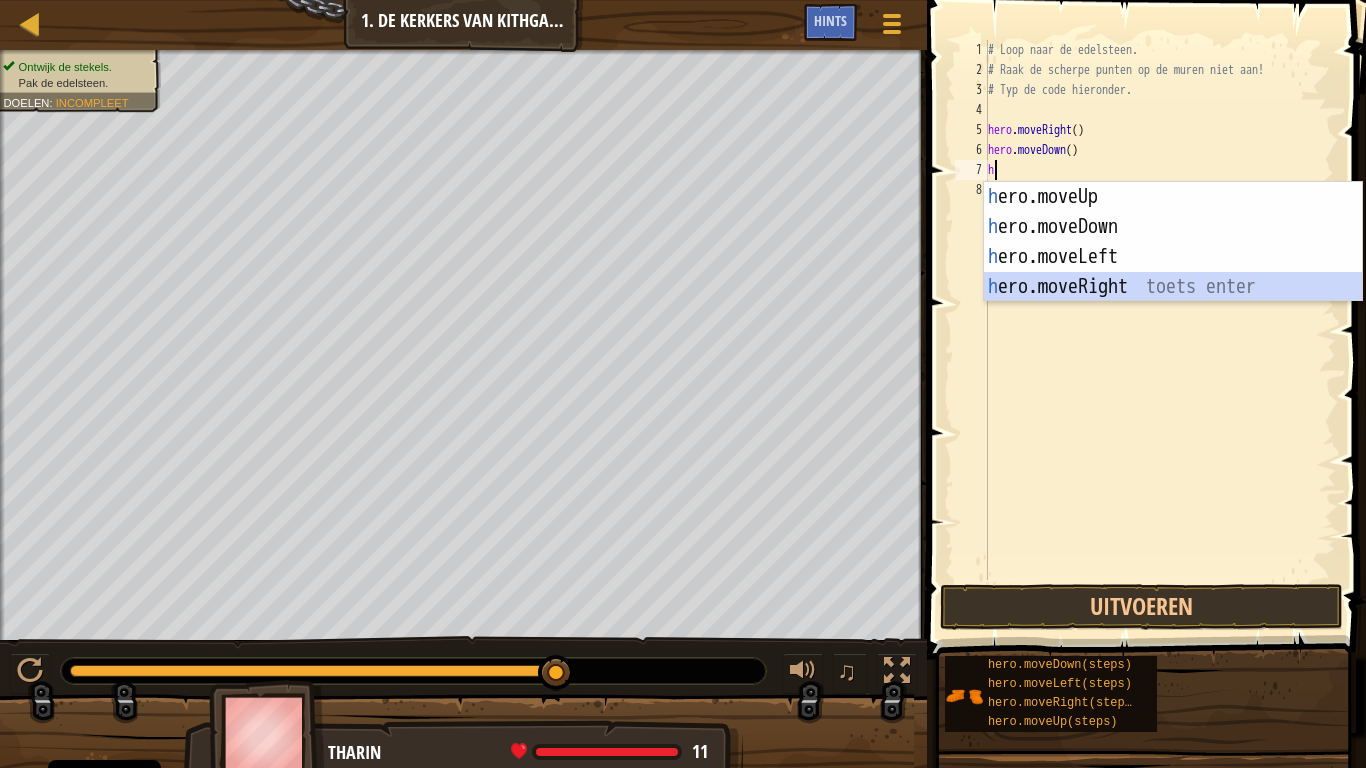 click on "h ero.moveUp toets enter h ero.moveDown toets enter h ero.moveLeft toets enter h ero.moveRight toets enter" at bounding box center (1173, 272) 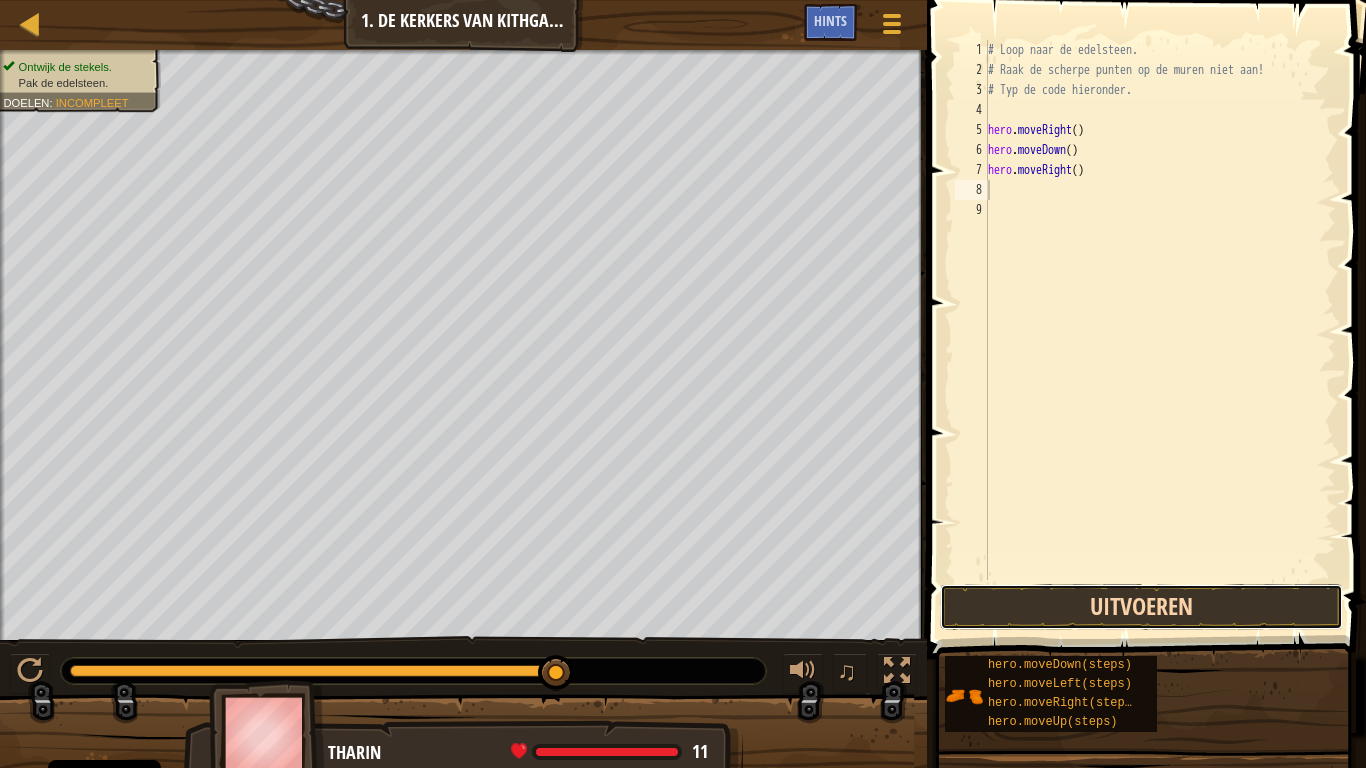 click on "Uitvoeren" at bounding box center [1141, 607] 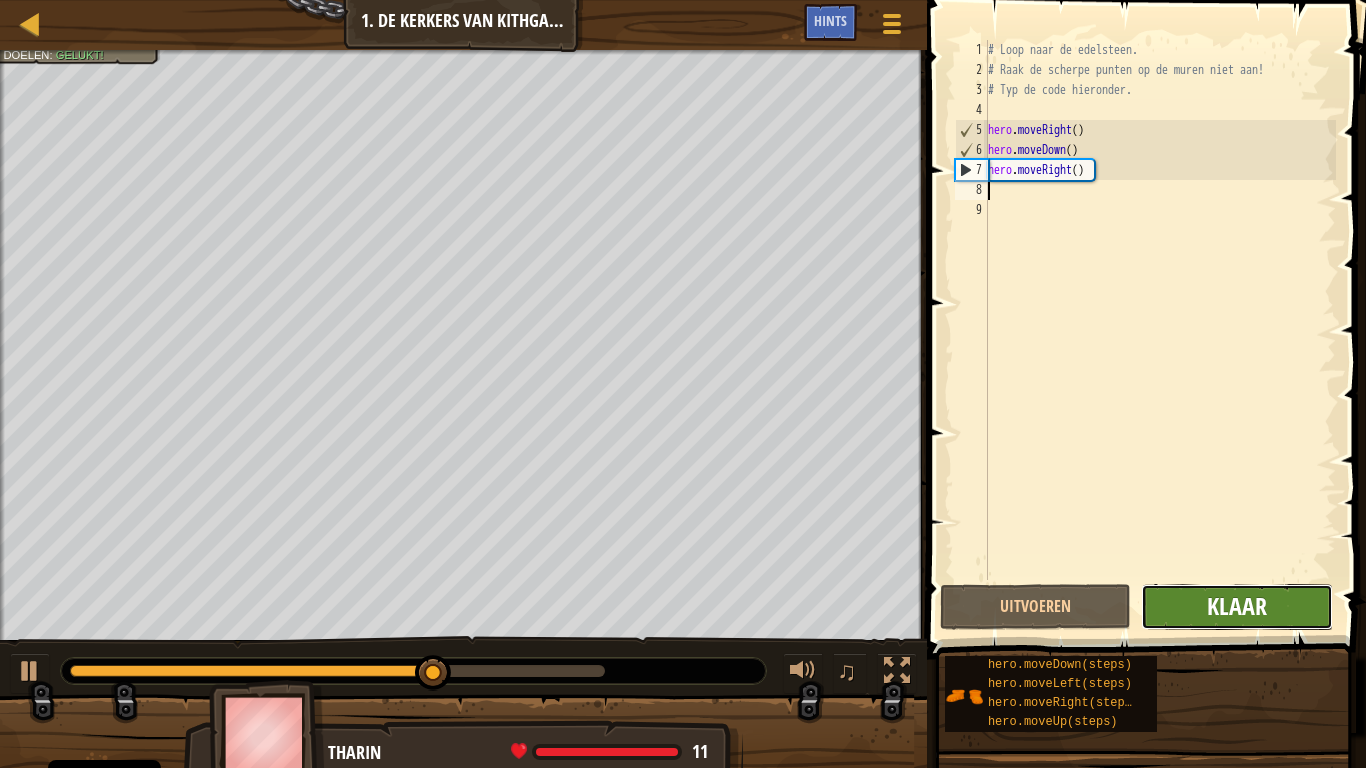 click on "Klaar" at bounding box center [1237, 606] 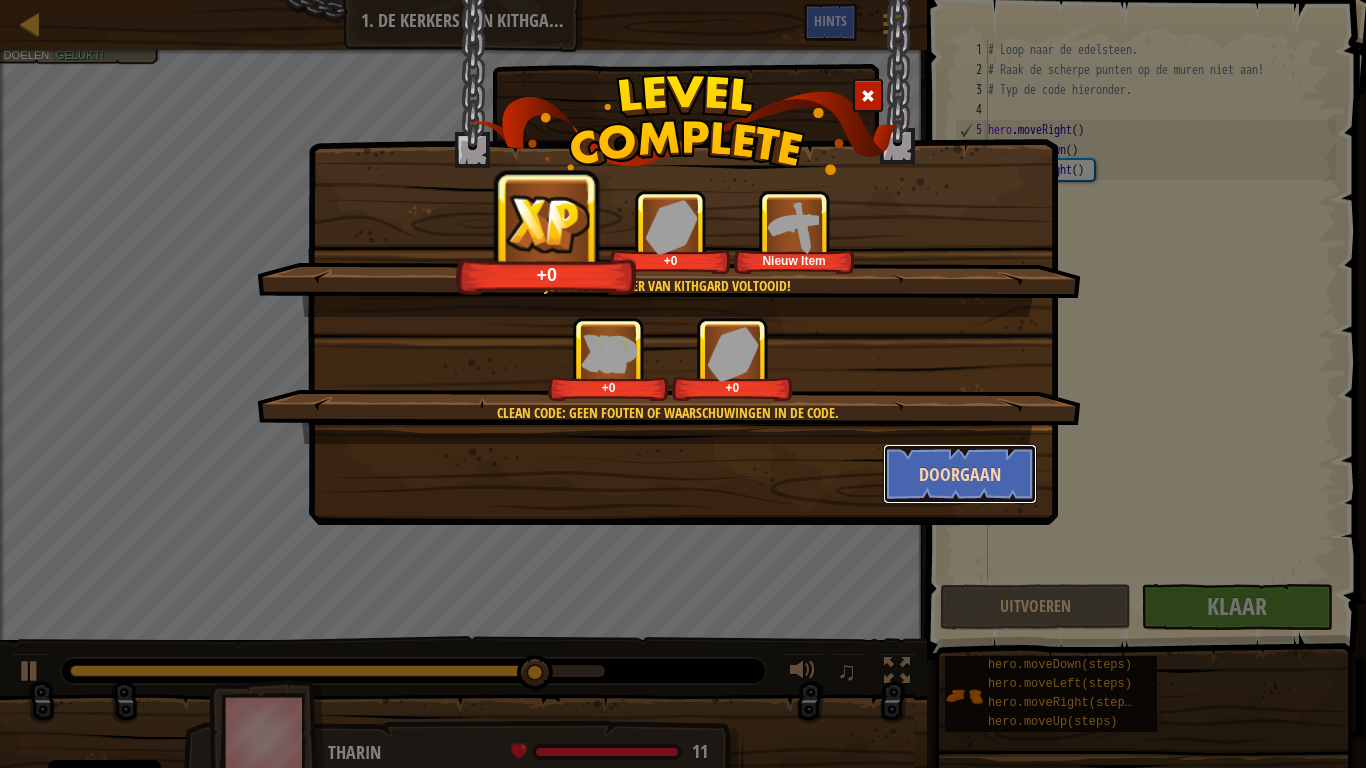 click on "Doorgaan" at bounding box center (960, 474) 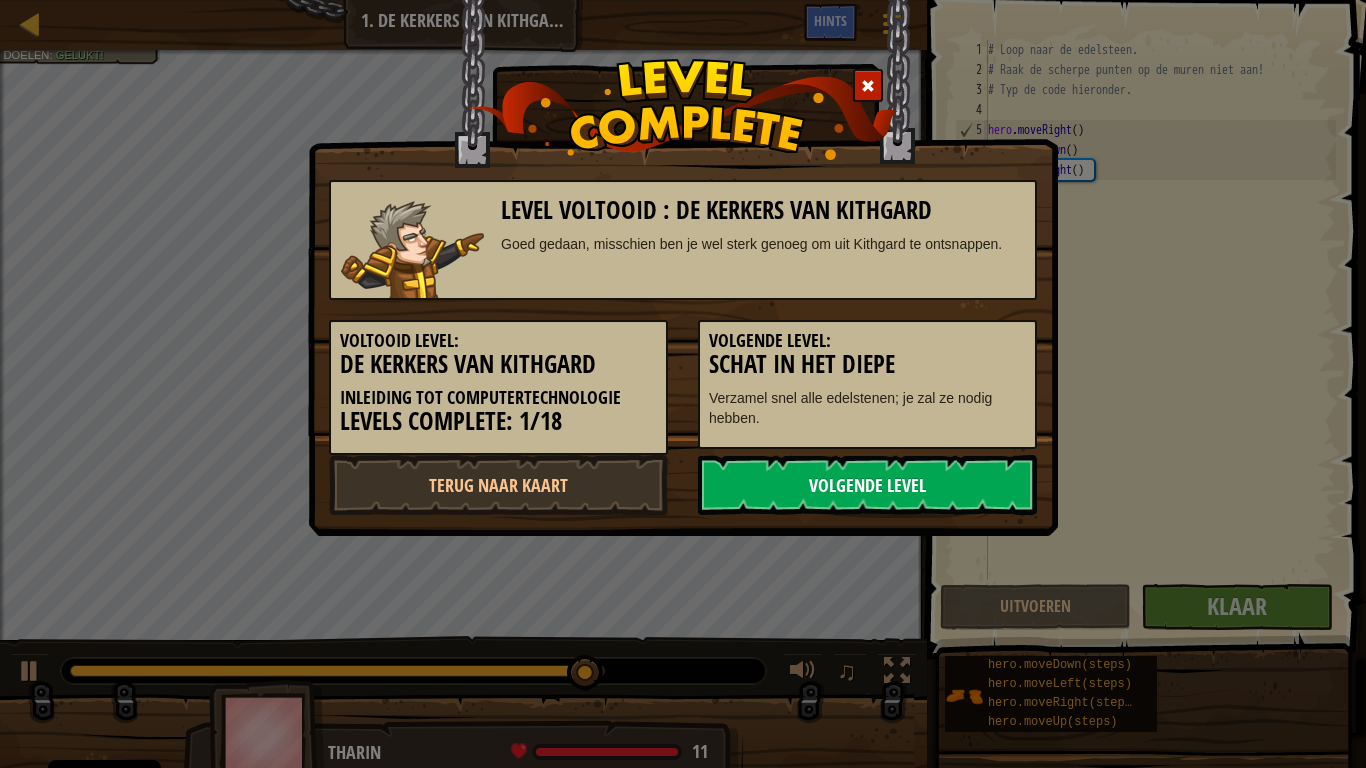 click on "Volgende Level" at bounding box center (867, 485) 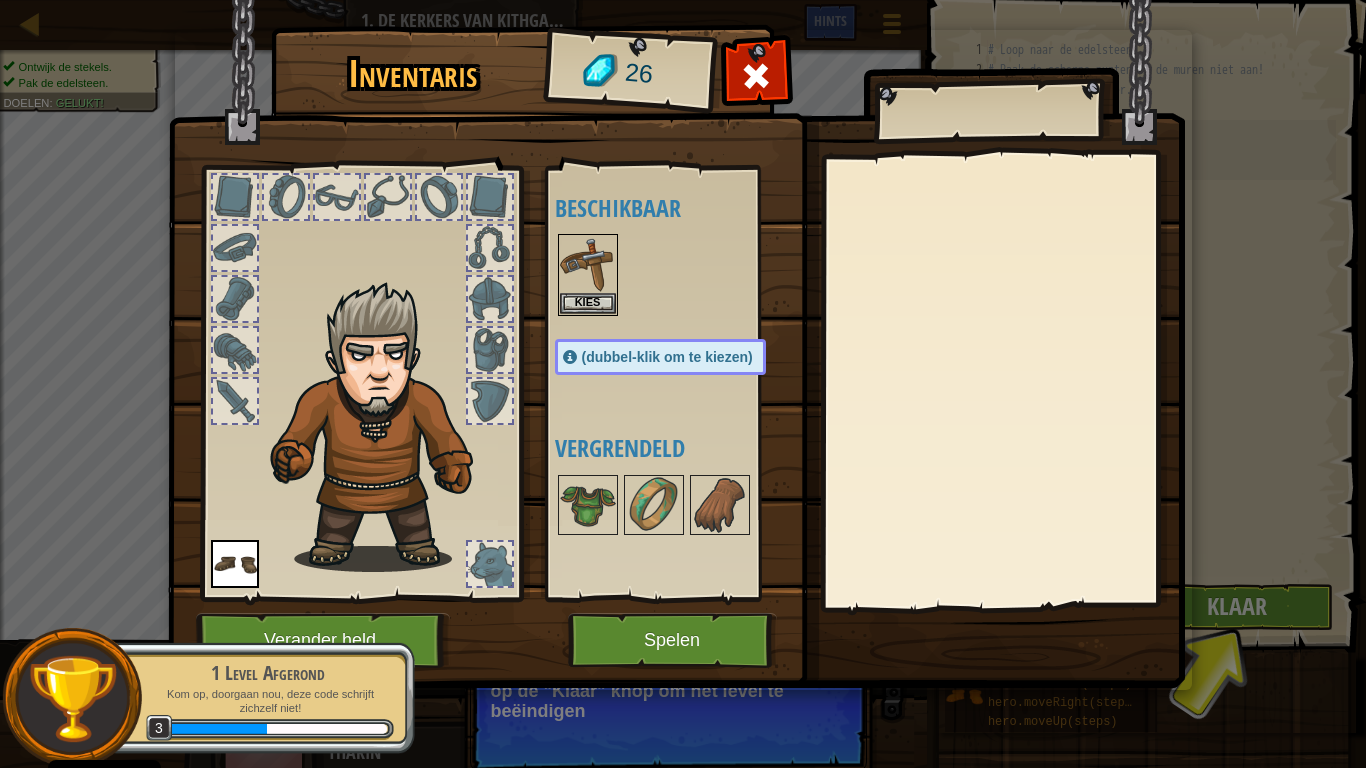 click on "Inventaris 26 Beschikbaar Kies Kies (dubbel-klik om te kiezen) Vergrendeld Kies Verwijder Abonneer om toegang te krijgen! (onbeschikbaar in dit level) Verander held Spelen" at bounding box center [683, 384] 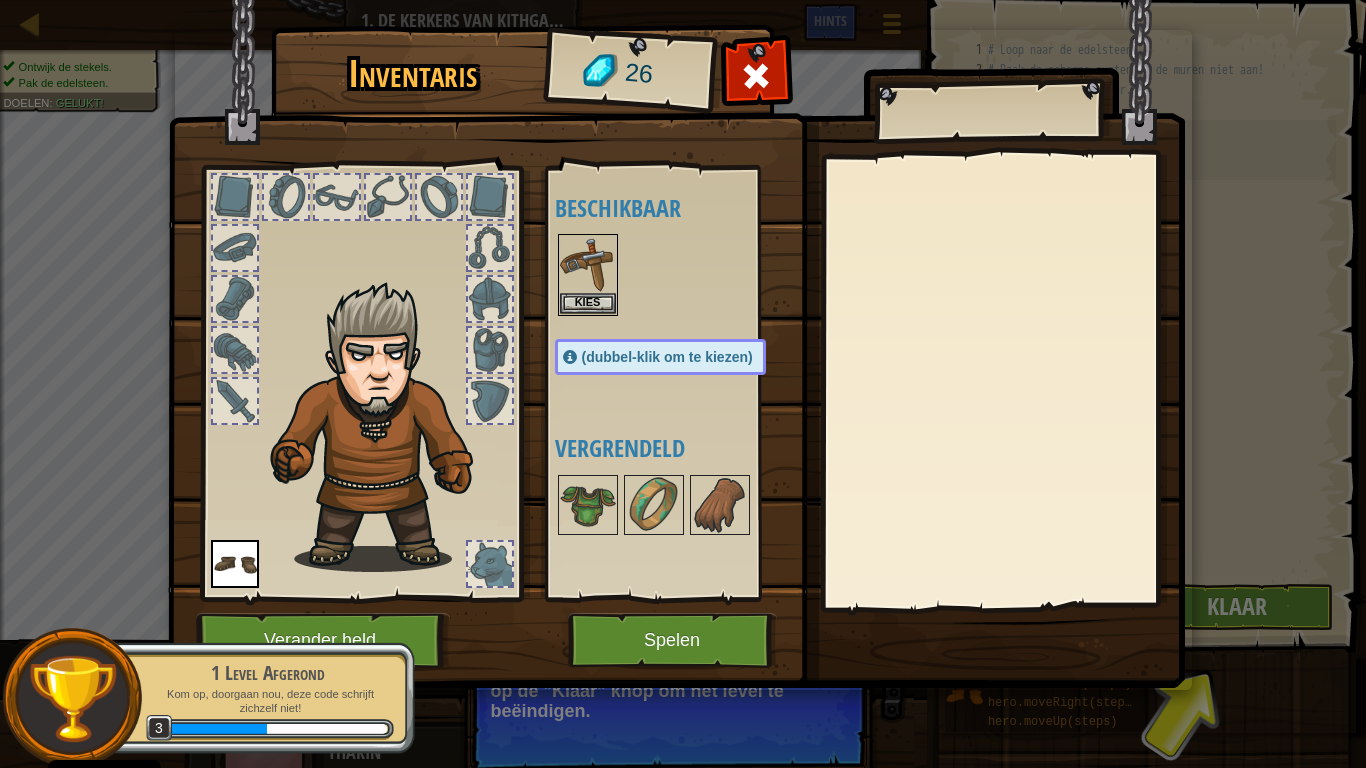 click on "Inventaris 26 Beschikbaar Kies Kies (dubbel-klik om te kiezen) Vergrendeld Kies Verwijder Abonneer om toegang te krijgen! (onbeschikbaar in dit level) Verander held Spelen" at bounding box center (683, 384) 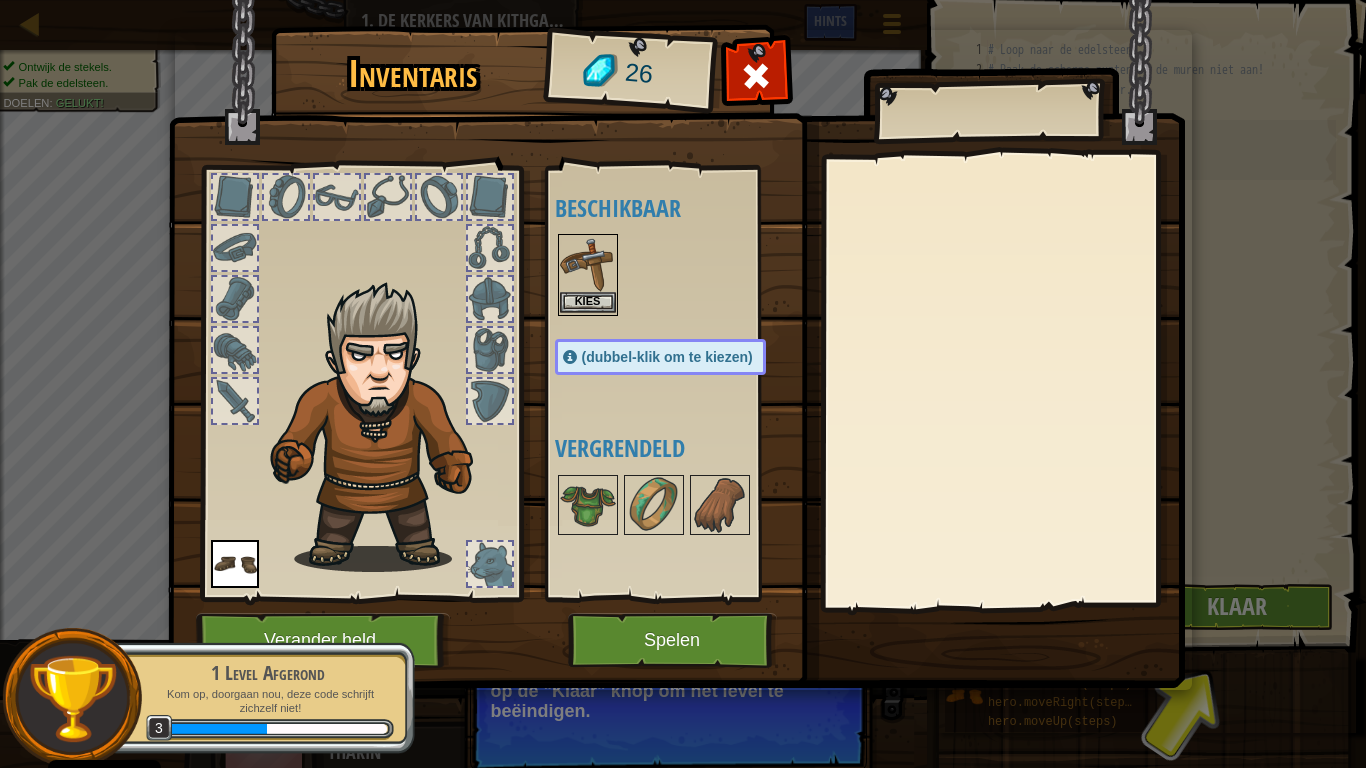 drag, startPoint x: 585, startPoint y: 268, endPoint x: 586, endPoint y: 282, distance: 14.035668 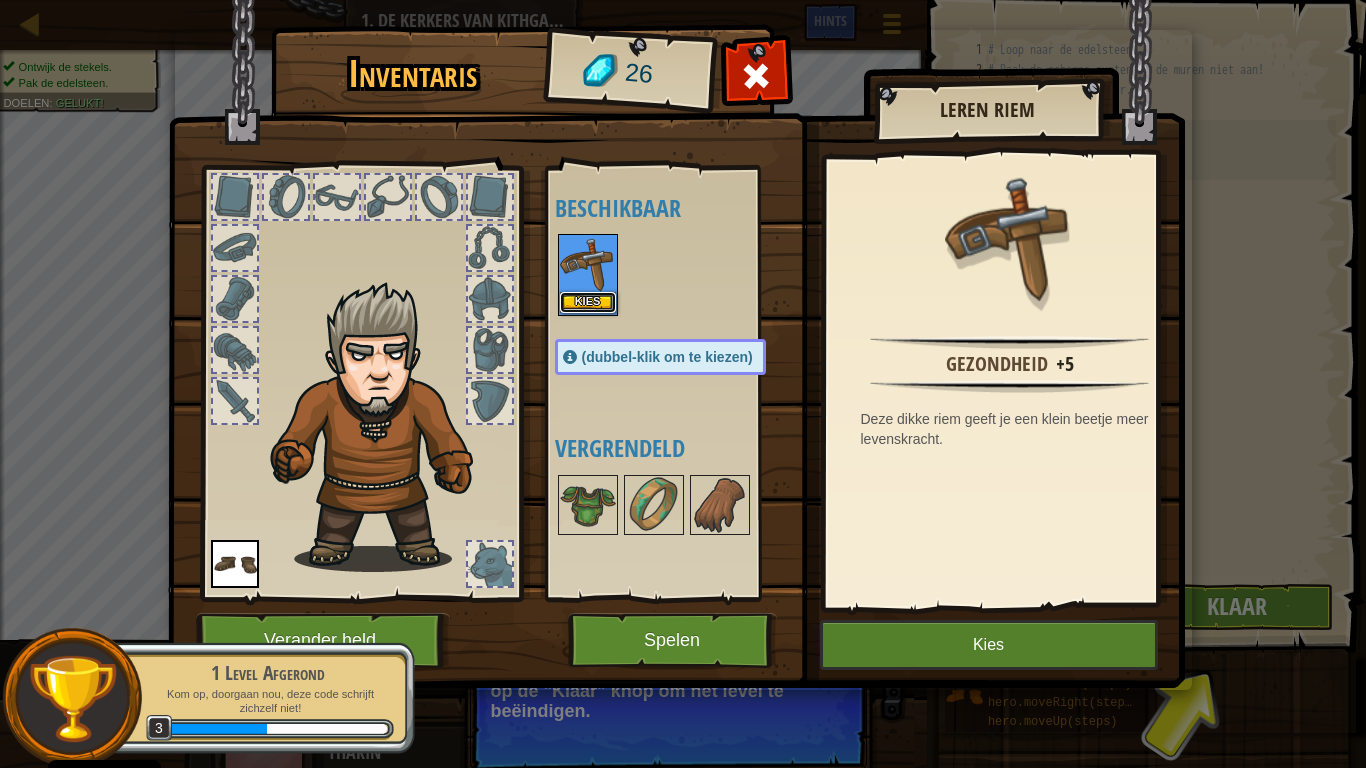 click on "Kies" at bounding box center [588, 302] 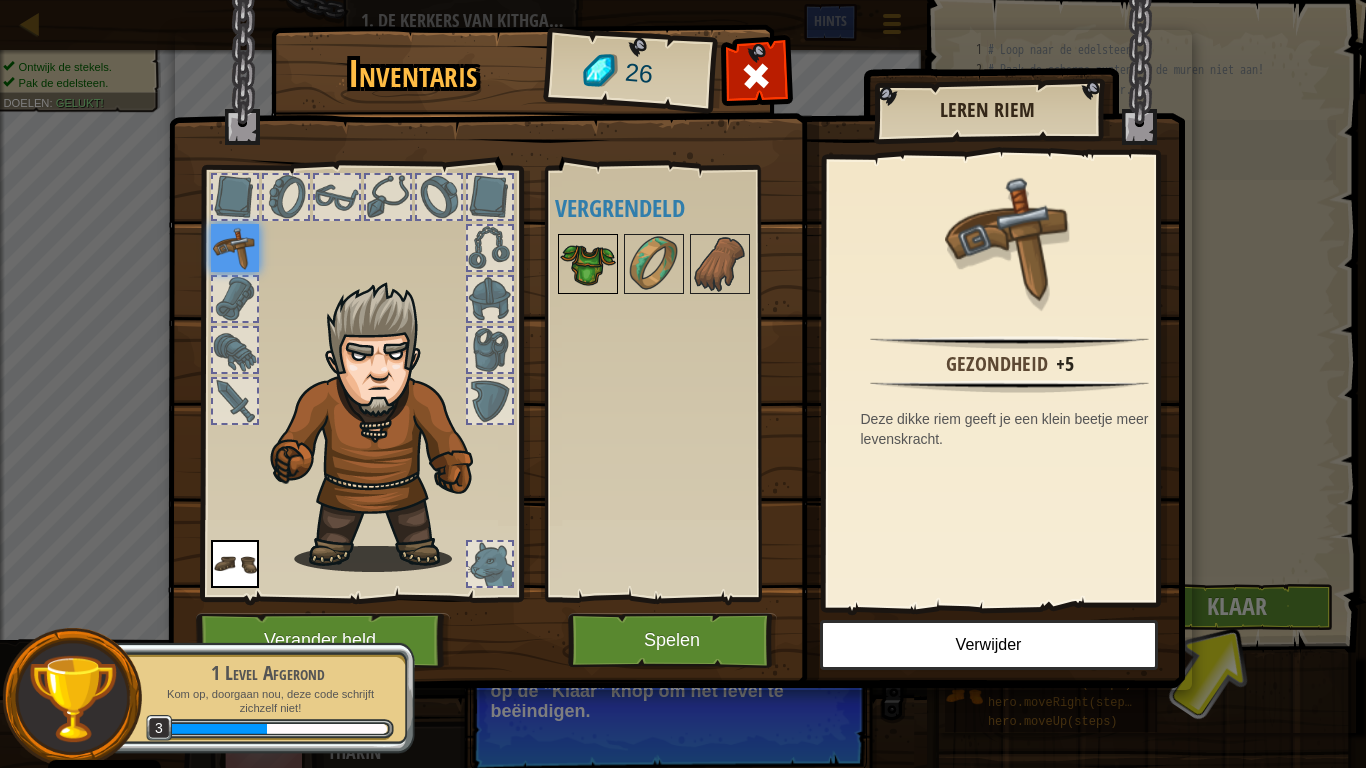 click at bounding box center (588, 264) 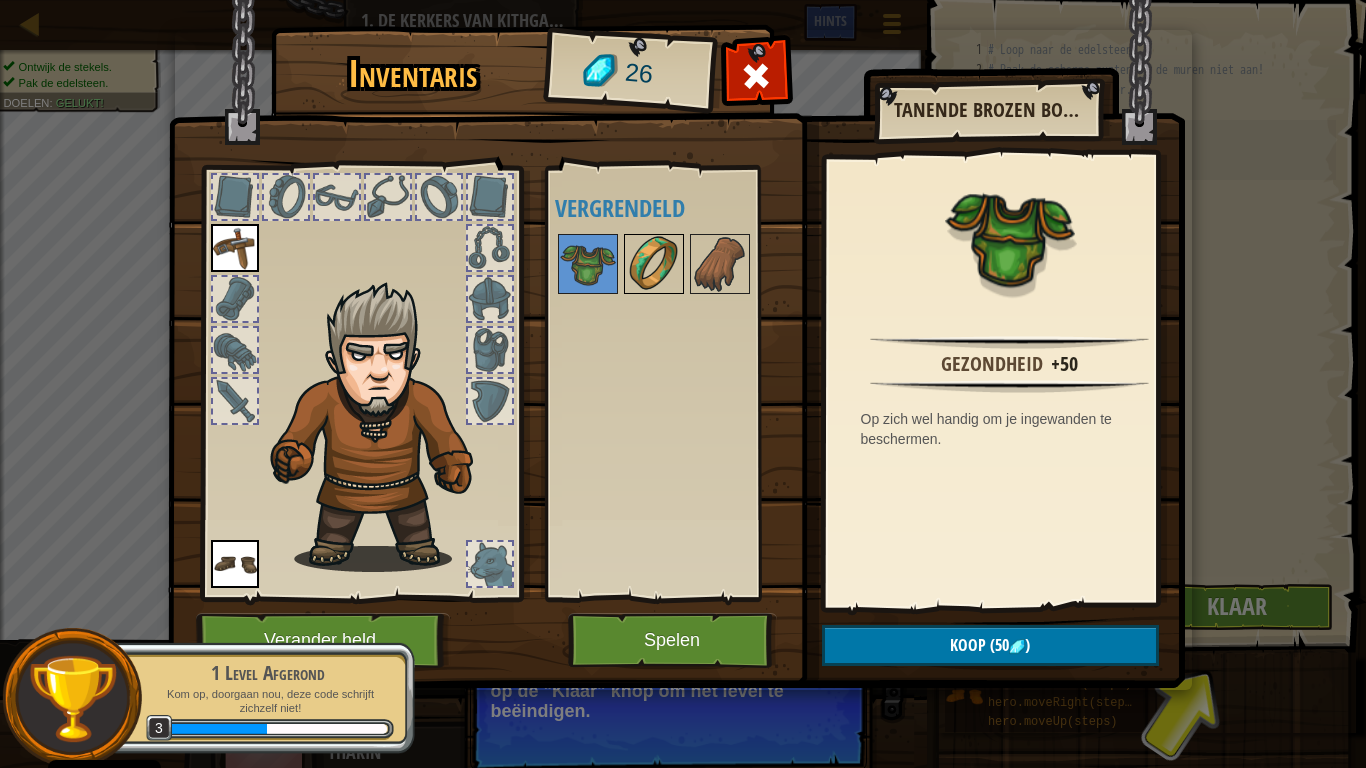 click at bounding box center (654, 264) 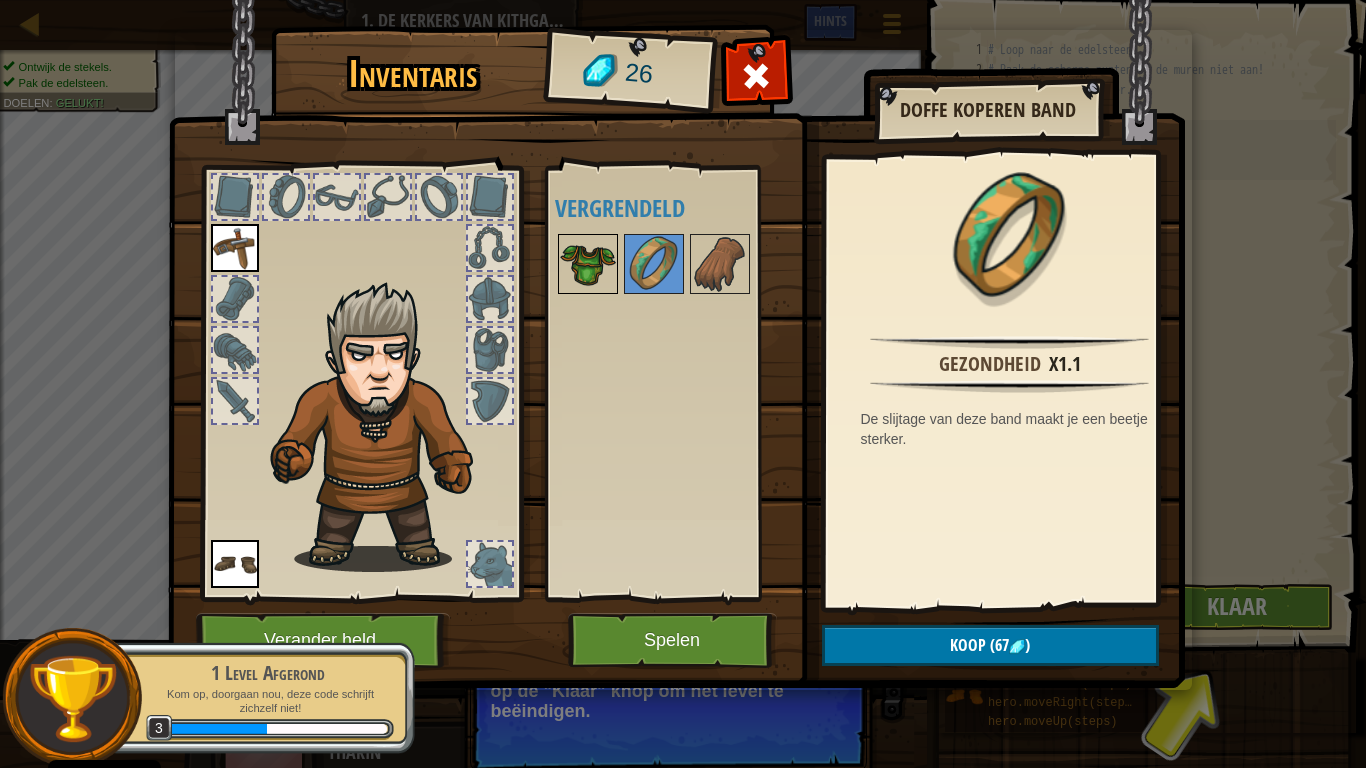 click at bounding box center (588, 264) 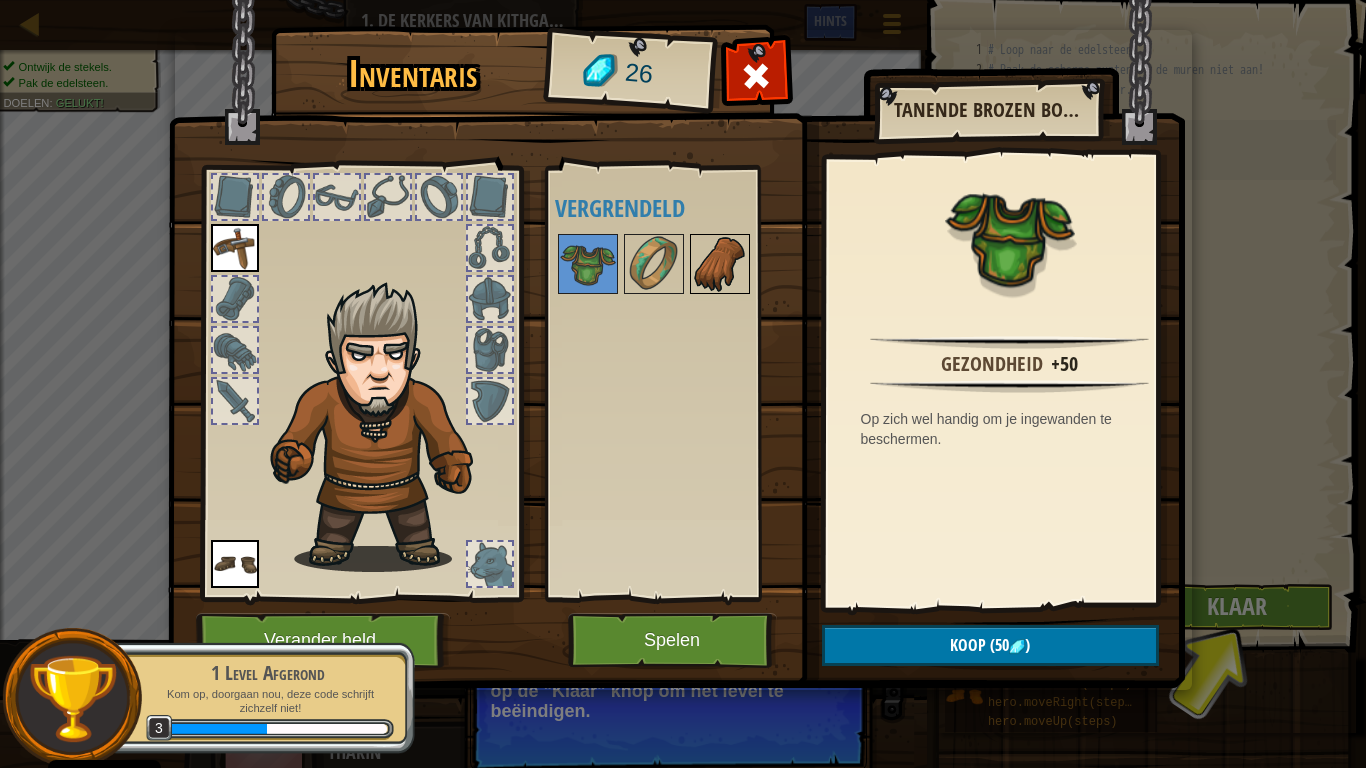 click at bounding box center [720, 264] 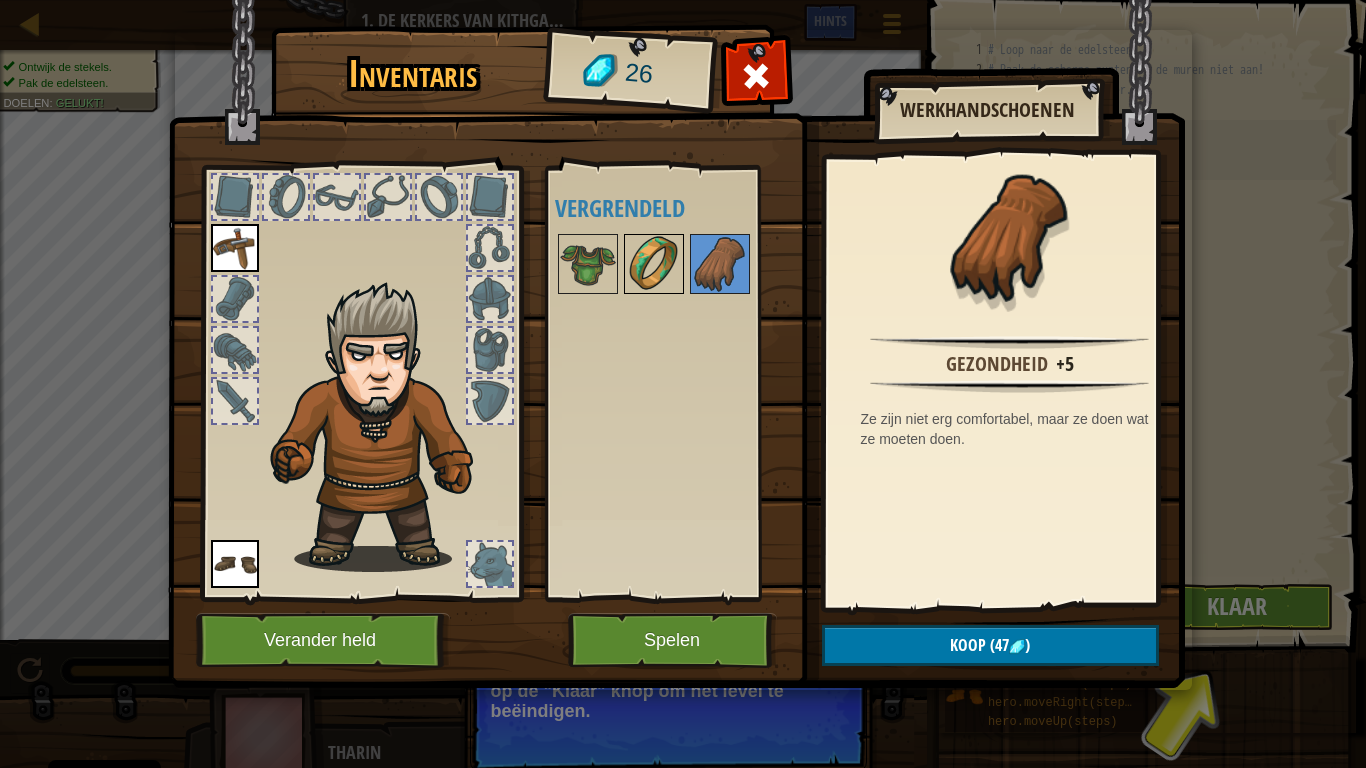 click at bounding box center (654, 264) 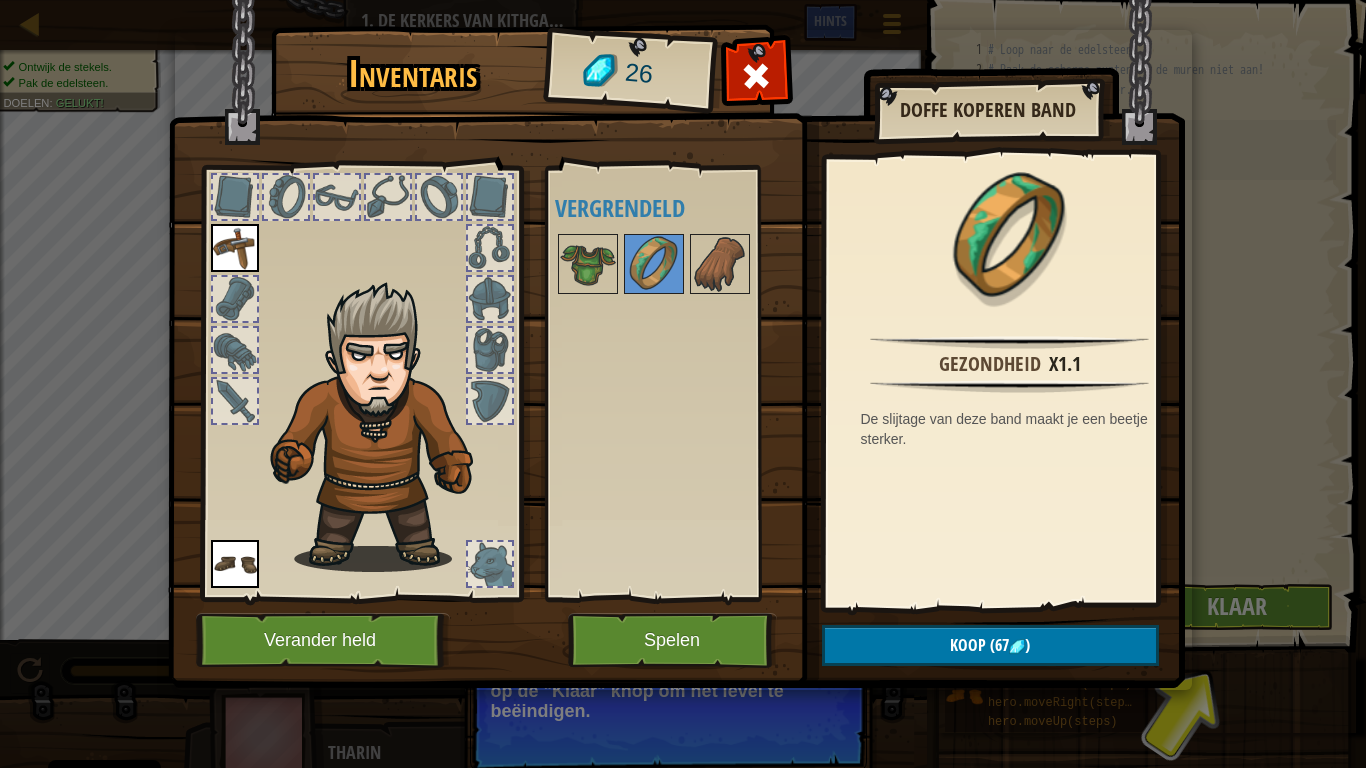 drag, startPoint x: 1321, startPoint y: 574, endPoint x: 1299, endPoint y: 579, distance: 22.561028 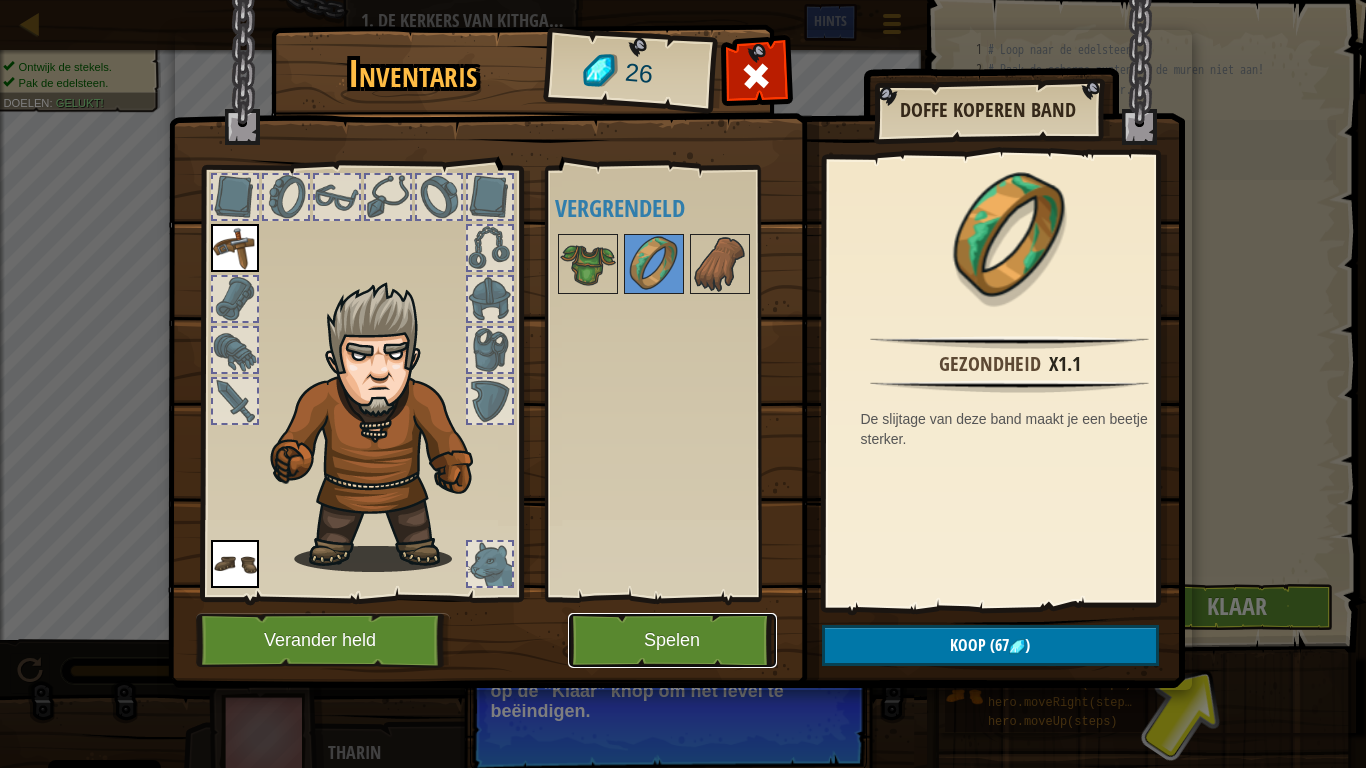 click on "Spelen" at bounding box center [672, 640] 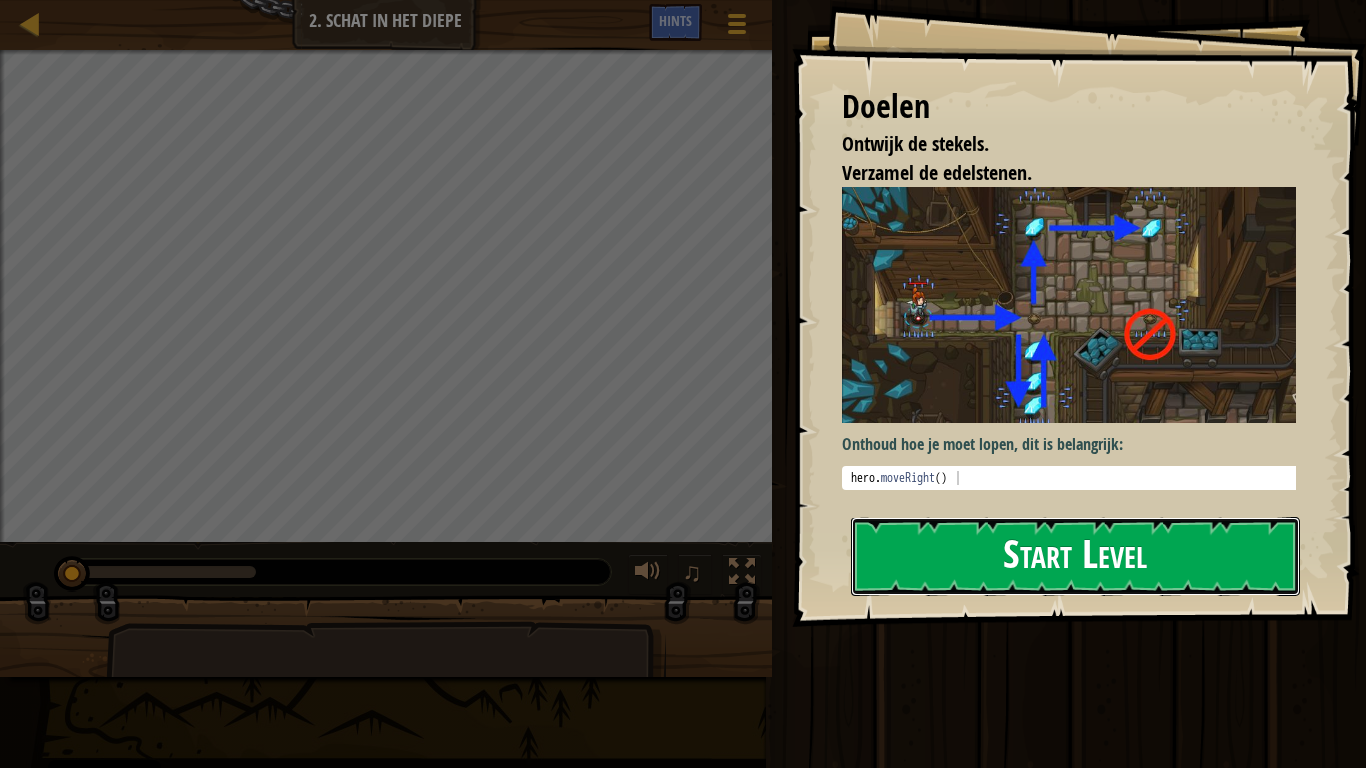 click on "Start Level" at bounding box center [1075, 556] 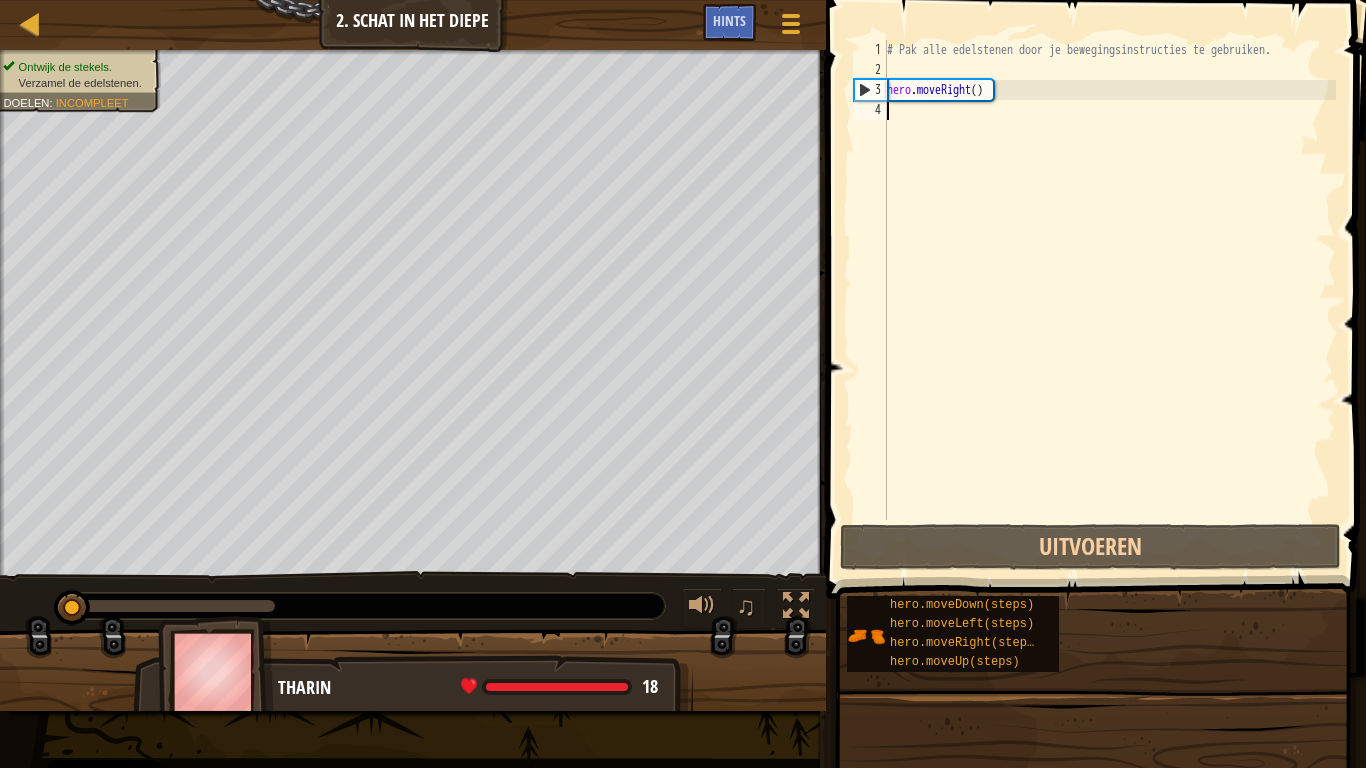click on "# Pak alle edelstenen door je bewegingsinstructies te gebruiken. hero . moveRight ( )" at bounding box center [1109, 300] 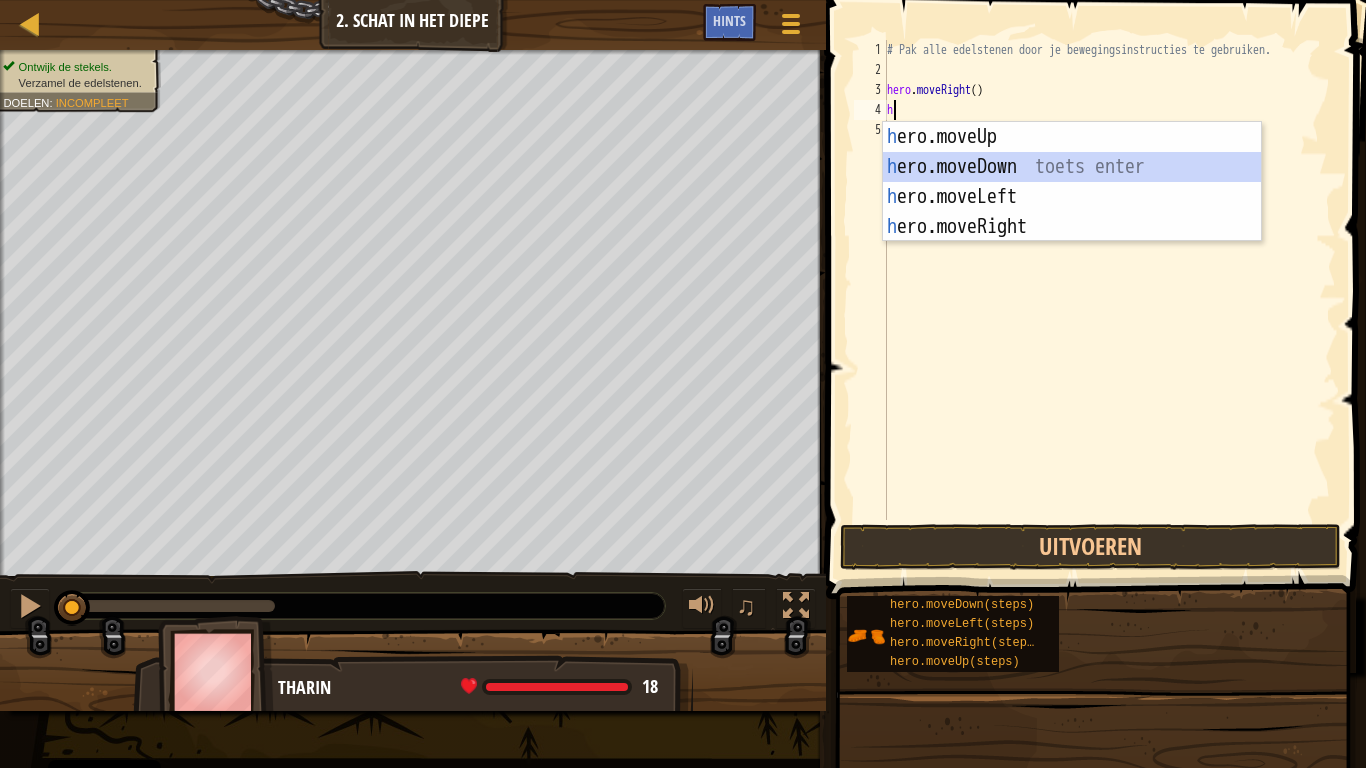 click on "h ero.moveUp toets enter h ero.moveDown toets enter h ero.moveLeft toets enter h ero.moveRight toets enter" at bounding box center [1072, 212] 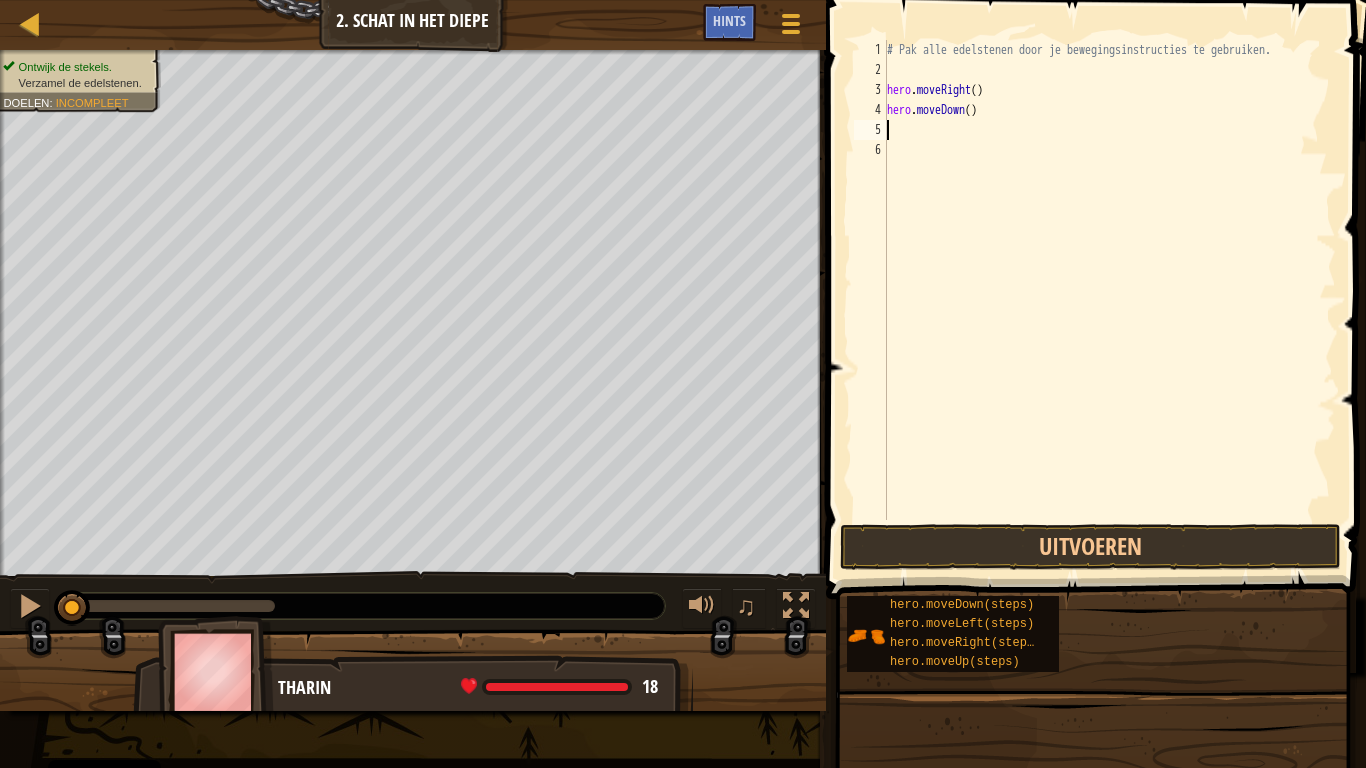 type on "h" 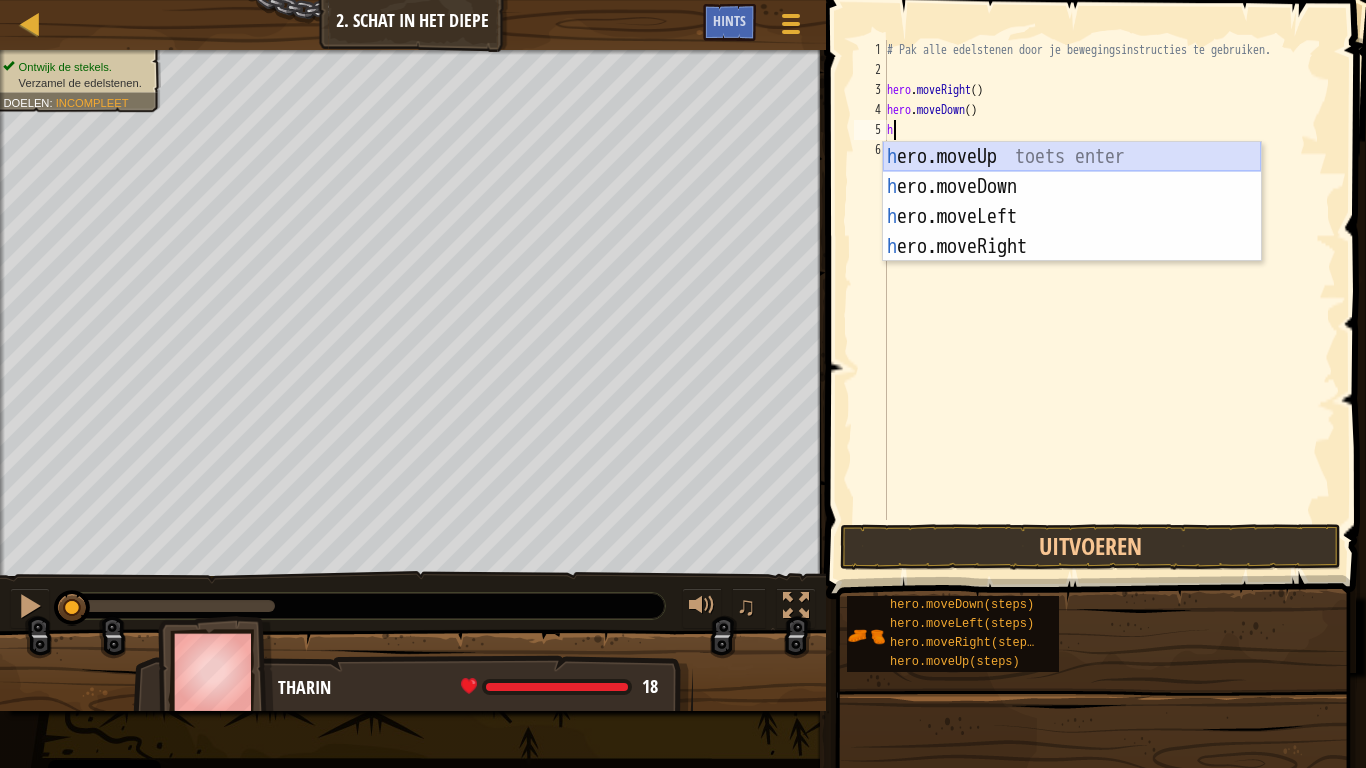 click on "h ero.moveUp toets enter h ero.moveDown toets enter h ero.moveLeft toets enter h ero.moveRight toets enter" at bounding box center (1072, 232) 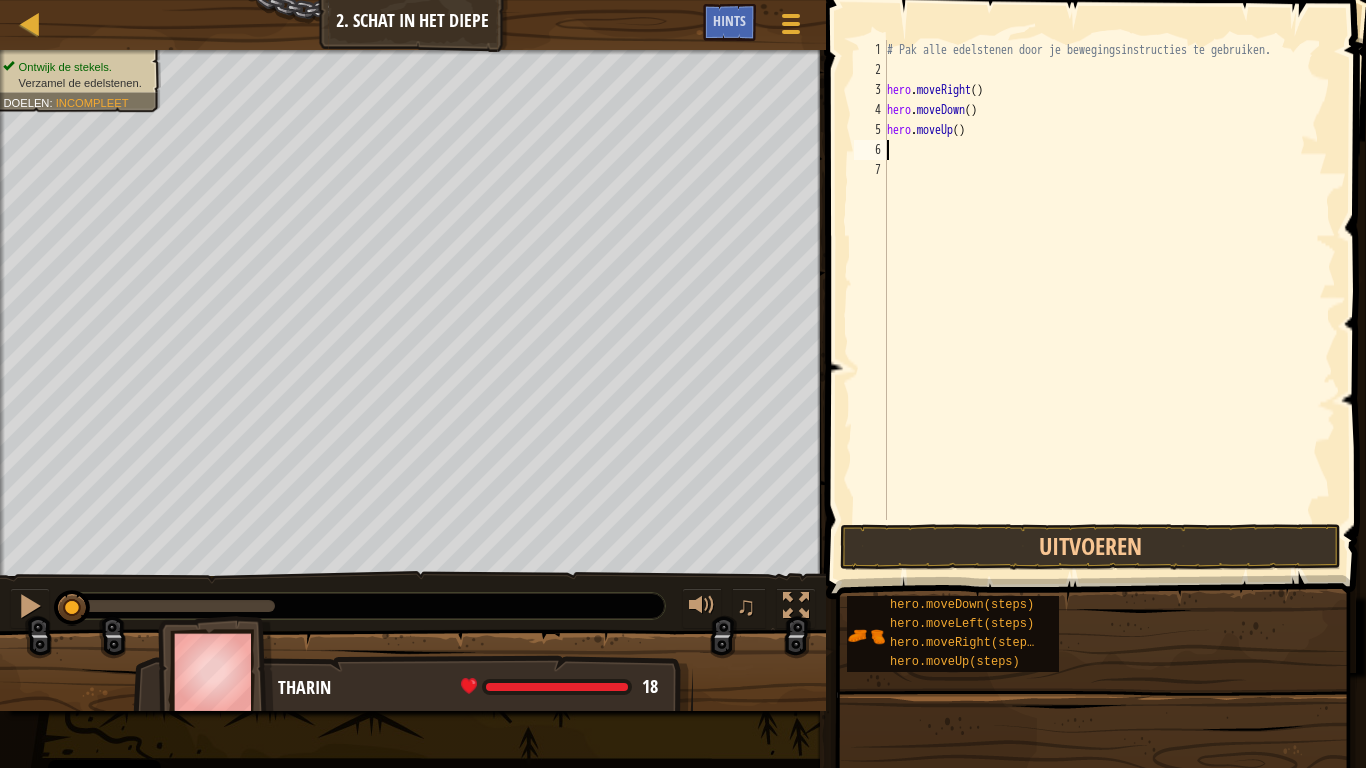 type on "h" 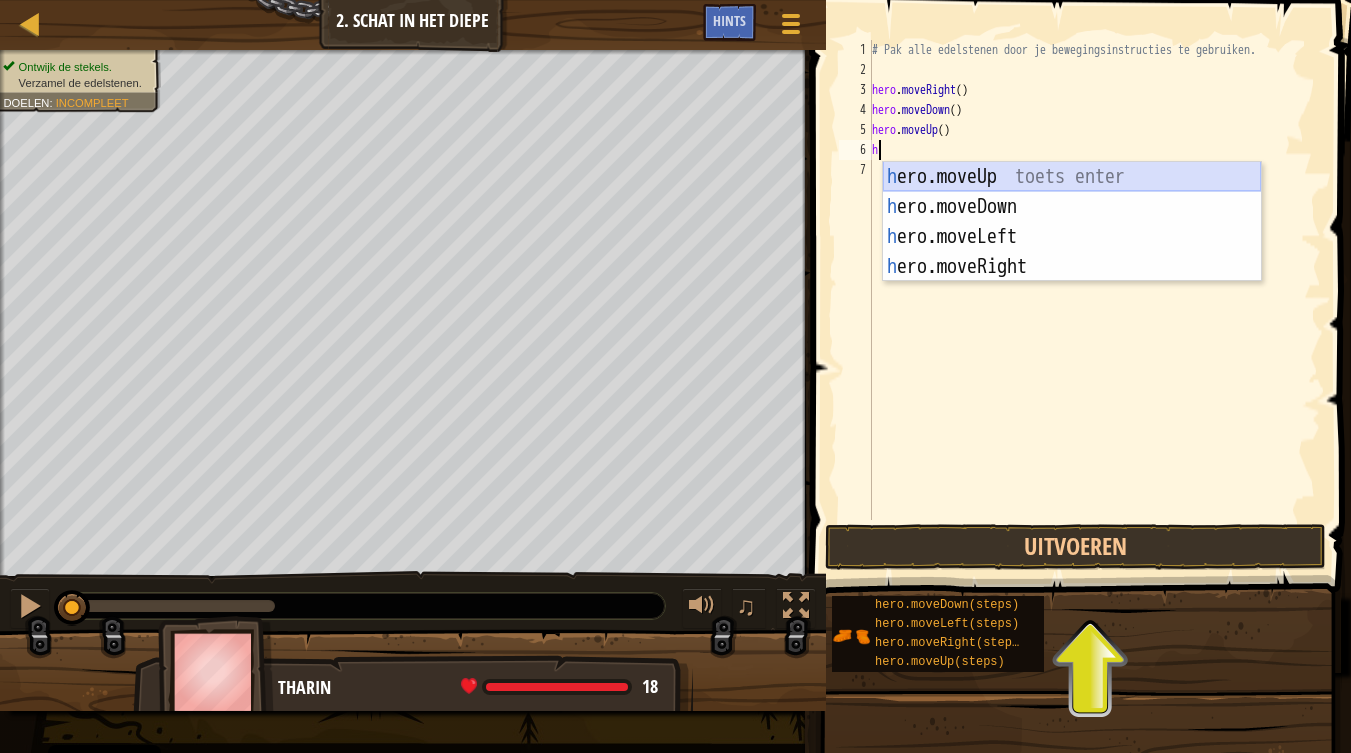 click on "h ero.moveUp toets enter h ero.moveDown toets enter h ero.moveLeft toets enter h ero.moveRight toets enter" at bounding box center [1072, 252] 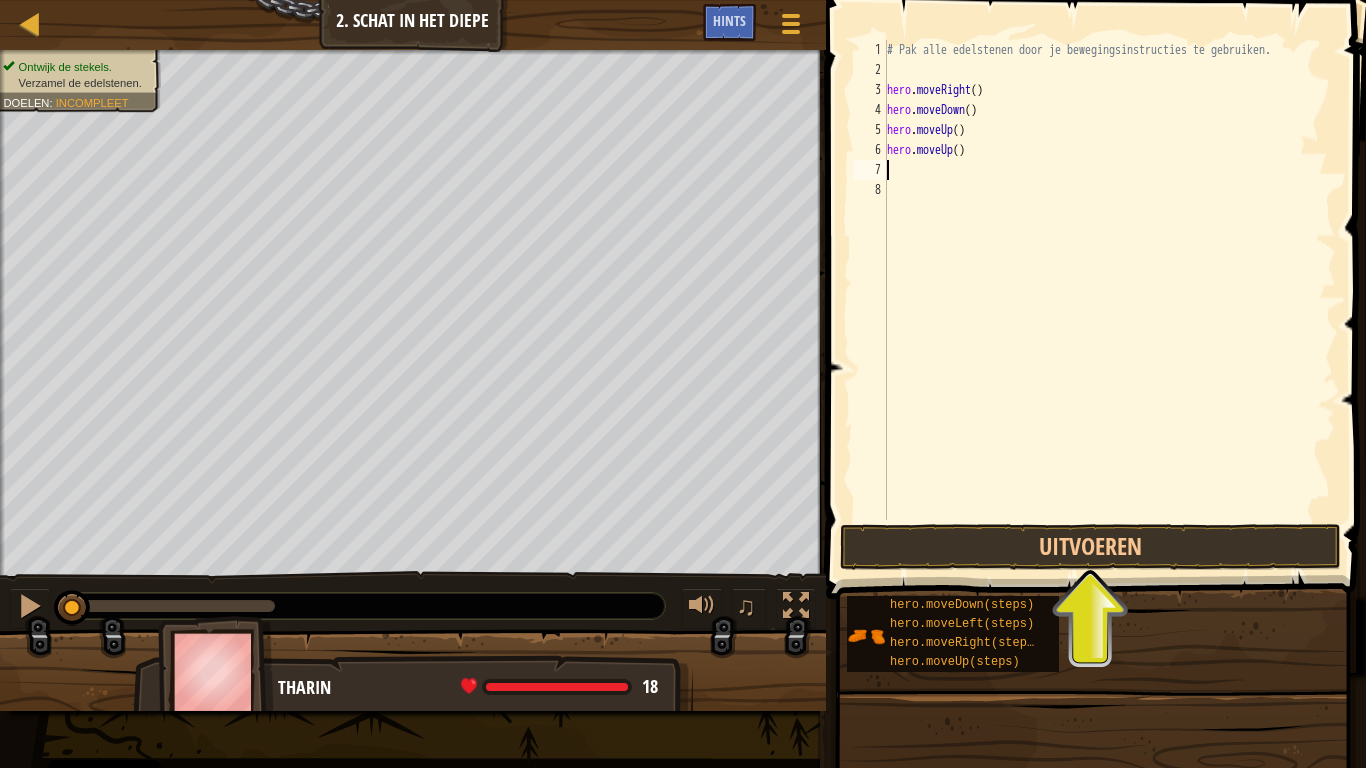 type on "h" 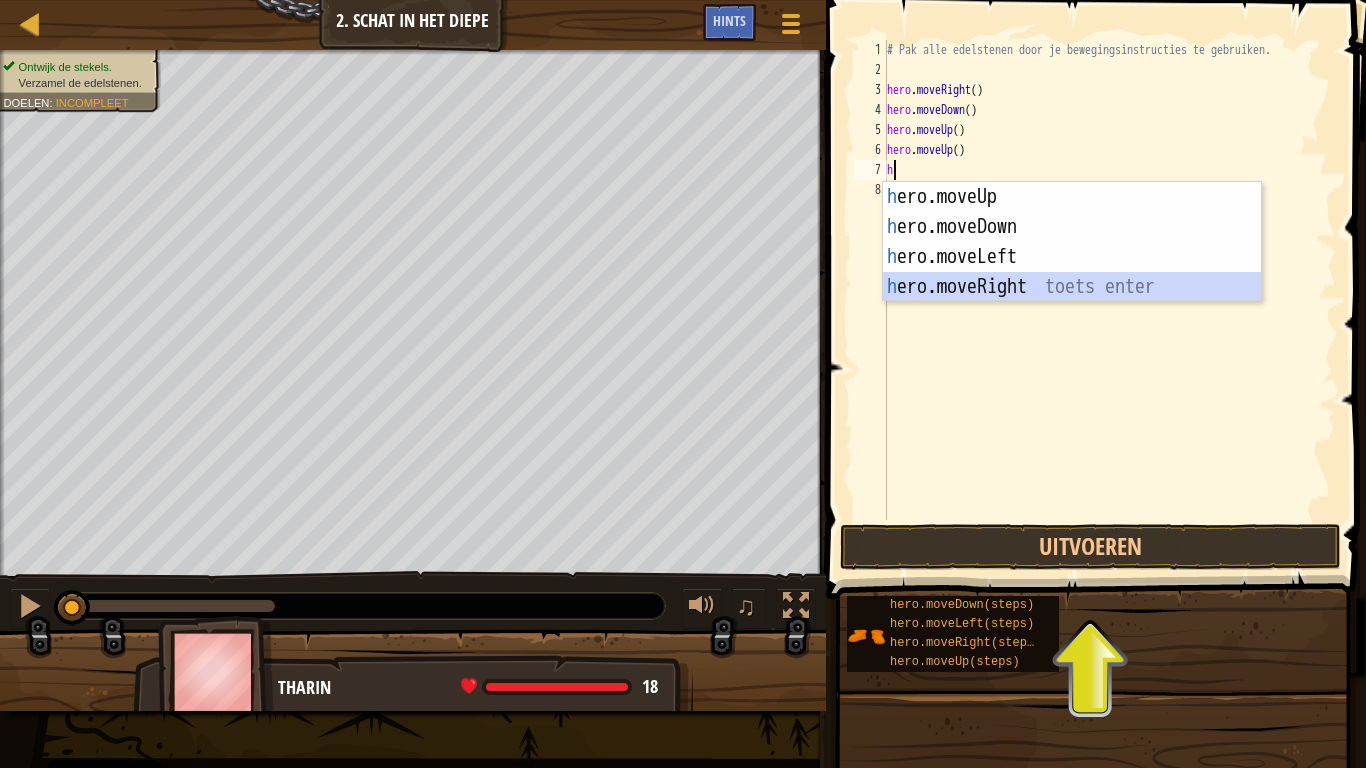 click on "h ero.moveUp toets enter h ero.moveDown toets enter h ero.moveLeft toets enter h ero.moveRight toets enter" at bounding box center [1072, 272] 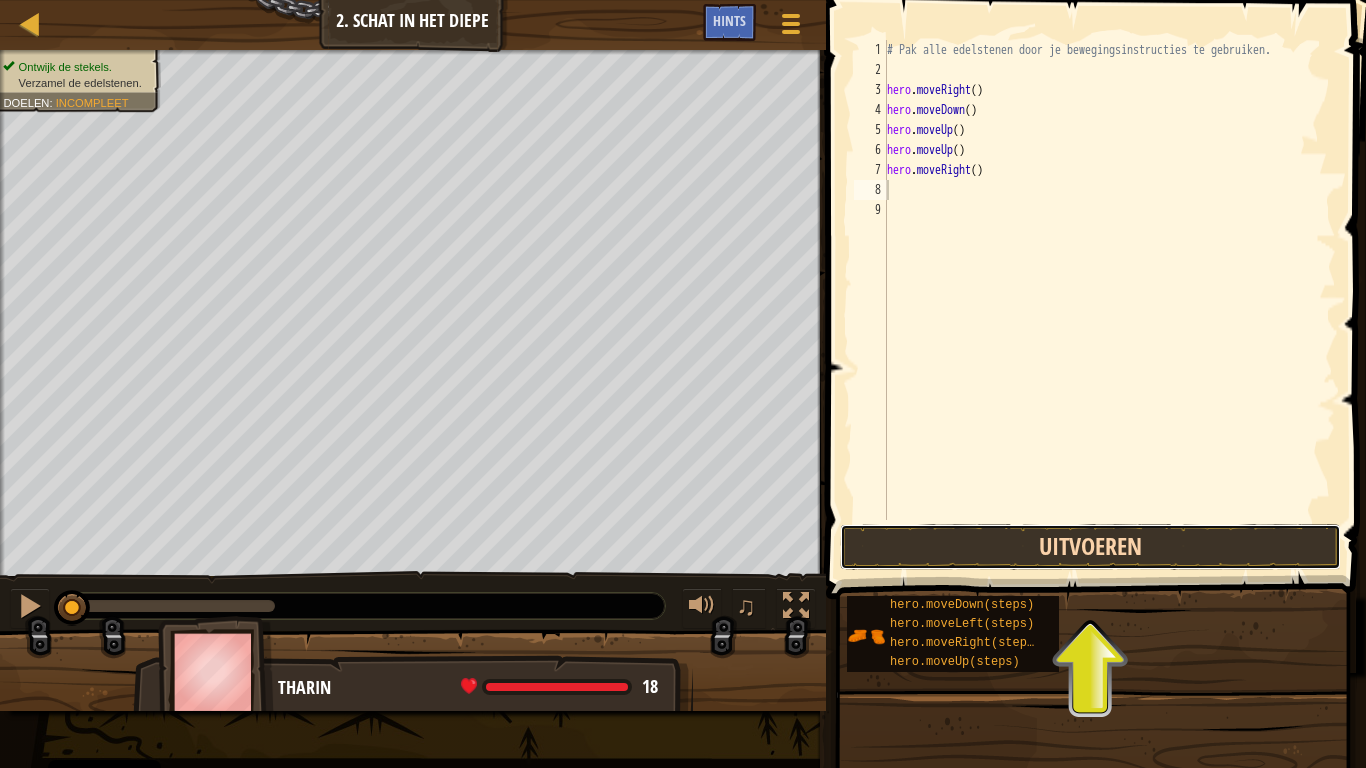 click on "Uitvoeren" at bounding box center [1090, 547] 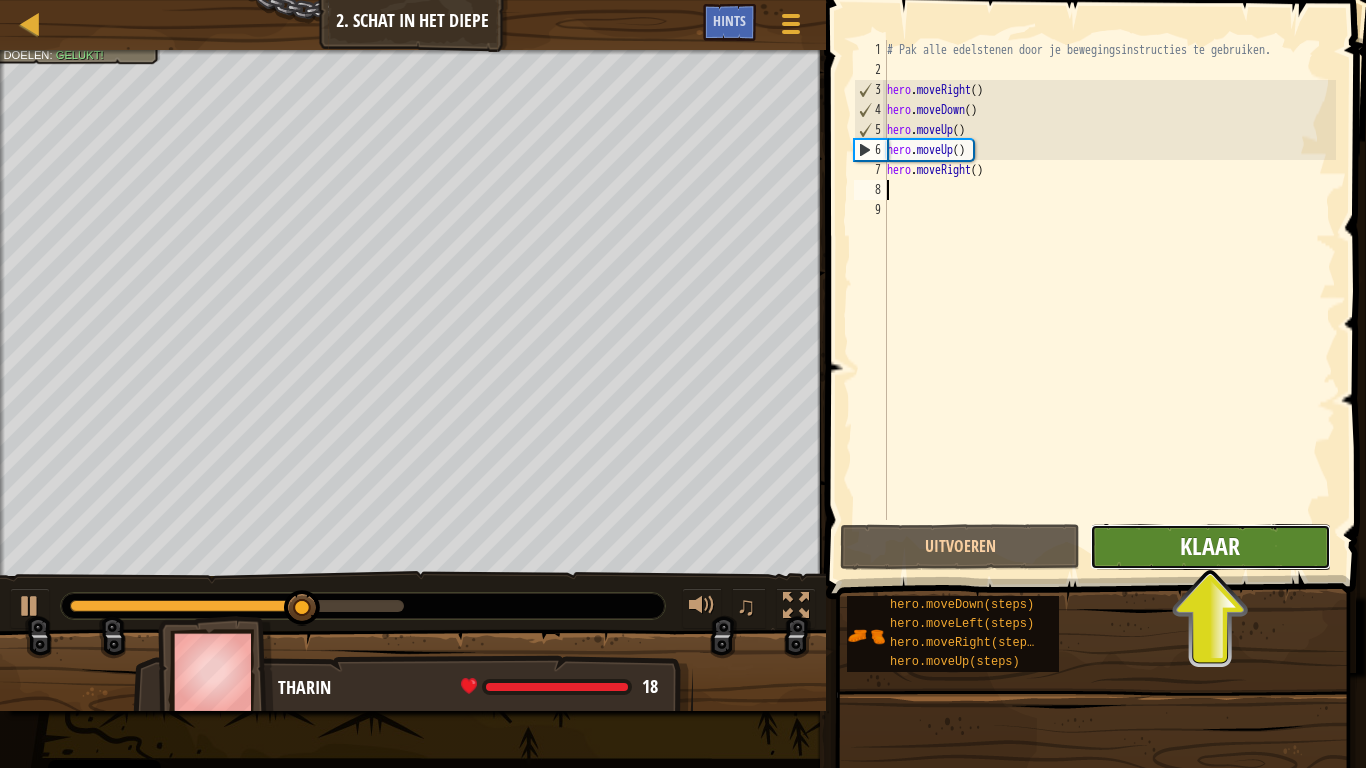click on "Klaar" at bounding box center (1210, 546) 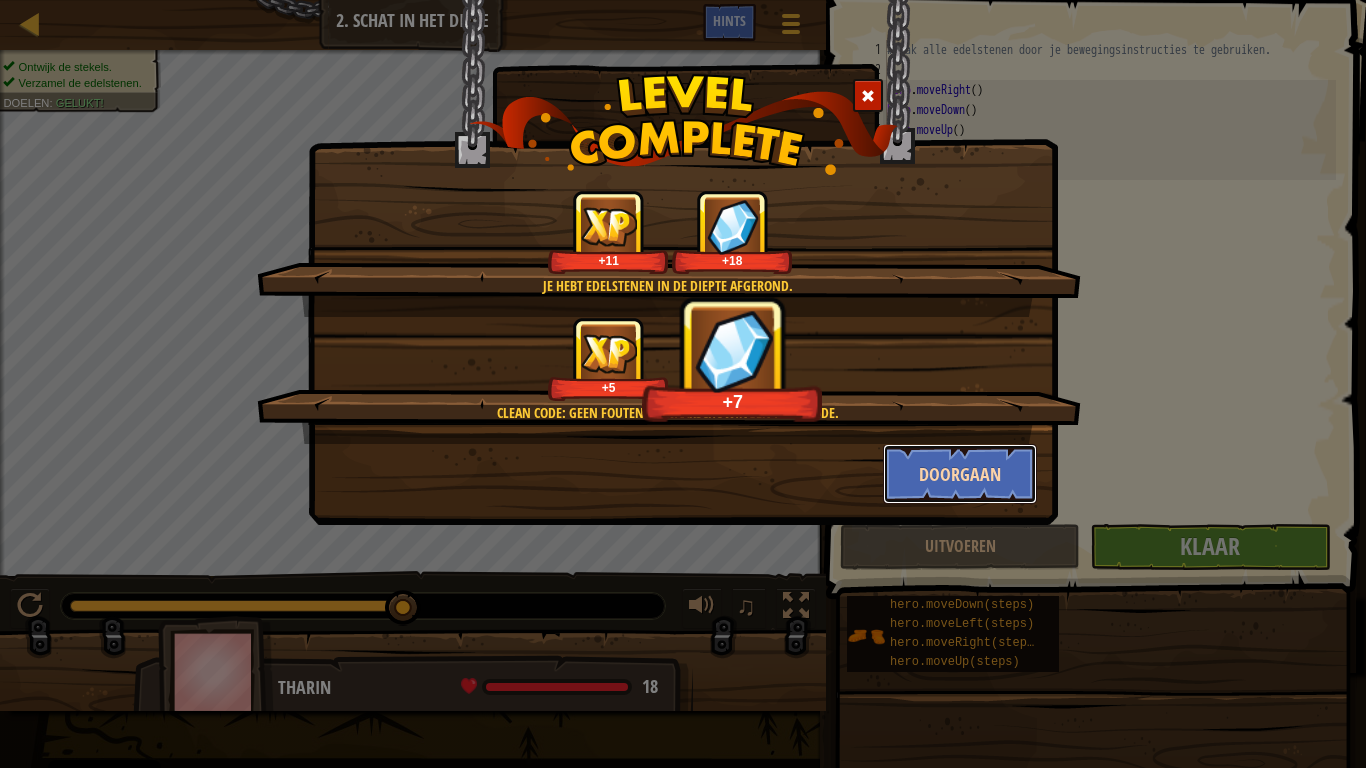 click on "Doorgaan" at bounding box center (960, 474) 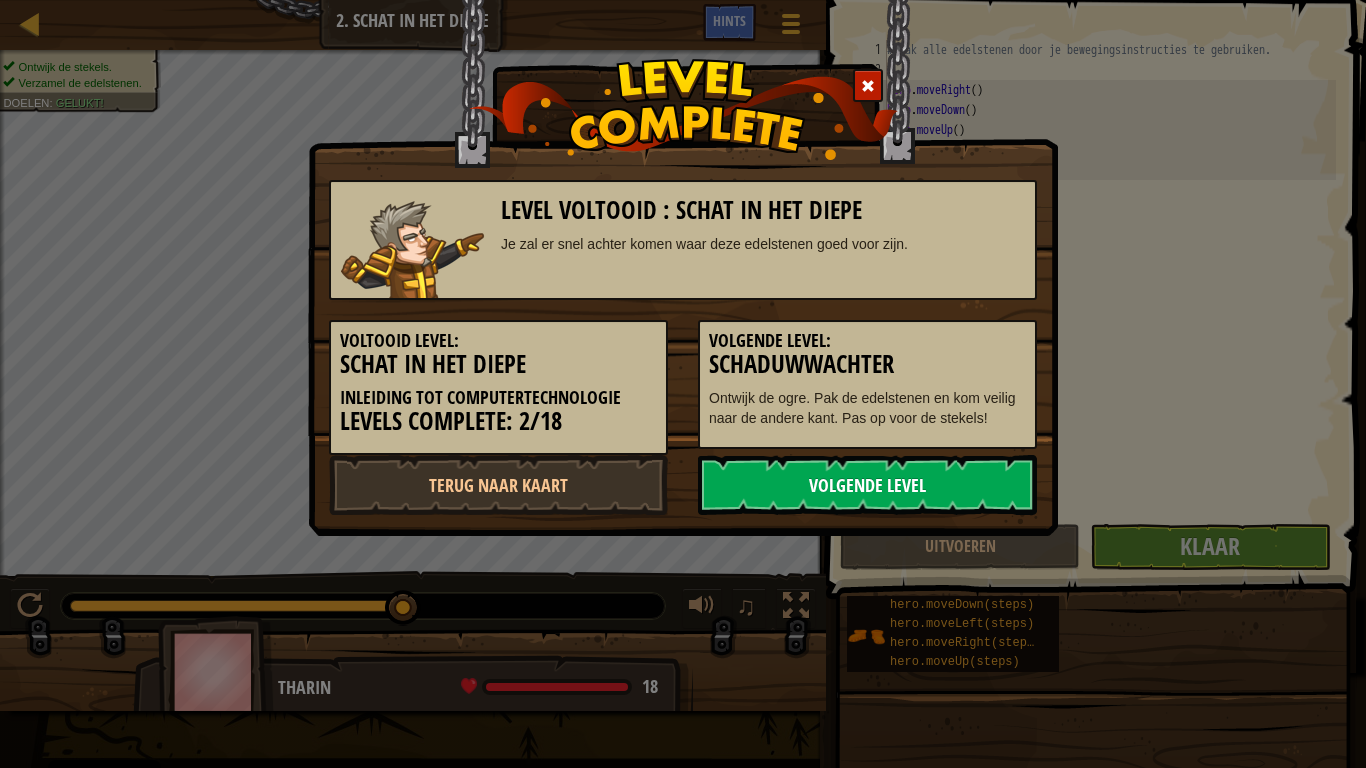 click on "Volgende Level" at bounding box center (867, 485) 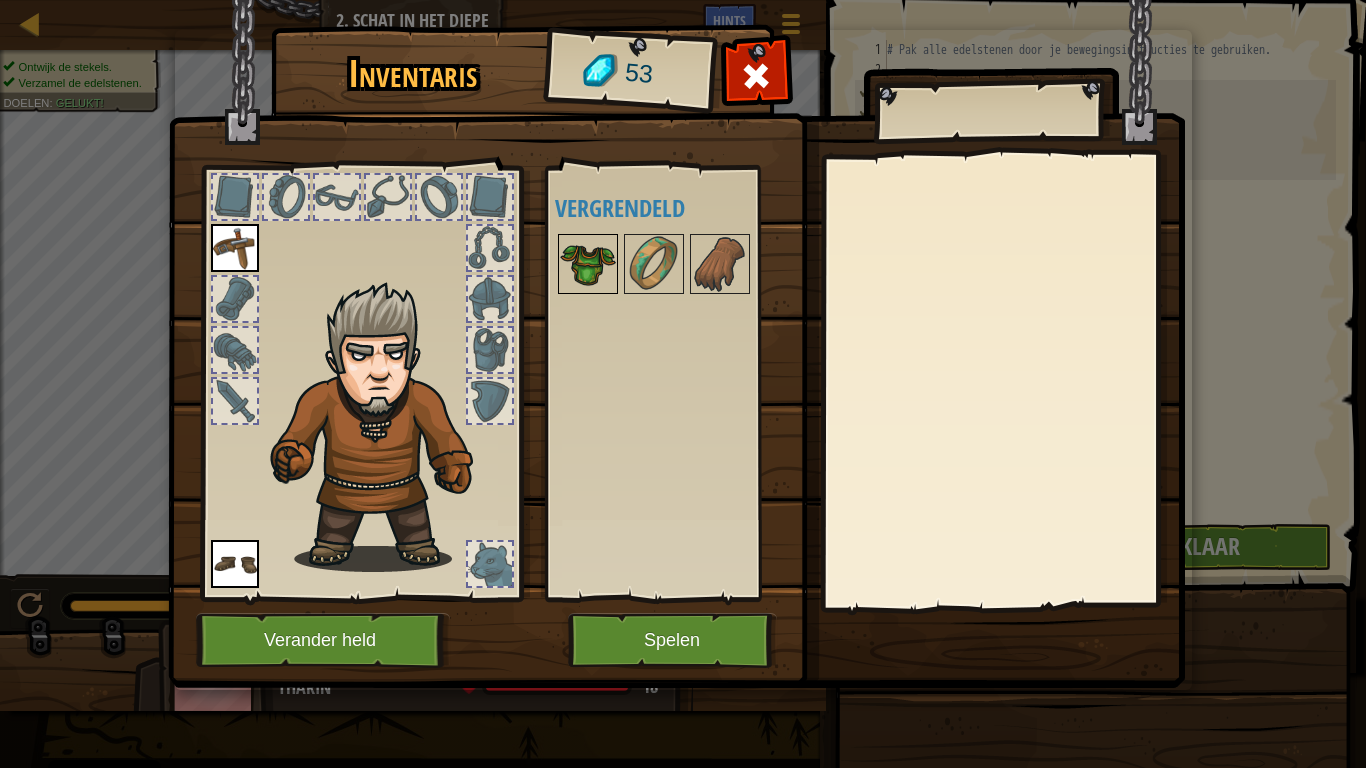 click at bounding box center (588, 264) 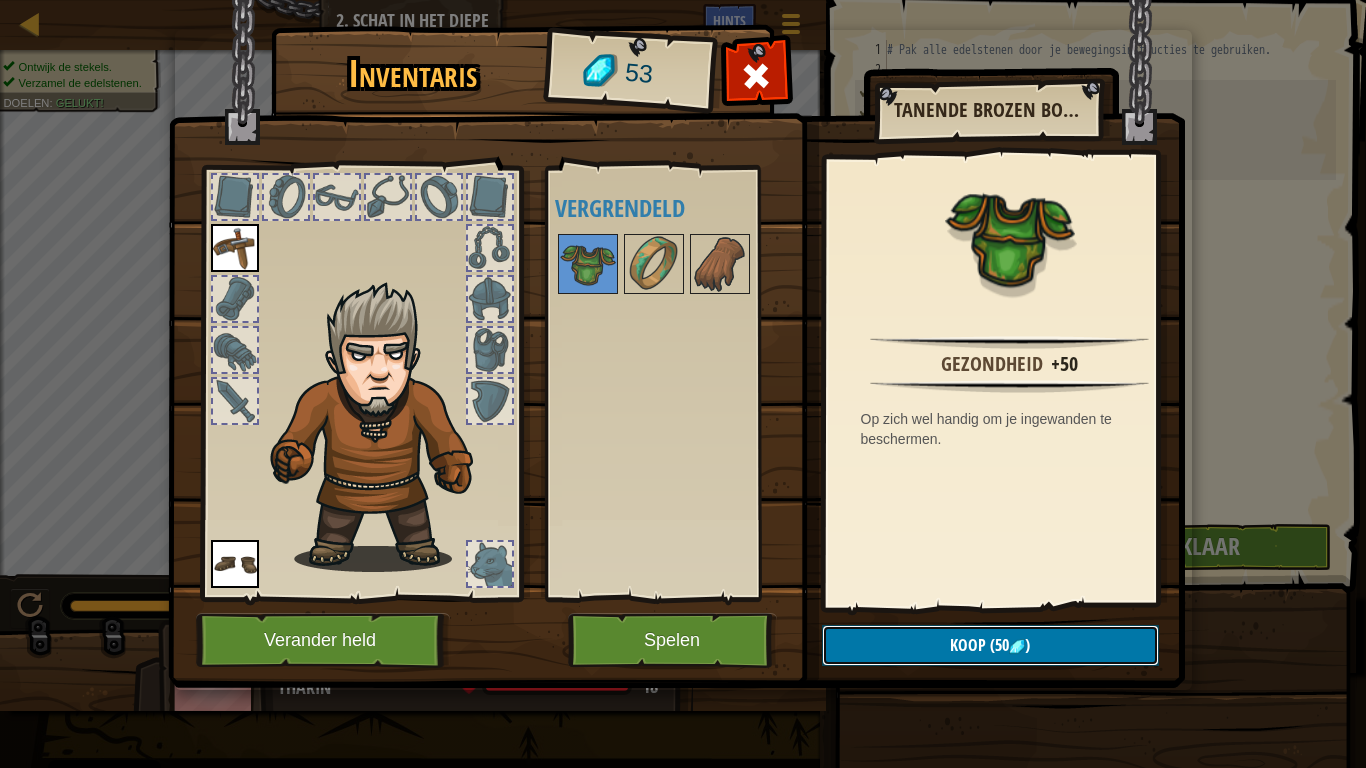 click on "Koop (50 )" at bounding box center (990, 645) 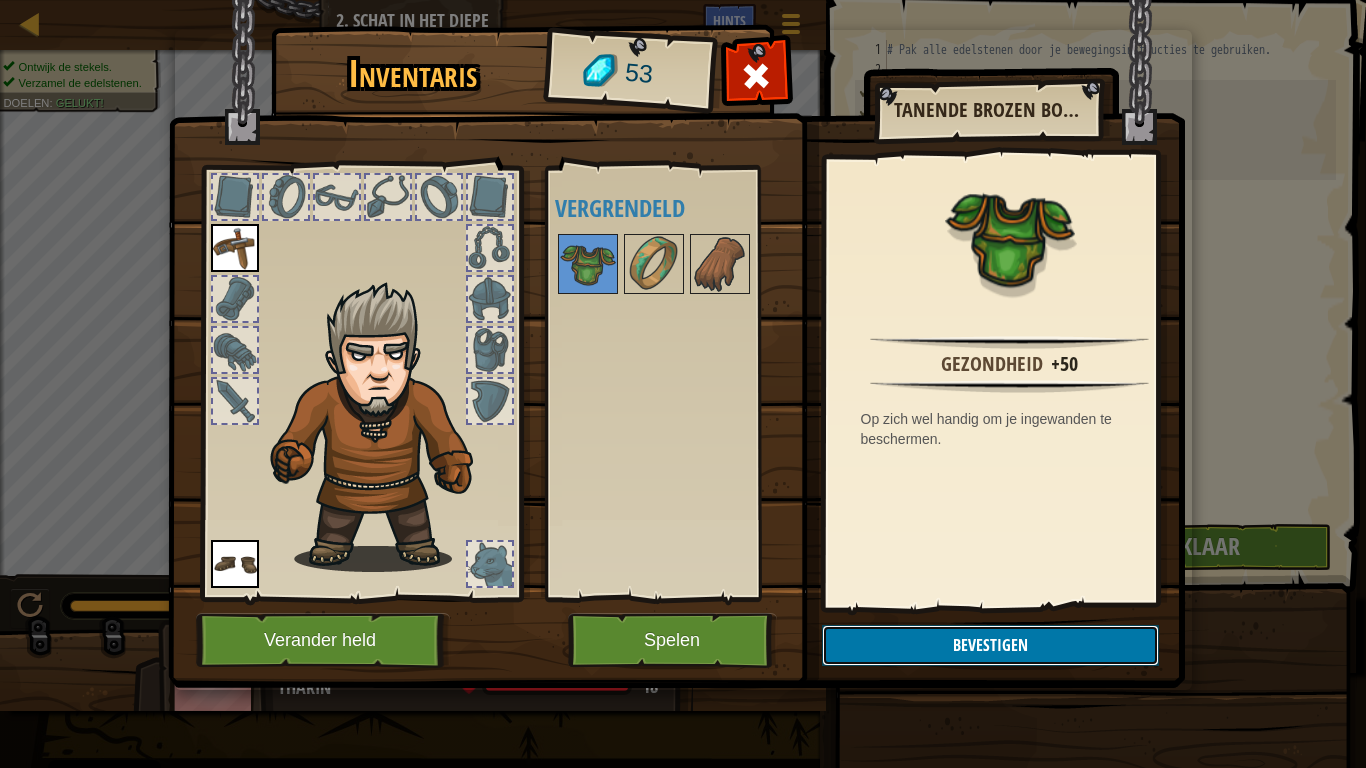 click on "Bevestigen" at bounding box center (990, 645) 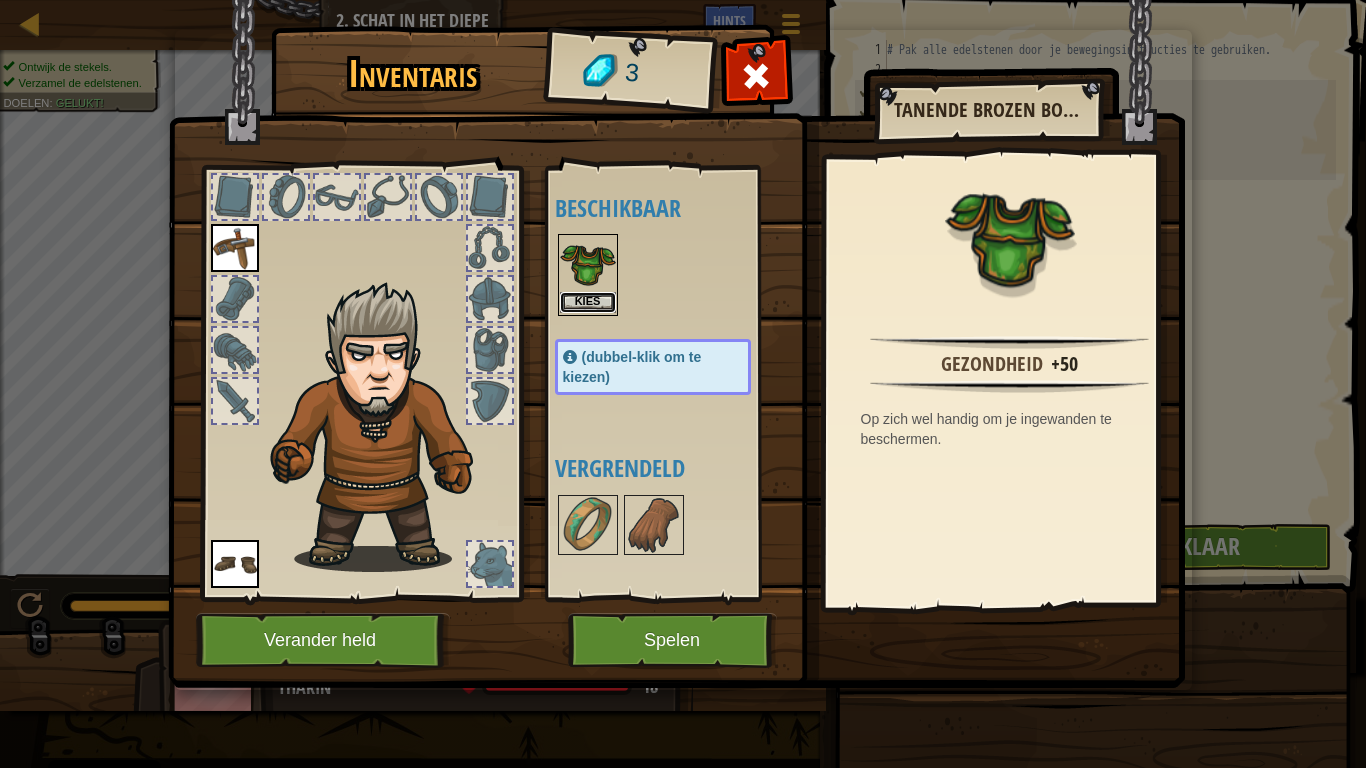 click on "Kies" at bounding box center (588, 302) 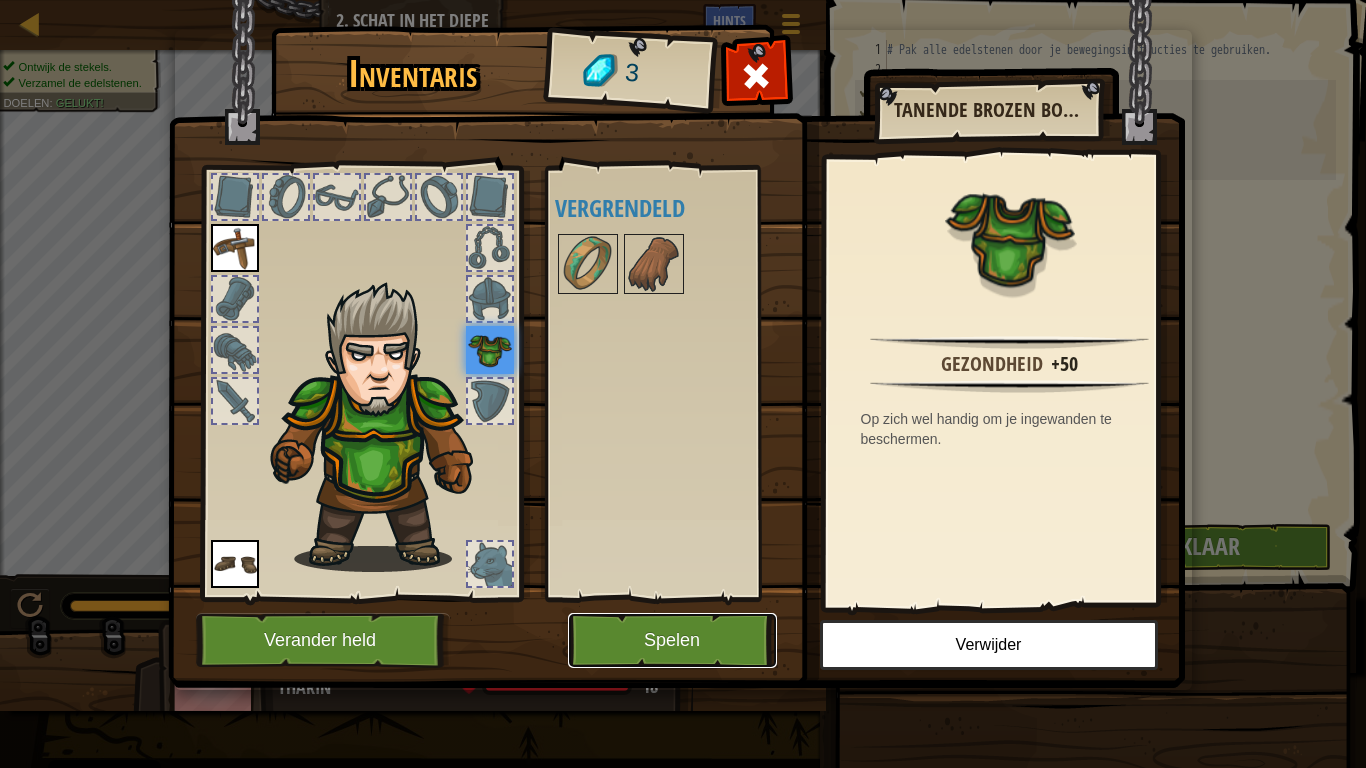 click on "Spelen" at bounding box center [672, 640] 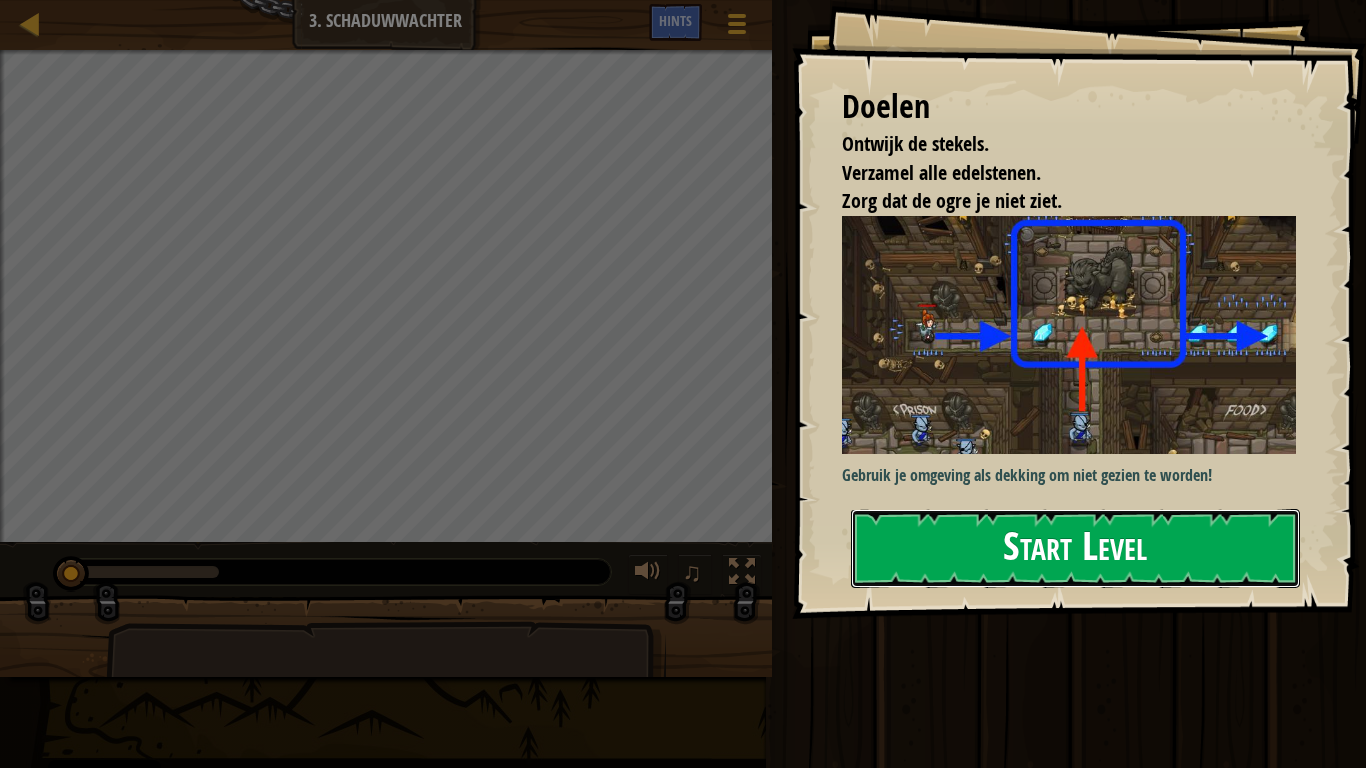 click on "Start Level" at bounding box center (1075, 548) 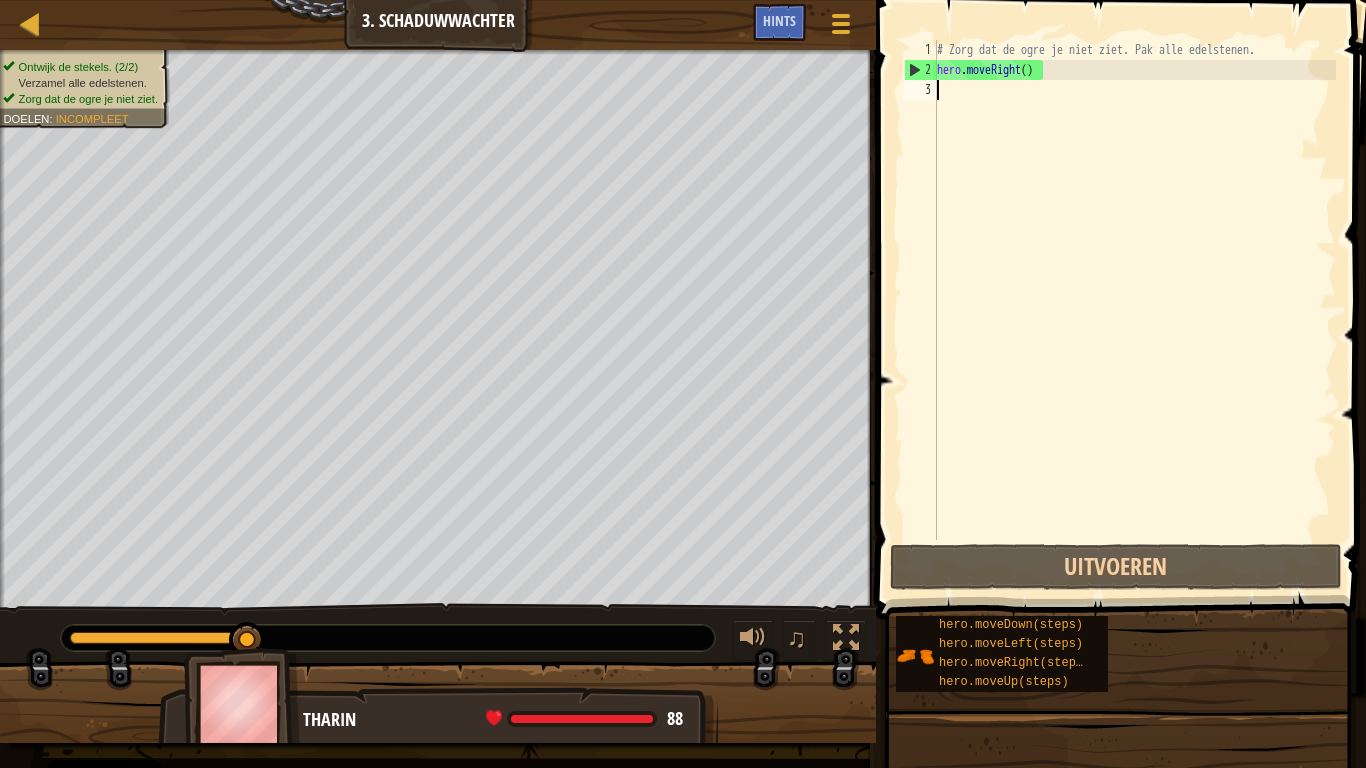 type on "h" 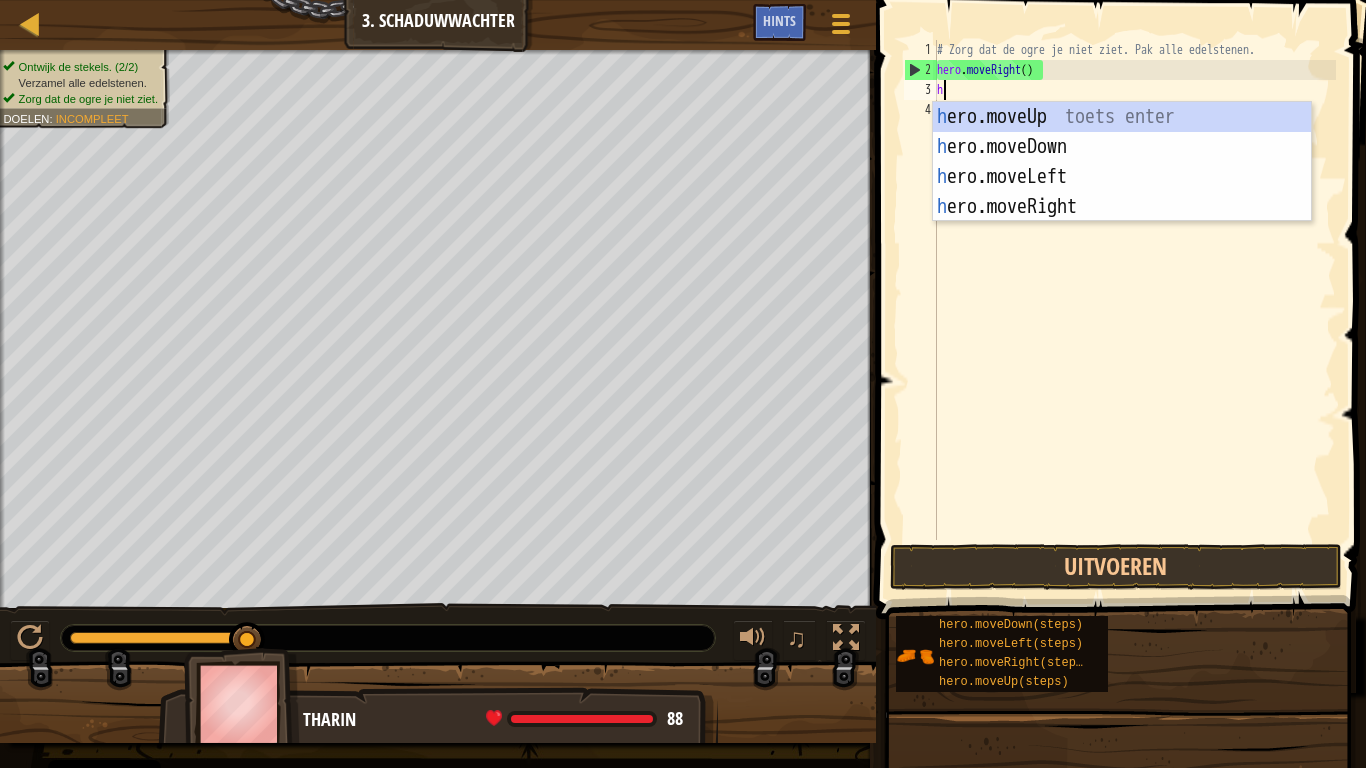 scroll, scrollTop: 9, scrollLeft: 0, axis: vertical 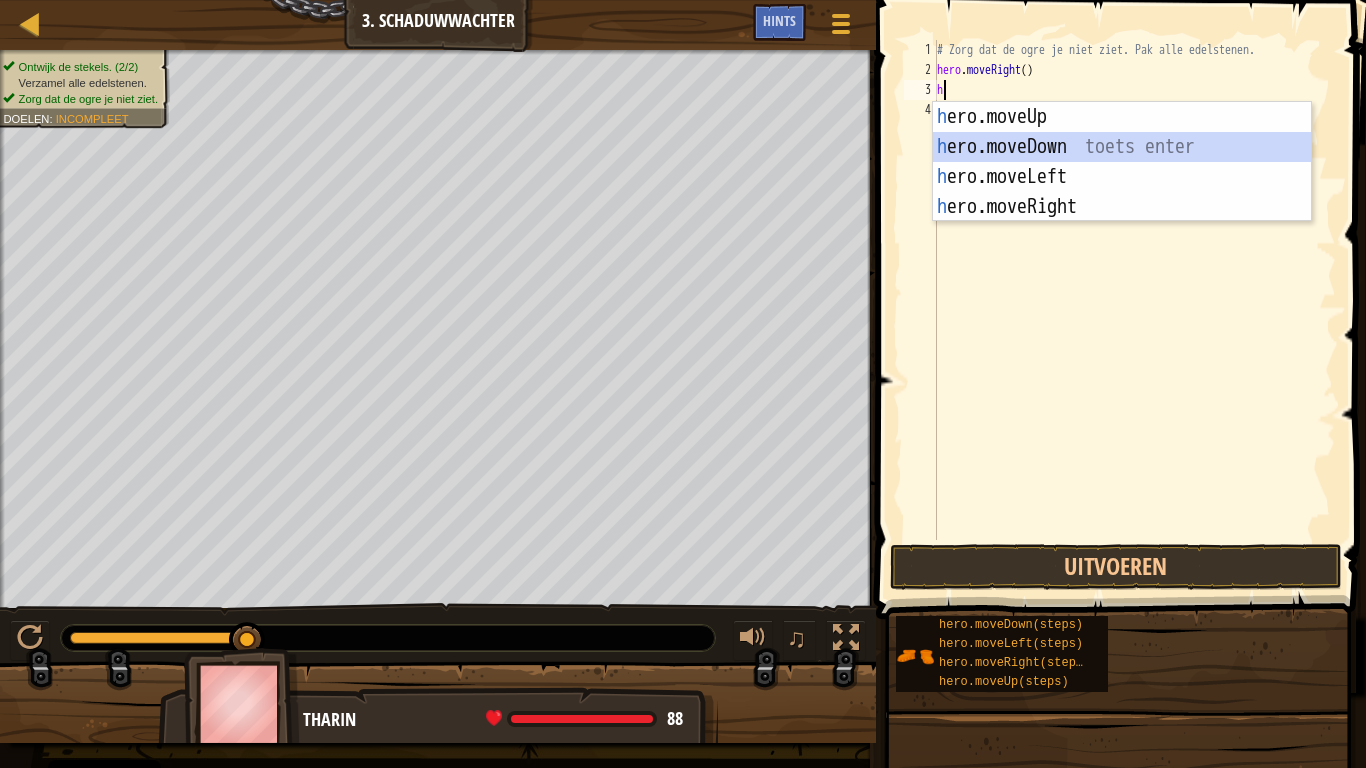 click on "h ero.moveUp toets enter h ero.moveDown toets enter h ero.moveLeft toets enter h ero.moveRight toets enter" at bounding box center (1122, 192) 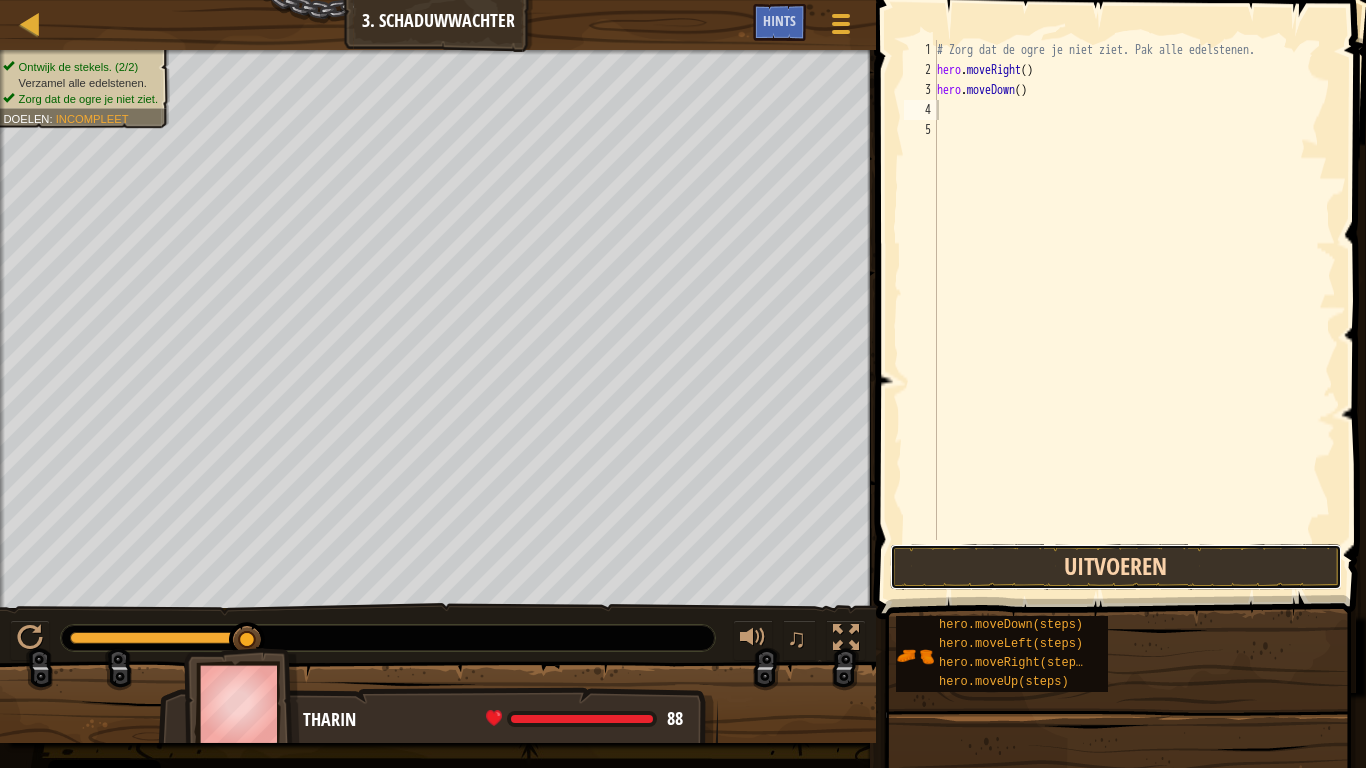 click on "Uitvoeren" at bounding box center (1116, 567) 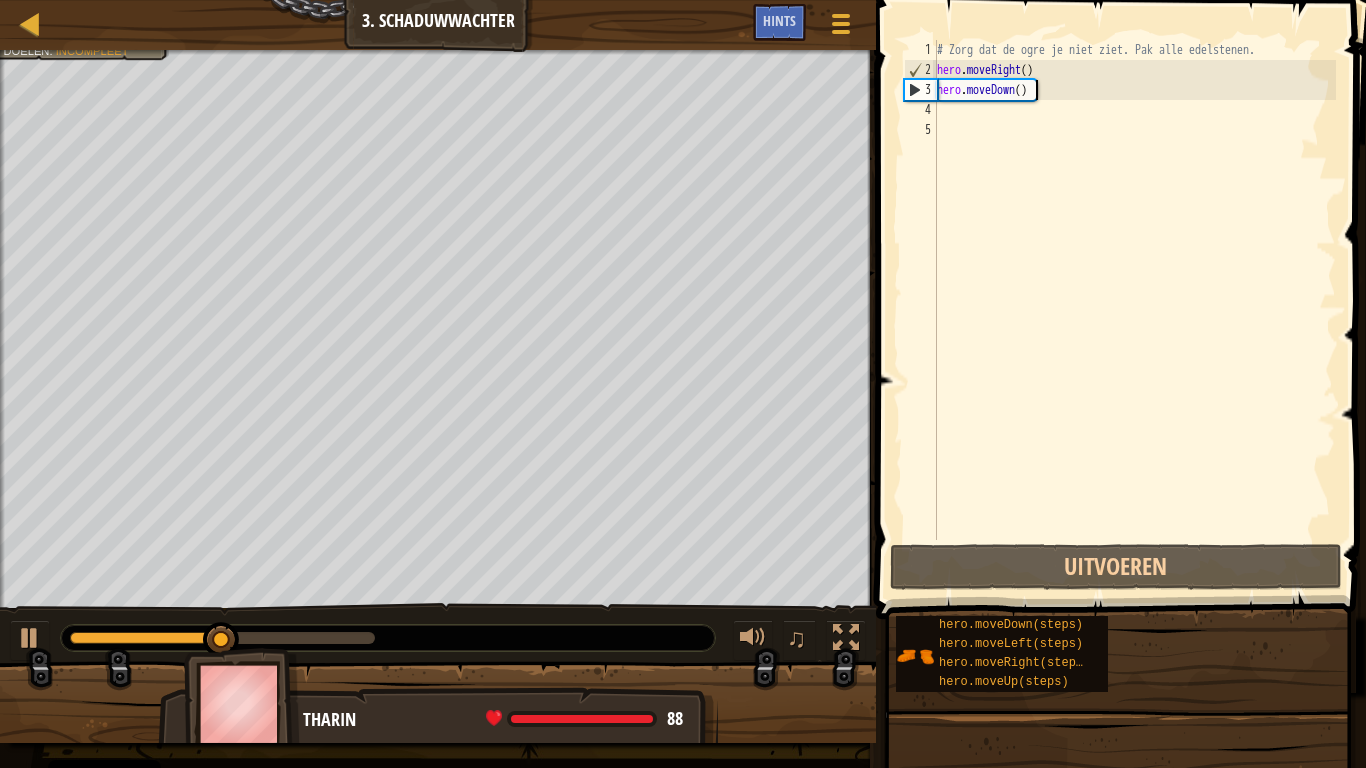 drag, startPoint x: 1047, startPoint y: 84, endPoint x: 1057, endPoint y: 95, distance: 14.866069 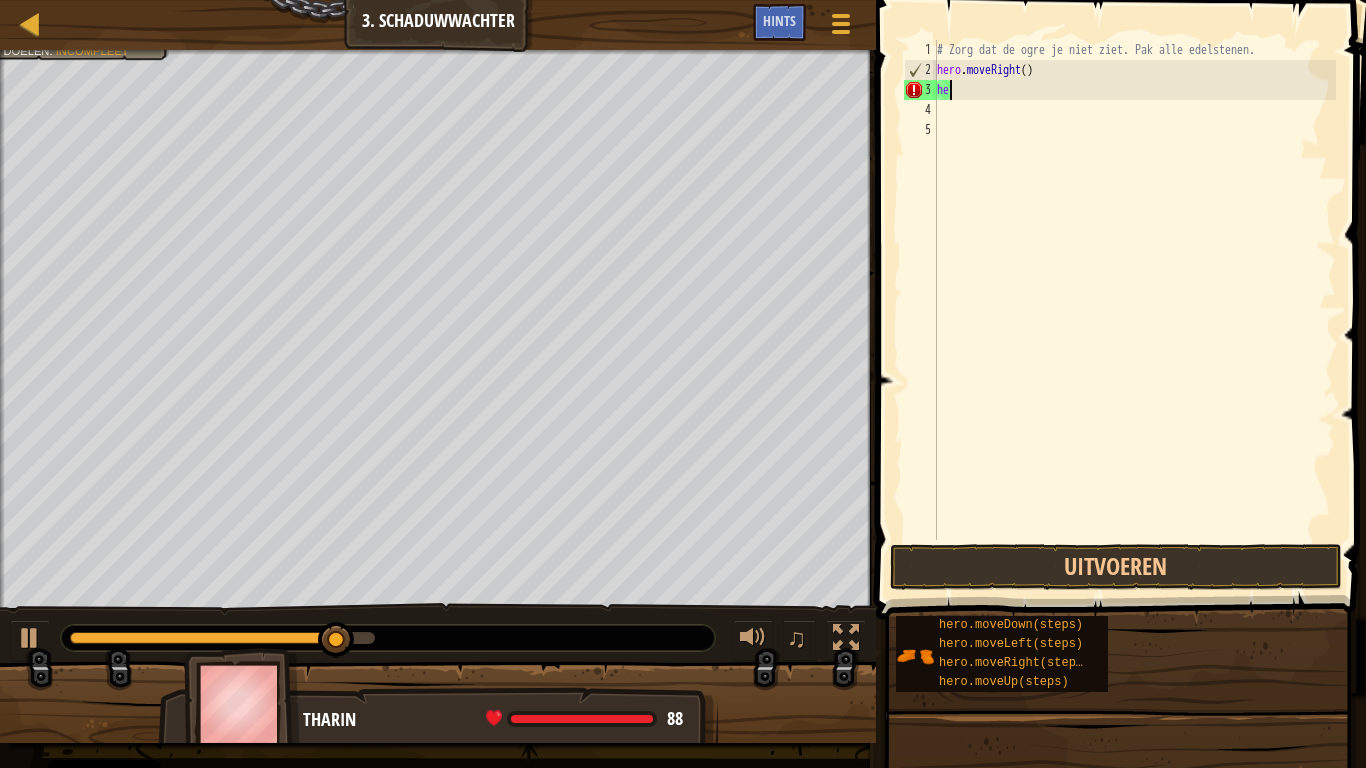 type on "h" 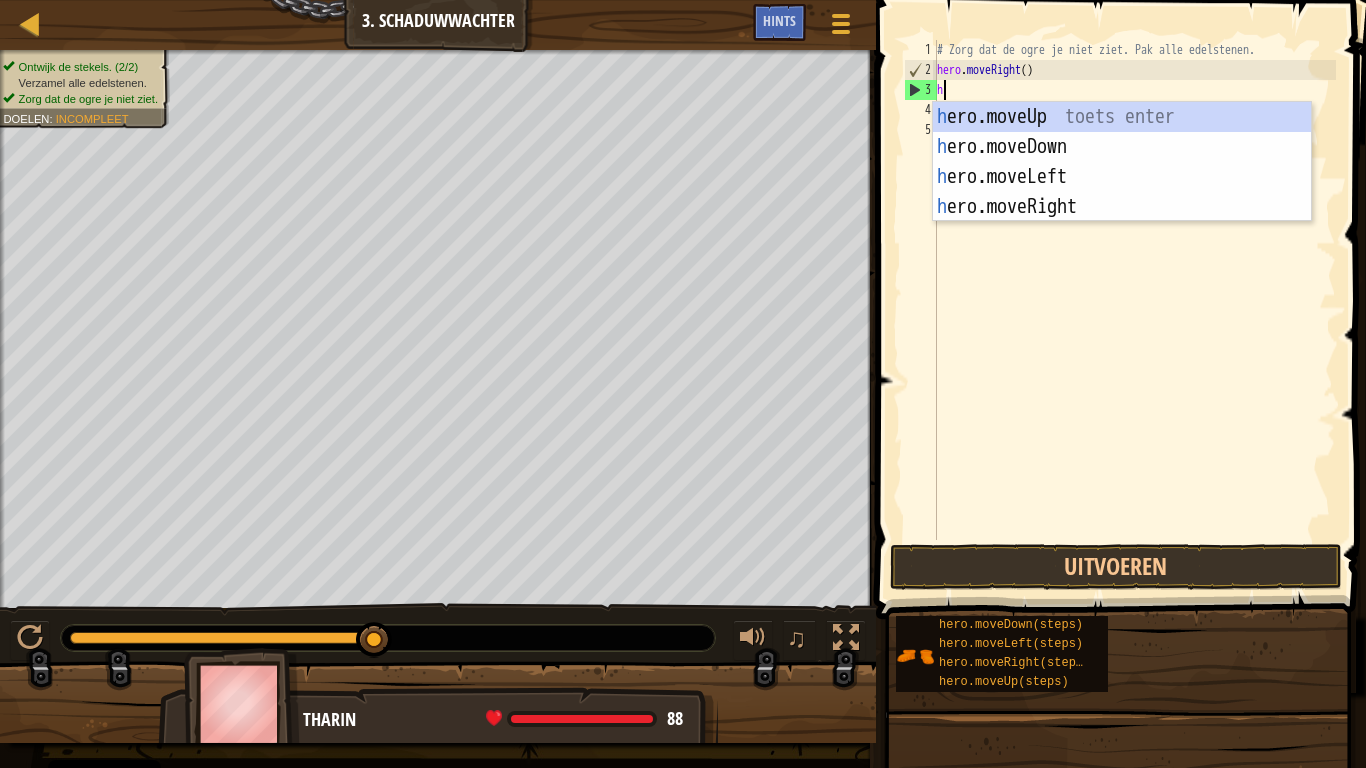 type on "h" 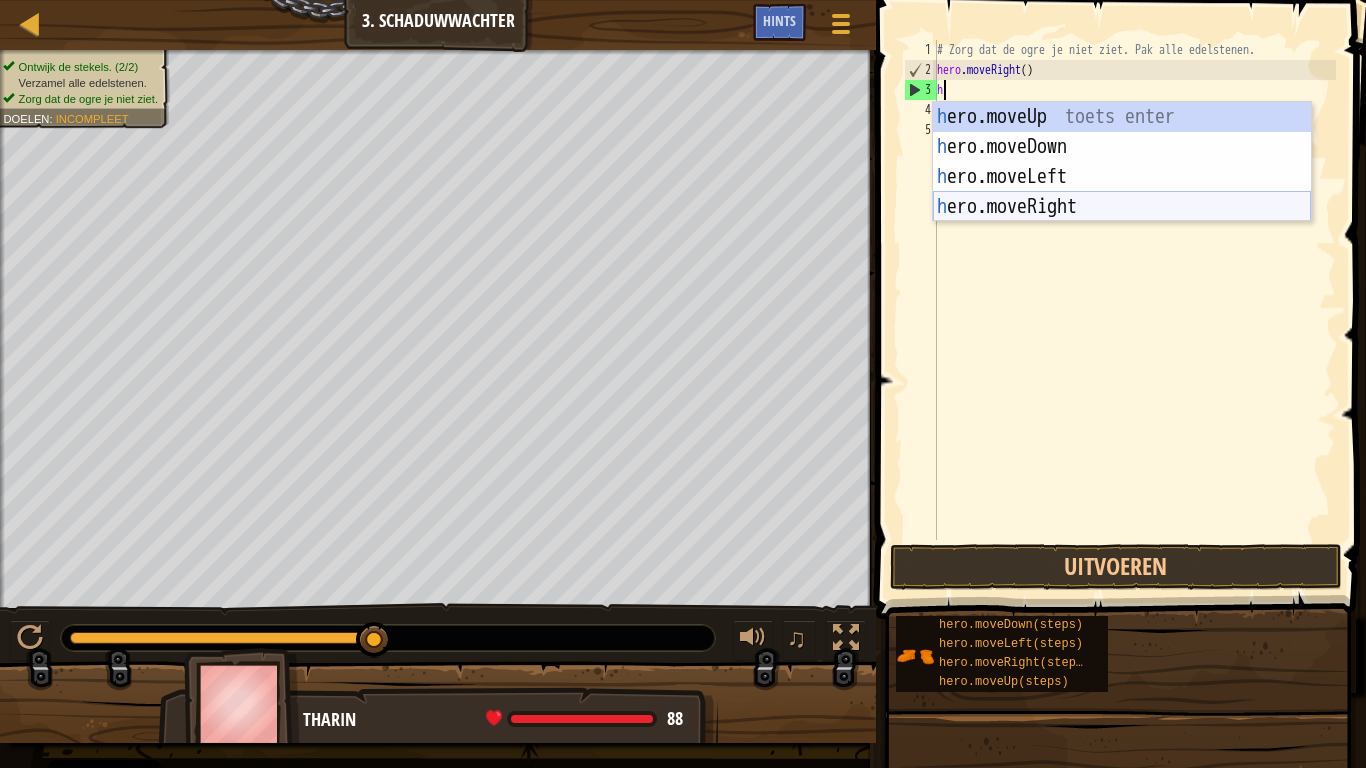 click on "h ero.moveUp toets enter h ero.moveDown toets enter h ero.moveLeft toets enter h ero.moveRight toets enter" at bounding box center (1122, 192) 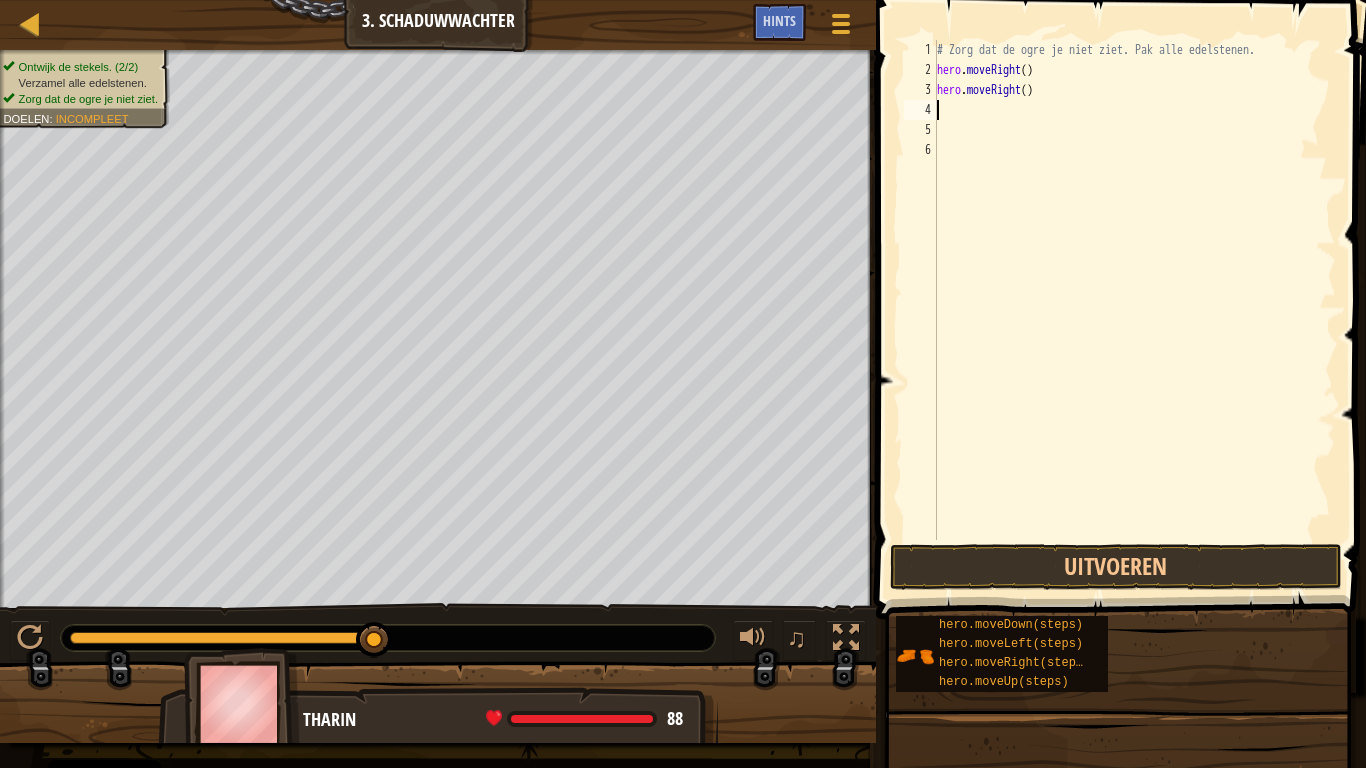 type on "h" 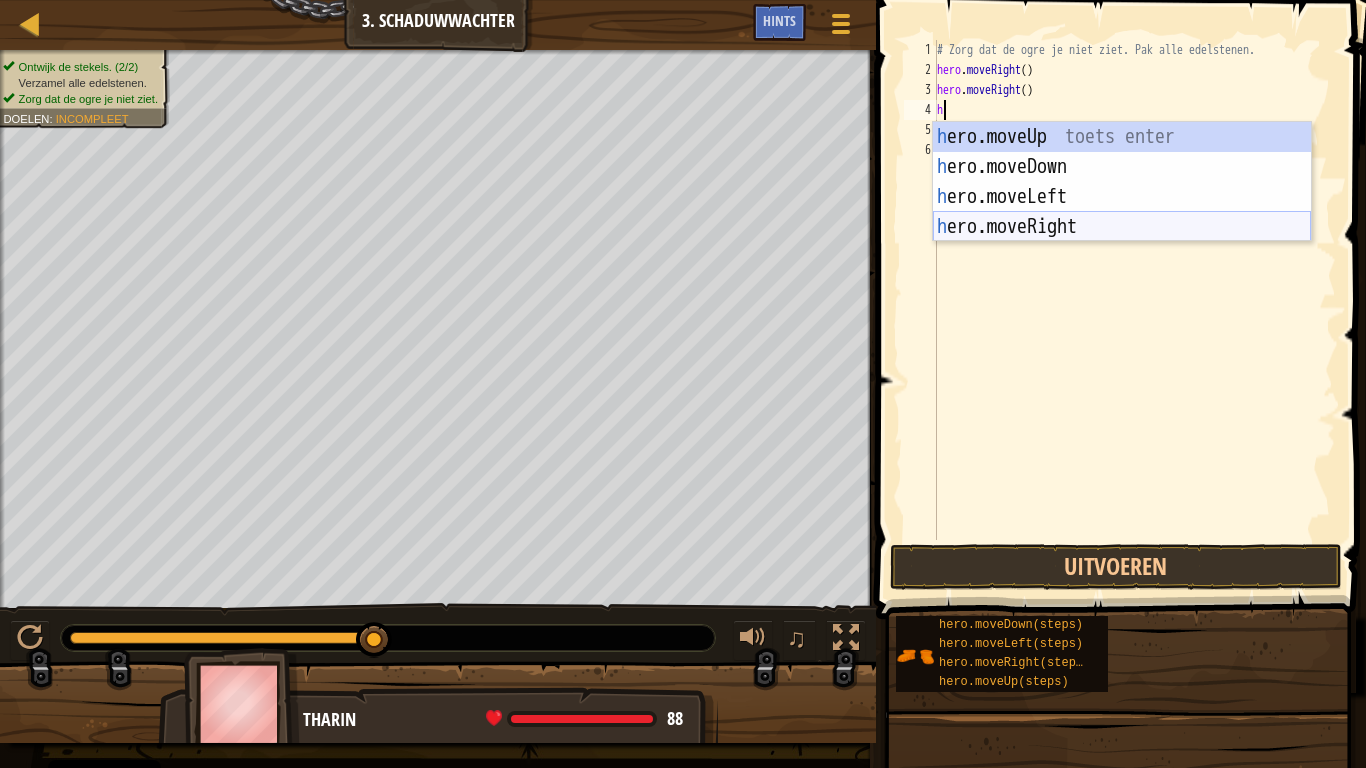click on "h ero.moveUp toets enter h ero.moveDown toets enter h ero.moveLeft toets enter h ero.moveRight toets enter" at bounding box center [1122, 212] 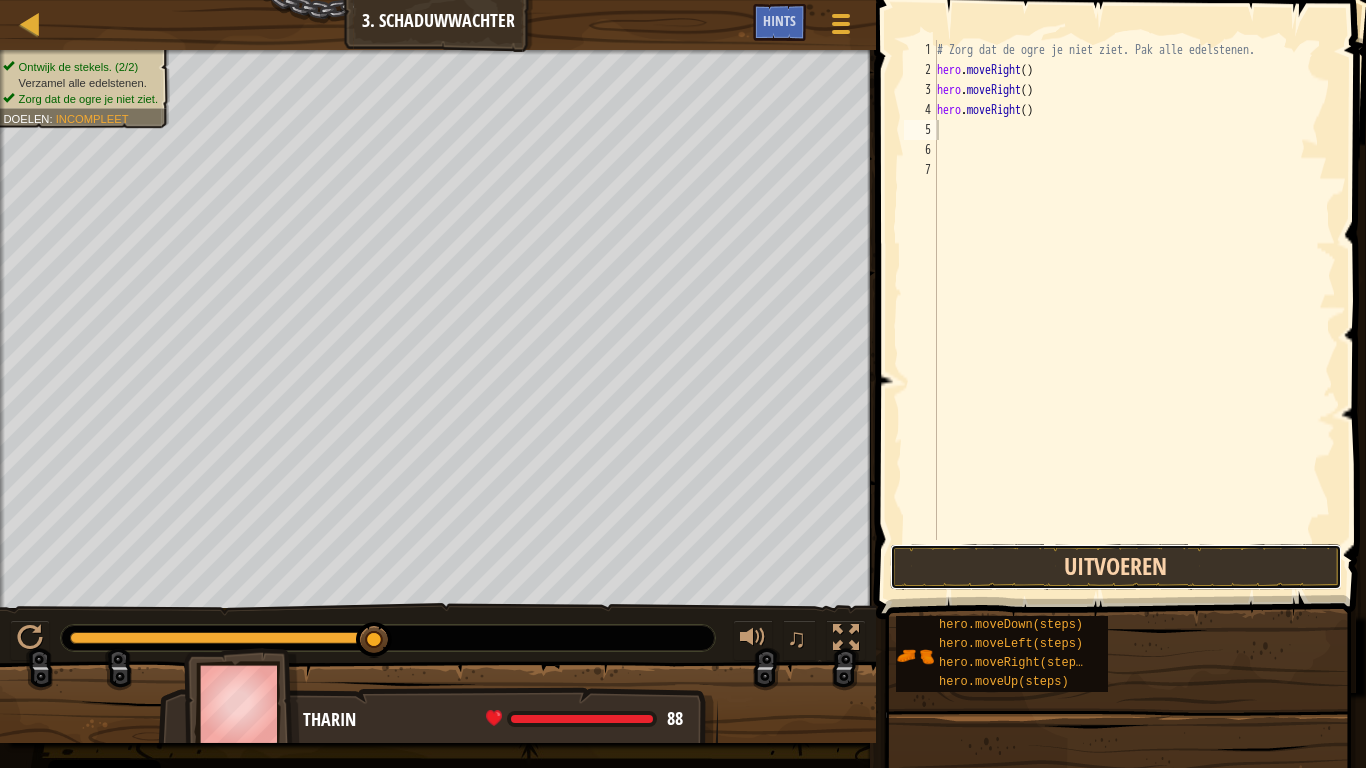 click on "Uitvoeren" at bounding box center [1116, 567] 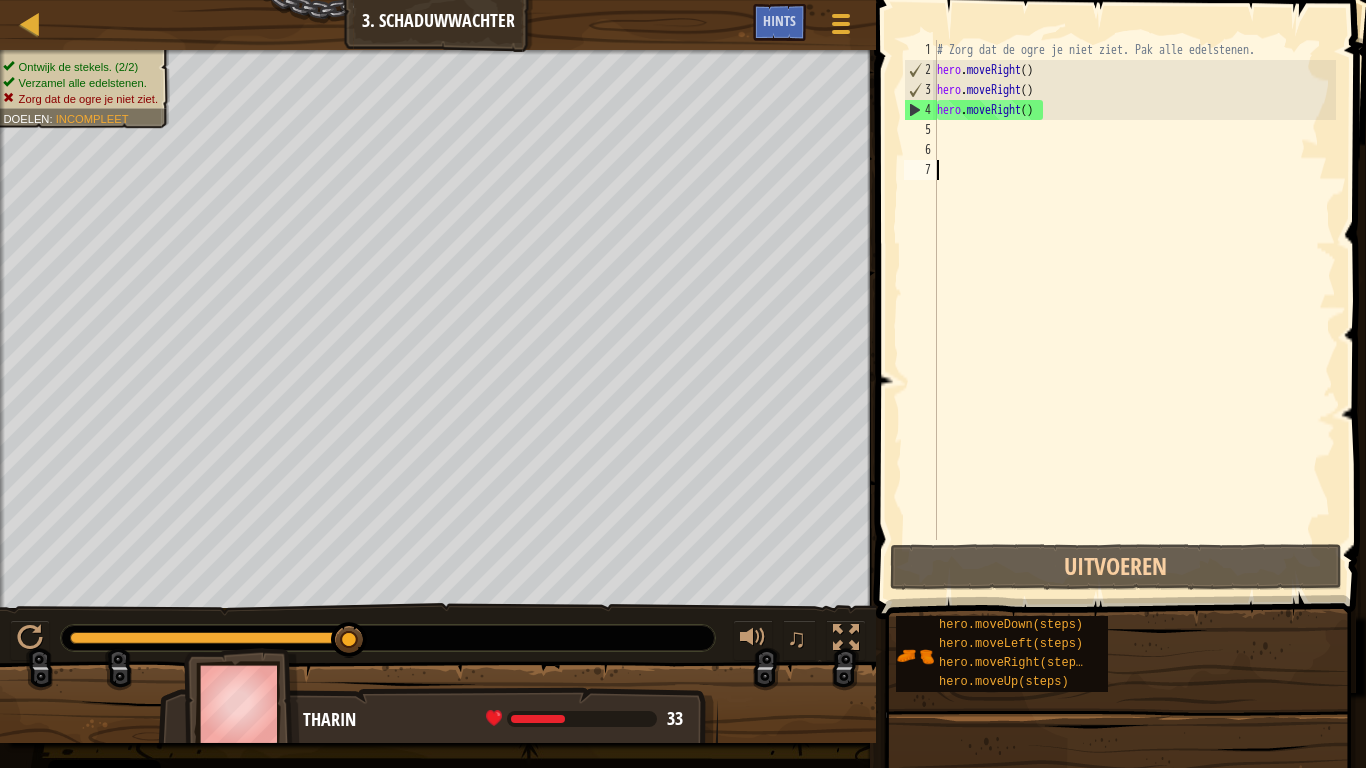 drag, startPoint x: 1025, startPoint y: 336, endPoint x: 1026, endPoint y: 346, distance: 10.049875 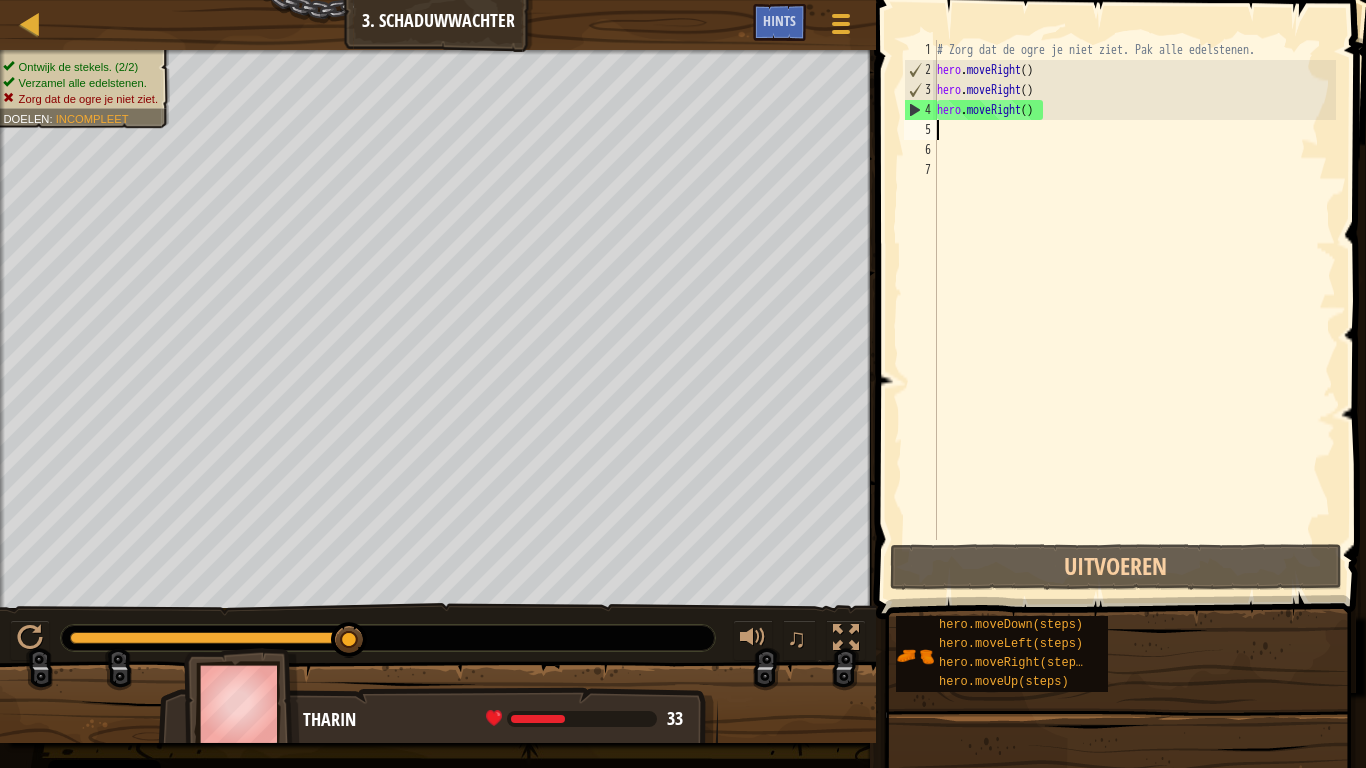 type on "H" 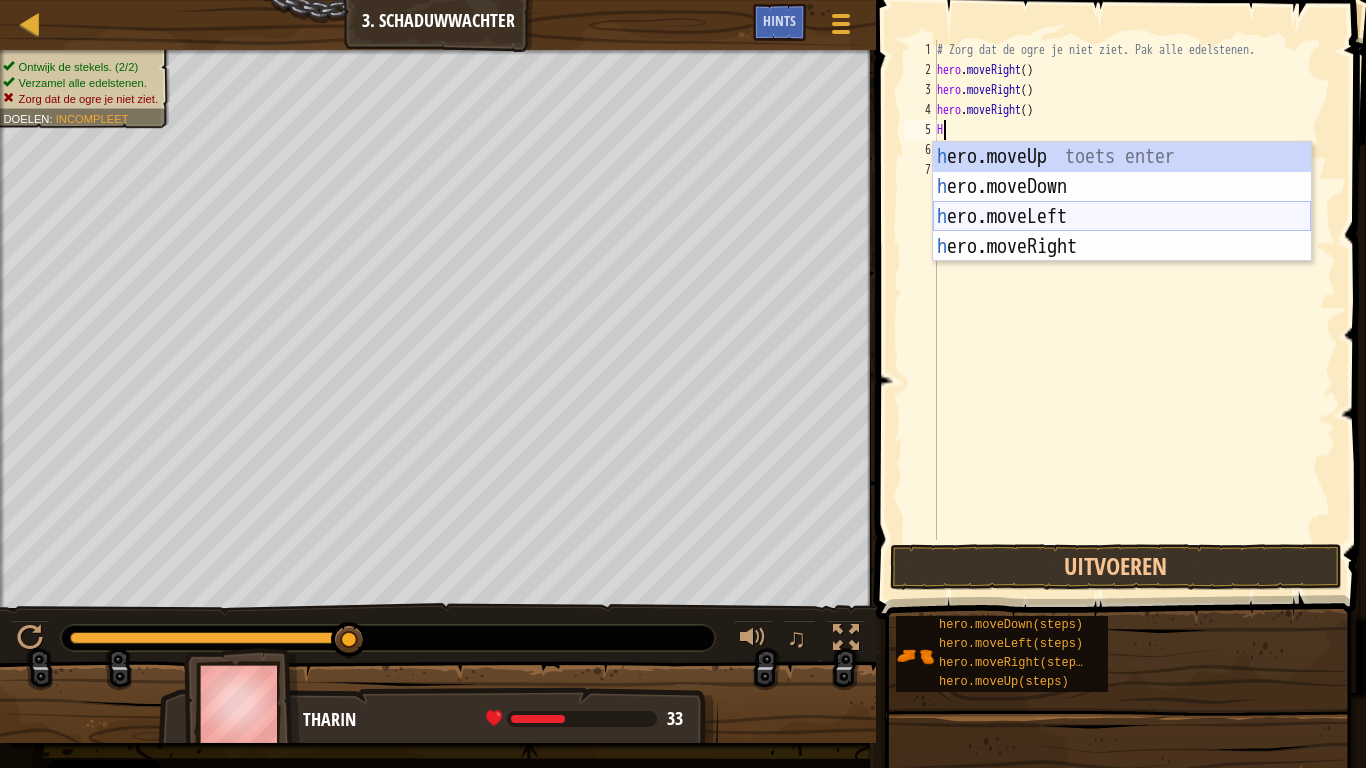 click on "h ero.moveUp toets enter h ero.moveDown toets enter h ero.moveLeft toets enter h ero.moveRight toets enter" at bounding box center [1122, 232] 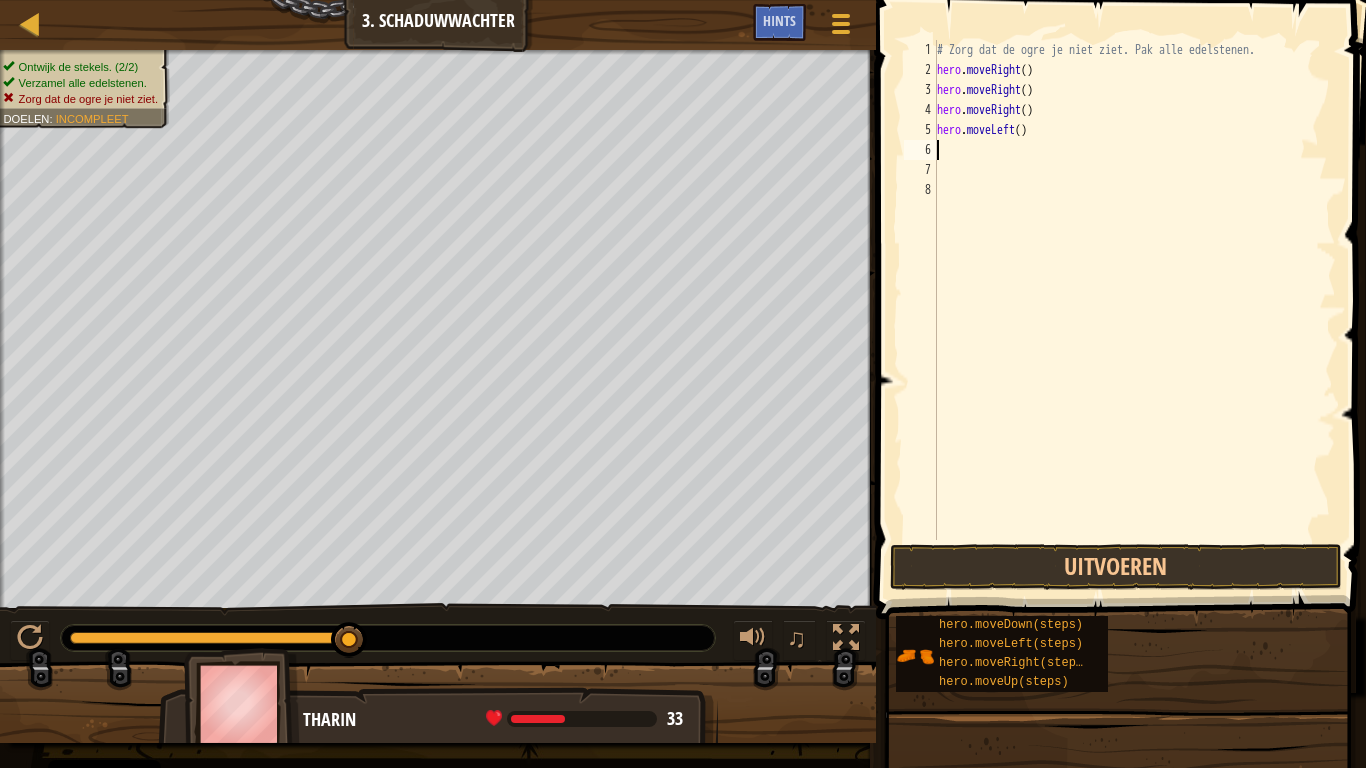 type on "H" 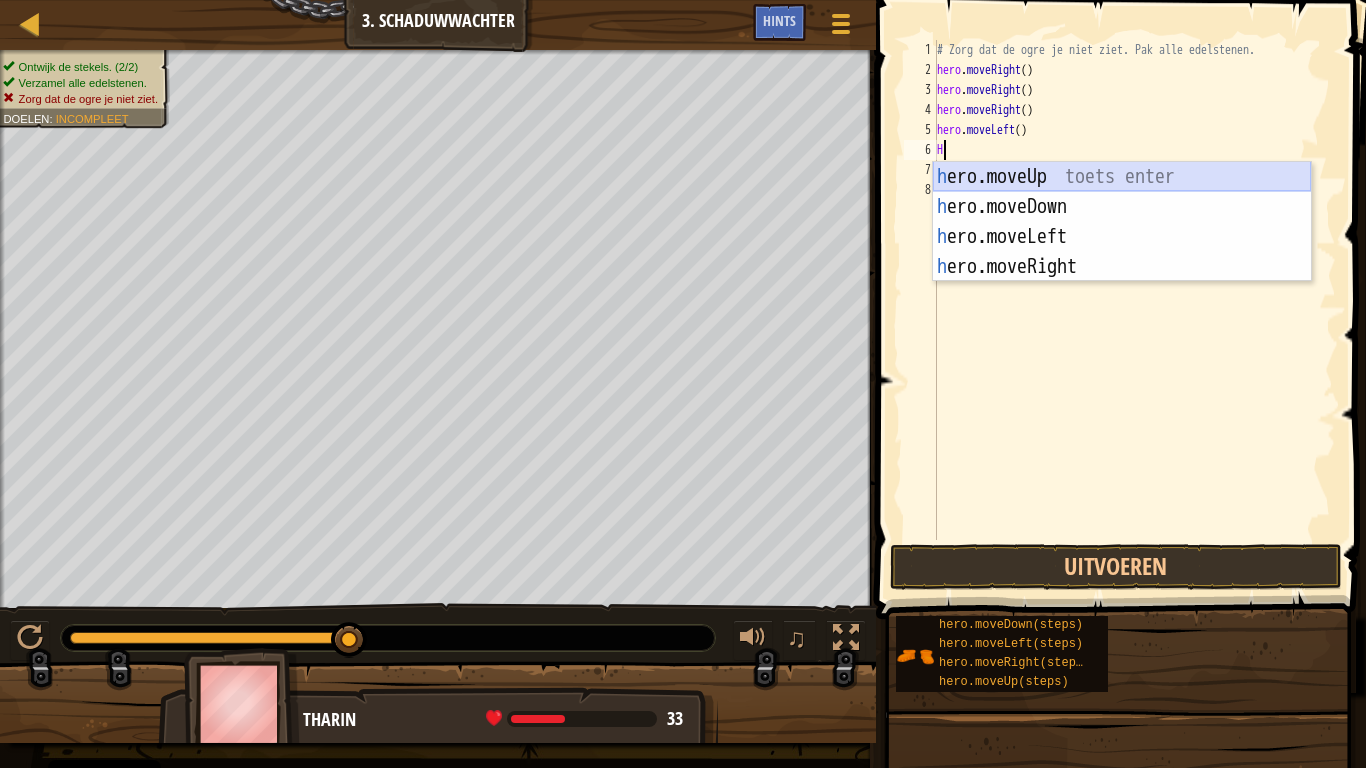 click on "h ero.moveUp toets enter h ero.moveDown toets enter h ero.moveLeft toets enter h ero.moveRight toets enter" at bounding box center (1122, 252) 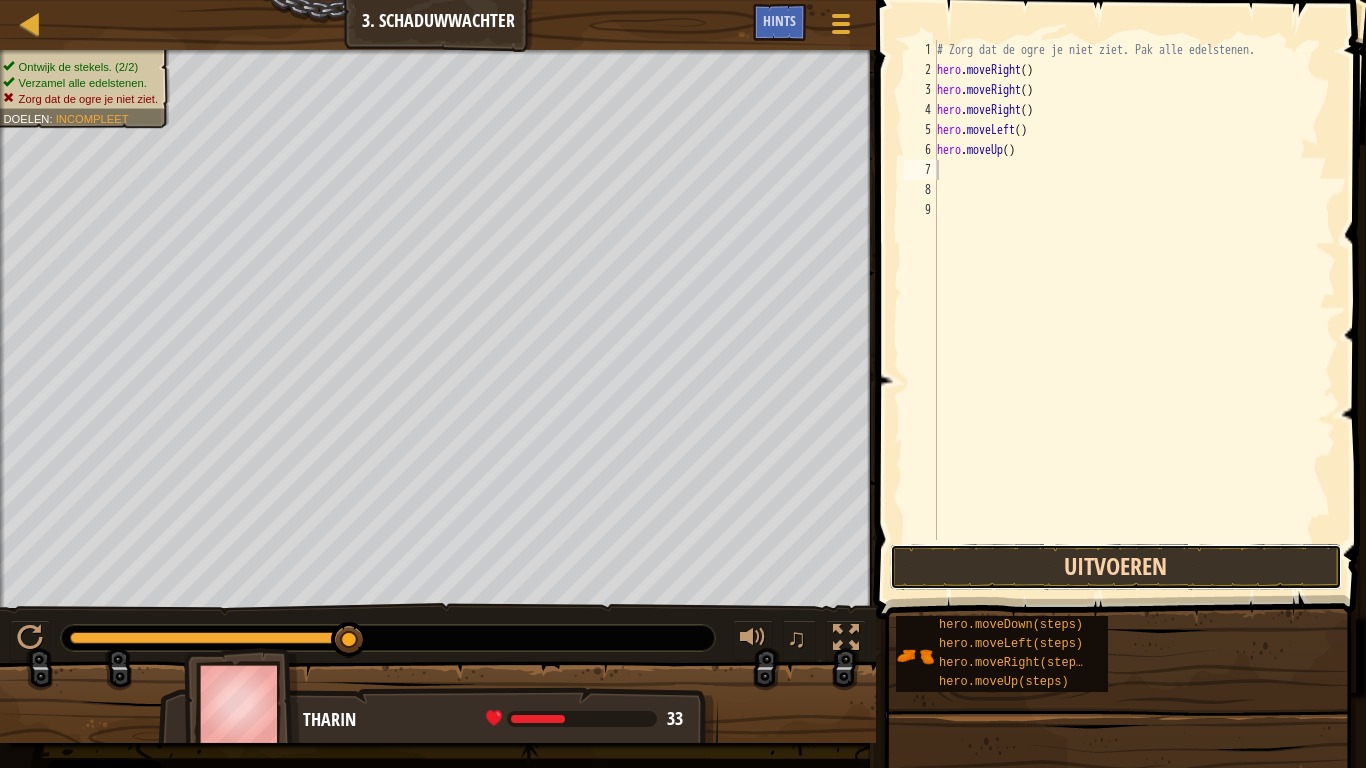 click on "Uitvoeren" at bounding box center (1116, 567) 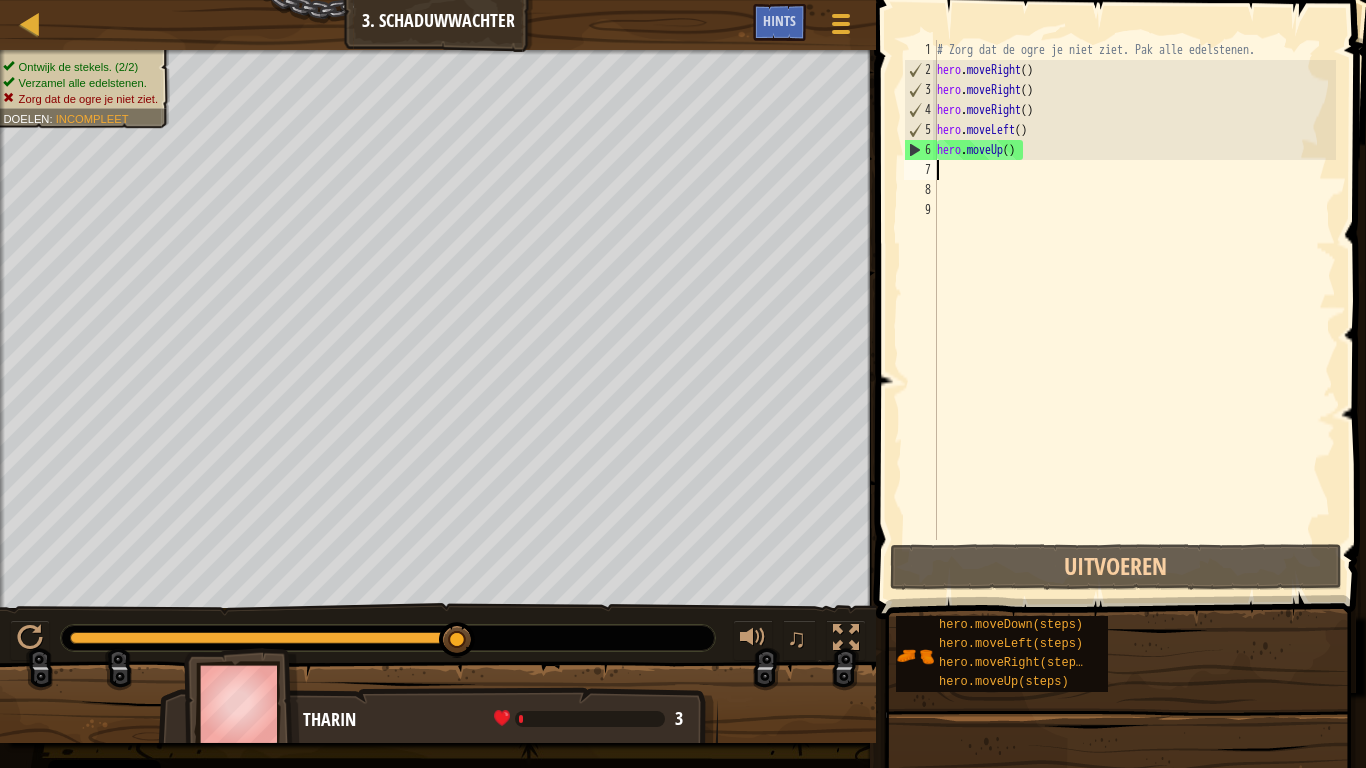 type on "H" 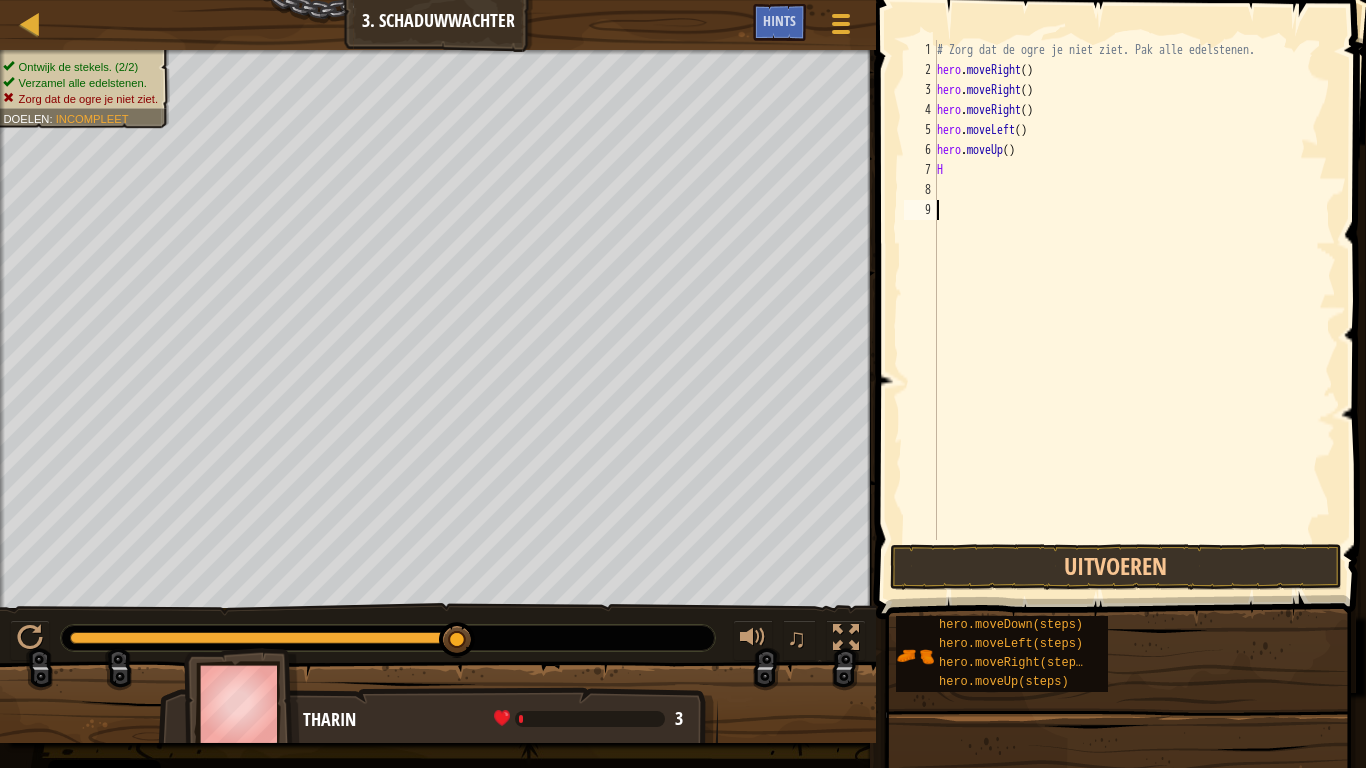 type on "H" 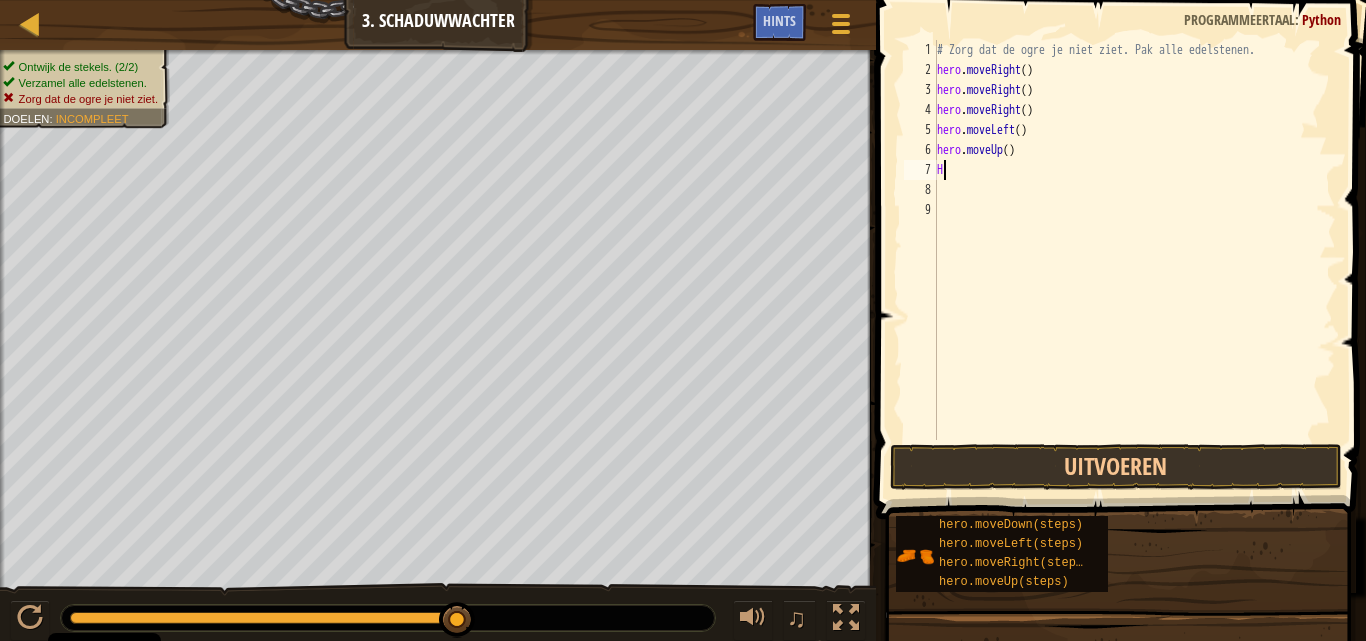 click on "# Zorg dat de ogre je niet ziet. Pak alle edelstenen. hero . moveRight ( ) hero . moveRight ( ) hero . moveRight ( ) hero . moveLeft ( ) hero . moveUp ( ) H" at bounding box center (1134, 260) 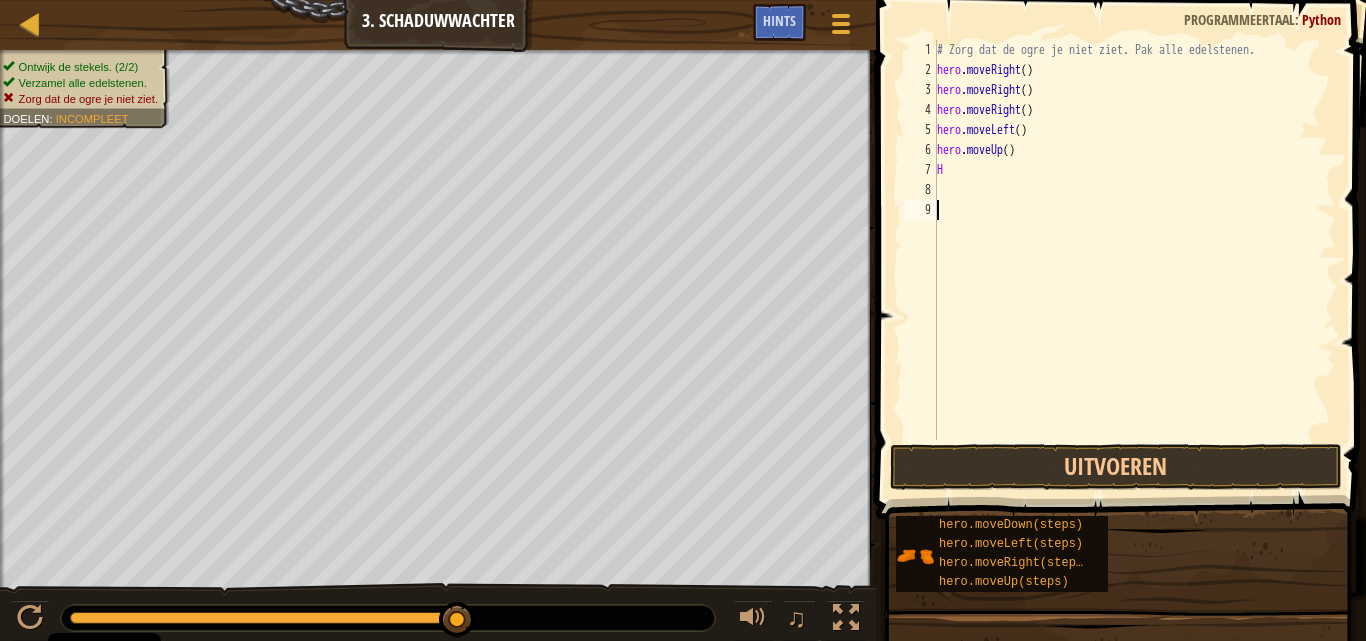 drag, startPoint x: 1167, startPoint y: 345, endPoint x: 1155, endPoint y: 306, distance: 40.804413 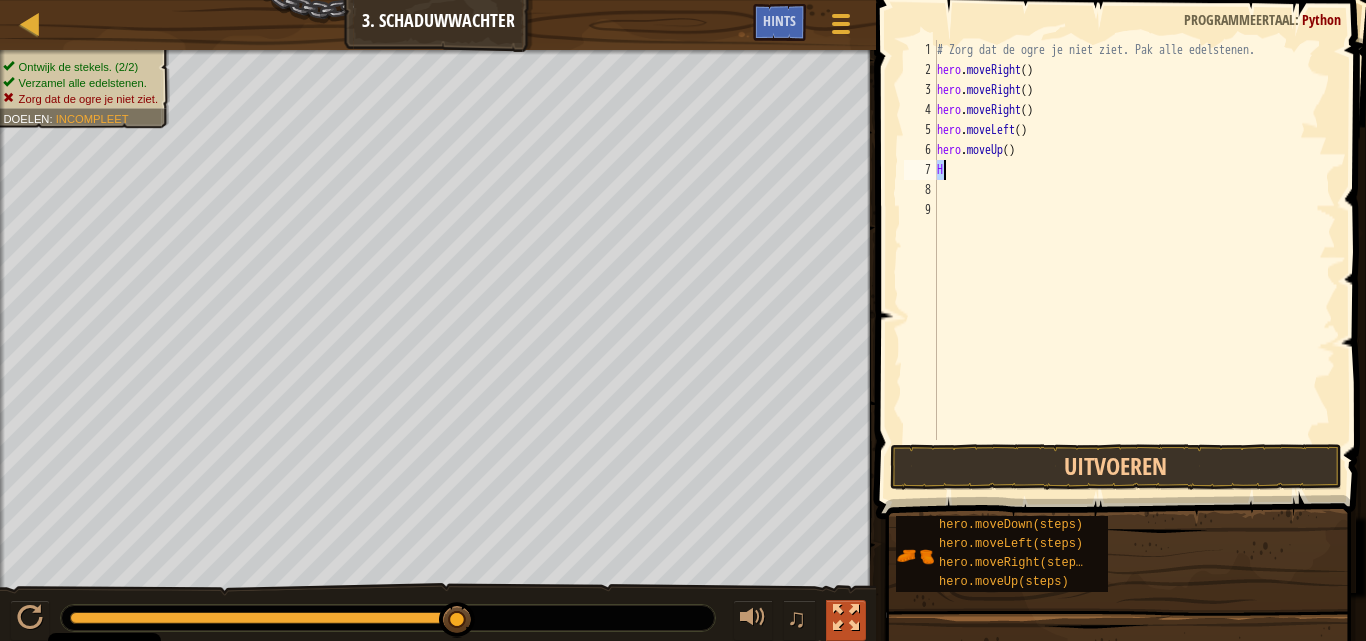 click at bounding box center (846, 618) 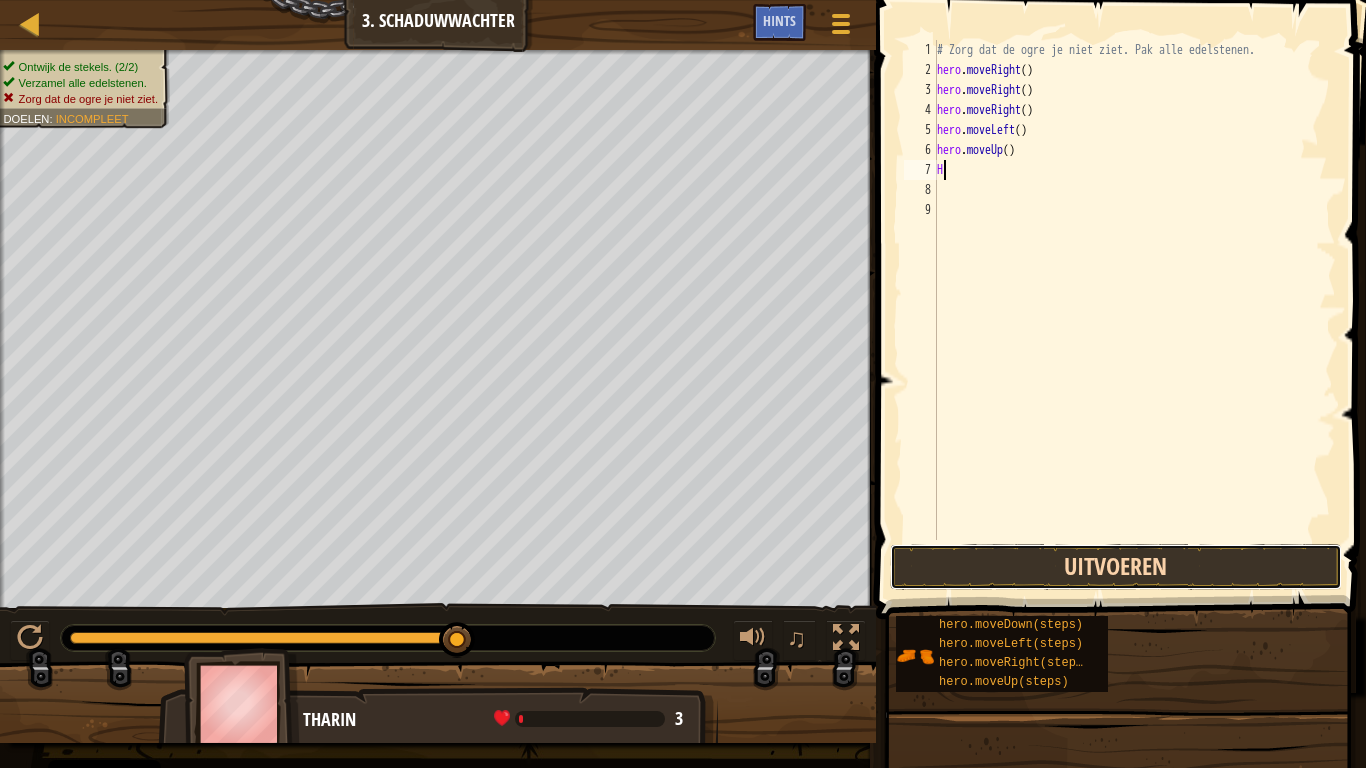 click on "Uitvoeren" at bounding box center [1116, 567] 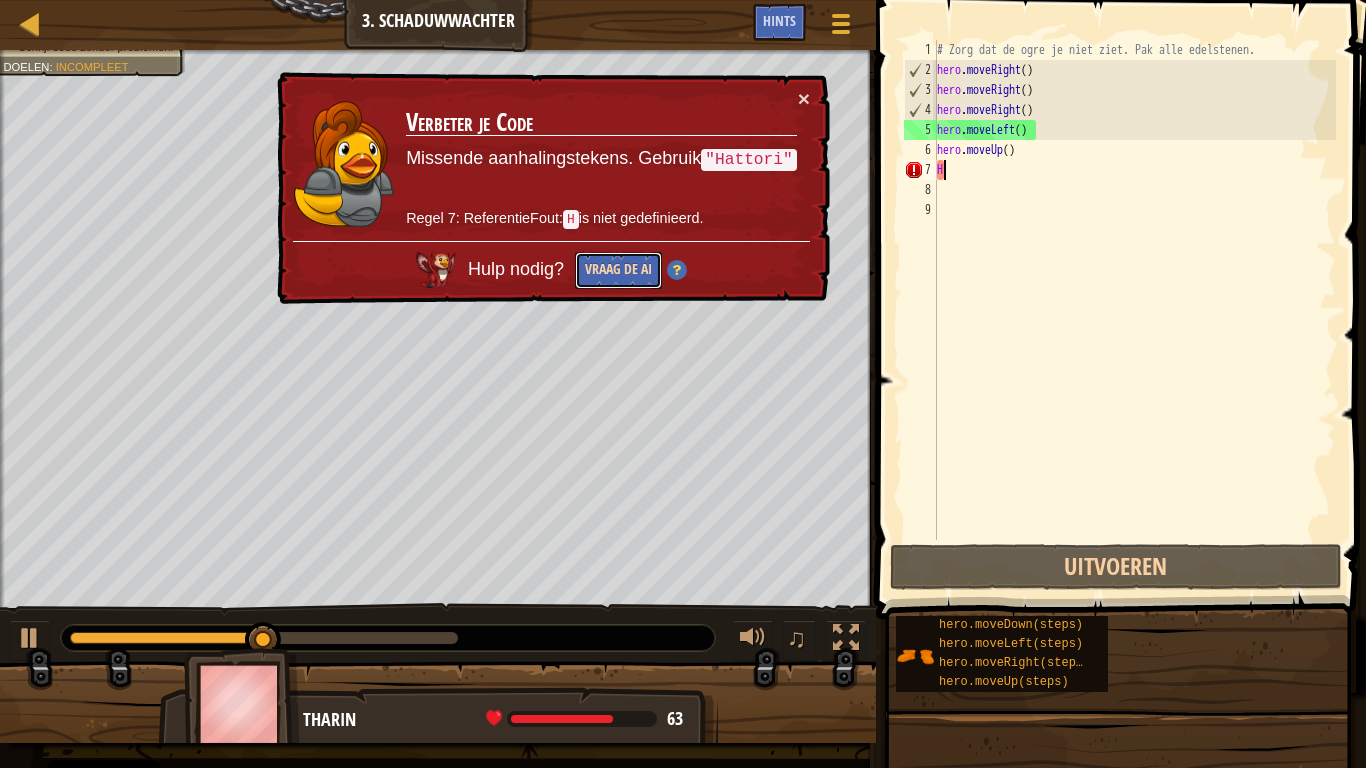 click on "Vraag de AI" at bounding box center (618, 270) 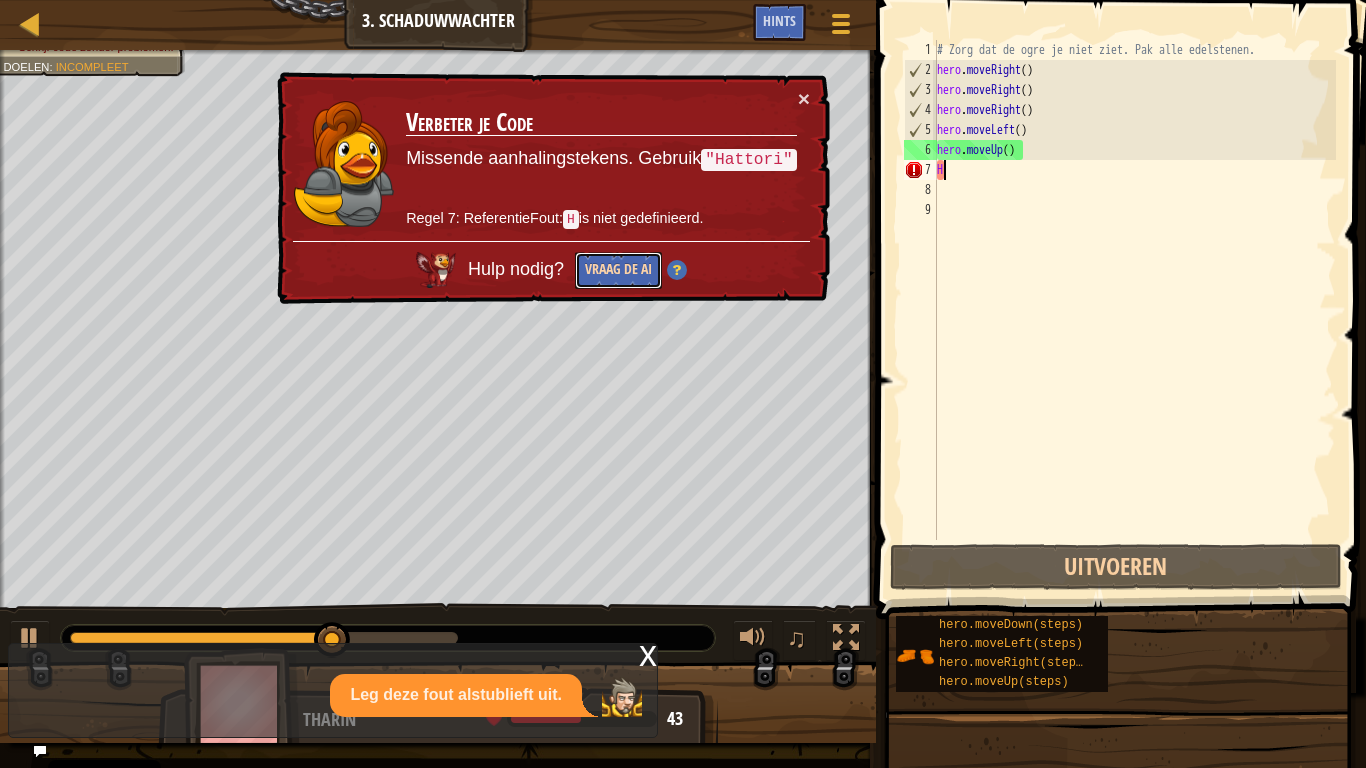 click on "Vraag de AI" at bounding box center [618, 270] 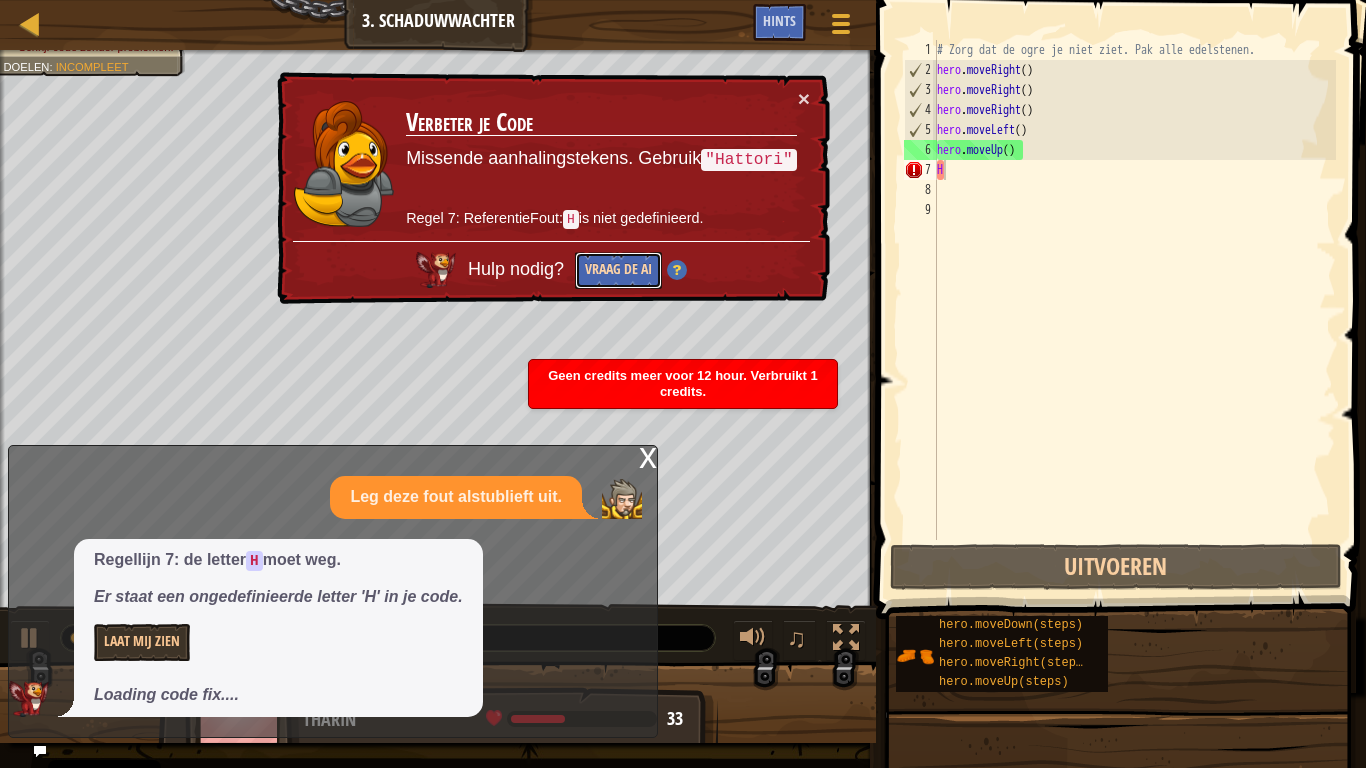 click on "Vraag de AI" at bounding box center [618, 270] 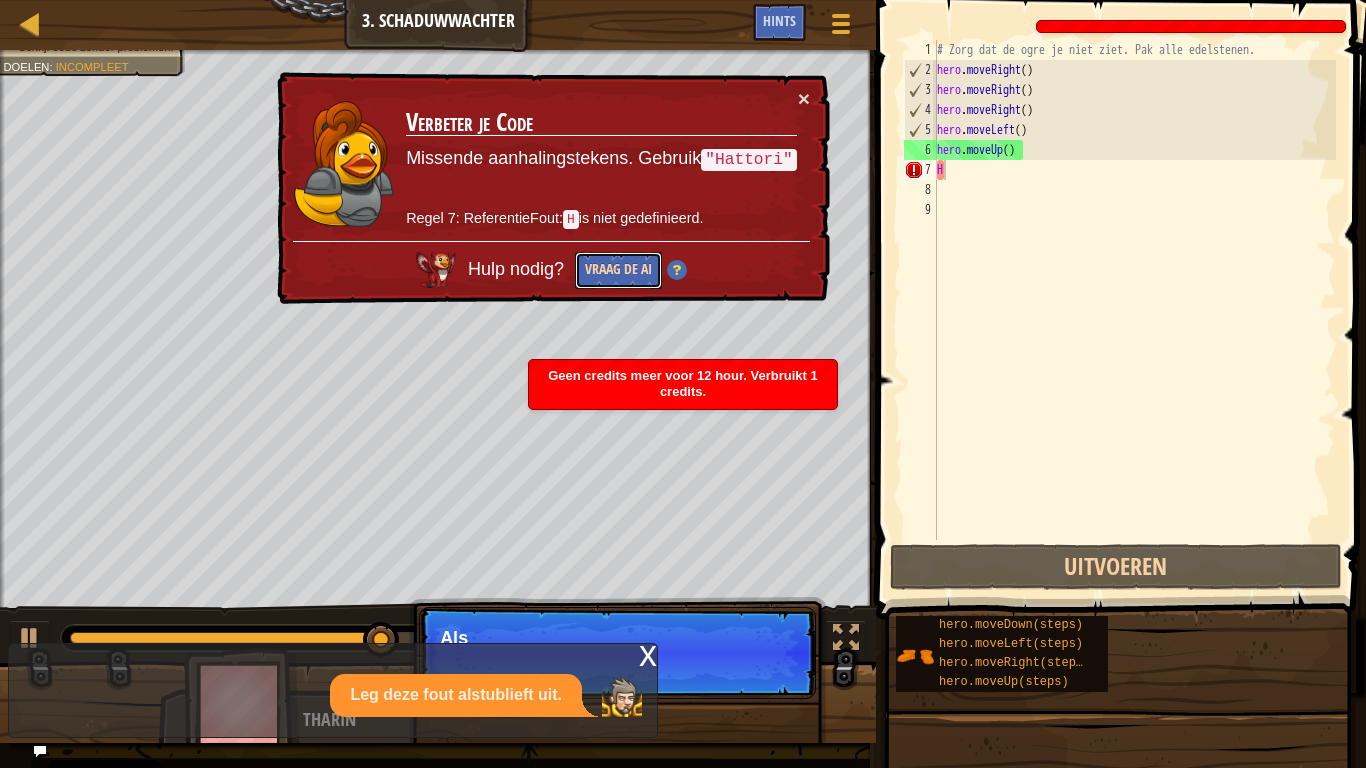 click on "Vraag de AI" at bounding box center (618, 270) 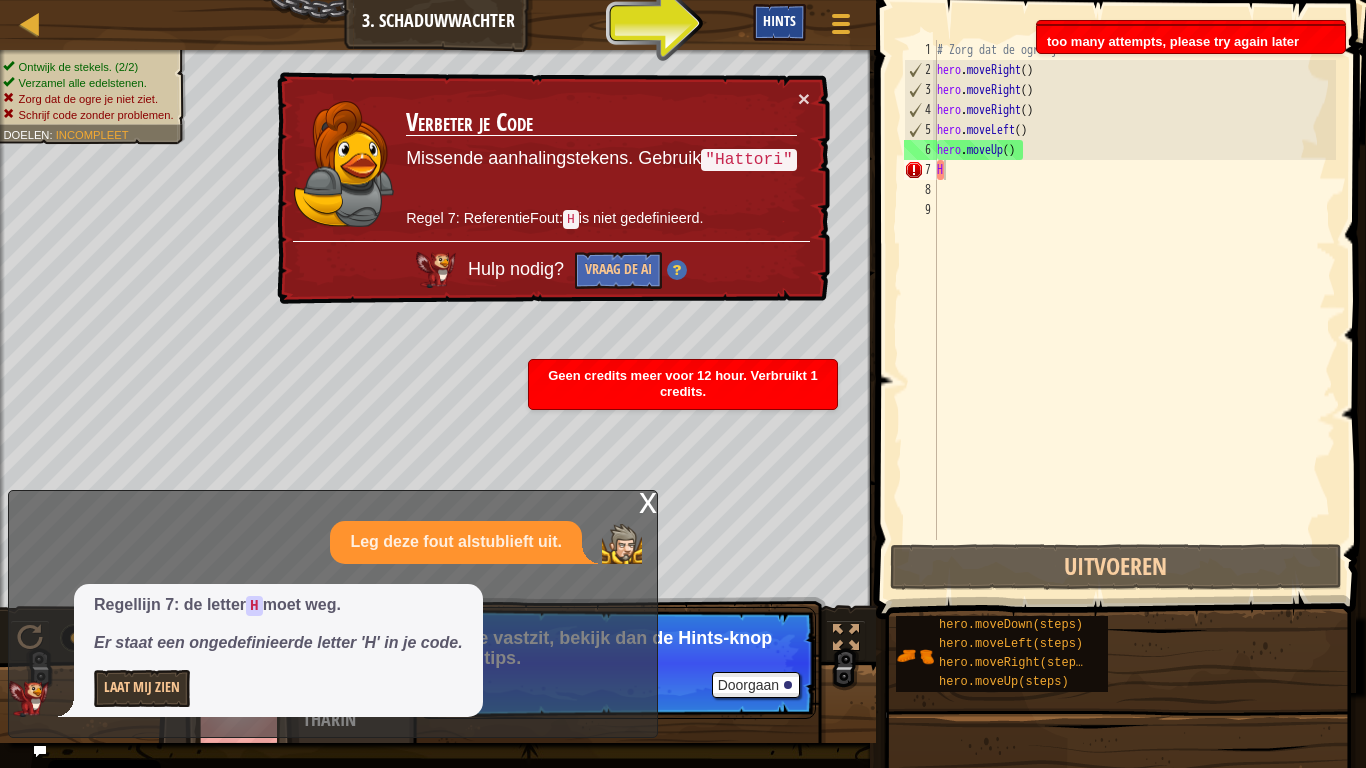 click on "Hints" at bounding box center (779, 20) 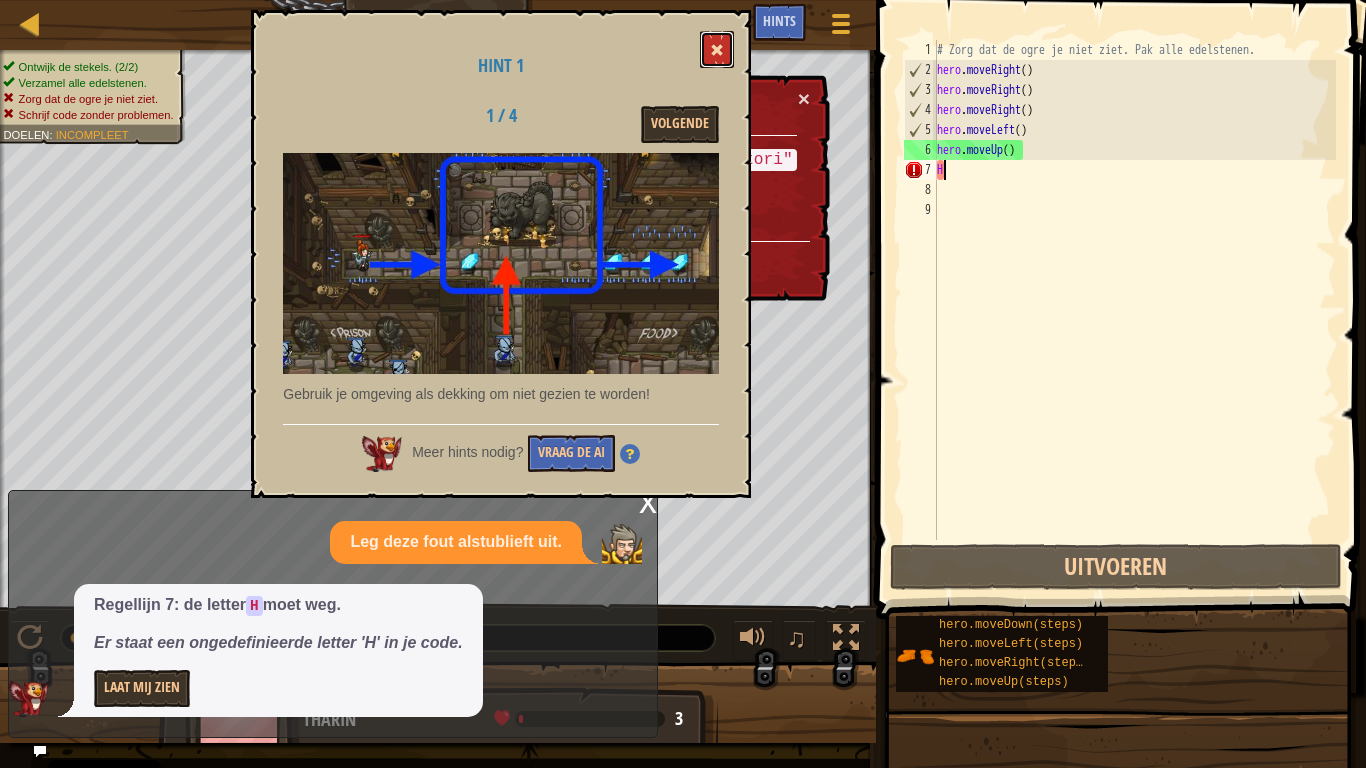 click at bounding box center (717, 49) 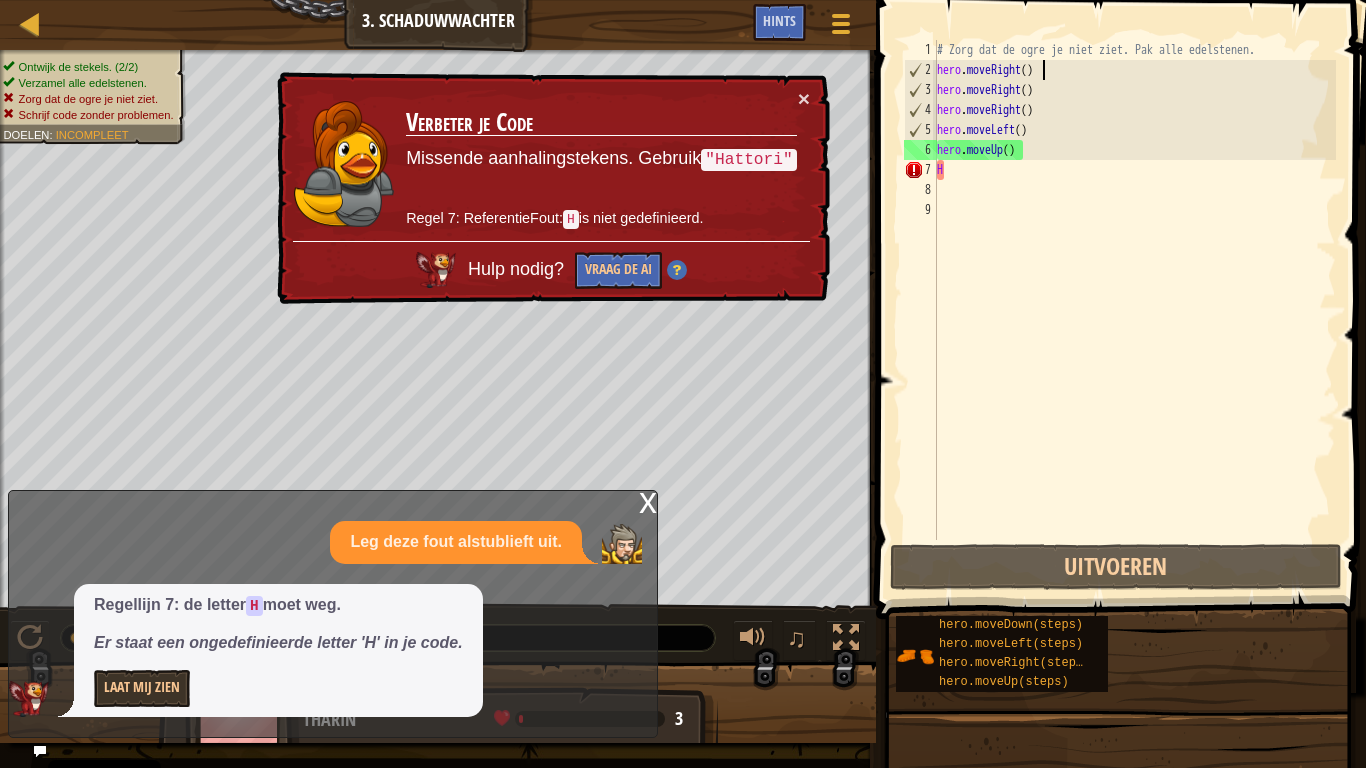 click on "# Zorg dat de ogre je niet ziet. Pak alle edelstenen. hero . moveRight ( ) hero . moveRight ( ) hero . moveRight ( ) hero . moveLeft ( ) hero . moveUp ( ) H" at bounding box center [1134, 310] 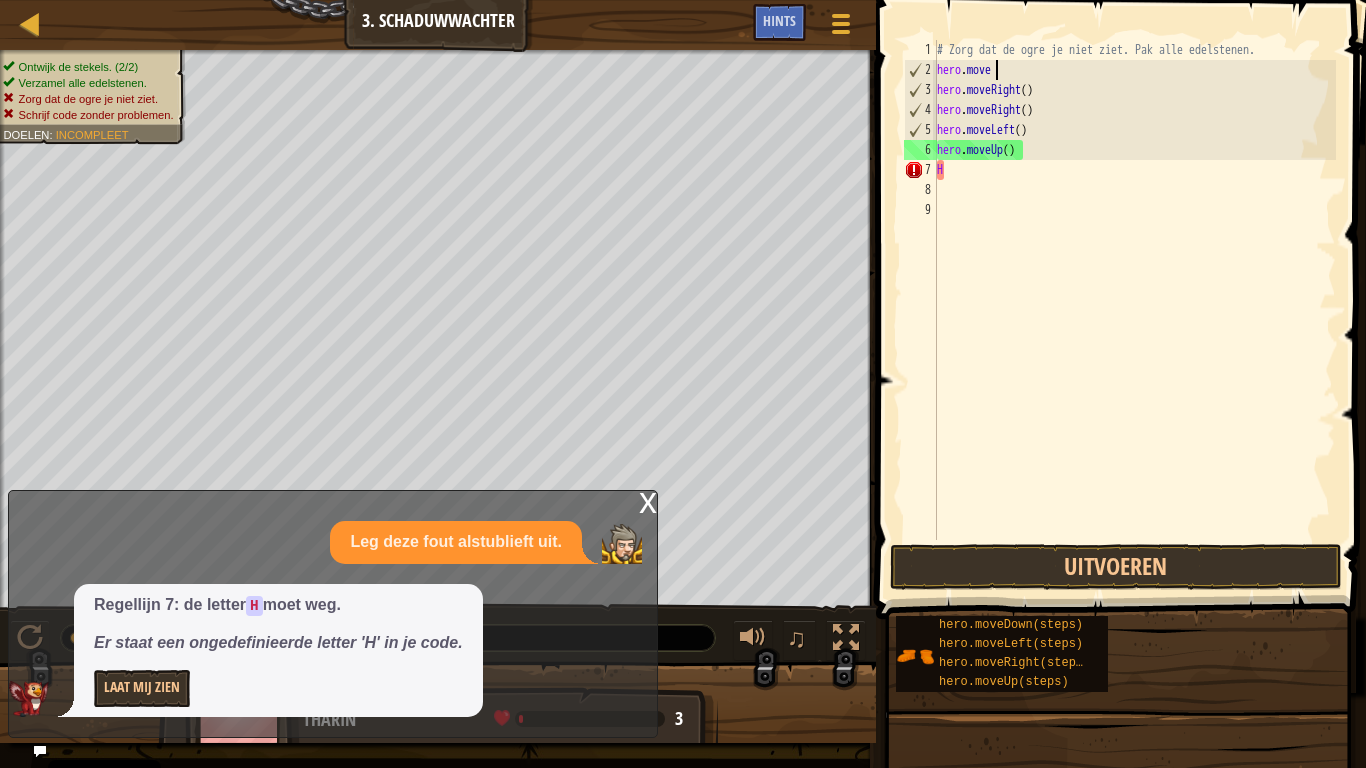 type on "h" 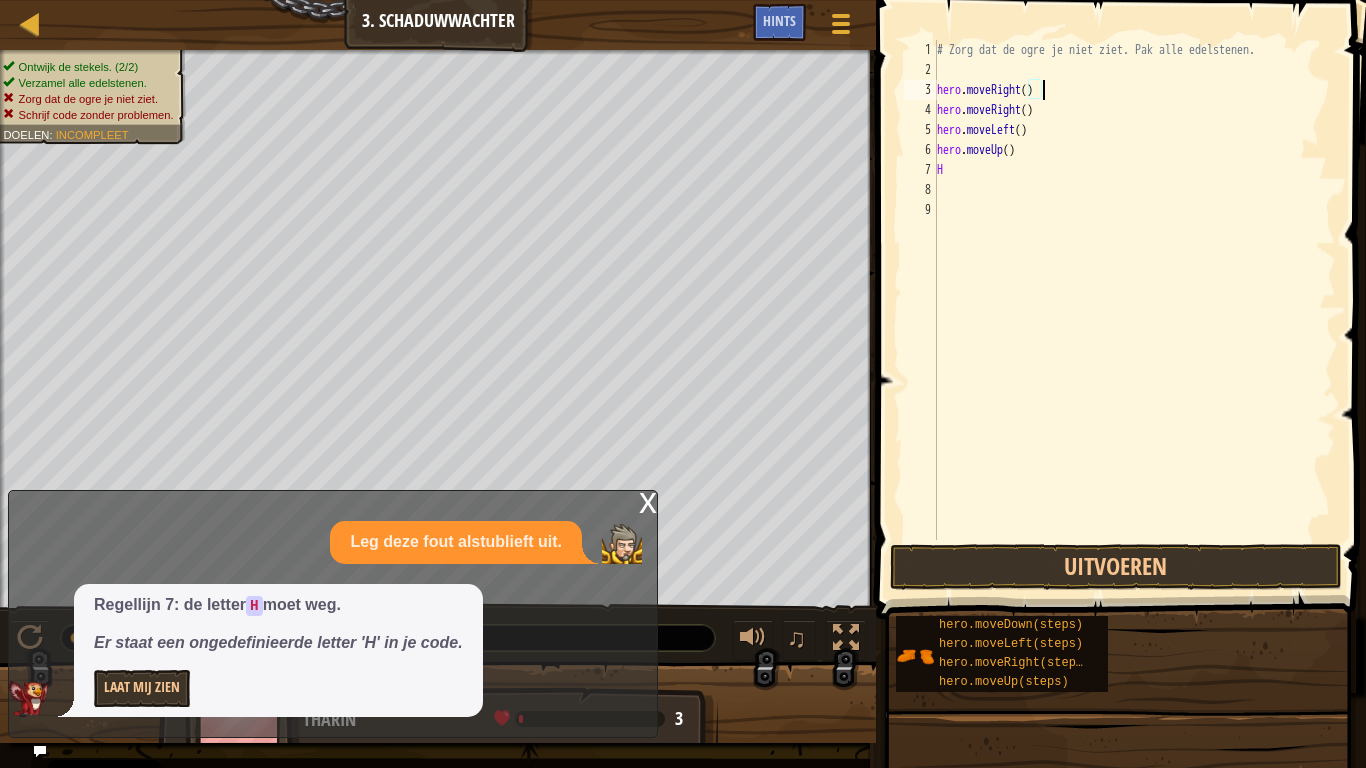 click on "# Zorg dat de ogre je niet ziet. Pak alle edelstenen. hero . moveRight ( ) hero . moveRight ( ) hero . moveLeft ( ) hero . moveUp ( ) H" at bounding box center (1134, 310) 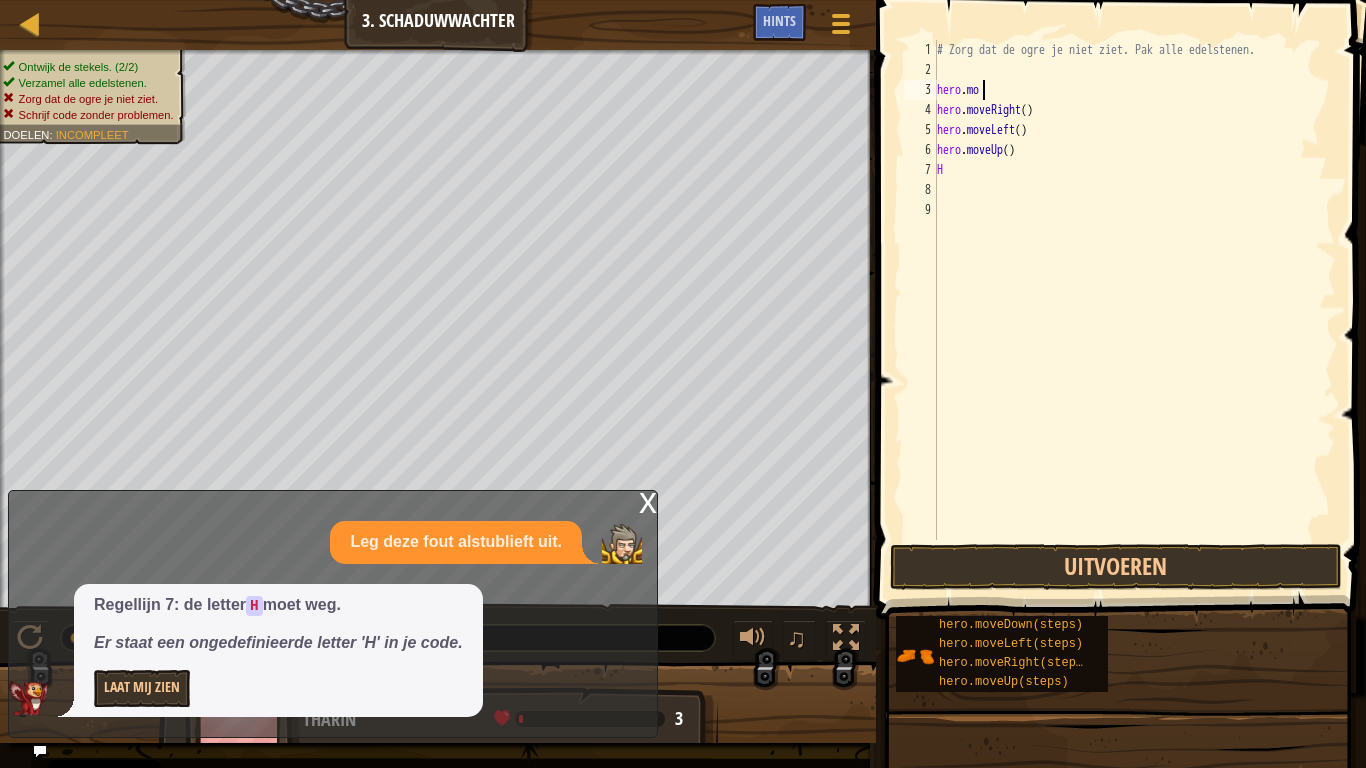 type on "h" 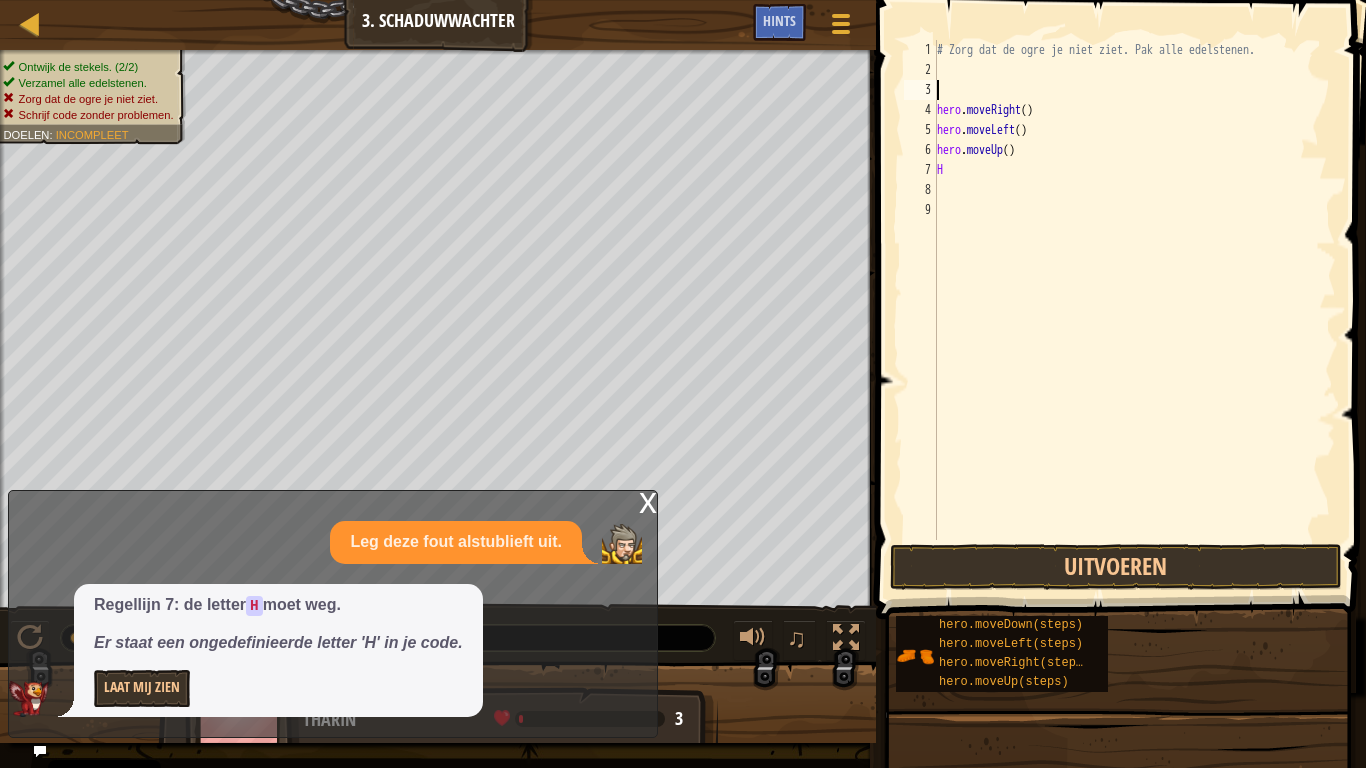 click on "# Zorg dat de ogre je niet ziet. Pak alle edelstenen. hero . moveRight ( ) hero . moveLeft ( ) hero . moveUp ( ) H" at bounding box center [1134, 310] 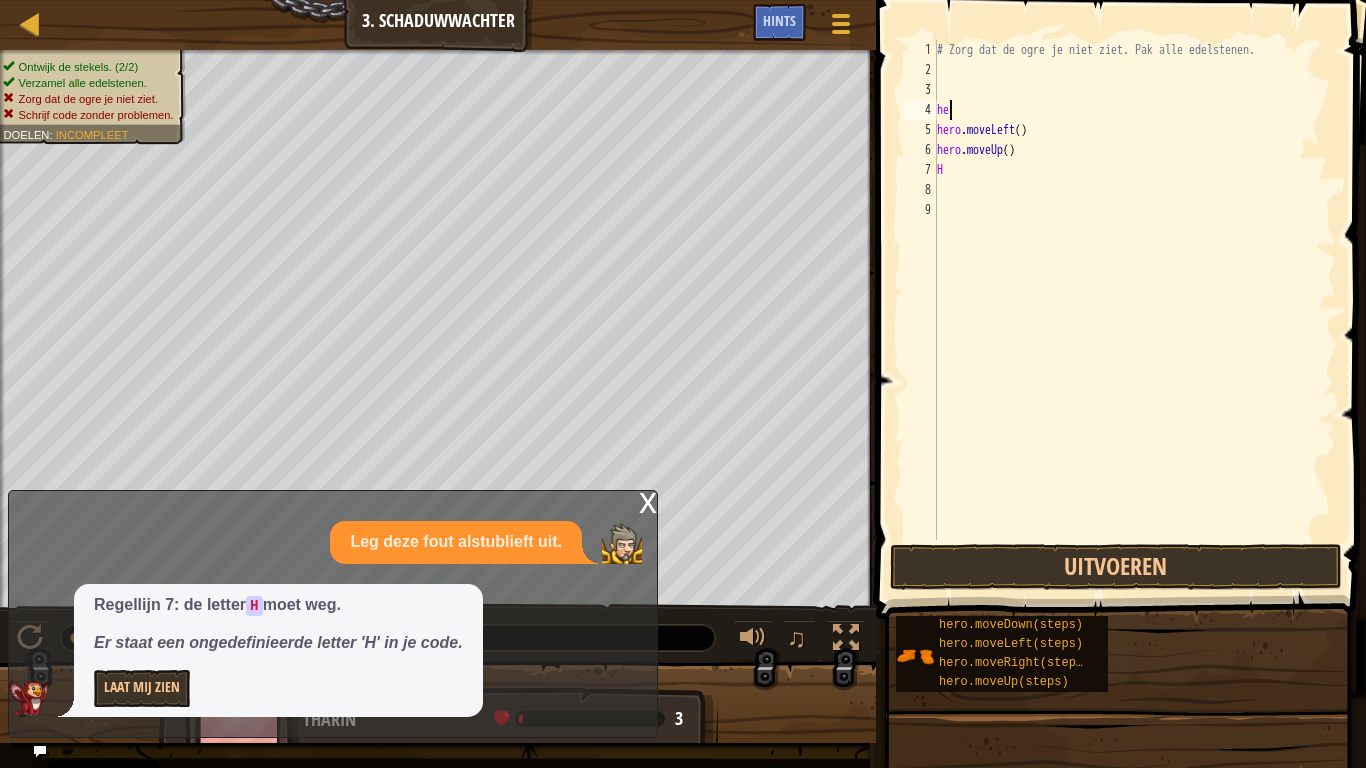 type on "h" 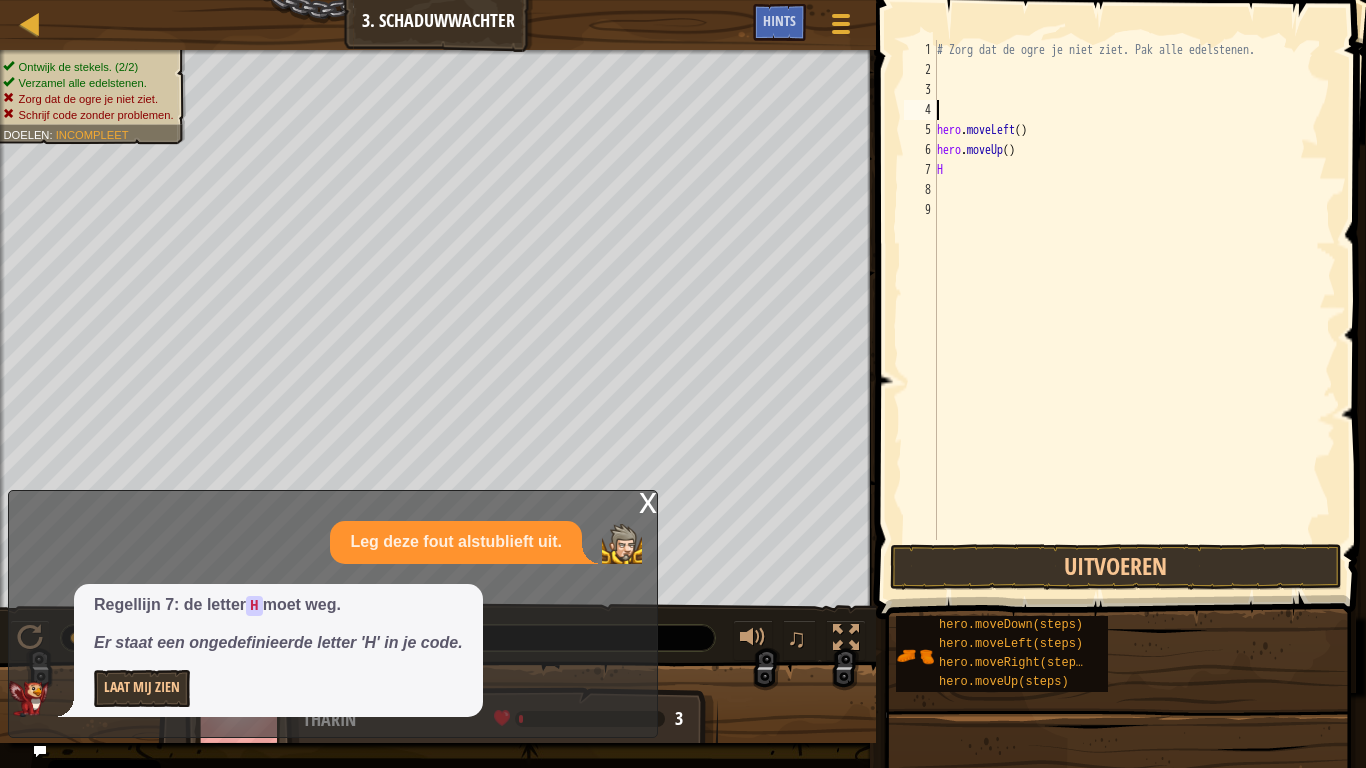 click on "# Zorg dat de ogre je niet ziet. Pak alle edelstenen. hero . moveLeft ( ) hero . moveUp ( ) H" at bounding box center [1134, 310] 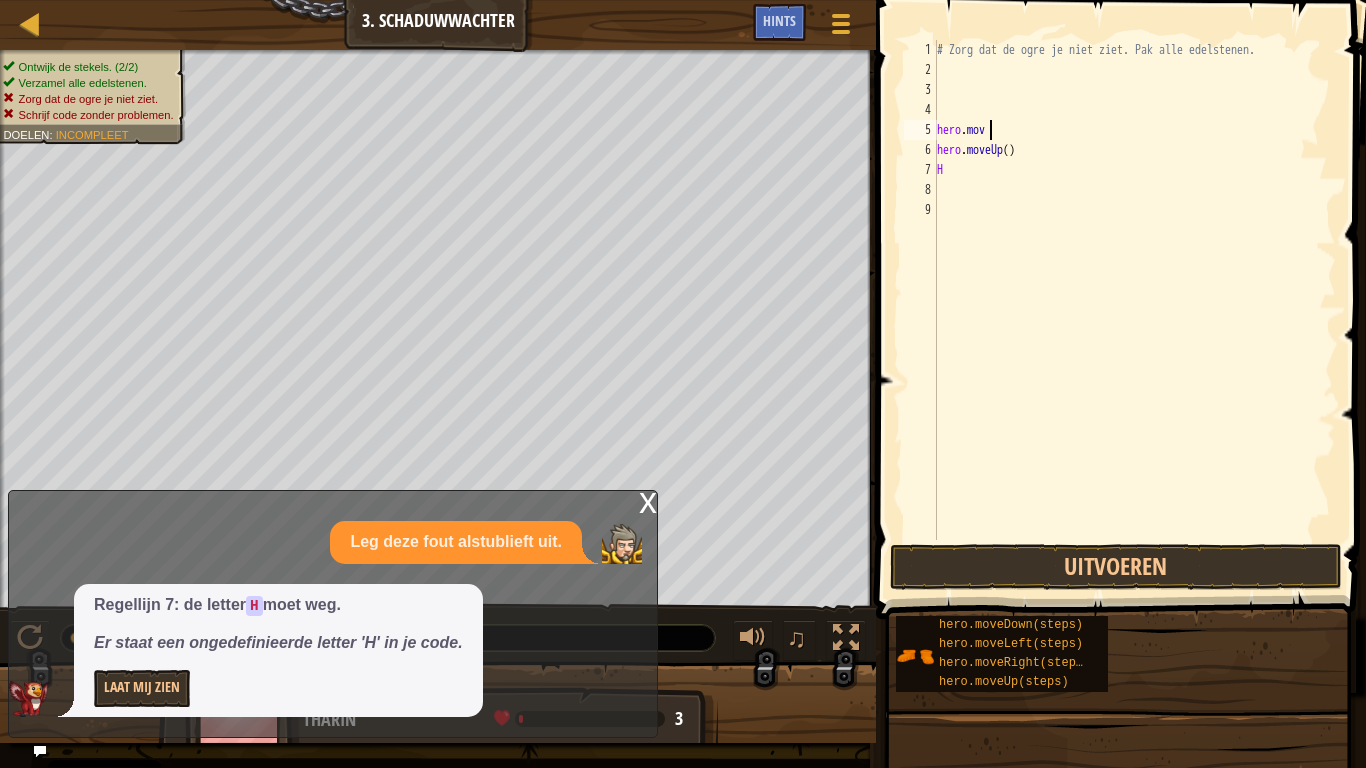 type on "h" 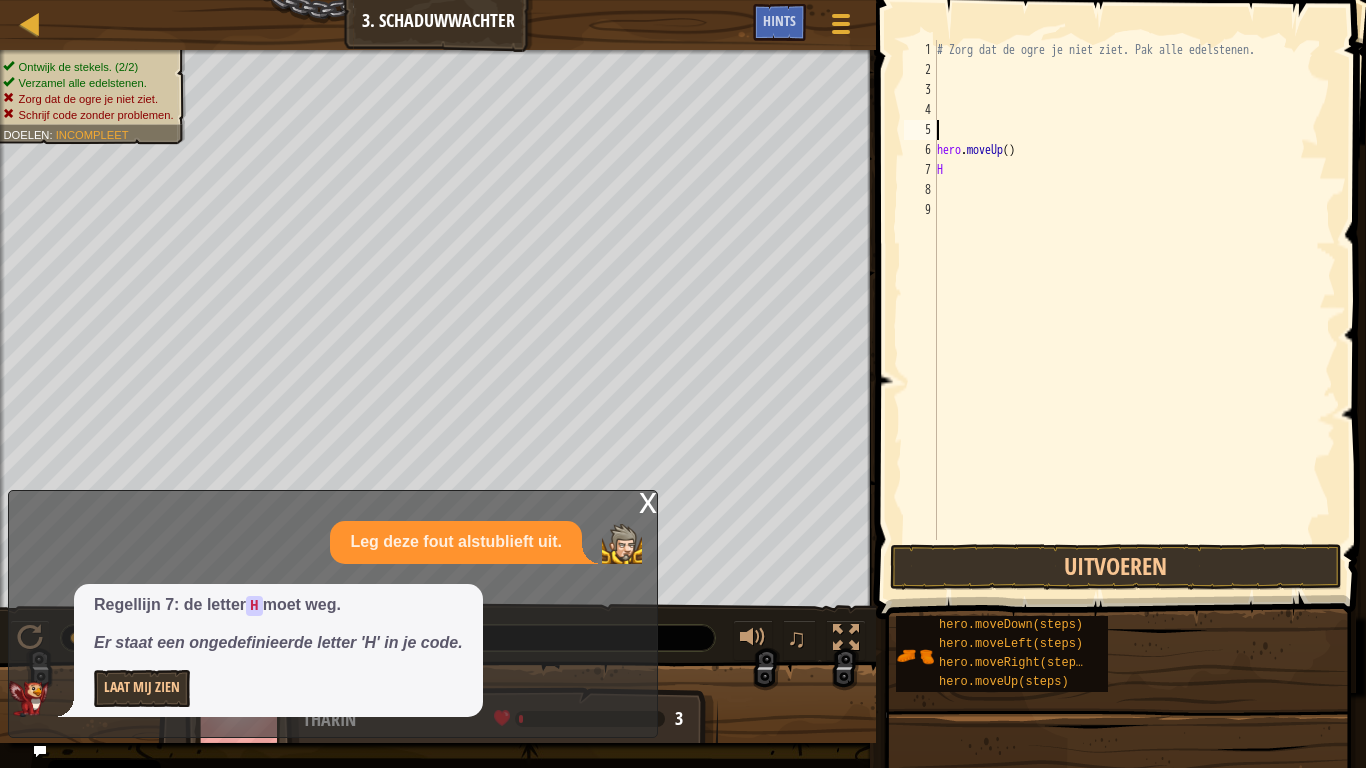 click on "# Zorg dat de ogre je niet ziet. Pak alle edelstenen. hero . moveUp ( ) H" at bounding box center [1134, 310] 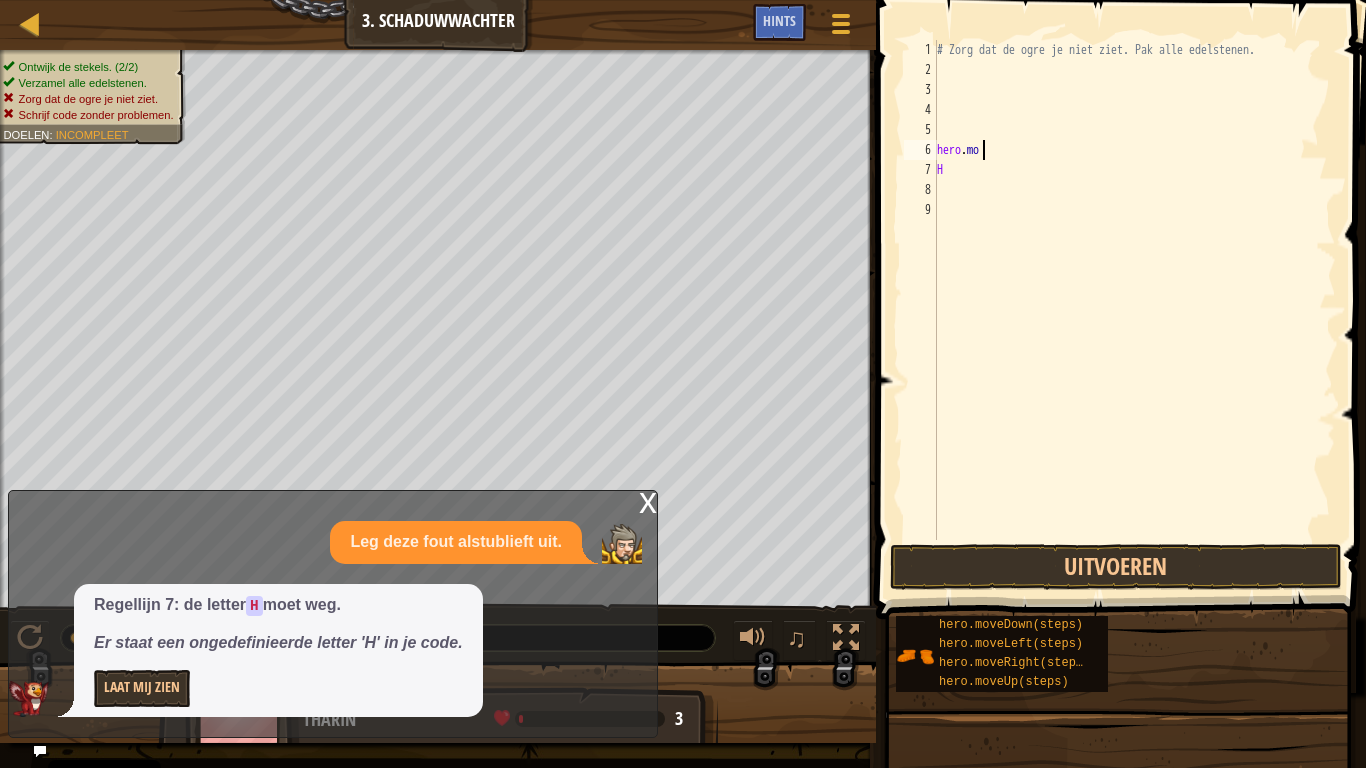 type on "h" 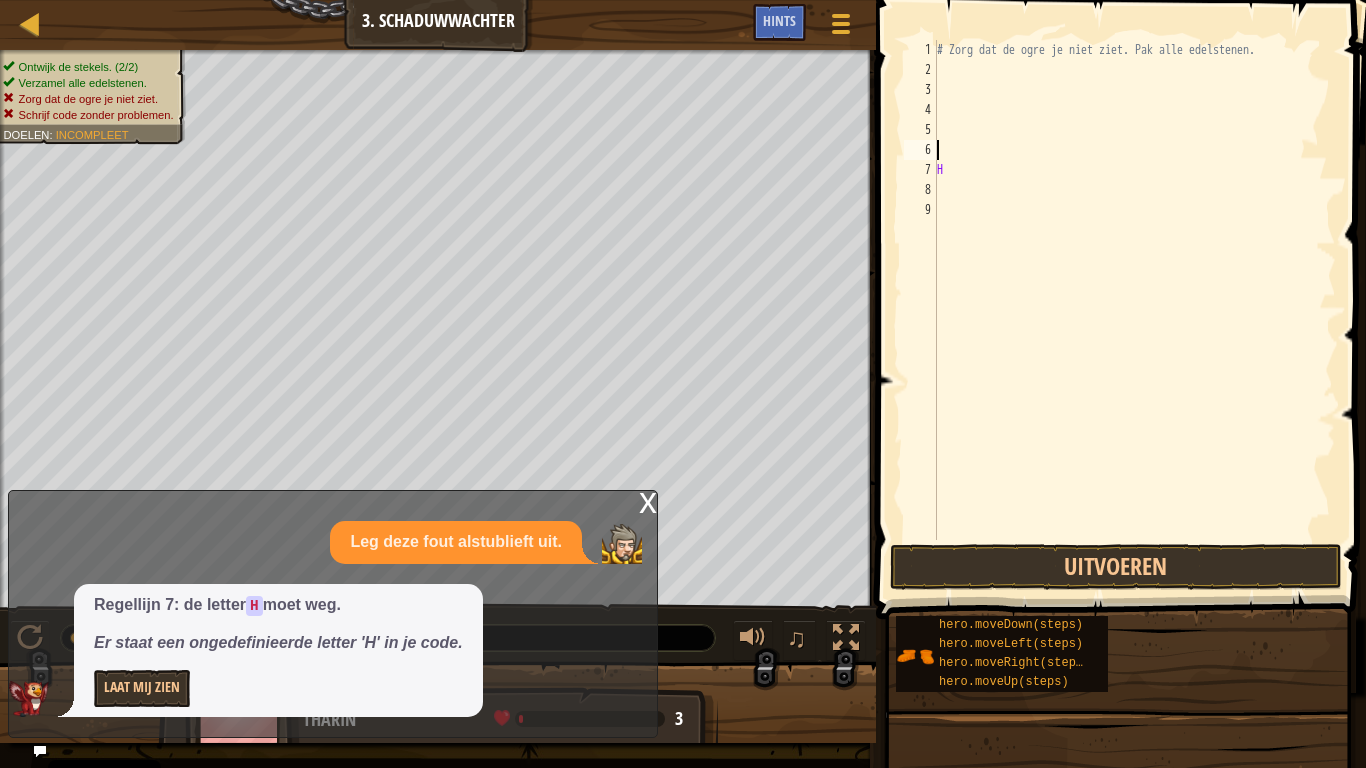 click on "# Zorg dat de ogre je niet ziet. Pak alle edelstenen. H" at bounding box center (1134, 310) 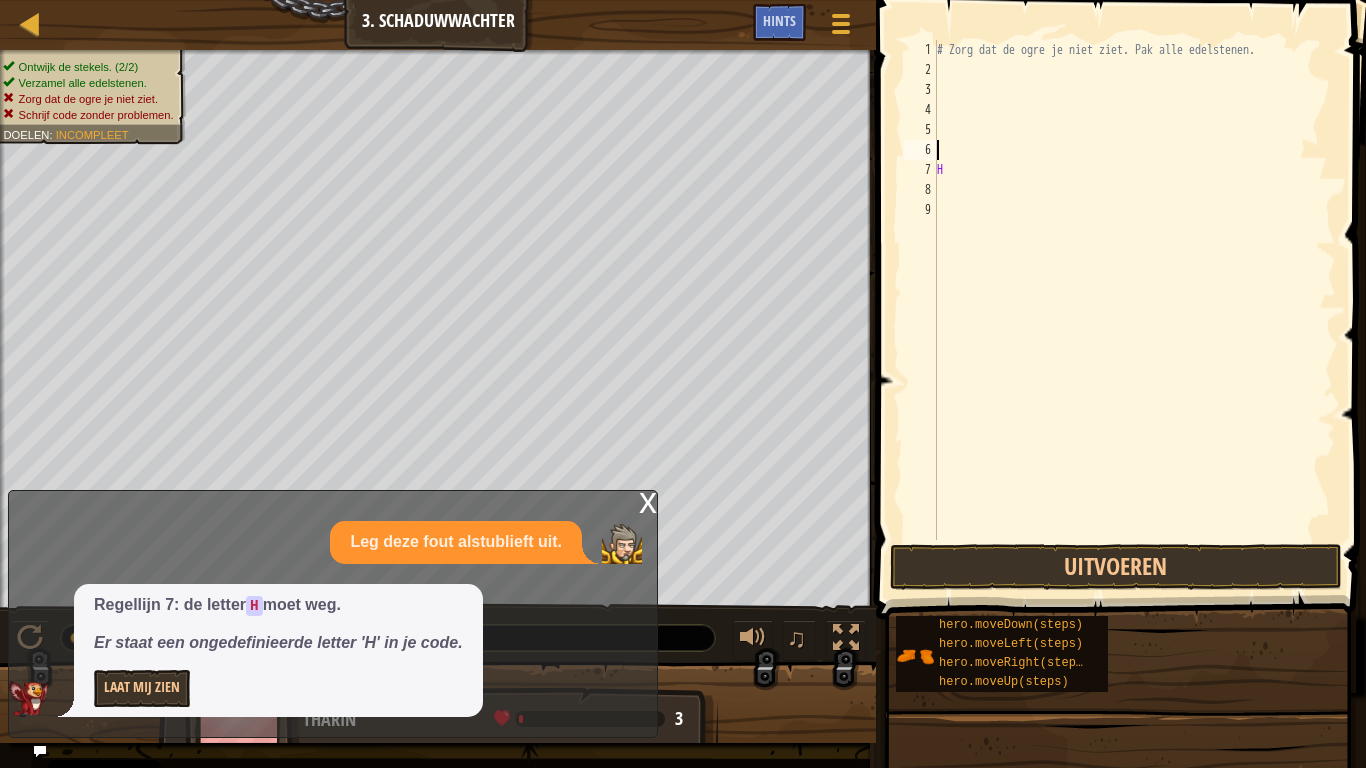 type on "H" 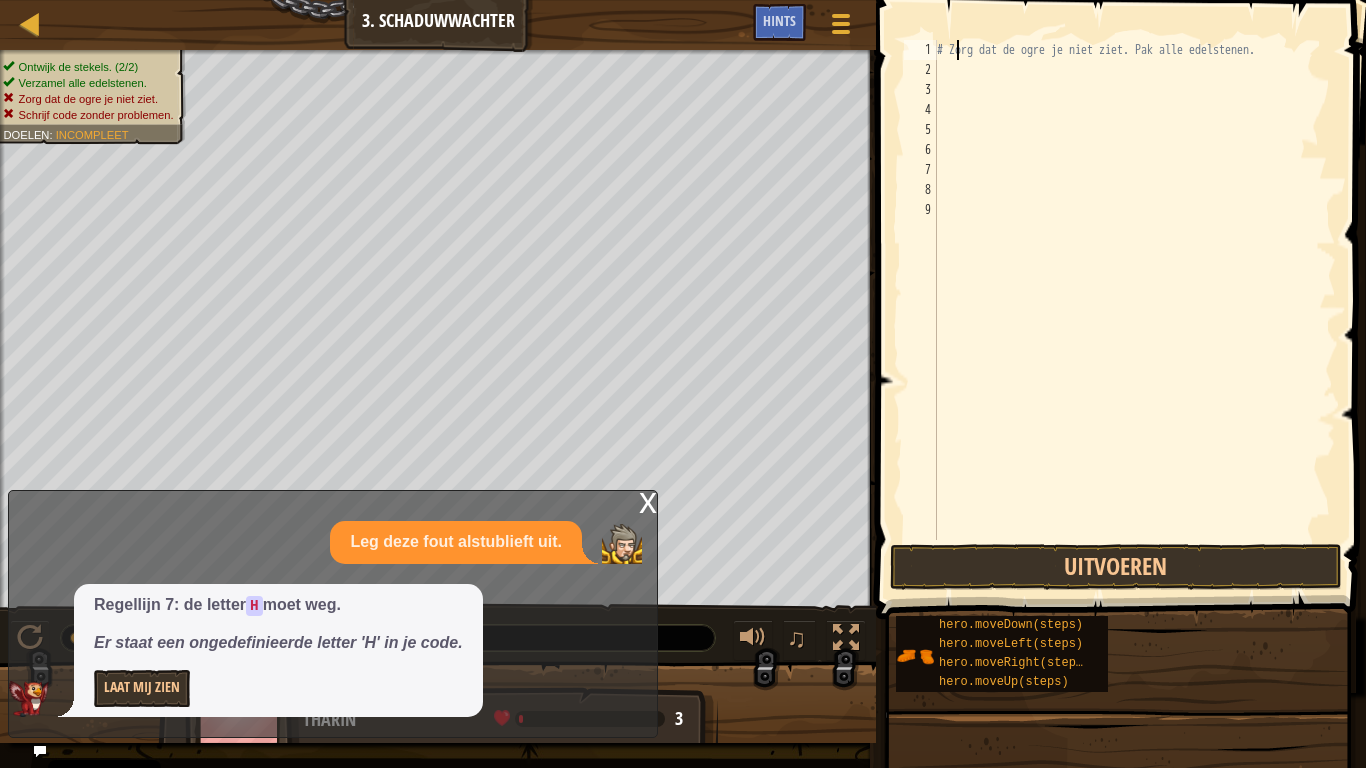 click on "# Zorg dat de ogre je niet ziet. Pak alle edelstenen." at bounding box center (1134, 310) 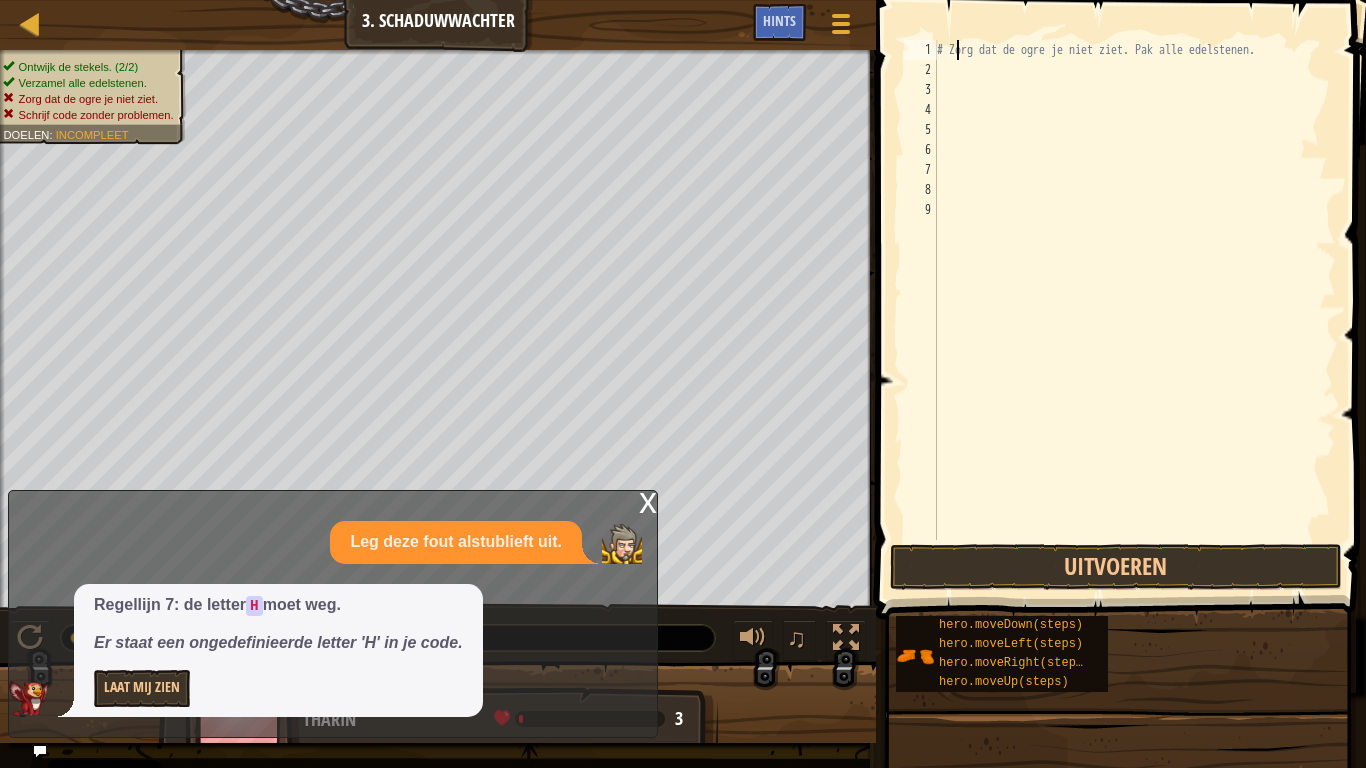 click on "# Zorg dat de ogre je niet ziet. Pak alle edelstenen." at bounding box center (1134, 310) 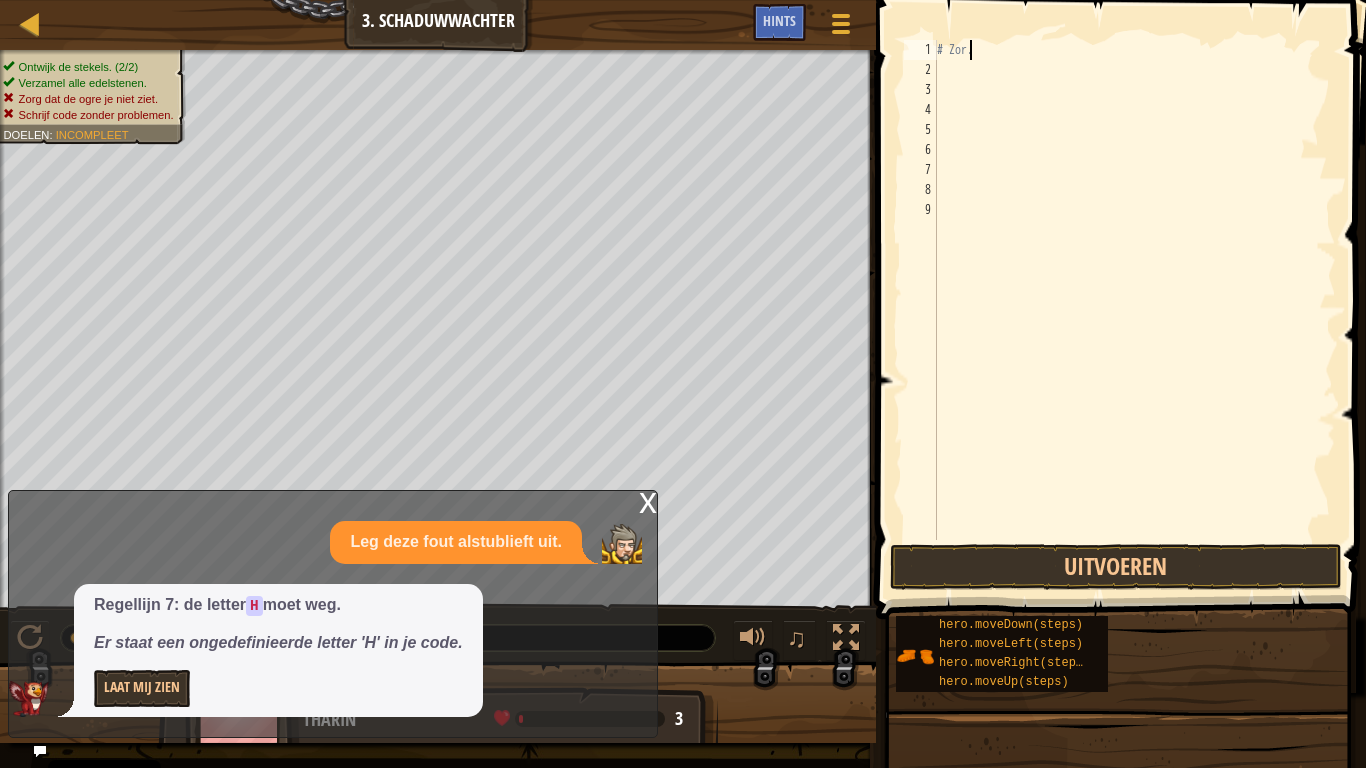 type on "." 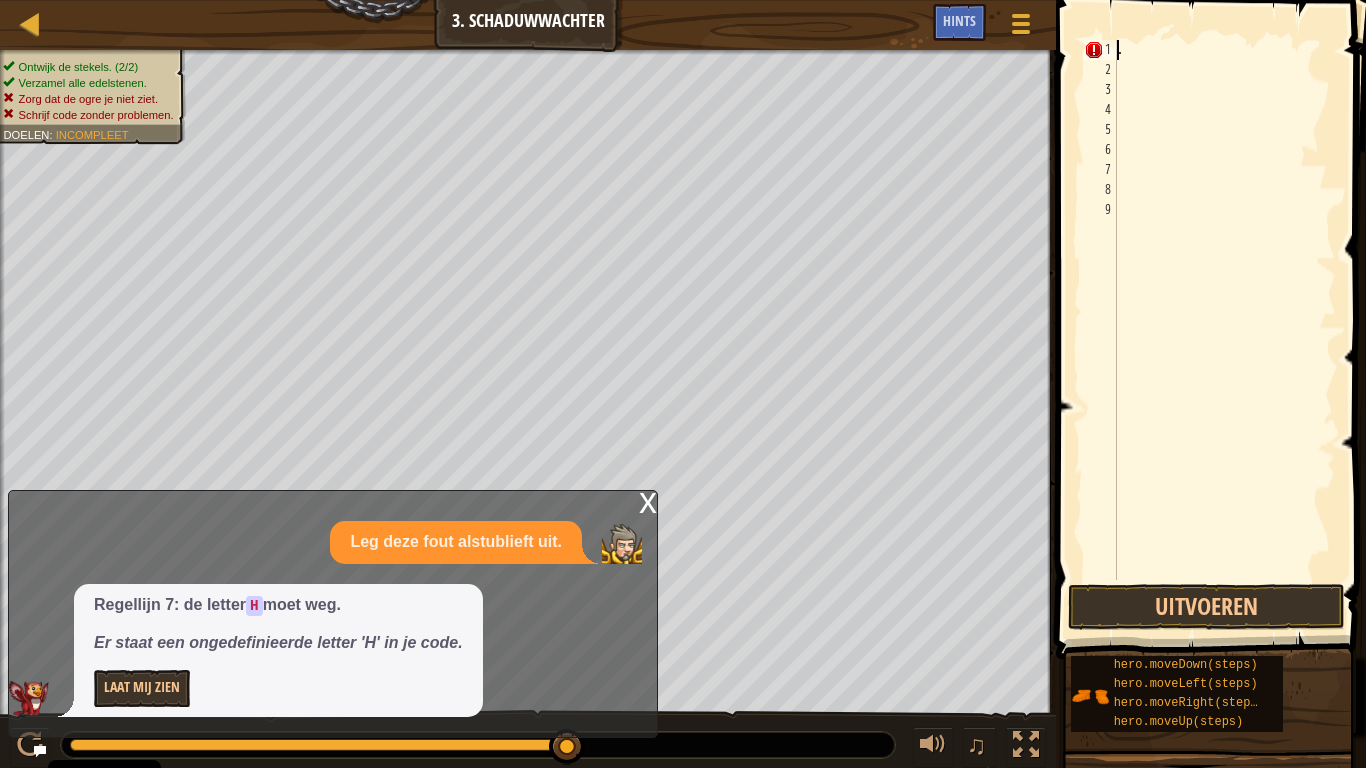 click on "x" at bounding box center [648, 501] 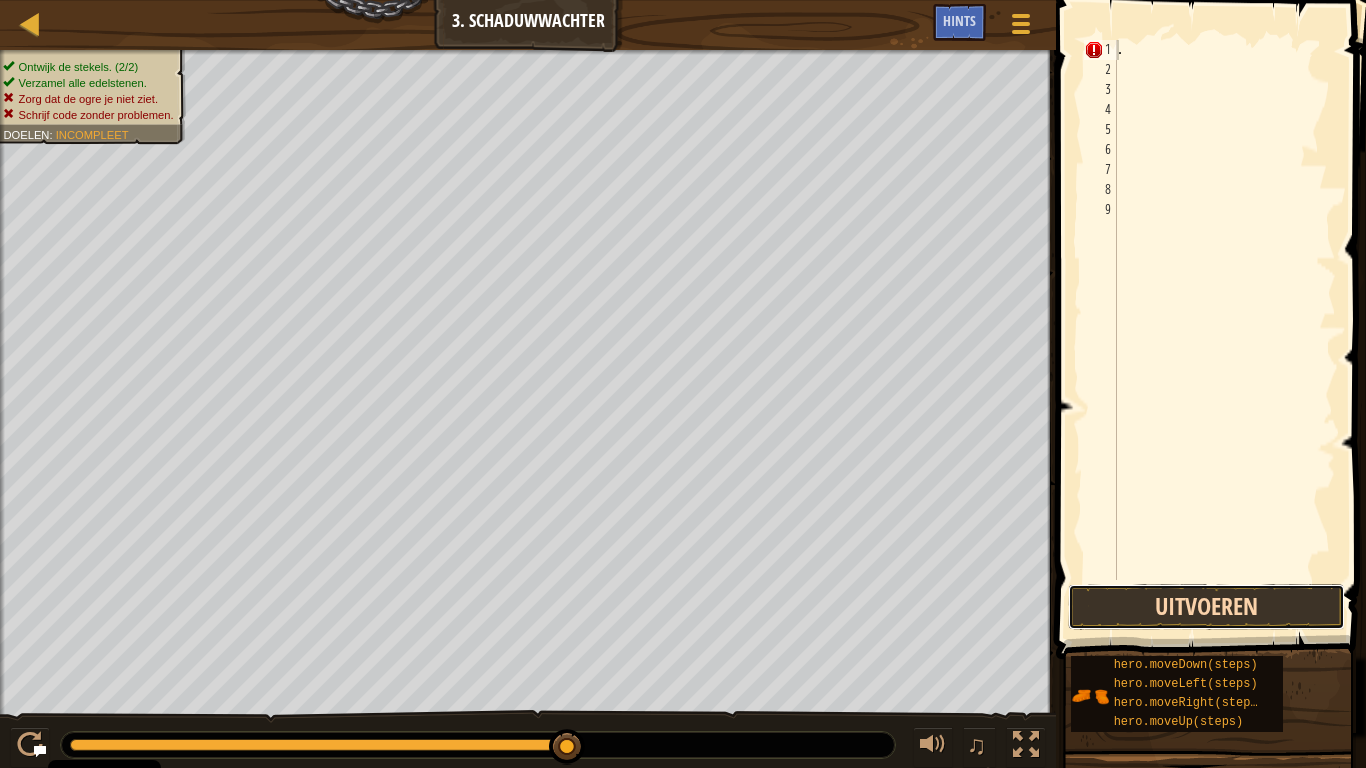 click on "Uitvoeren" at bounding box center [1206, 607] 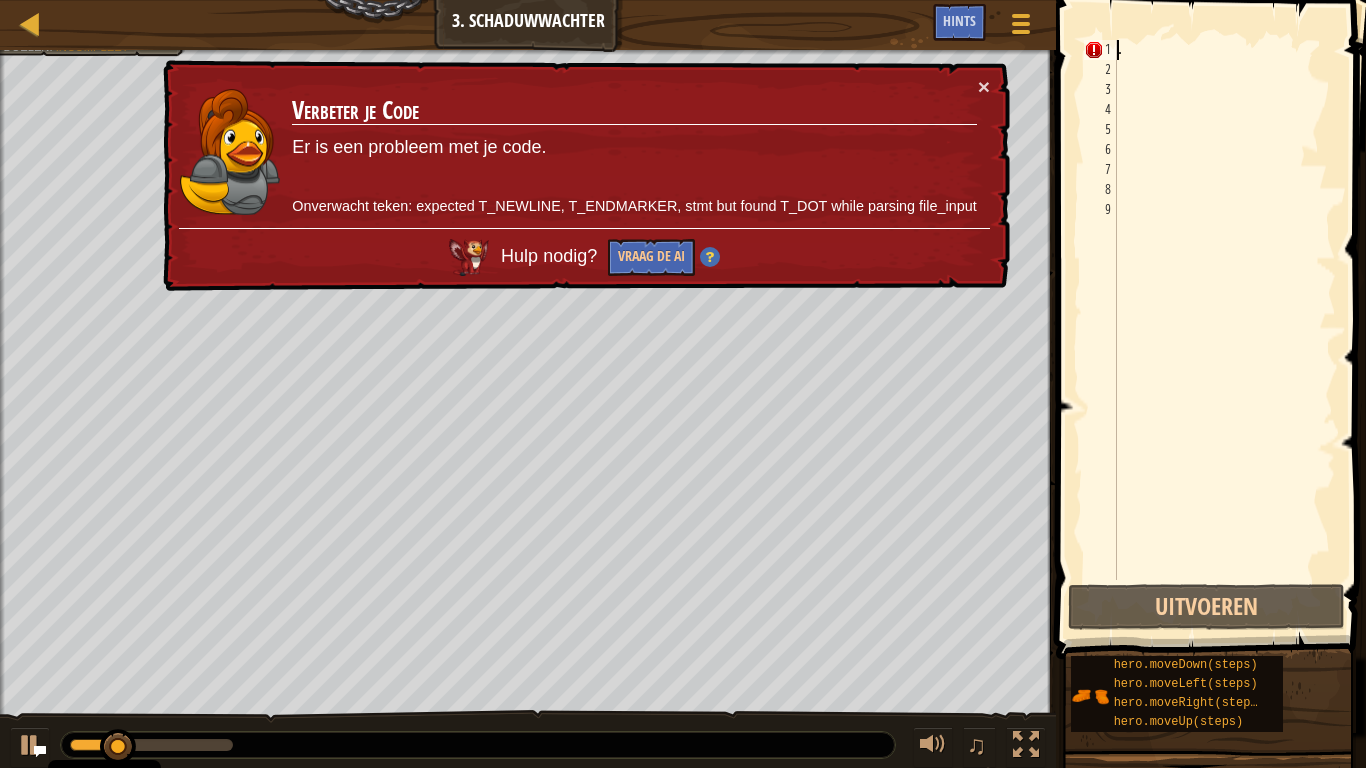 click on "Kaart Inleiding tot ComputerTechnologie 3. Schaduwwachter Spelmenu Klaar Hints 1 2 3 4 5 6 7 # Avoid being seen by the ogre.       Collect all the gems. hero . moveRight ( ) hero . moveRight ( ) hero . moveRight ( ) hero . moveLeft ( ) hero . moveUp ( )     ההההההההההההההההההההההההההההההההההההההההההההההההההההההההההההההההההההההההההההההההההההההההההההההההההההההההההההההההההההההההההההההההההההההההההההההההההההההההההההההההההההההההההההההההההההההההההההההההההההההההההההההההההההההההההההההההההההההההההההההההההההההההההההההההה Oplossing × Hints Video's . 1 2 3 4 5 6 7 8 9 .     Code Opgeslagen Programmeertaal : Python Uitvoeren Indienen Klaar Statement   /  Call   /  held hero.moveDown(steps) hero.moveLeft(steps) hero.moveRight(steps) hero.moveUp(steps) ×
Doelen" at bounding box center (683, 384) 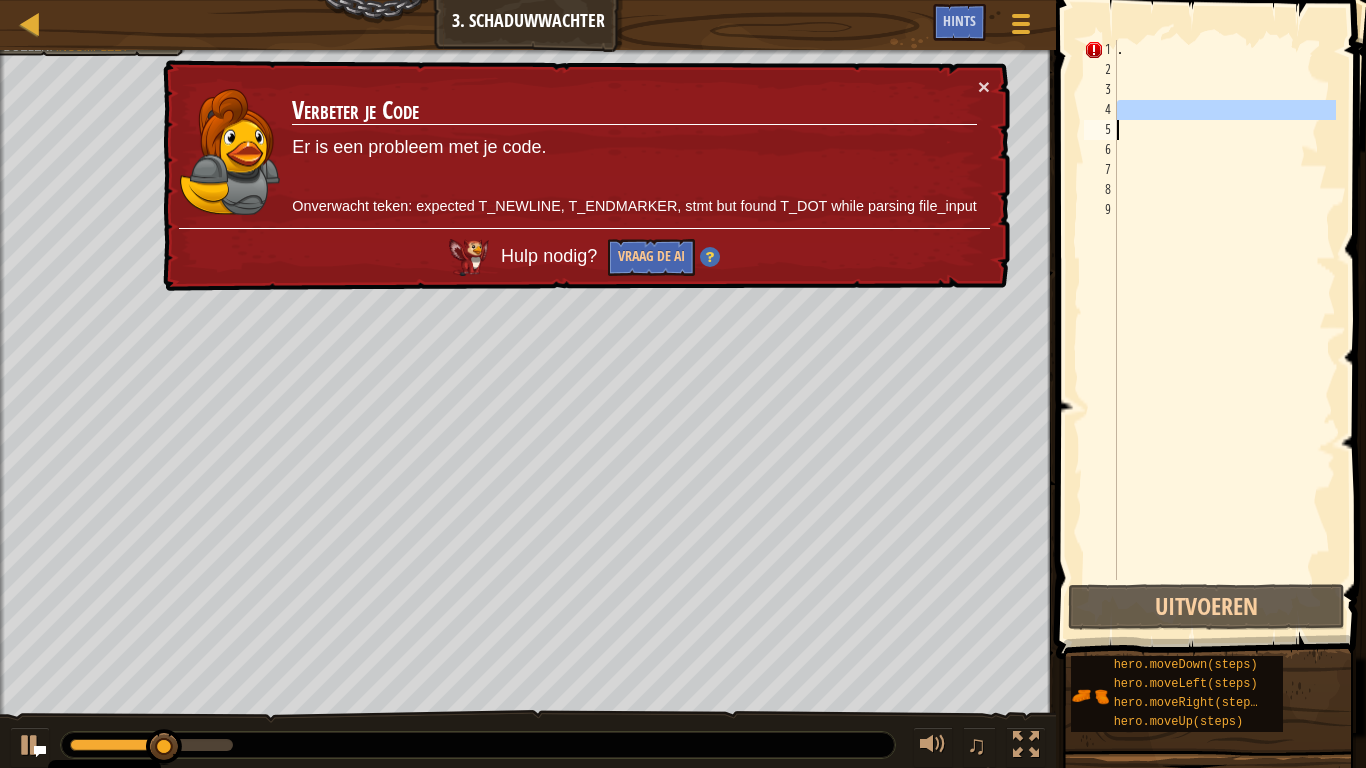 click on "Er is een probleem met je code.
Onverwacht teken: expected T_NEWLINE, T_ENDMARKER, stmt but found T_DOT while parsing file_input
Hulp nodig?   Vraag de AI" at bounding box center (584, 176) 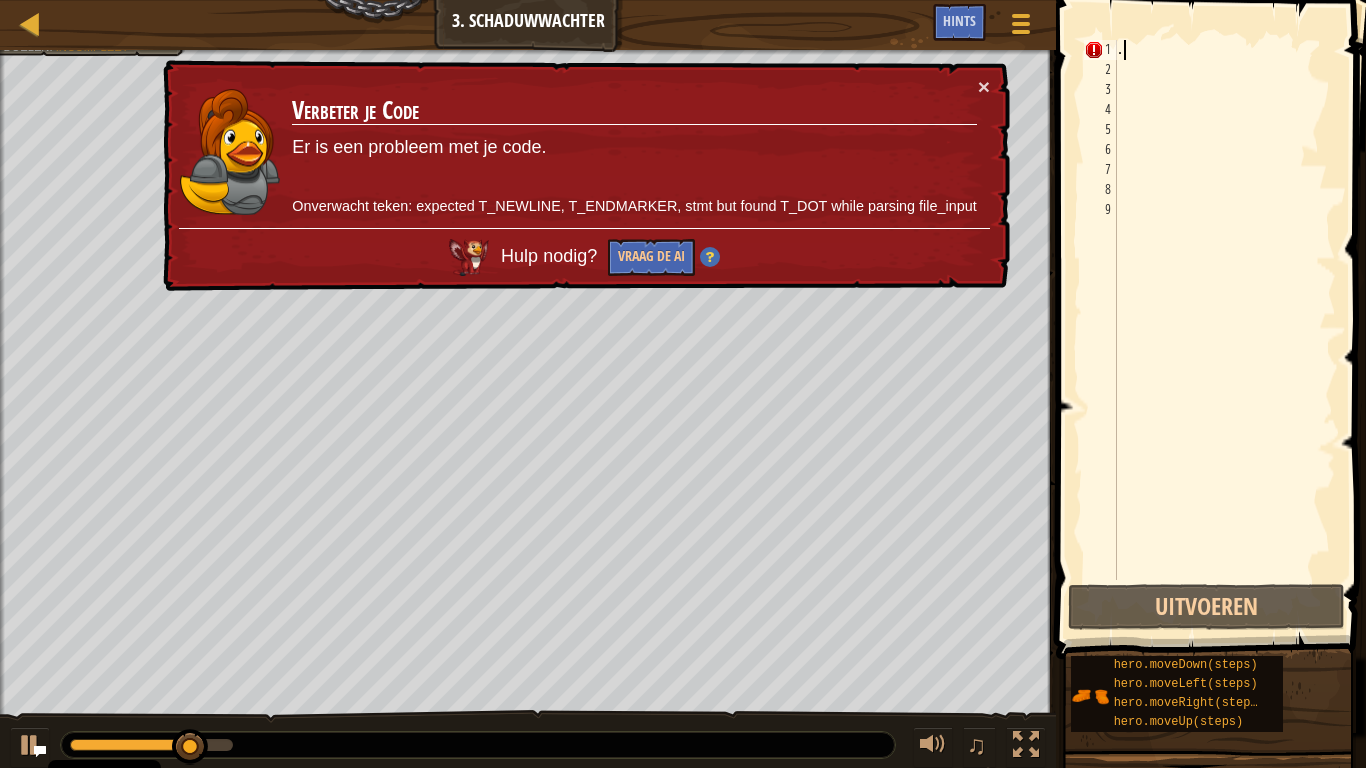 drag, startPoint x: 1136, startPoint y: 57, endPoint x: 1047, endPoint y: 80, distance: 91.92388 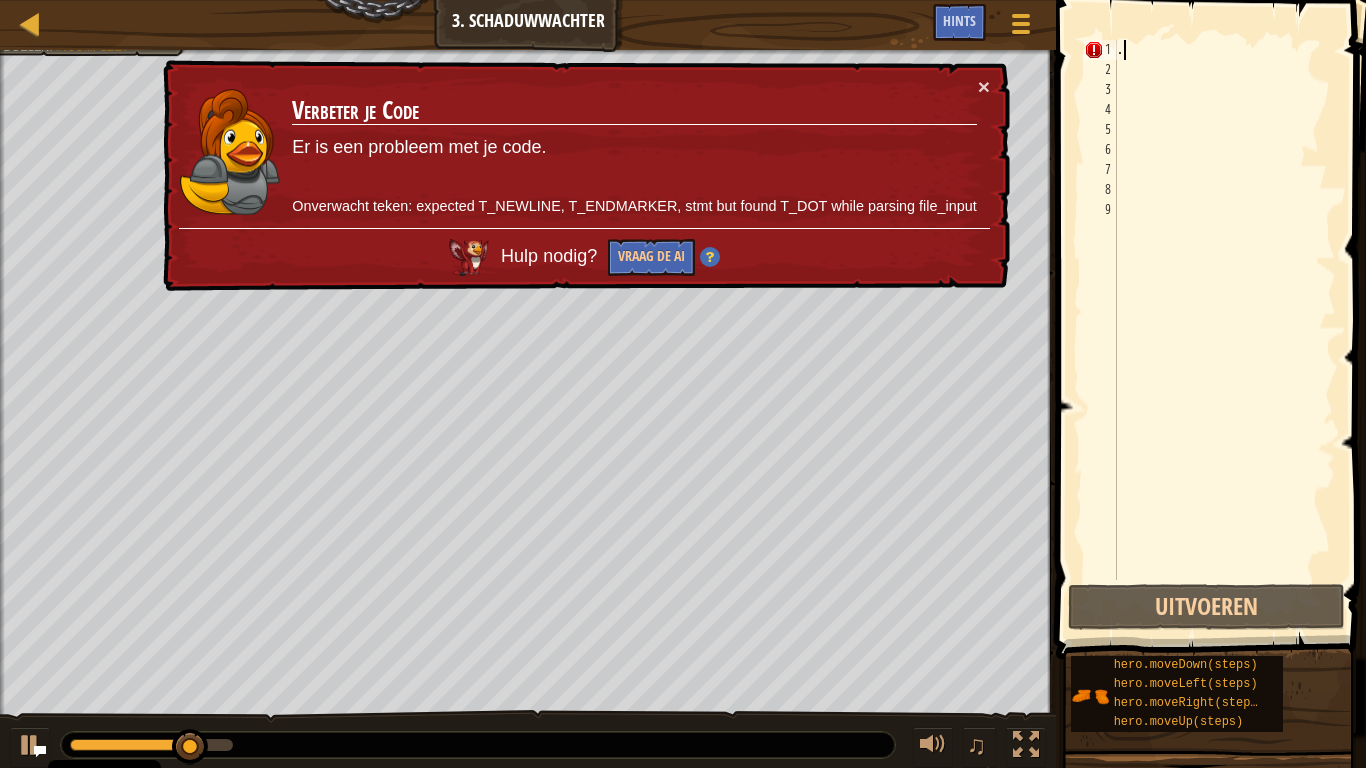 click on "." at bounding box center [1224, 330] 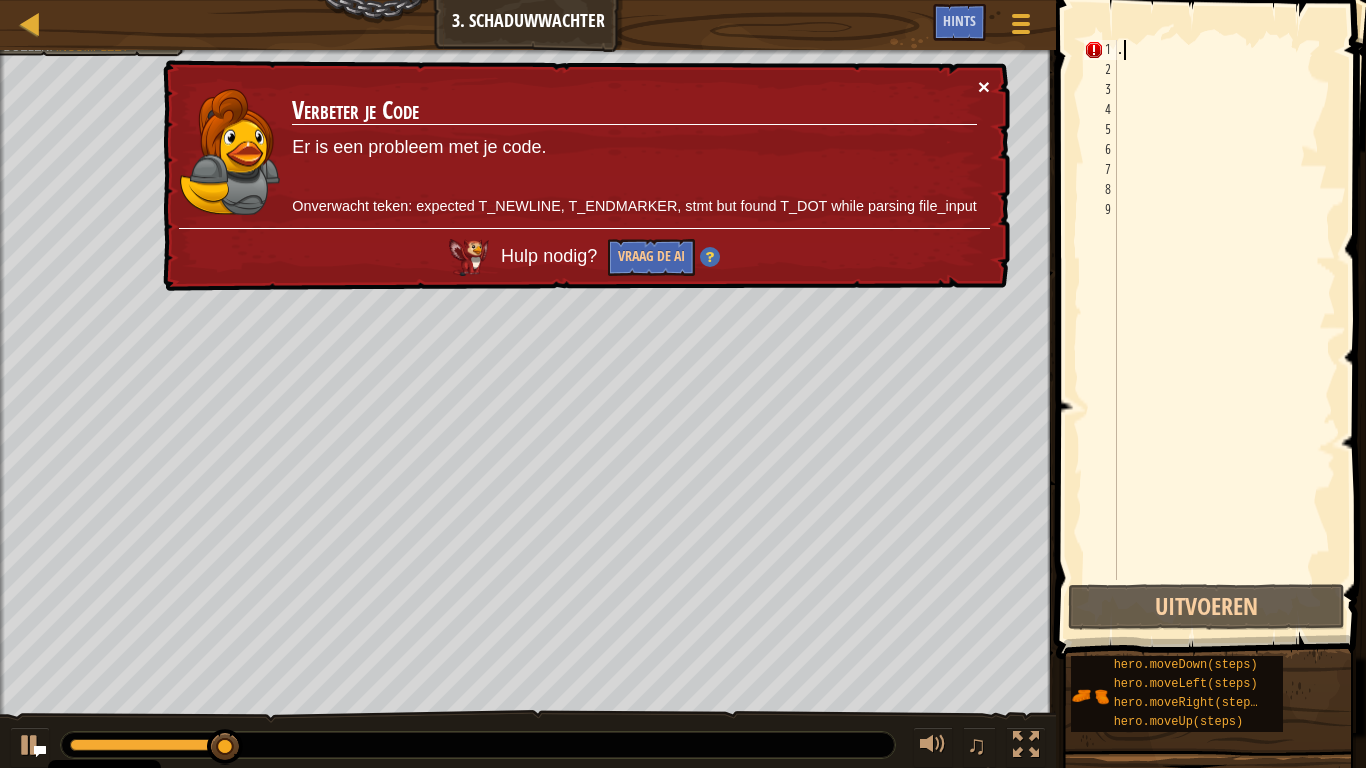 click on "×" at bounding box center (984, 88) 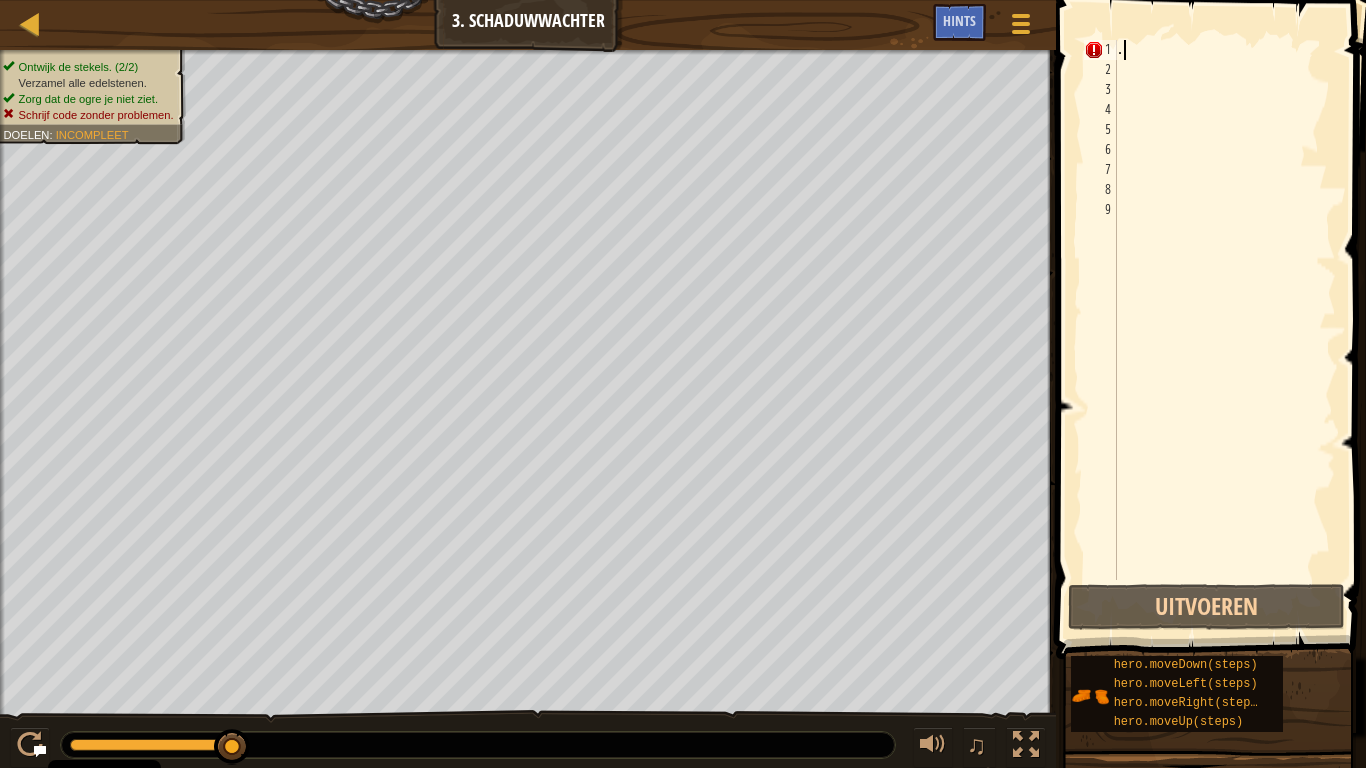 click at bounding box center [1213, 301] 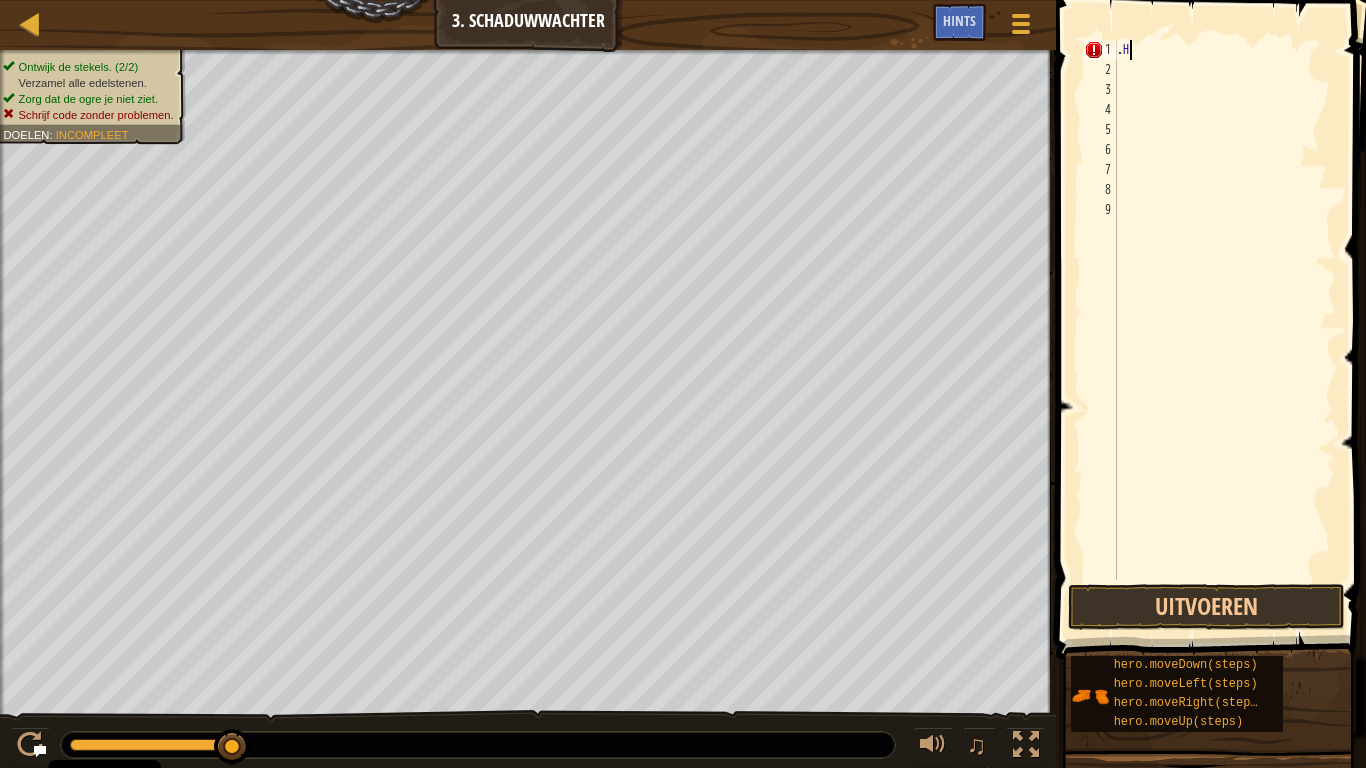 scroll, scrollTop: 9, scrollLeft: 0, axis: vertical 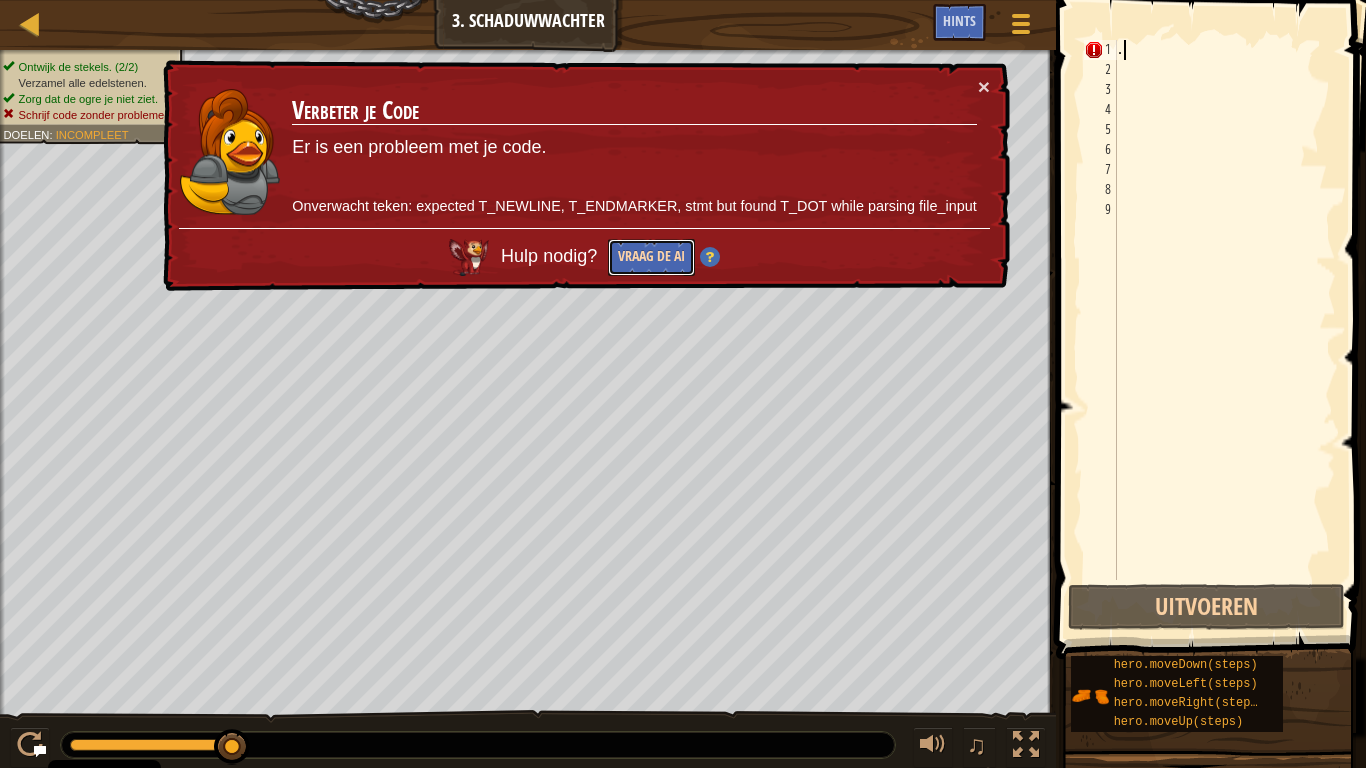 click on "Vraag de AI" at bounding box center [650, 258] 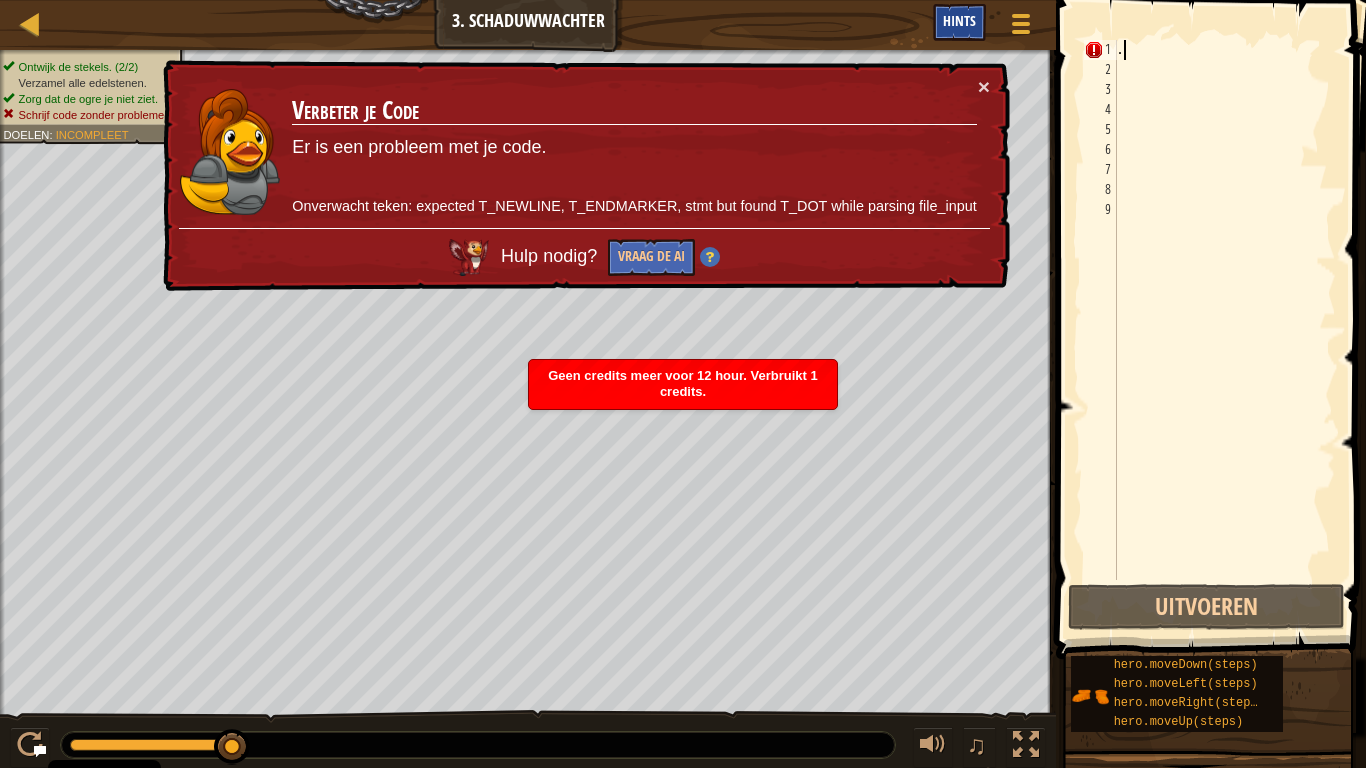 click on "Hints" at bounding box center [959, 20] 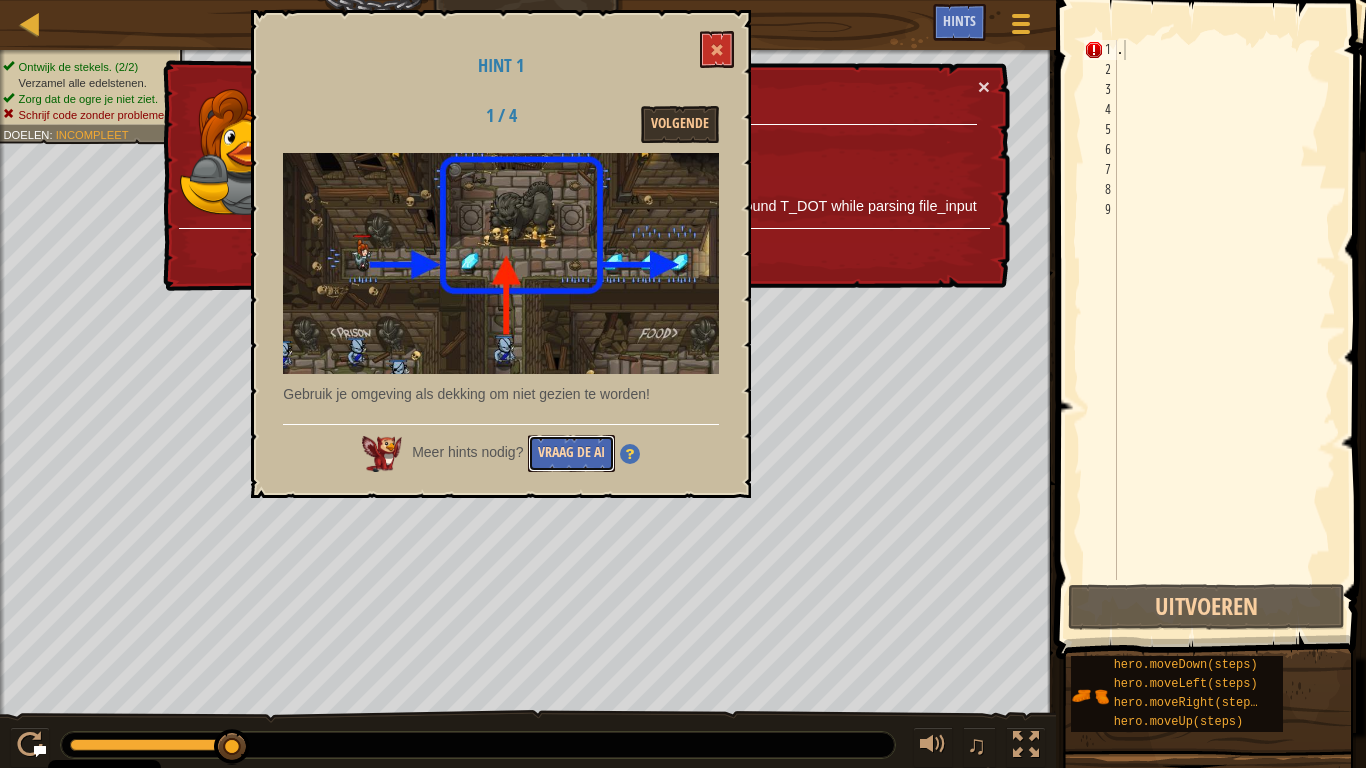 click on "Vraag de AI" at bounding box center (571, 453) 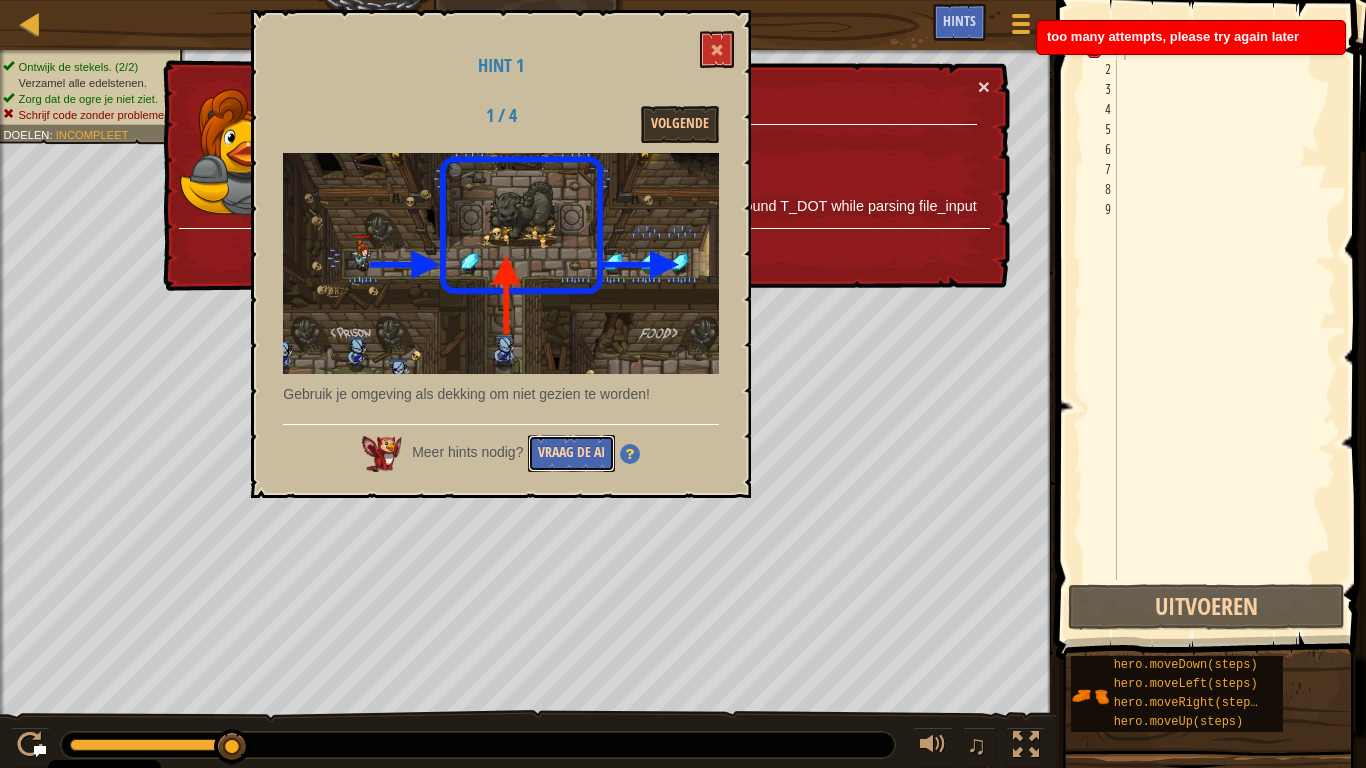 click on "Vraag de AI" at bounding box center [571, 453] 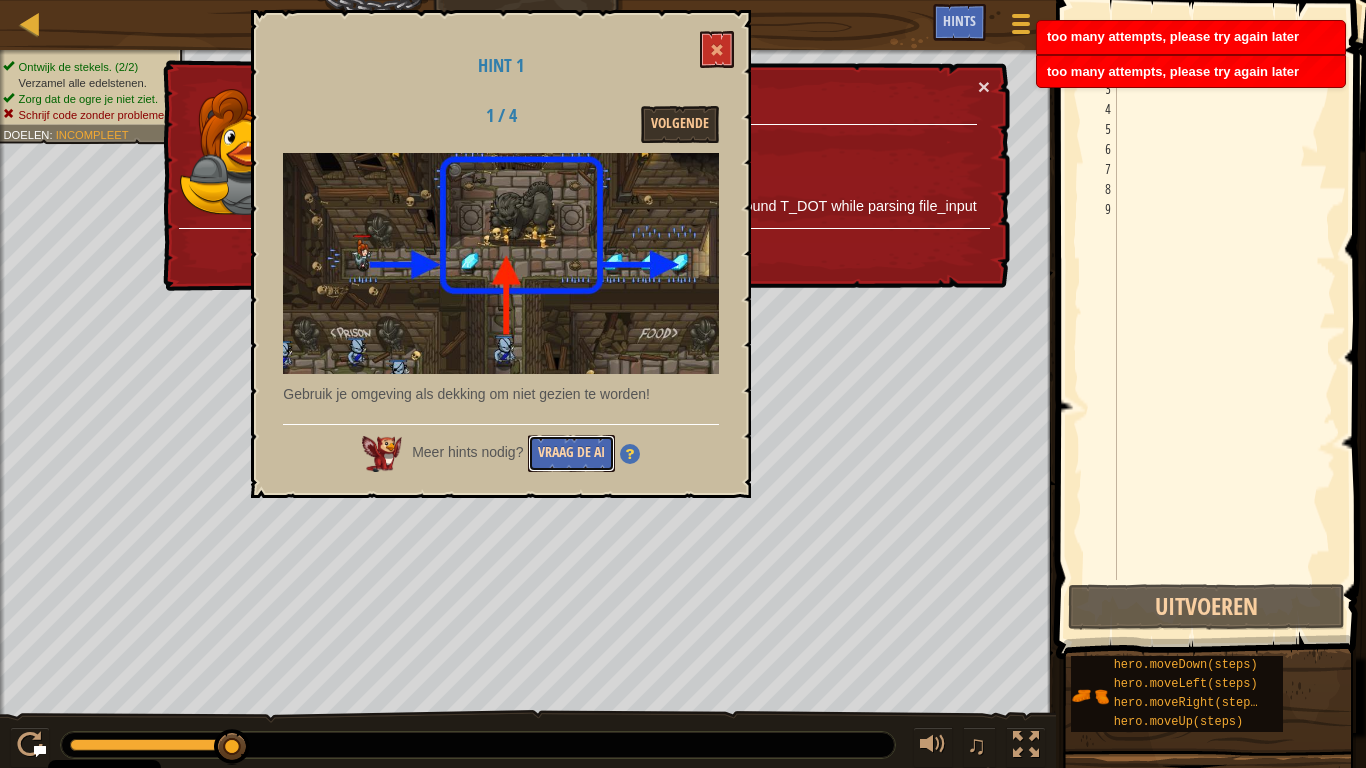 click on "Vraag de AI" at bounding box center [571, 453] 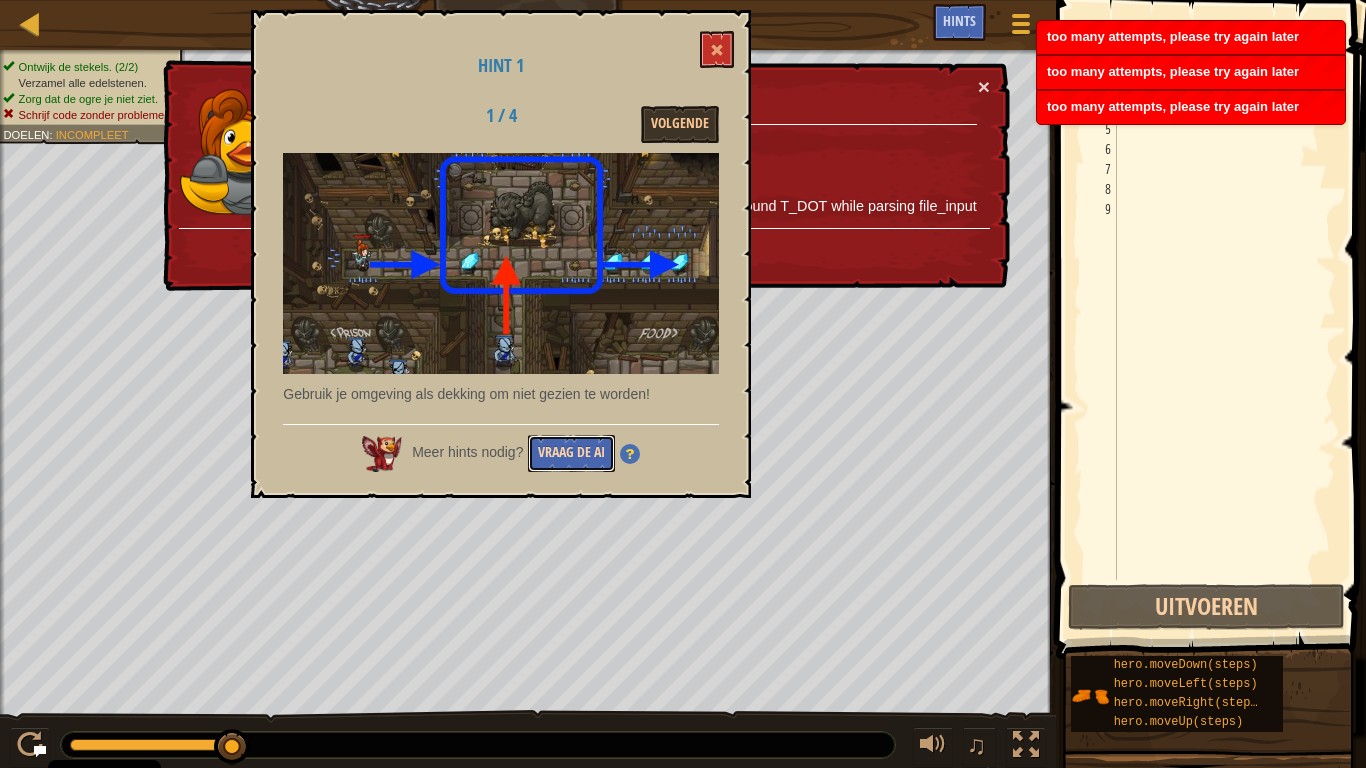 click on "Vraag de AI" at bounding box center [571, 453] 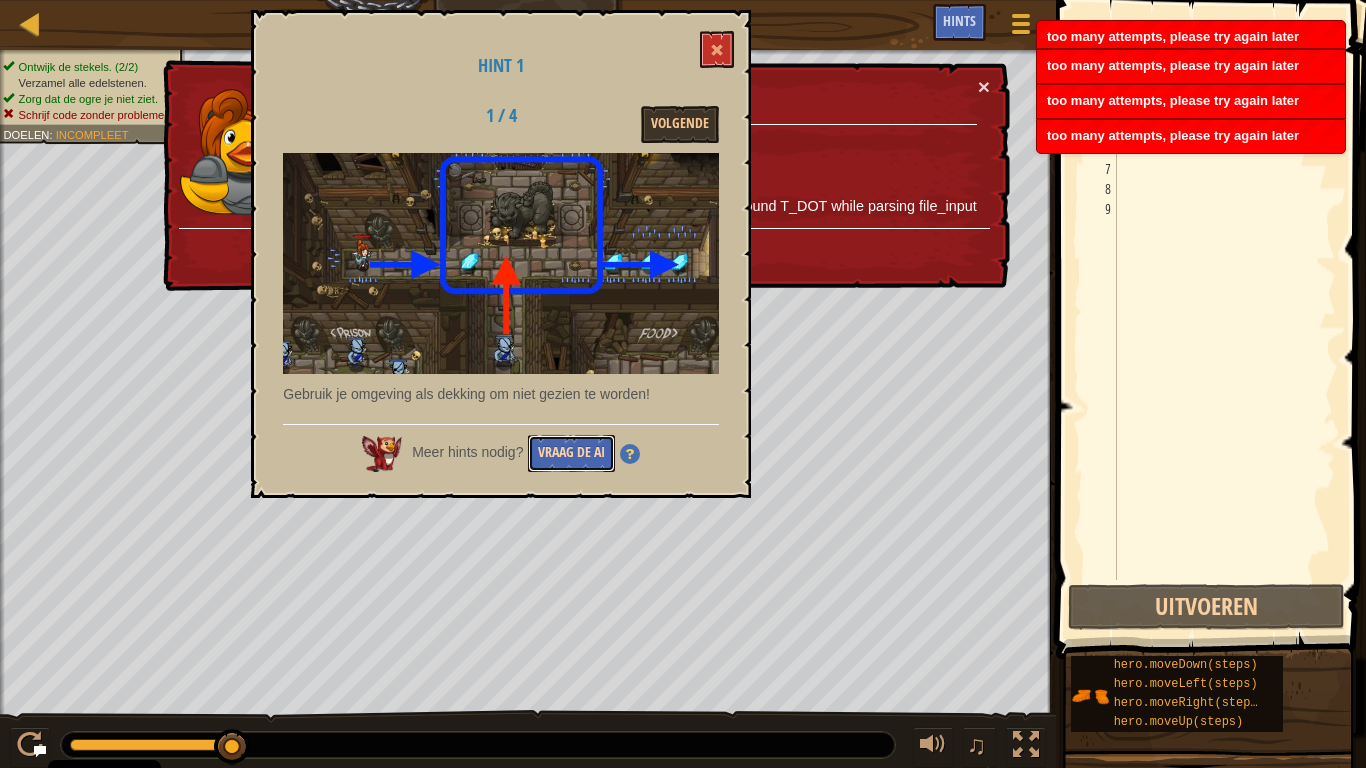click on "Vraag de AI" at bounding box center [571, 453] 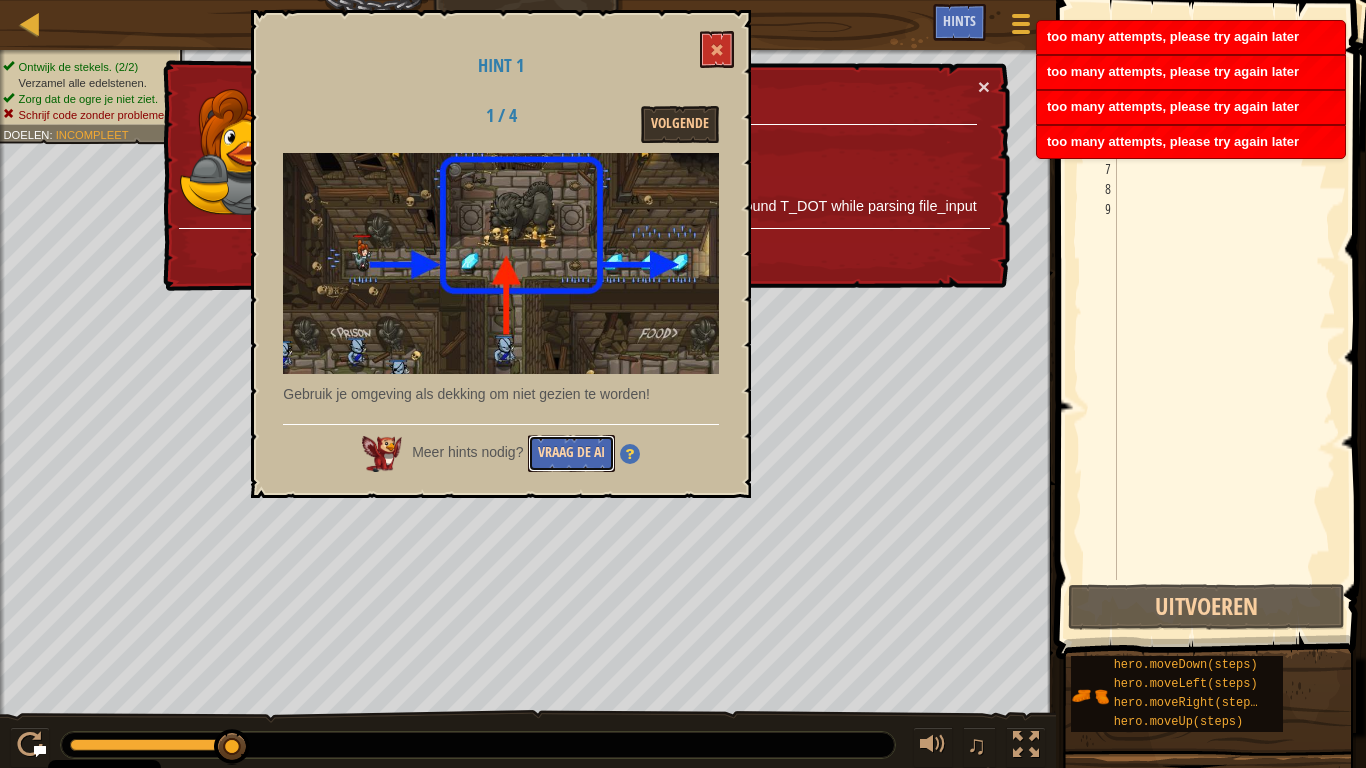 click on "Vraag de AI" at bounding box center [571, 453] 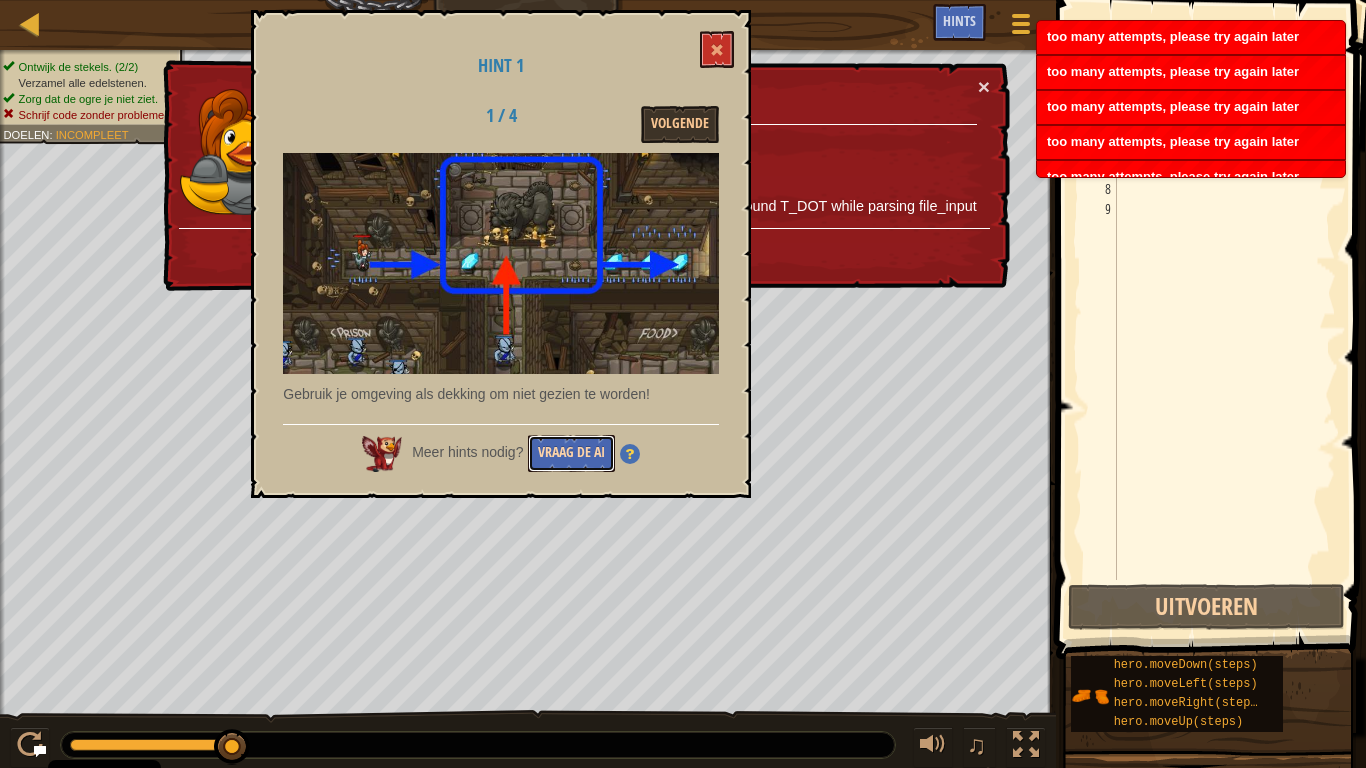 click on "Vraag de AI" at bounding box center (571, 453) 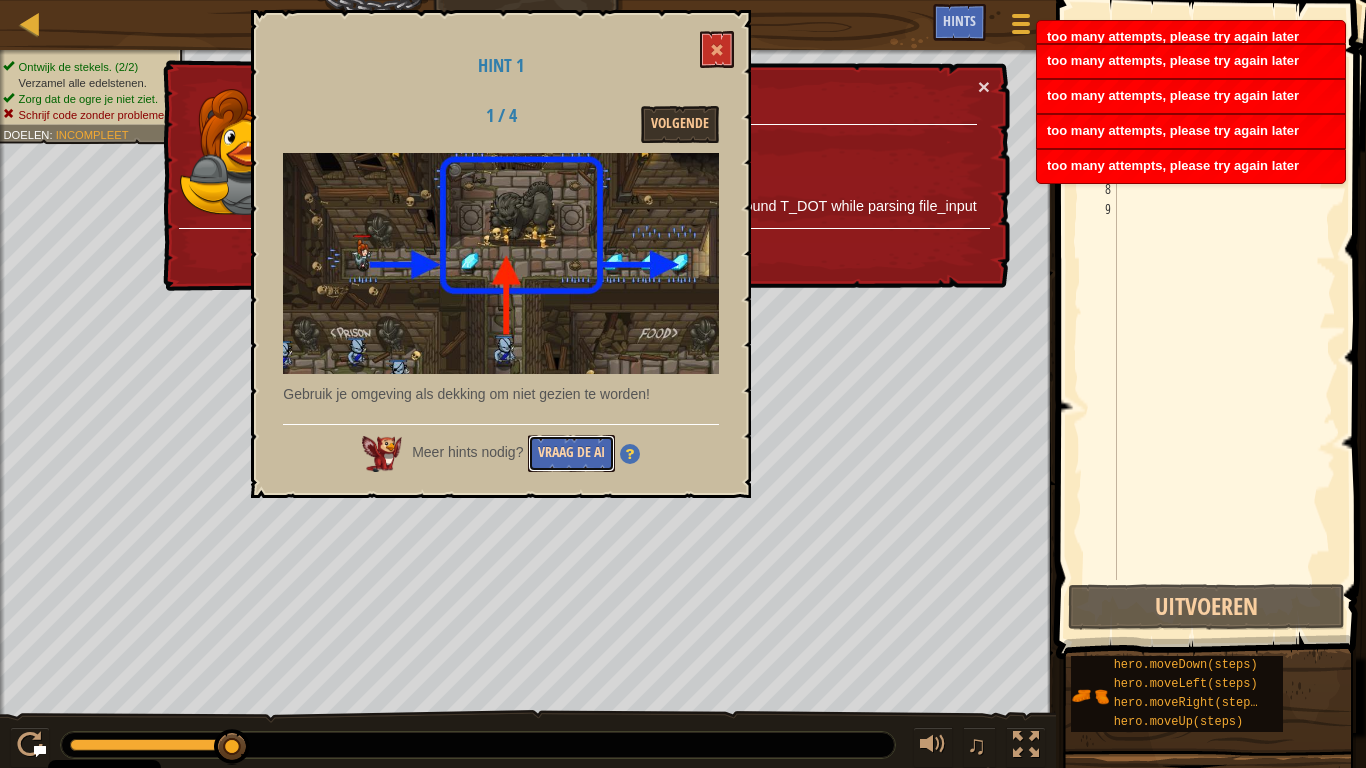 click on "Vraag de AI" at bounding box center (571, 453) 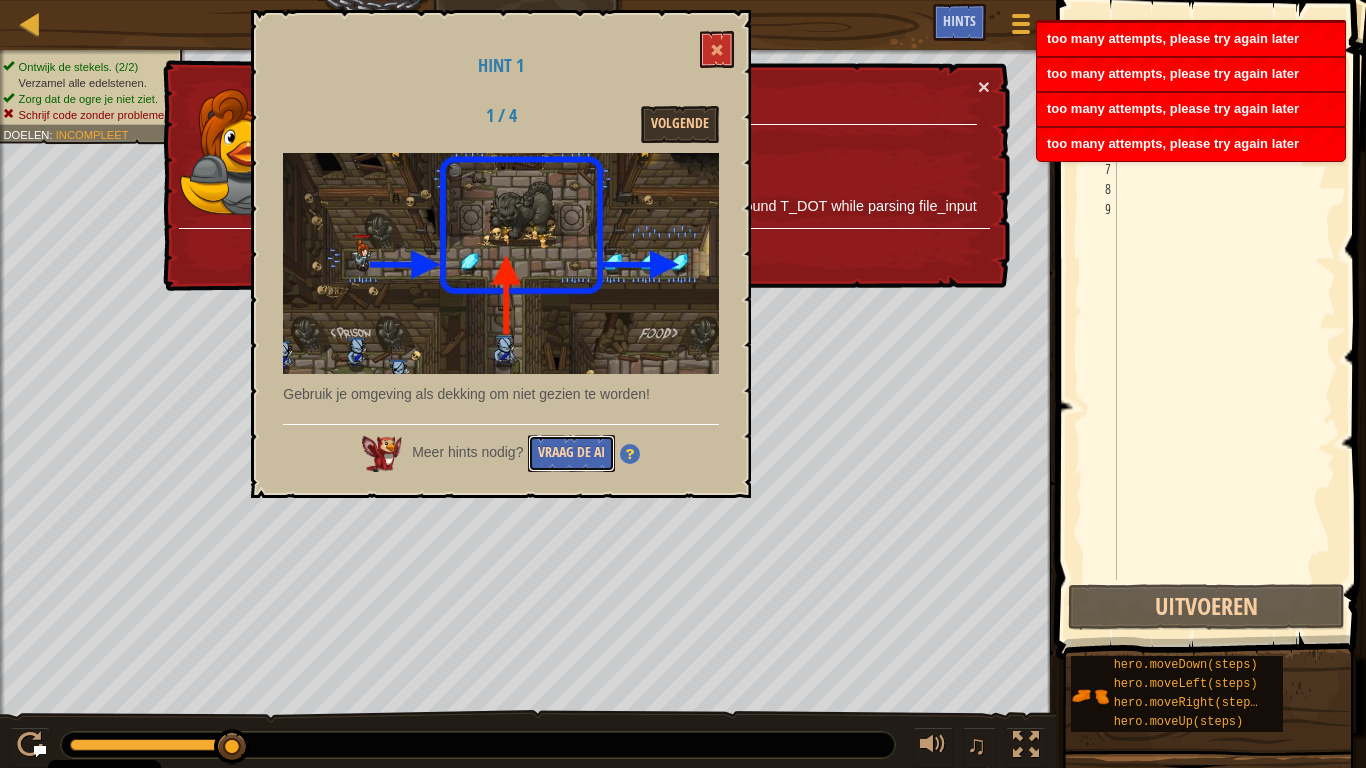 click on "Vraag de AI" at bounding box center (571, 453) 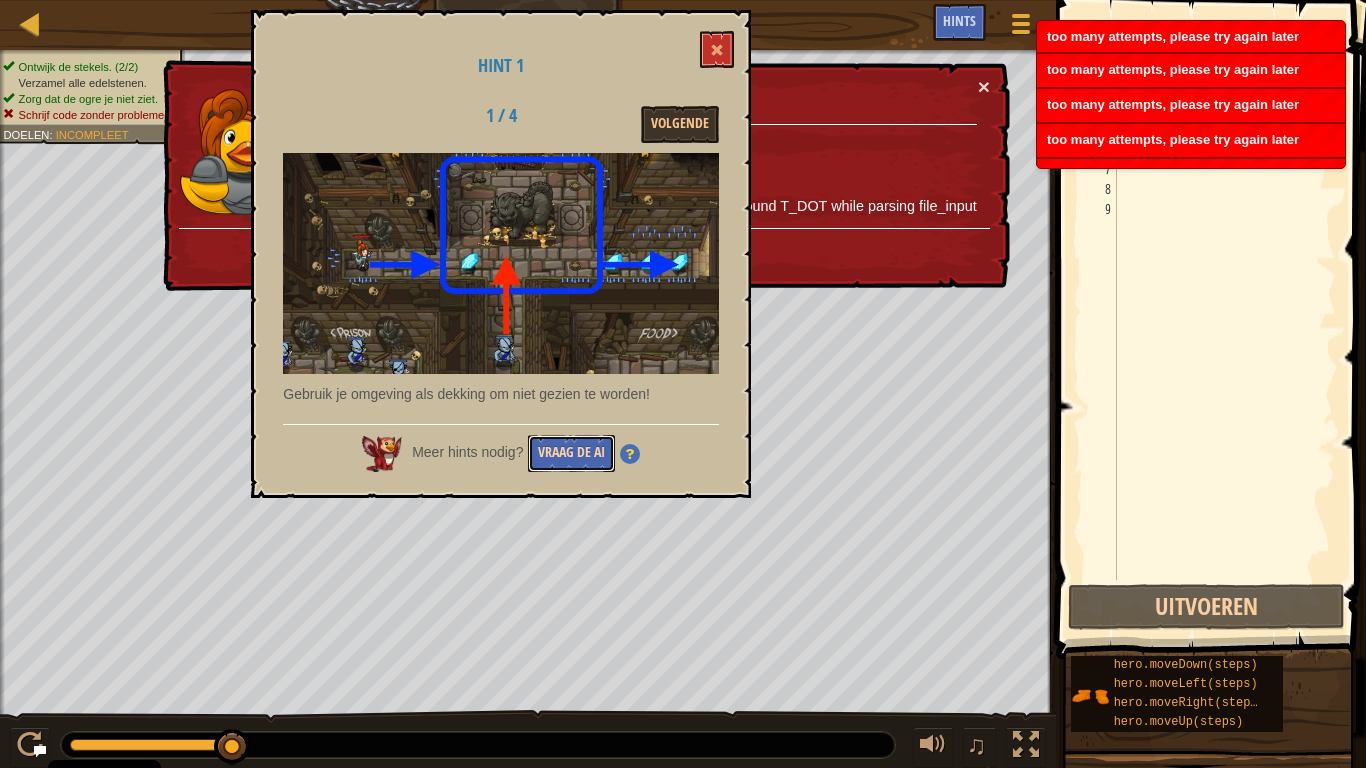 click on "Vraag de AI" at bounding box center (571, 453) 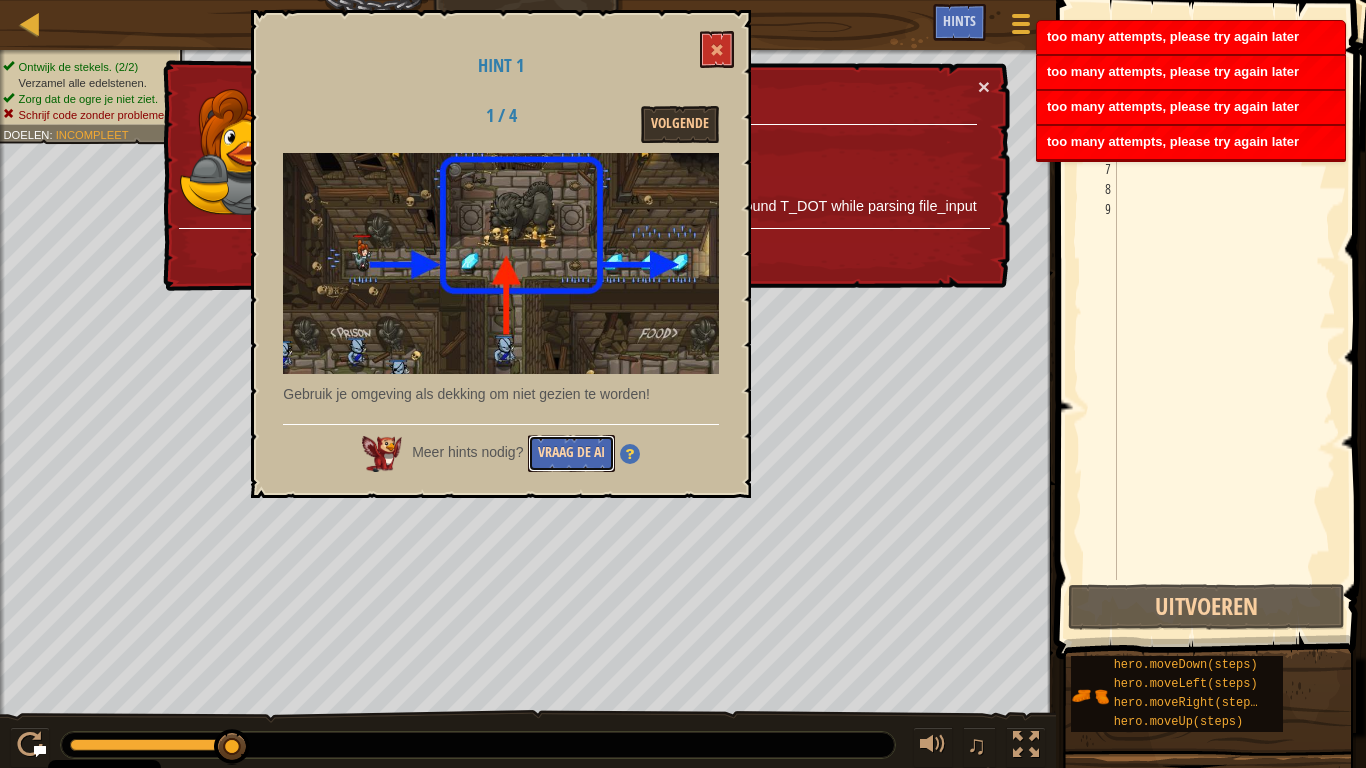 click on "Vraag de AI" at bounding box center (571, 453) 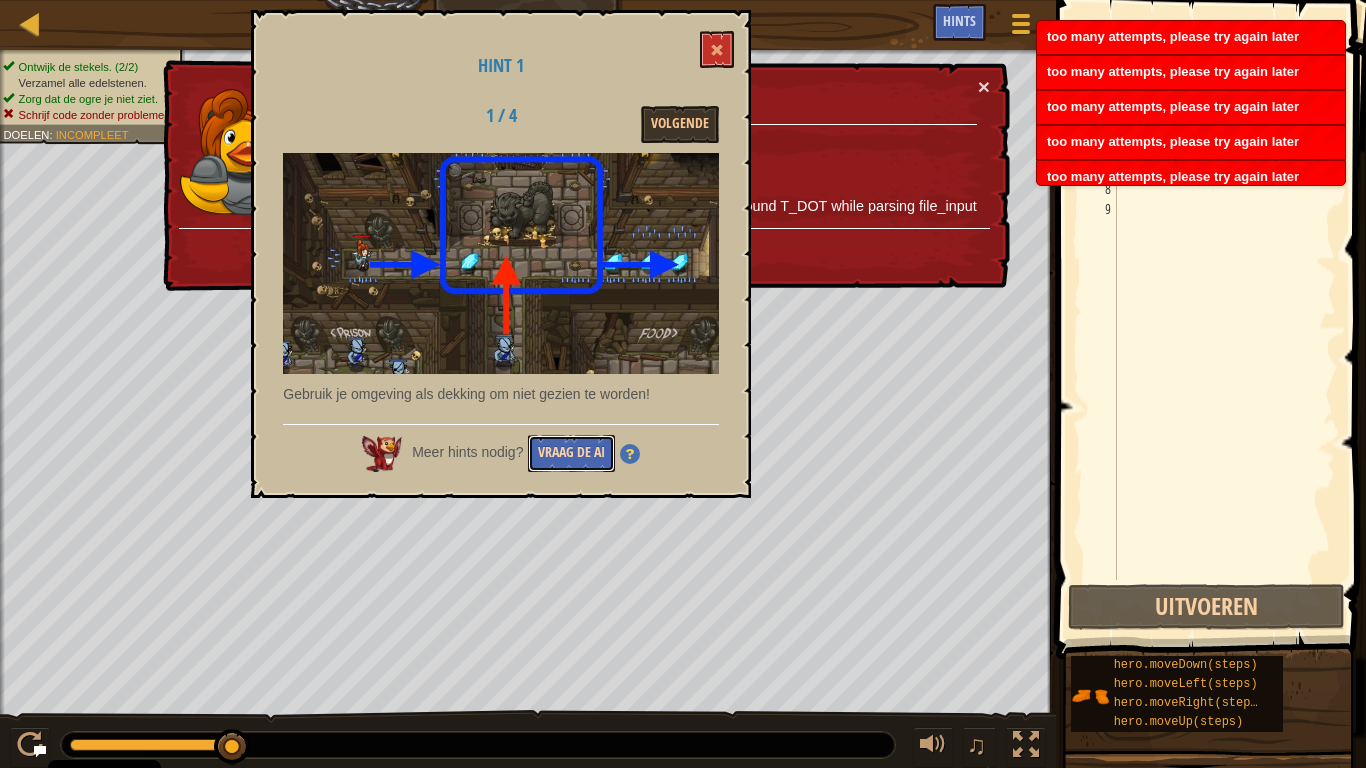 click on "Vraag de AI" at bounding box center [571, 453] 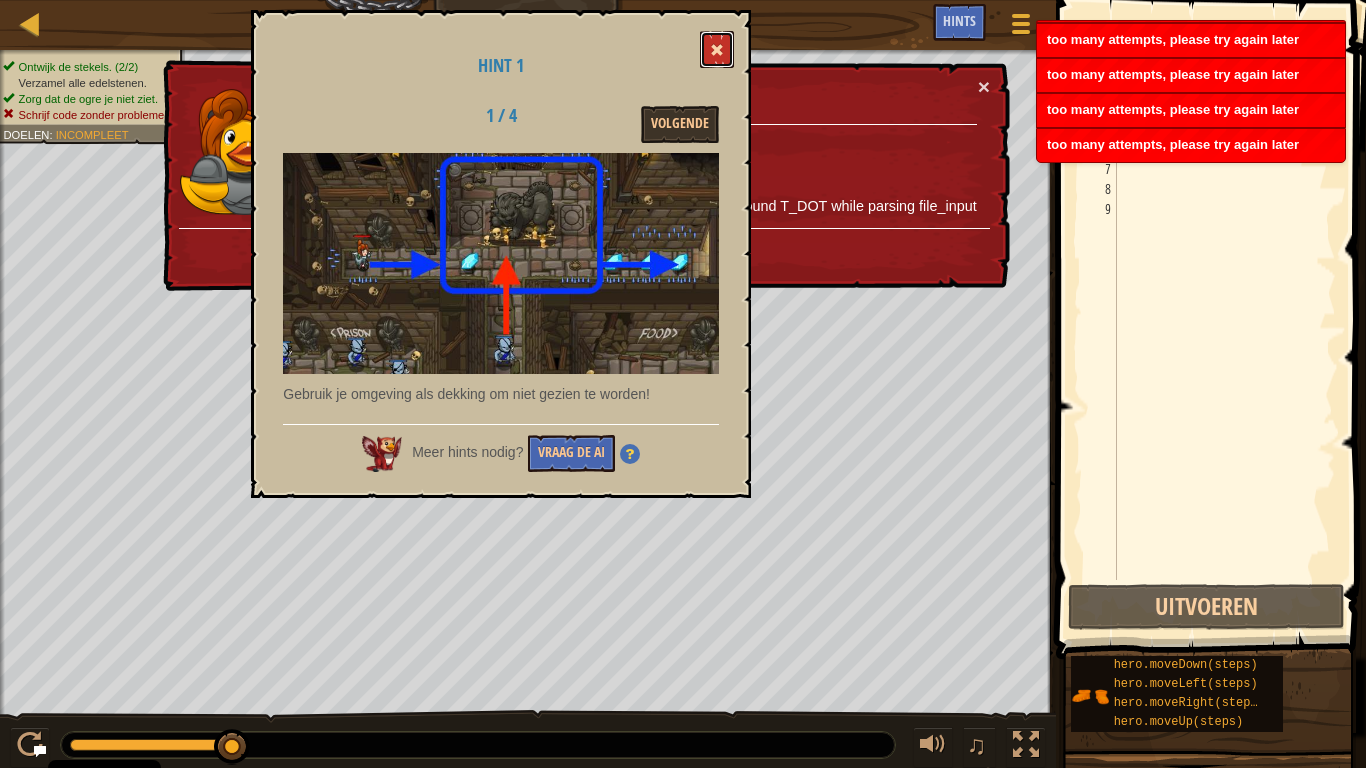 click at bounding box center [717, 50] 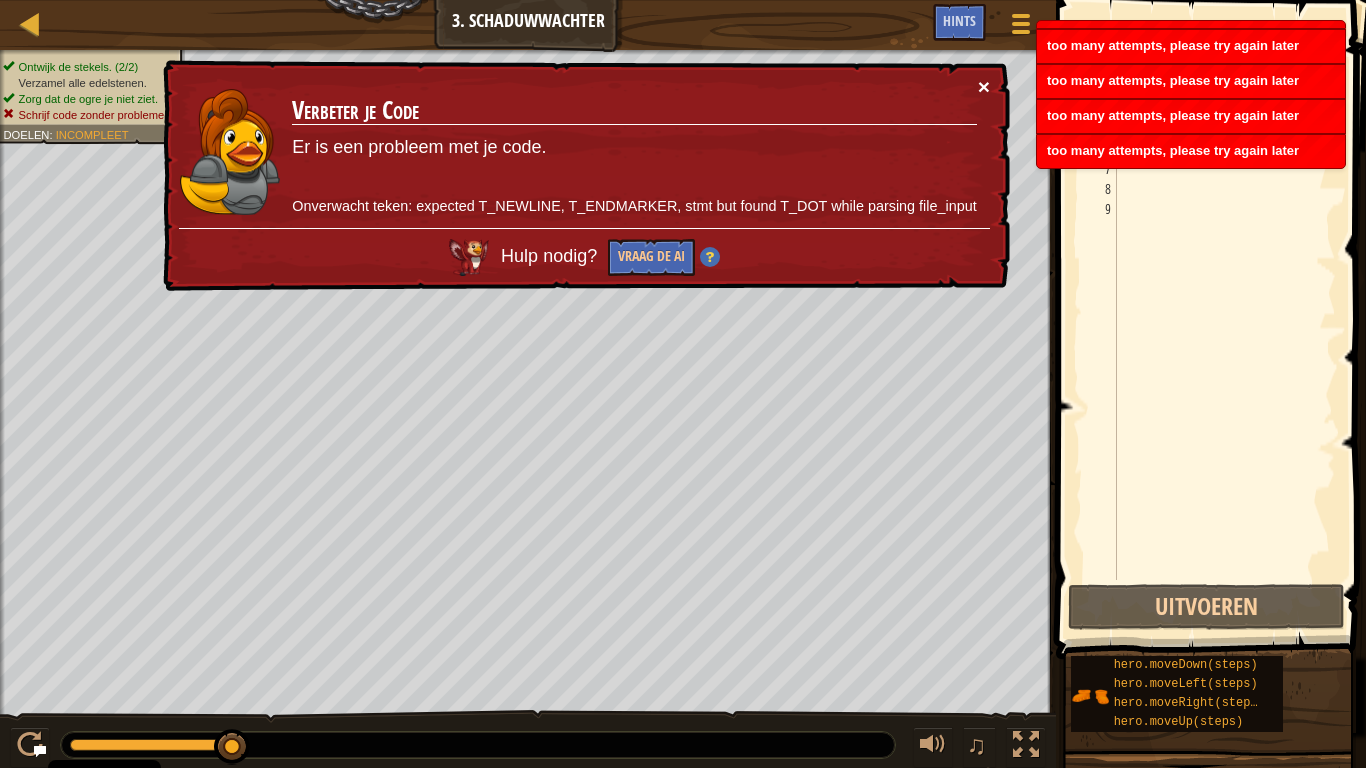 click on "×" at bounding box center (985, 92) 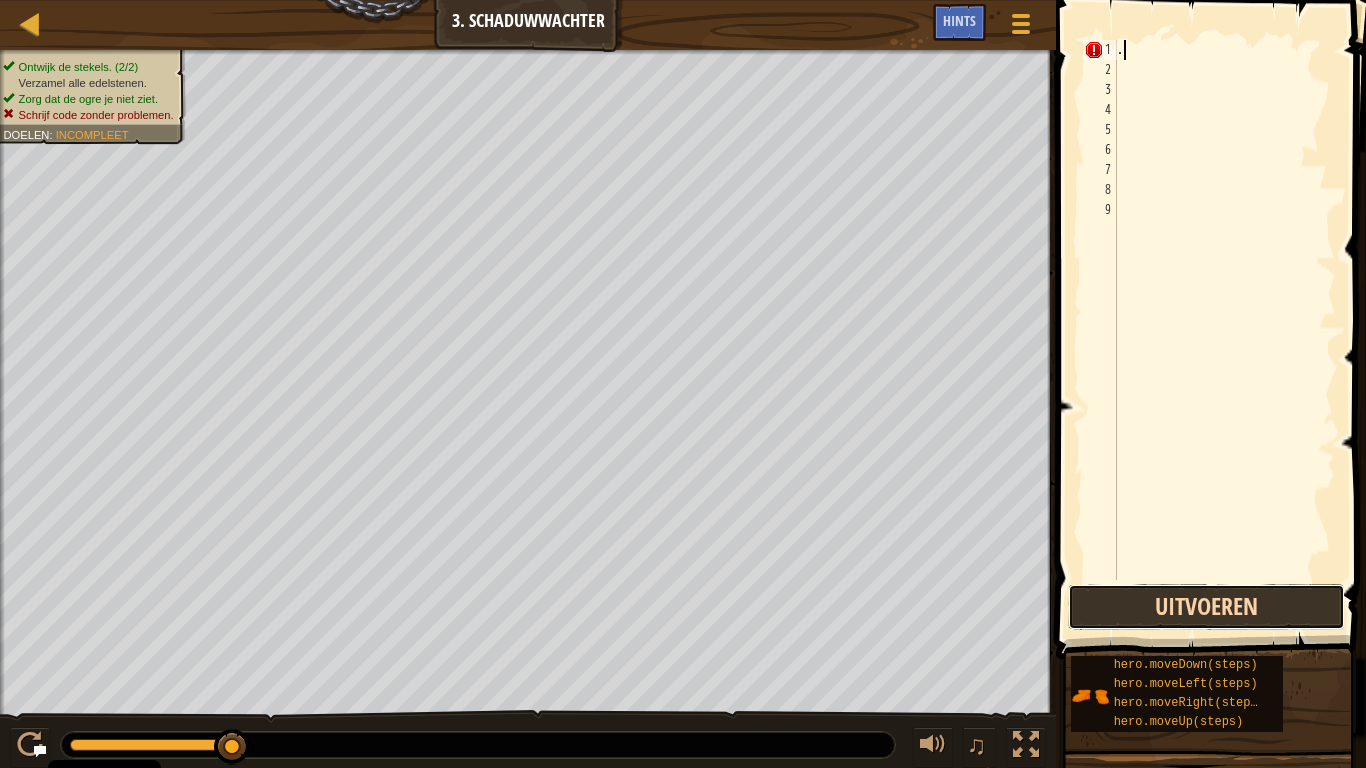 click on "Uitvoeren" at bounding box center (1206, 607) 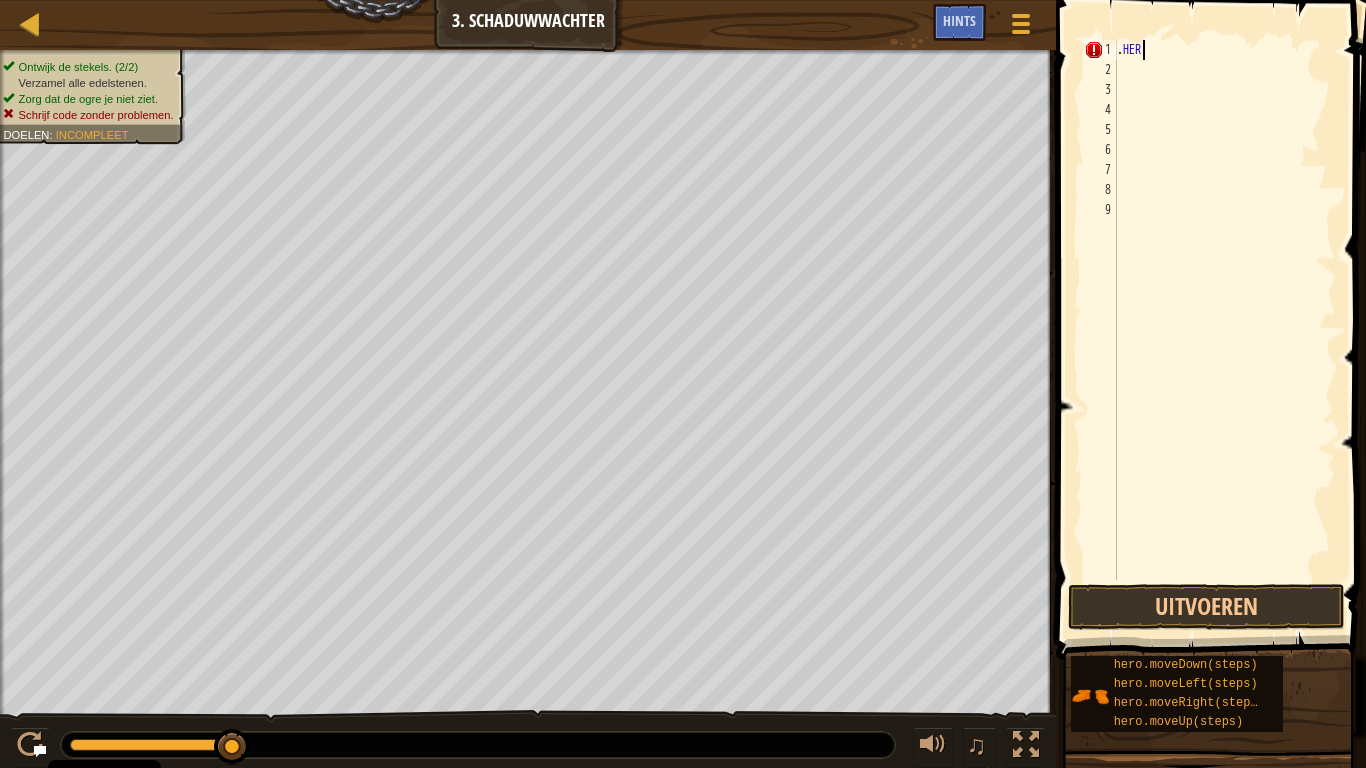 scroll, scrollTop: 9, scrollLeft: 2, axis: both 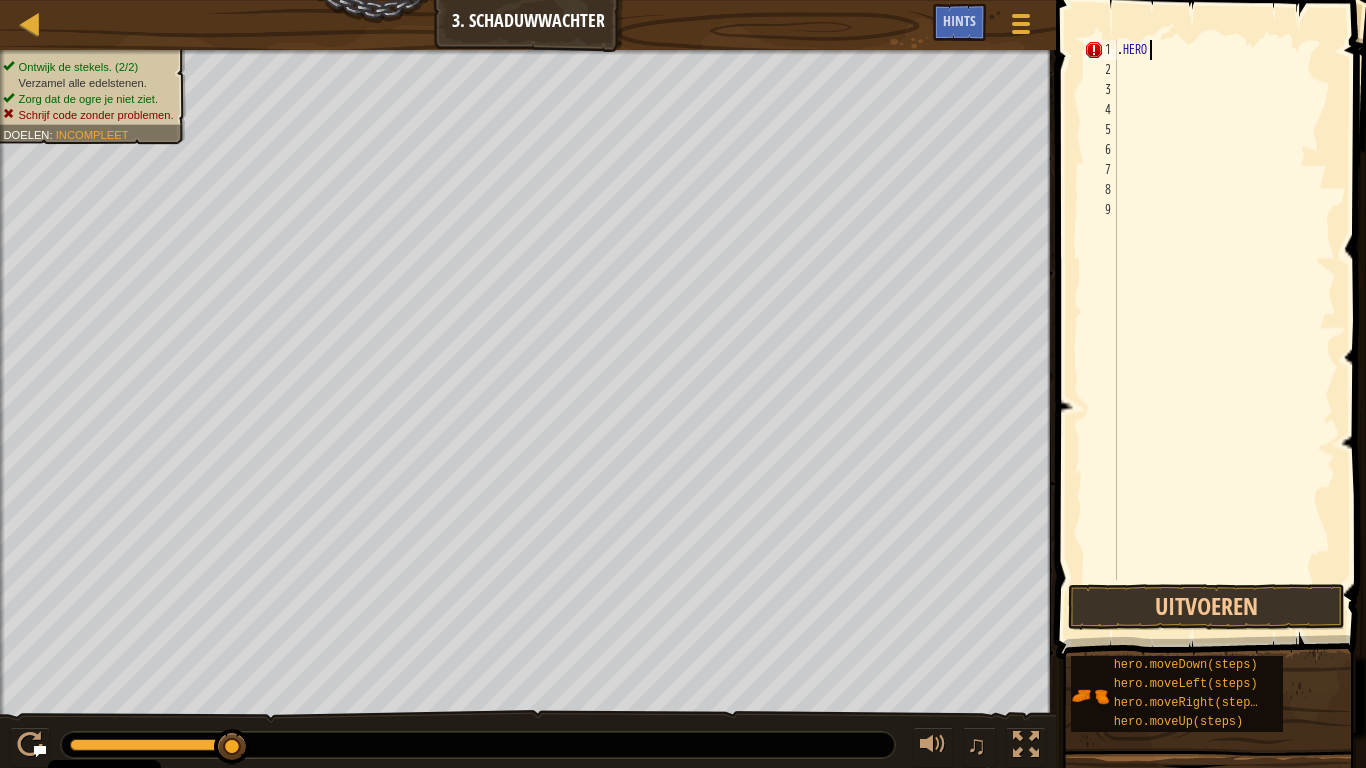 type on ".HEROM" 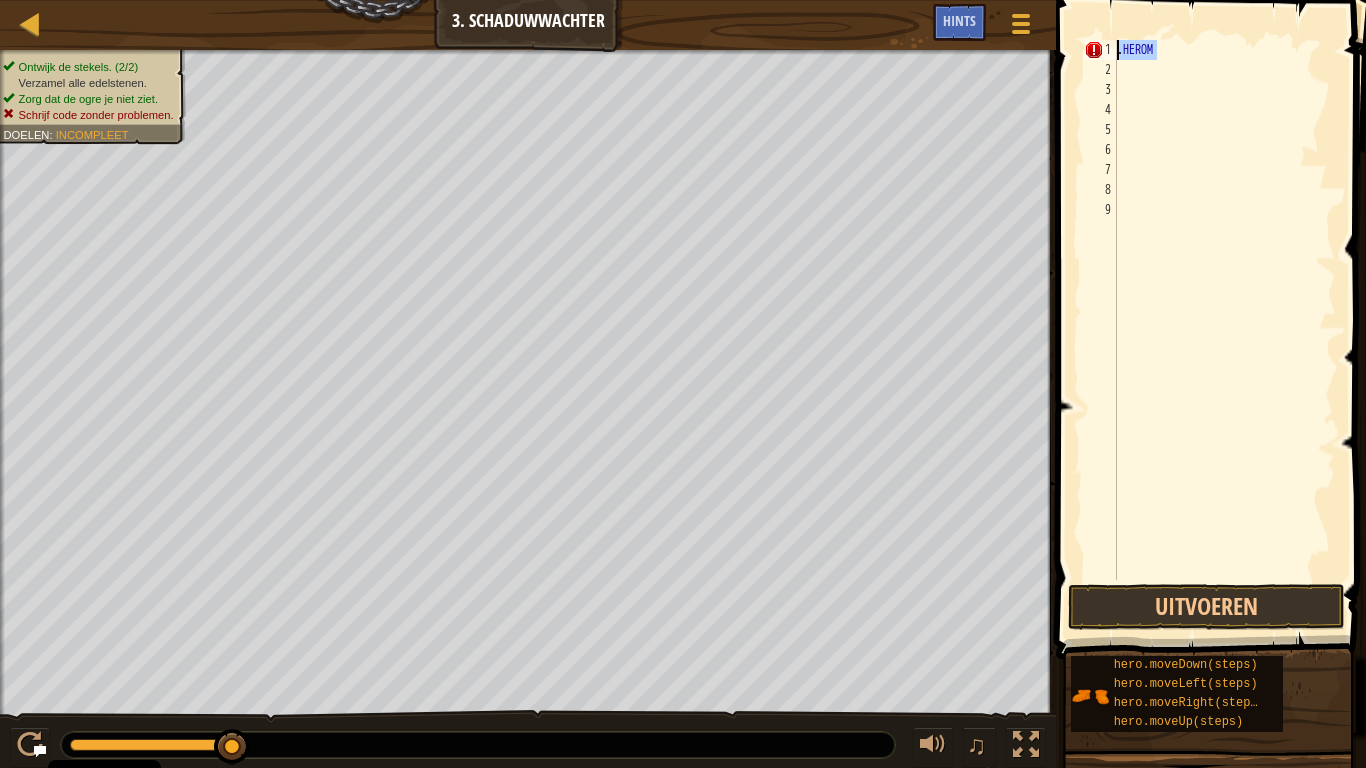 drag, startPoint x: 1214, startPoint y: 52, endPoint x: 1087, endPoint y: 35, distance: 128.13274 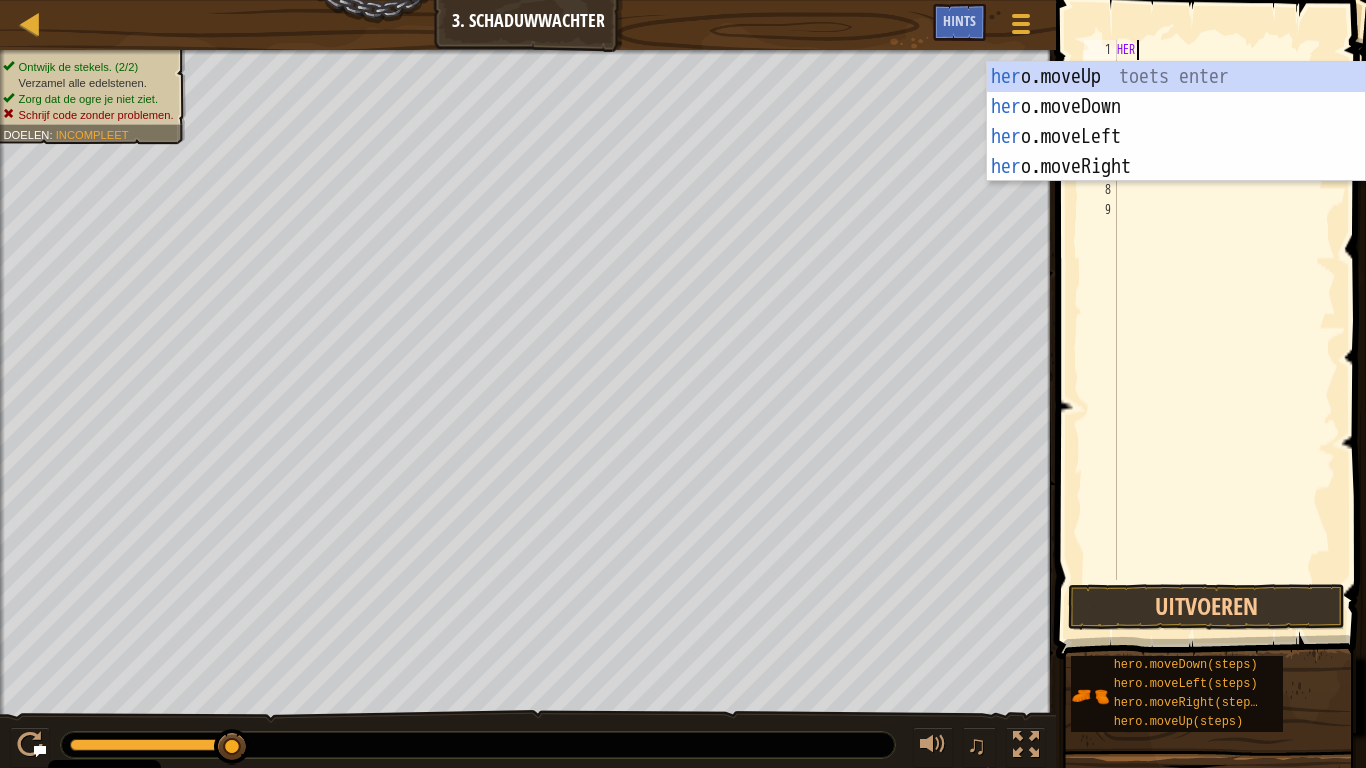 scroll, scrollTop: 9, scrollLeft: 0, axis: vertical 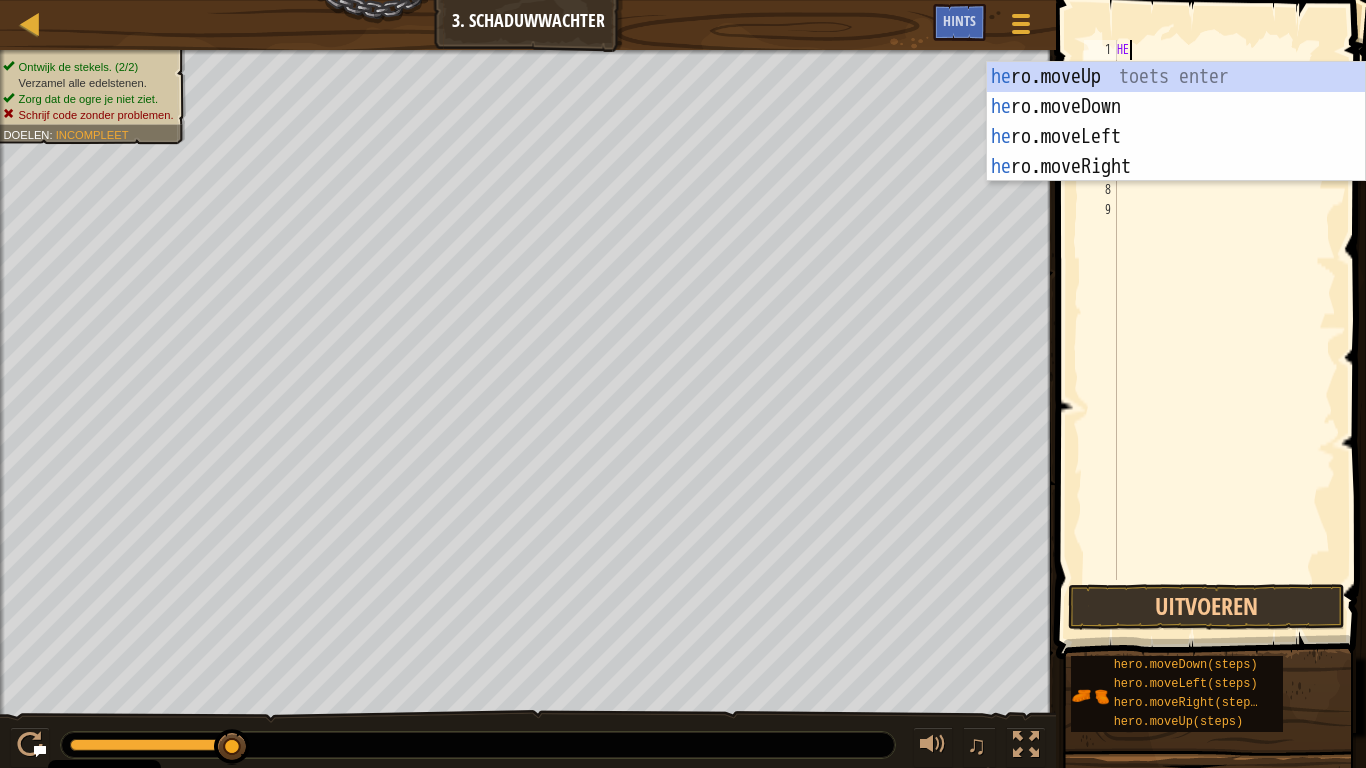 type on "H" 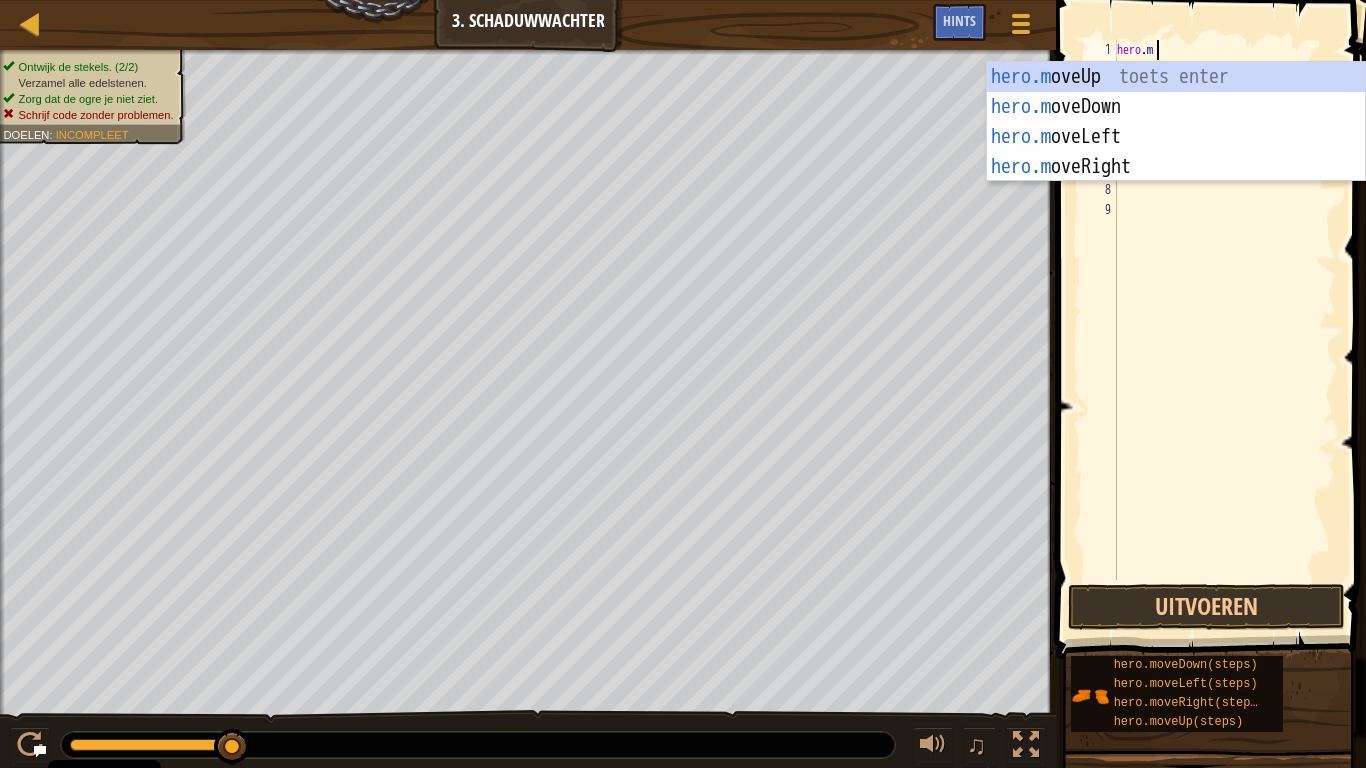 type on "hero.mo" 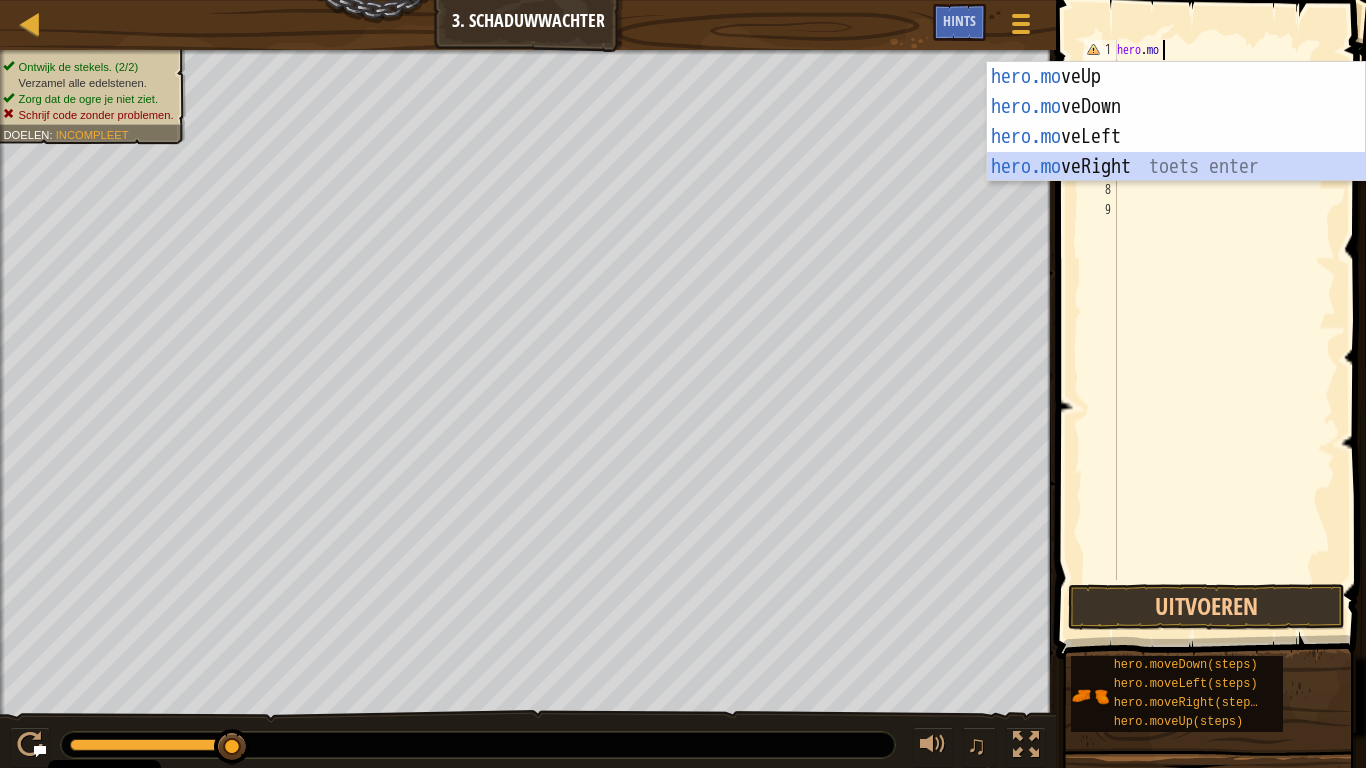 scroll, scrollTop: 9, scrollLeft: 0, axis: vertical 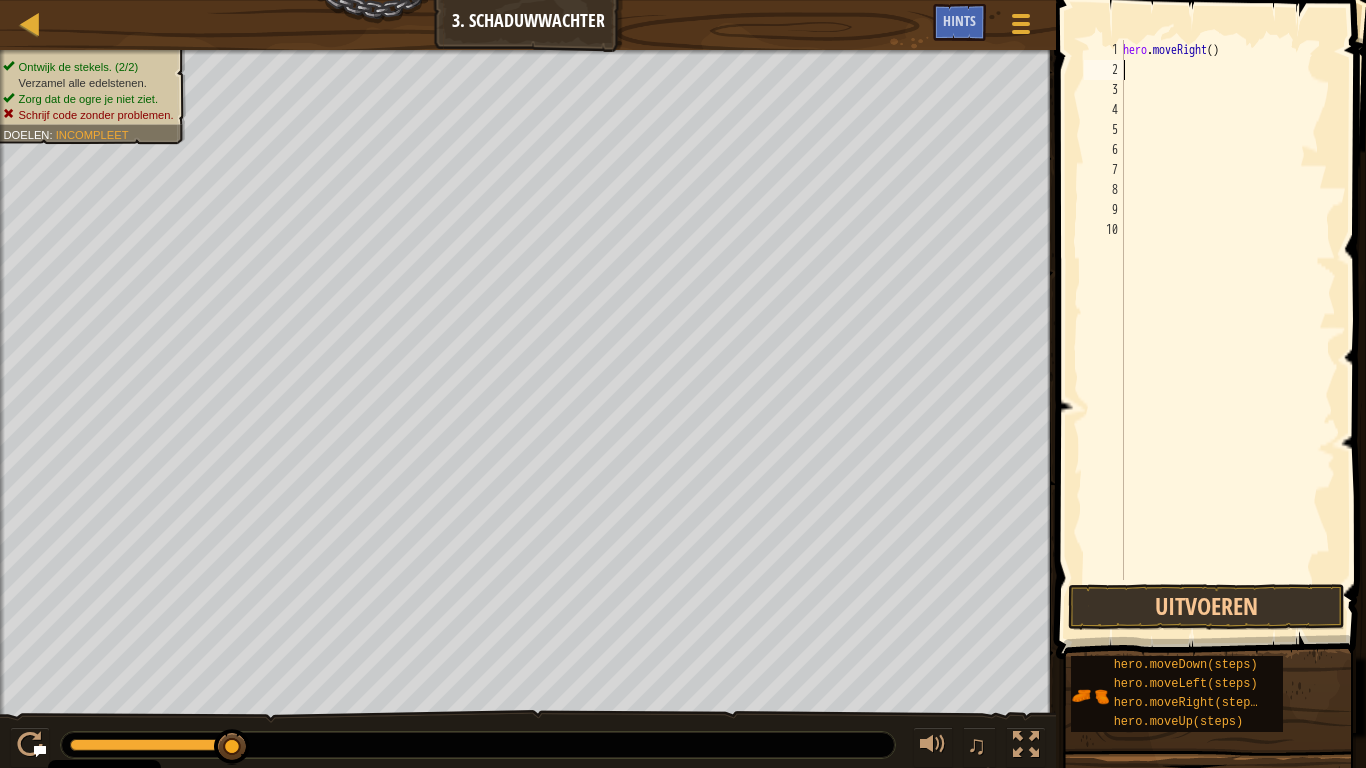 type on "h" 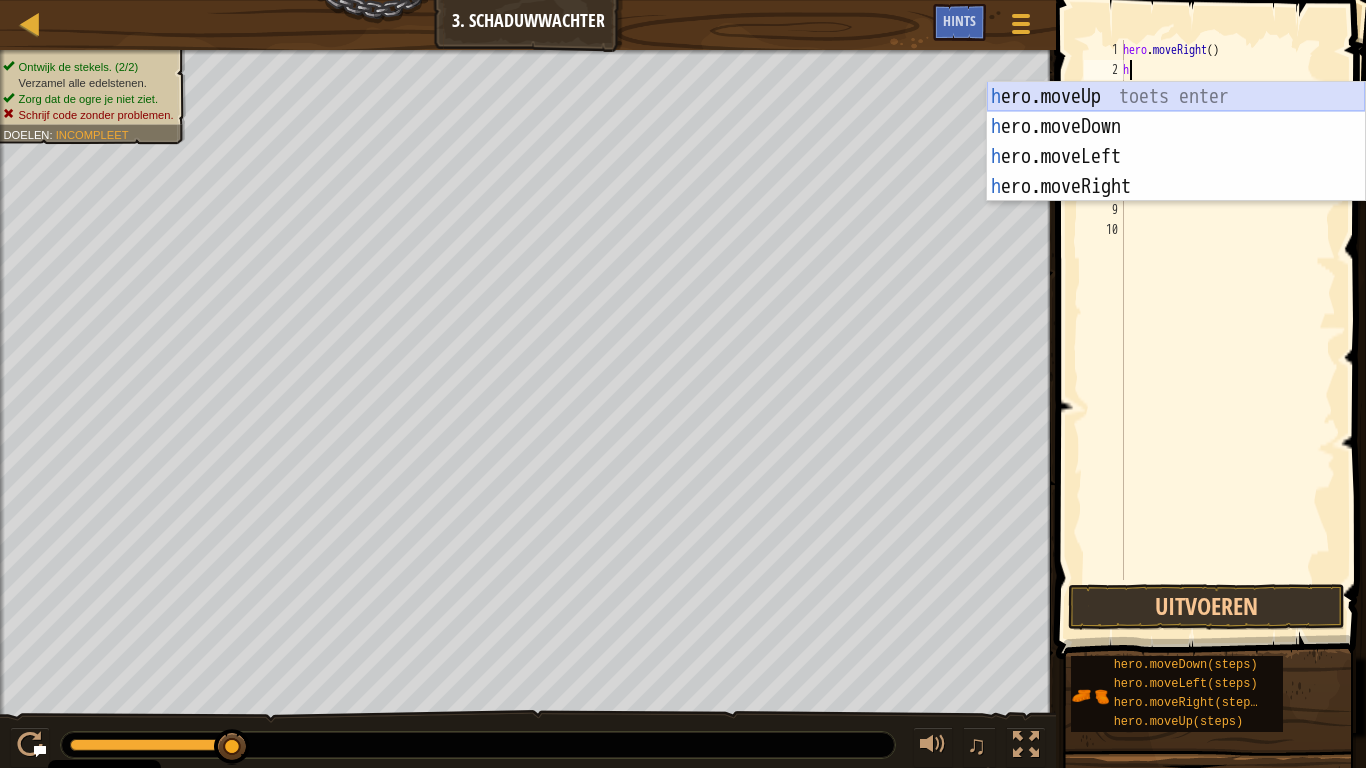 click on "h ero.moveUp toets enter h ero.moveDown toets enter h ero.moveLeft toets enter h ero.moveRight toets enter" at bounding box center (1176, 172) 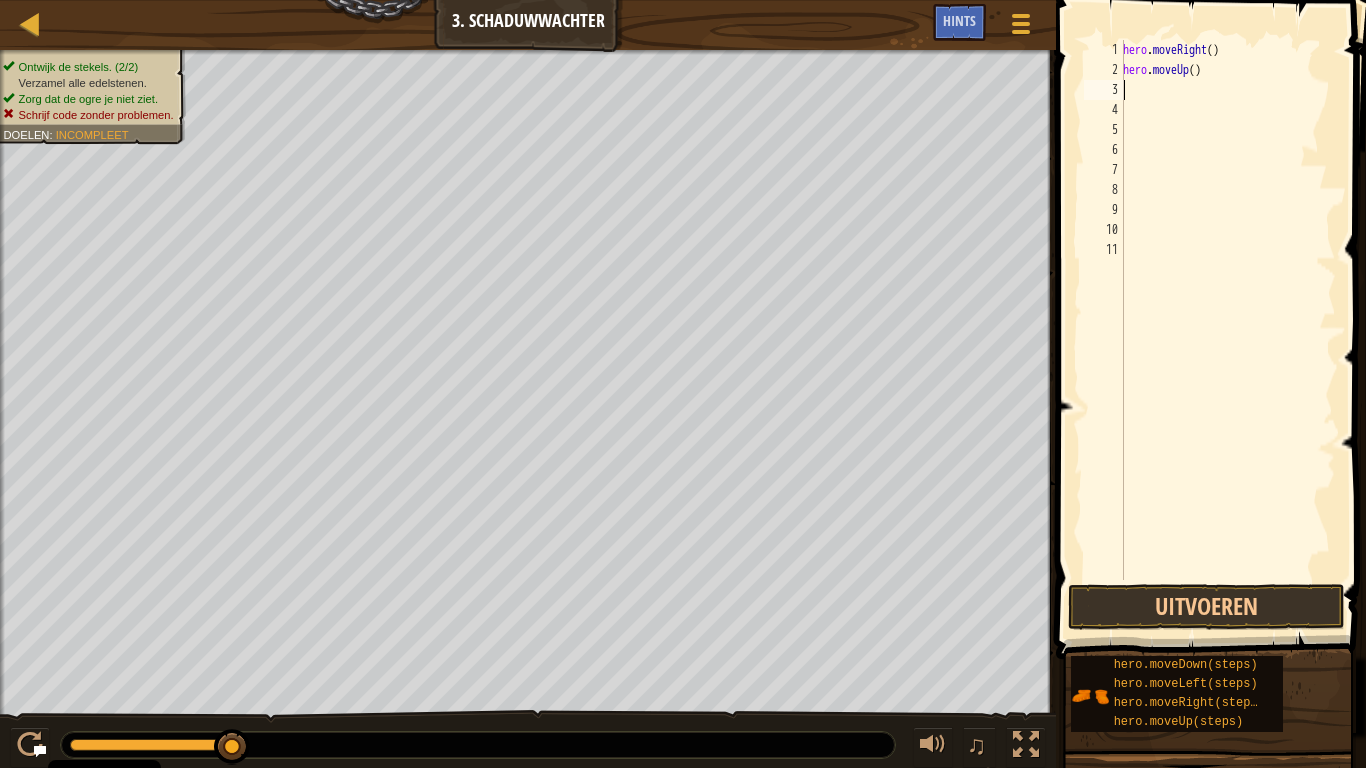 type on "h" 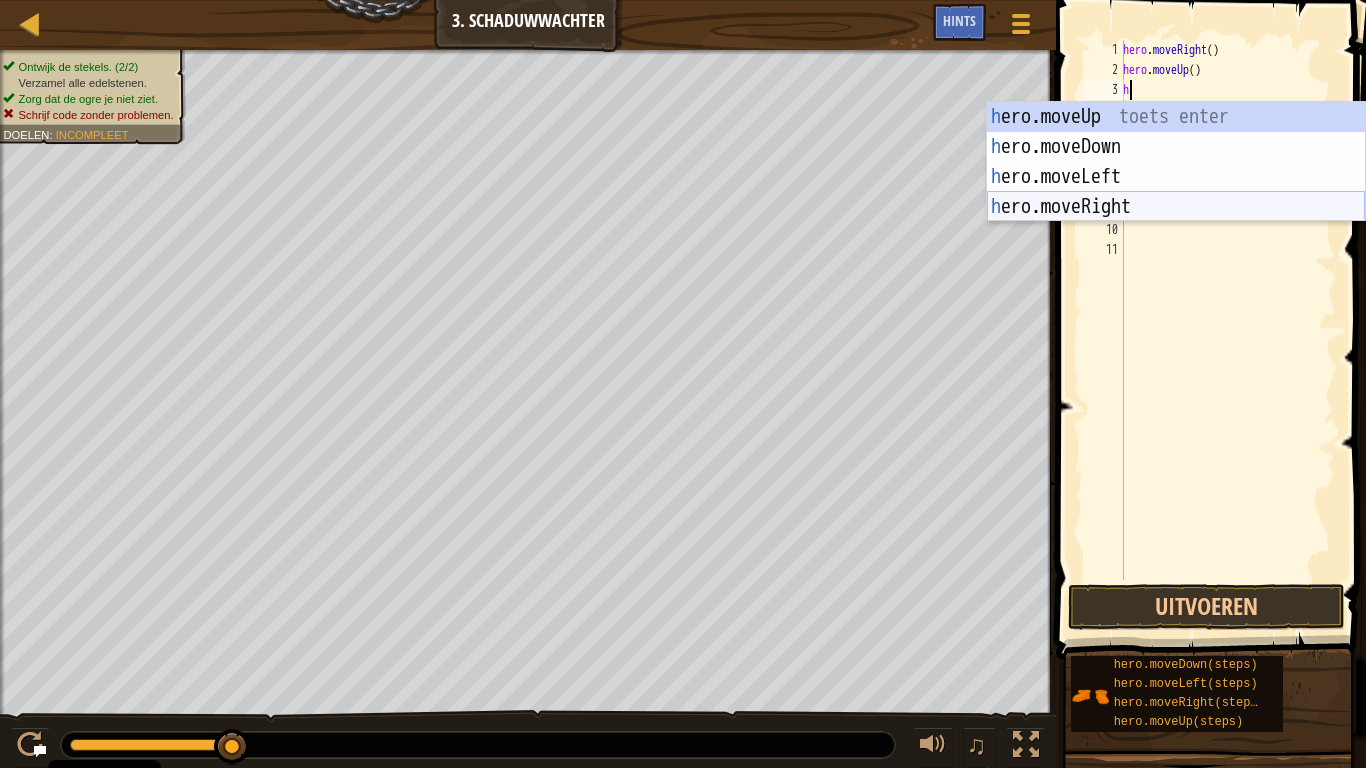 click on "h ero.moveUp toets enter h ero.moveDown toets enter h ero.moveLeft toets enter h ero.moveRight toets enter" at bounding box center (1176, 192) 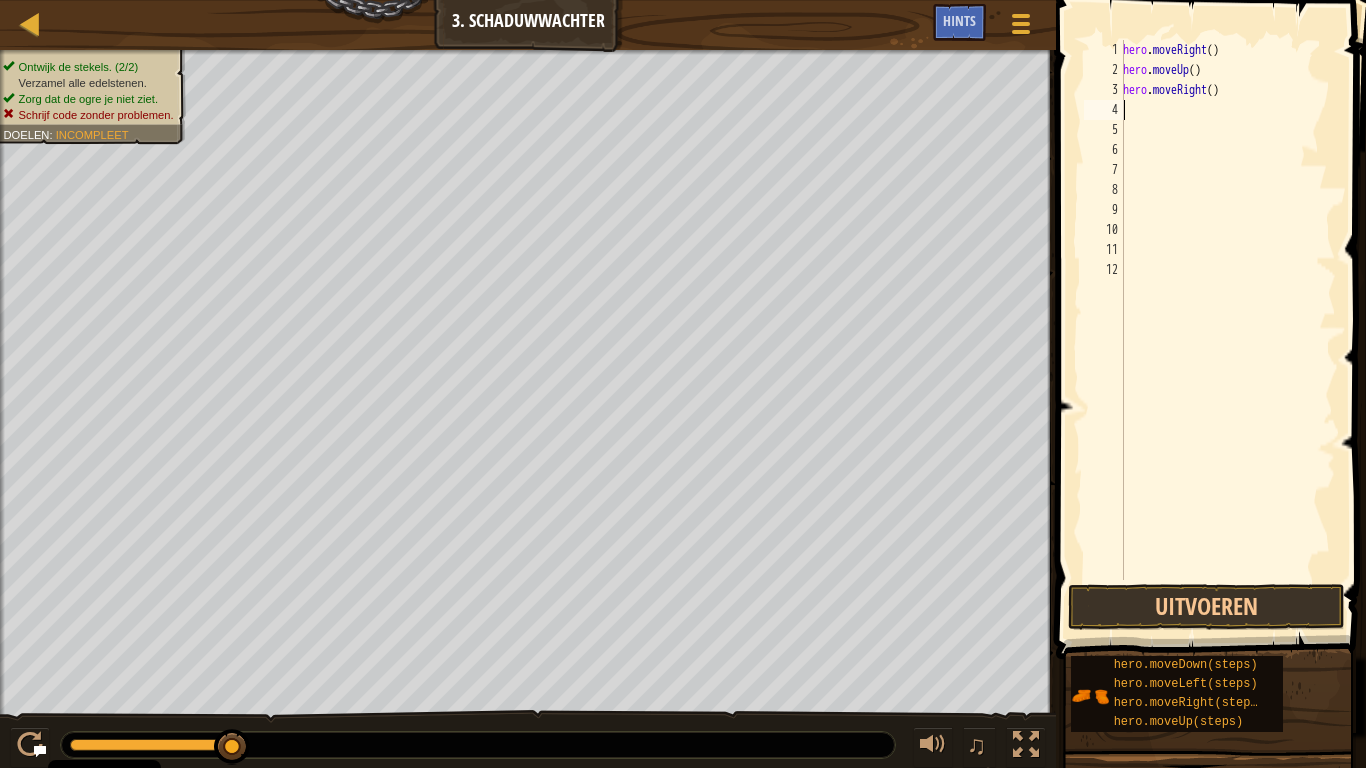 type on "h" 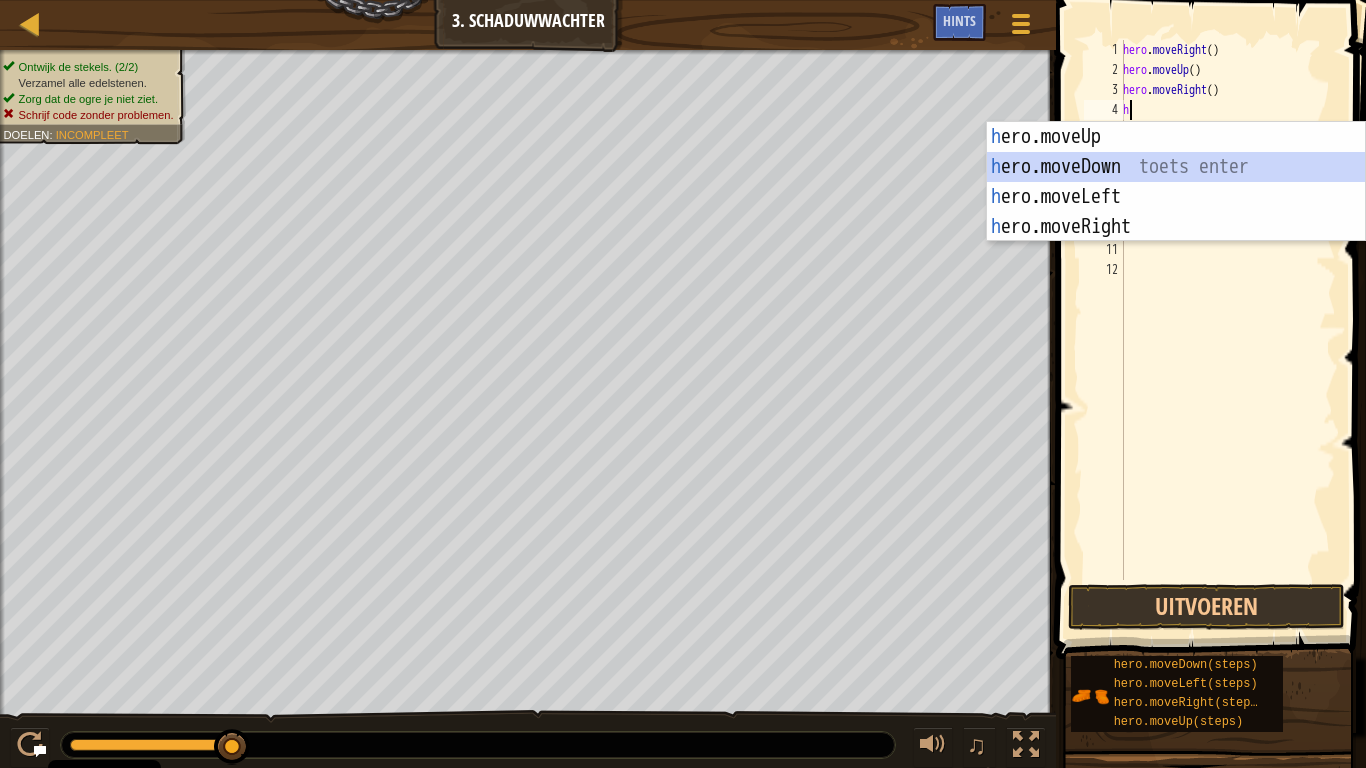 click on "h ero.moveUp toets enter h ero.moveDown toets enter h ero.moveLeft toets enter h ero.moveRight toets enter" at bounding box center [1176, 212] 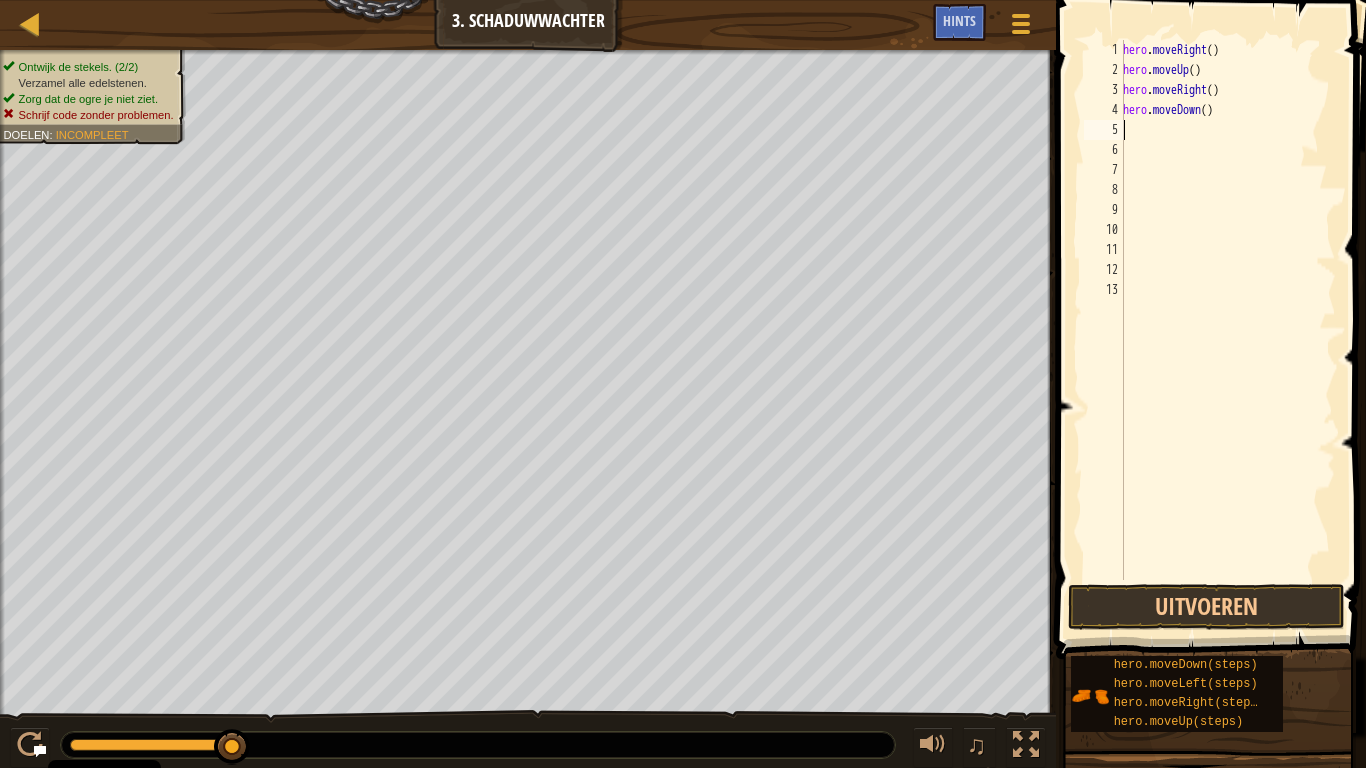 type on "h" 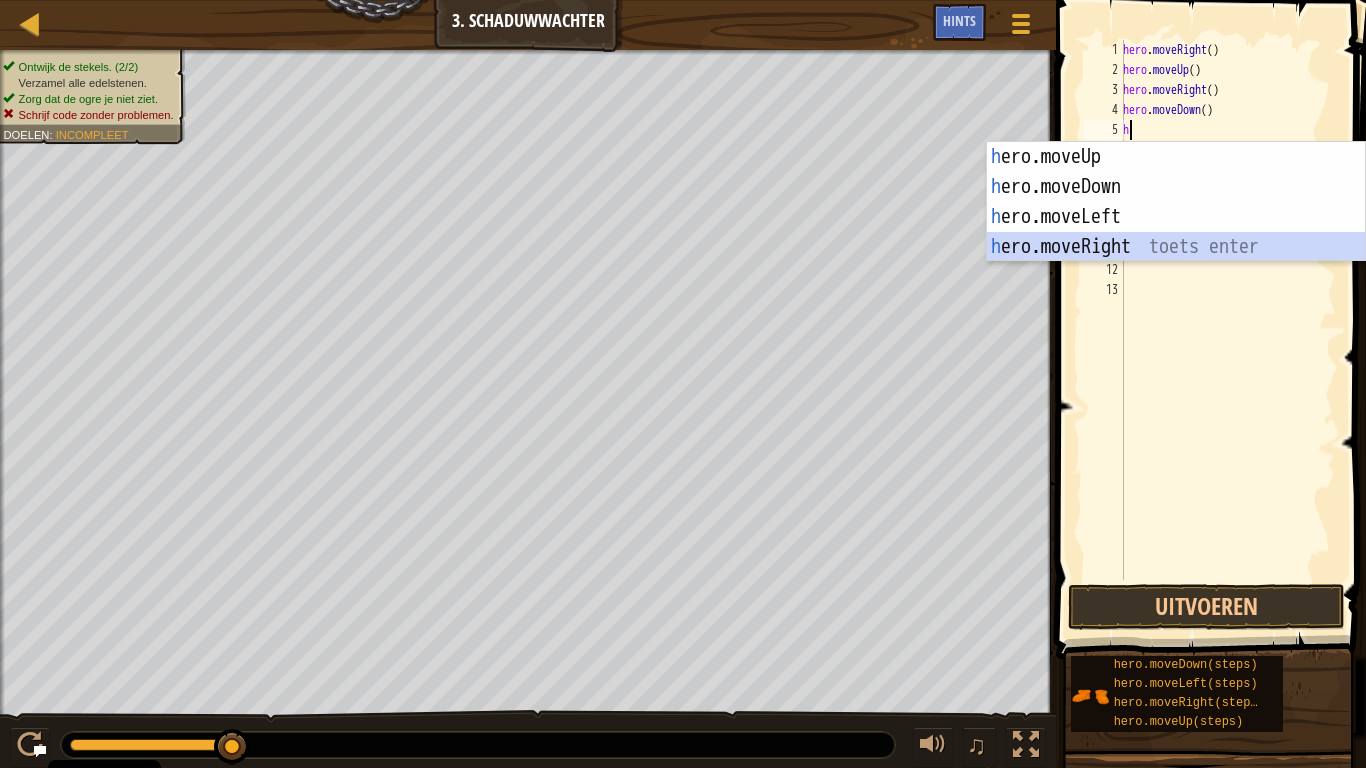 click on "h ero.moveUp toets enter h ero.moveDown toets enter h ero.moveLeft toets enter h ero.moveRight toets enter" at bounding box center (1176, 232) 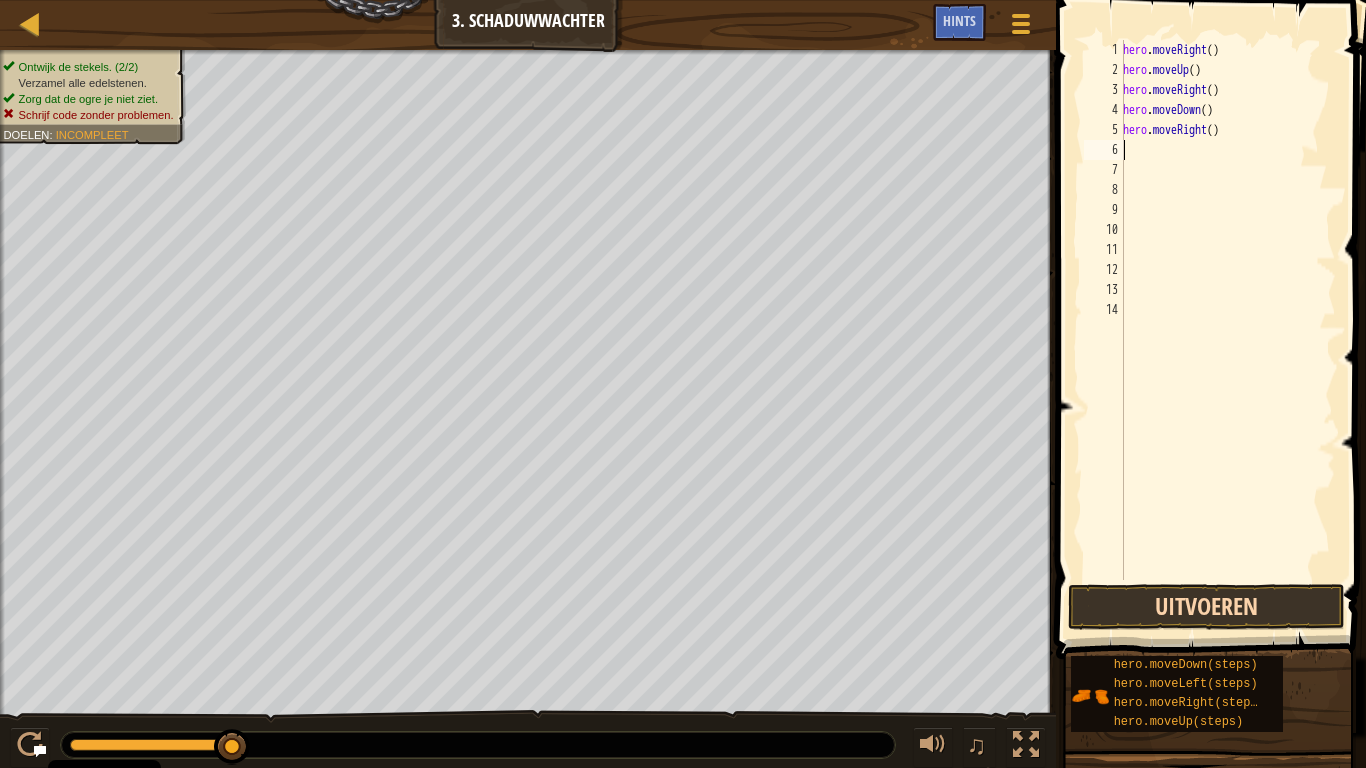 type 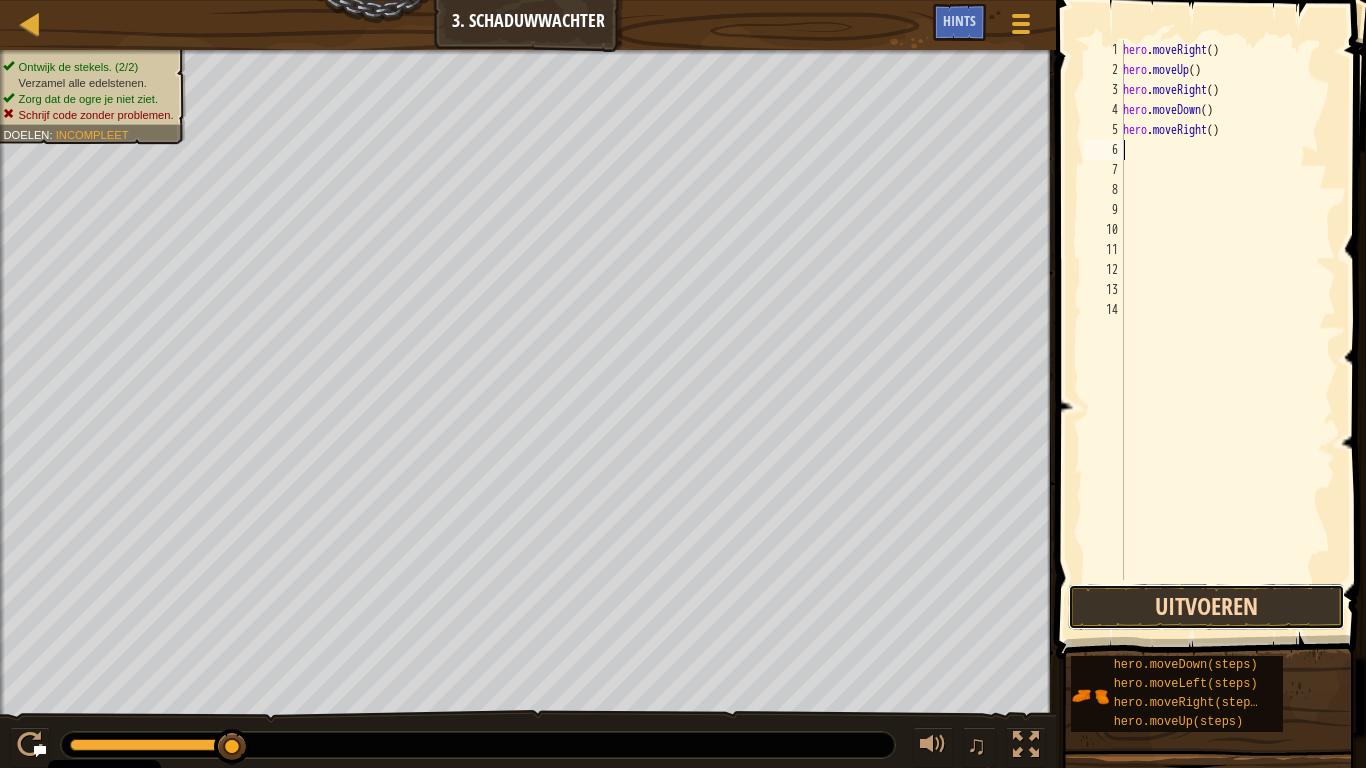 click on "Uitvoeren" at bounding box center (1206, 607) 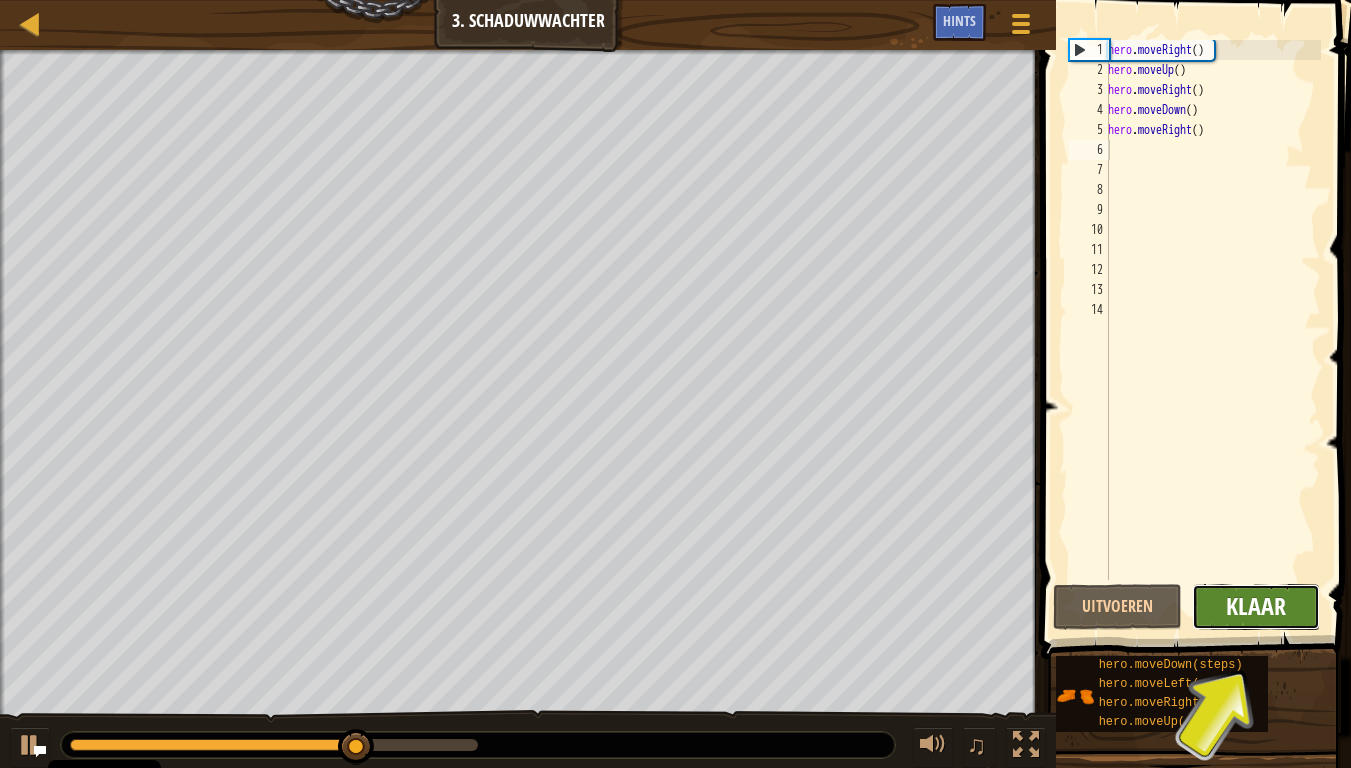 click on "Klaar" at bounding box center (1256, 606) 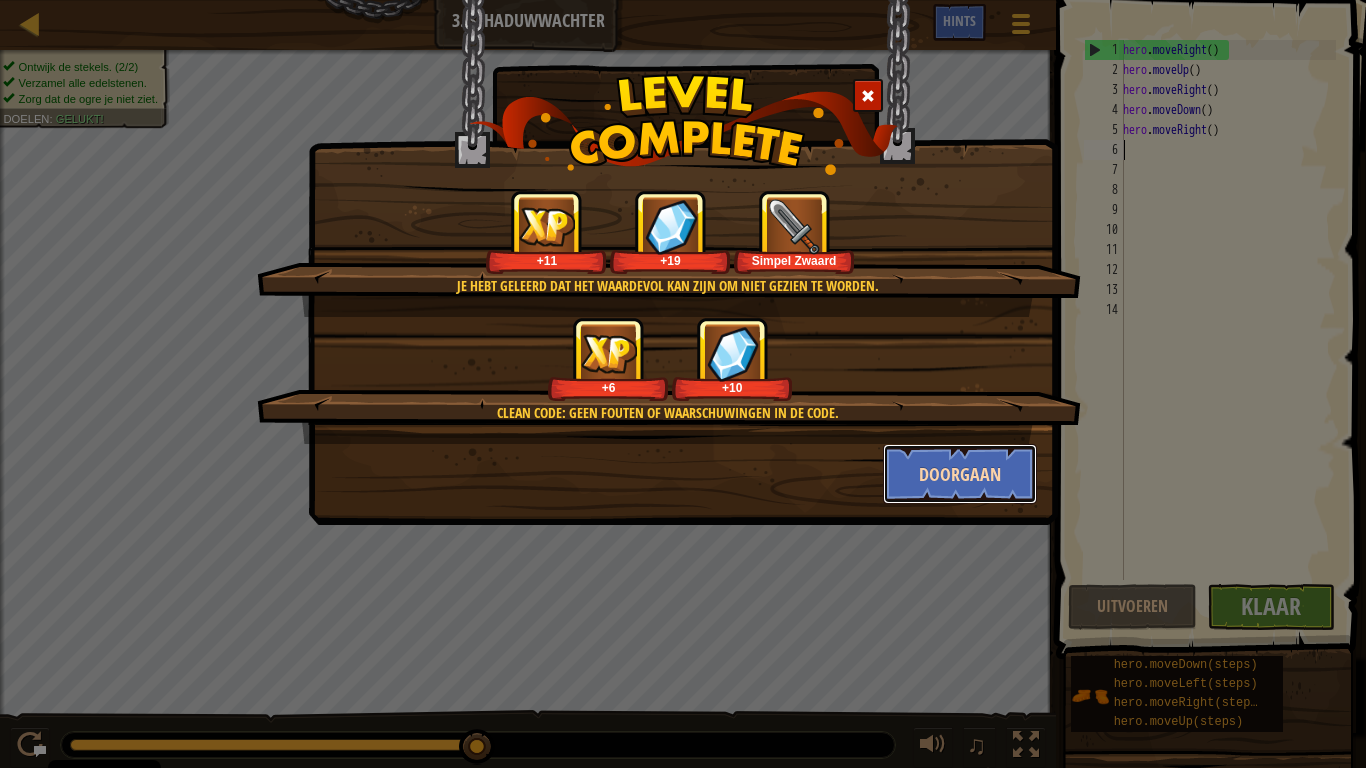 click on "Doorgaan" at bounding box center [960, 474] 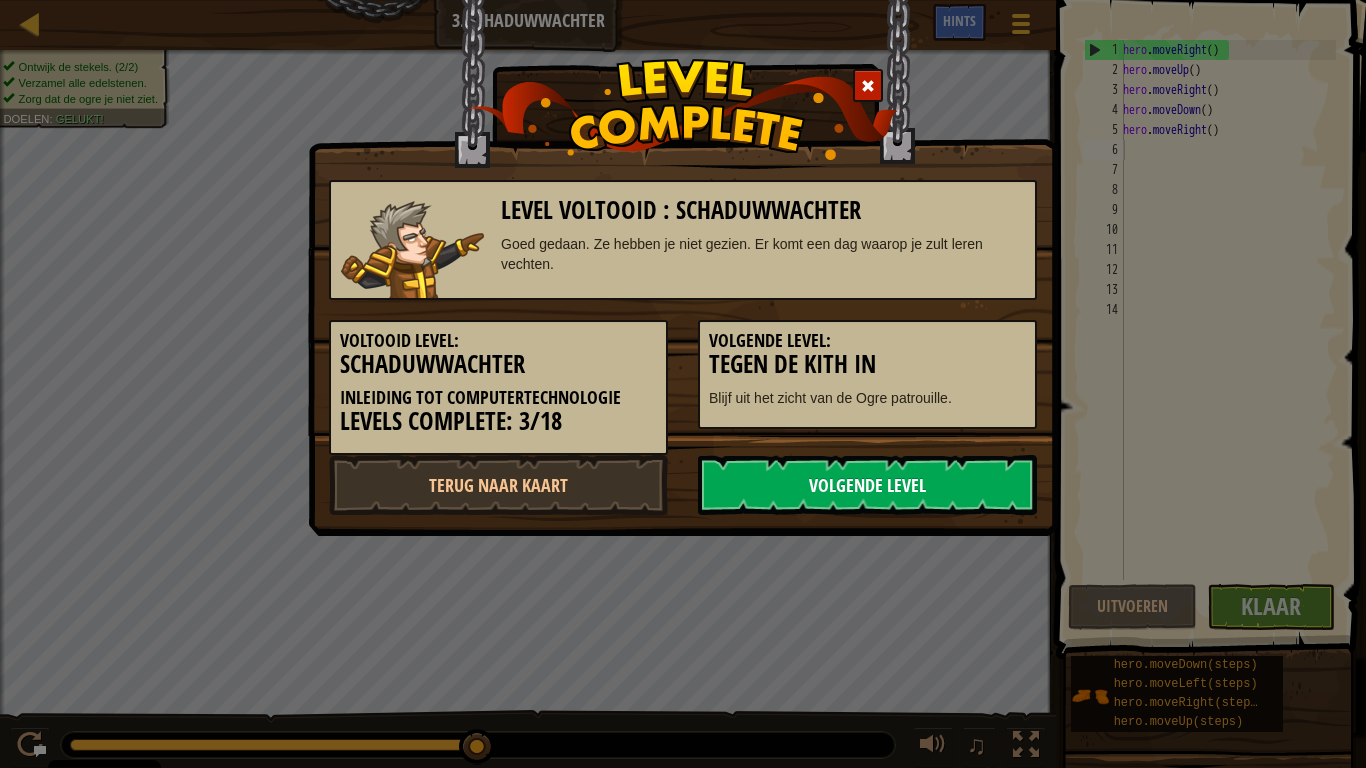 click on "Volgende Level" at bounding box center [867, 485] 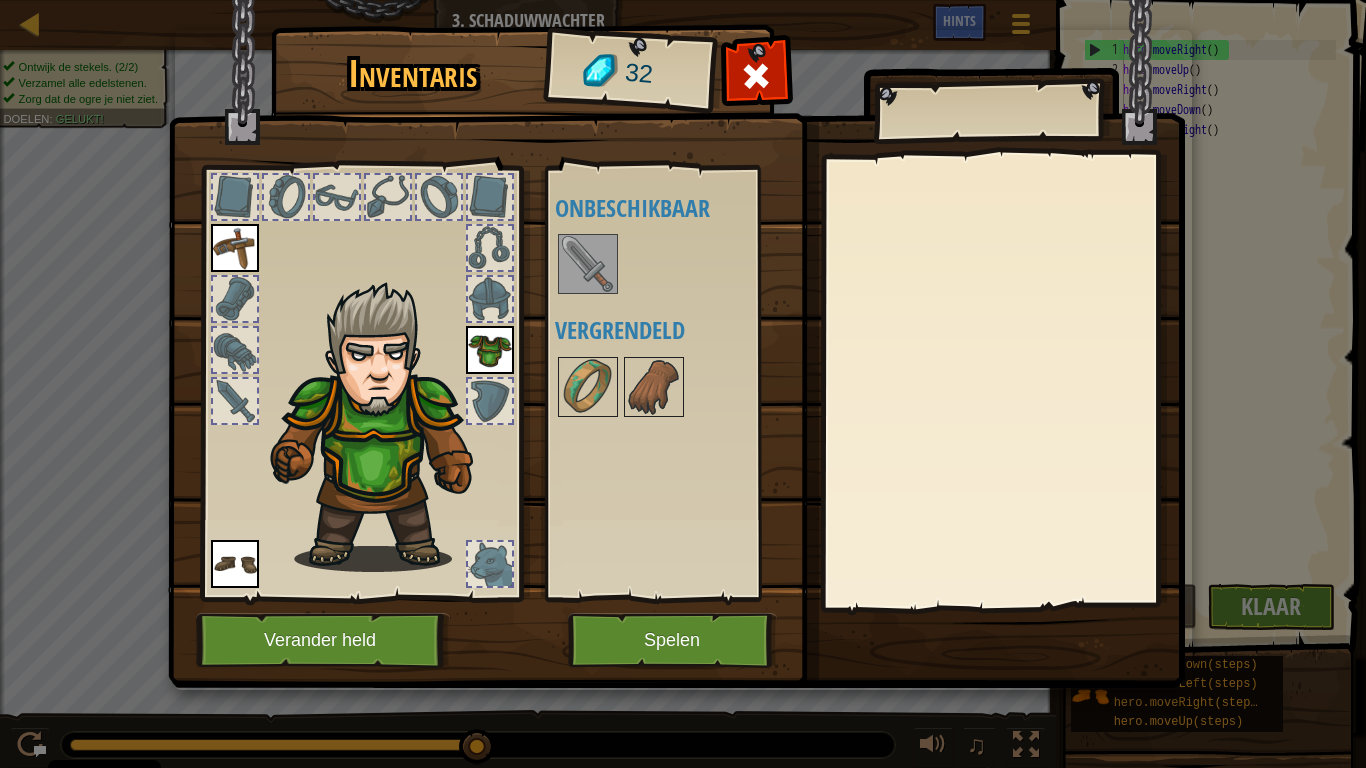 click at bounding box center (588, 264) 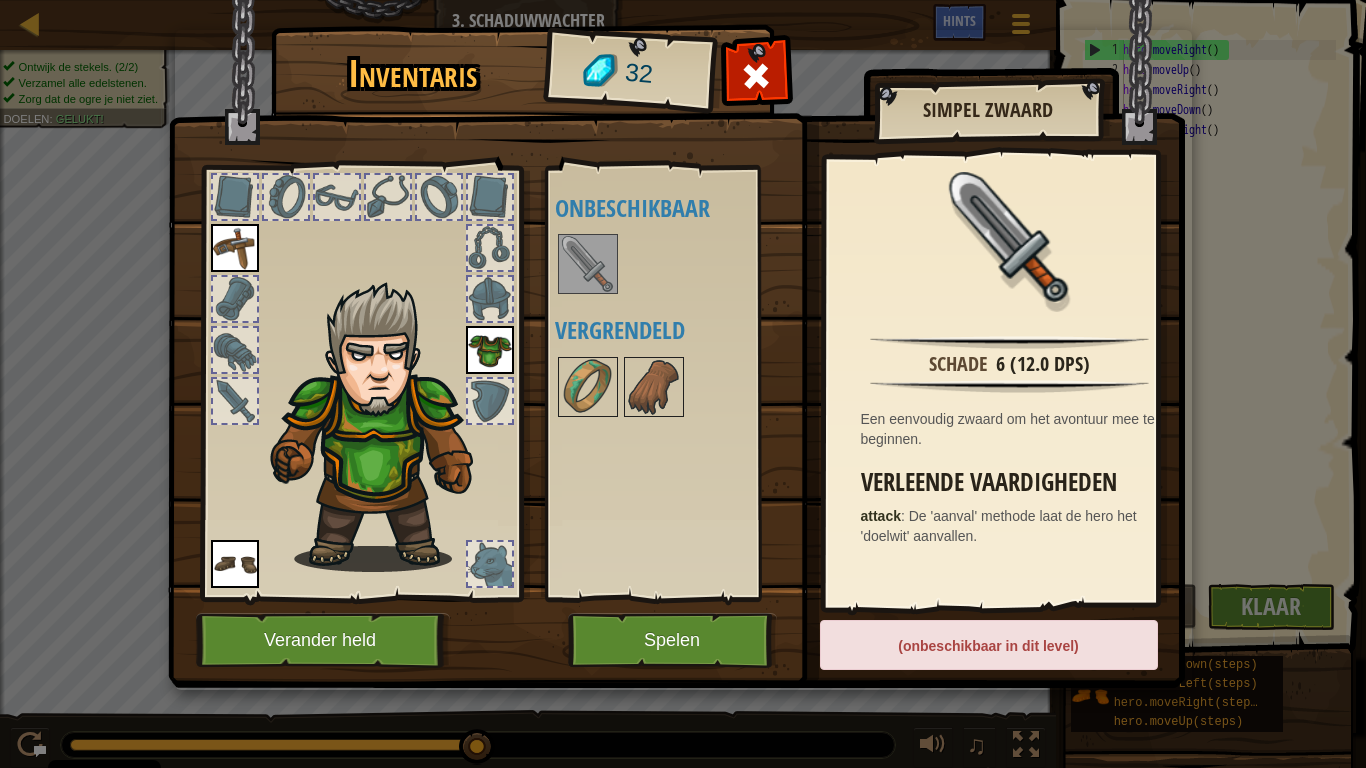 click at bounding box center (588, 264) 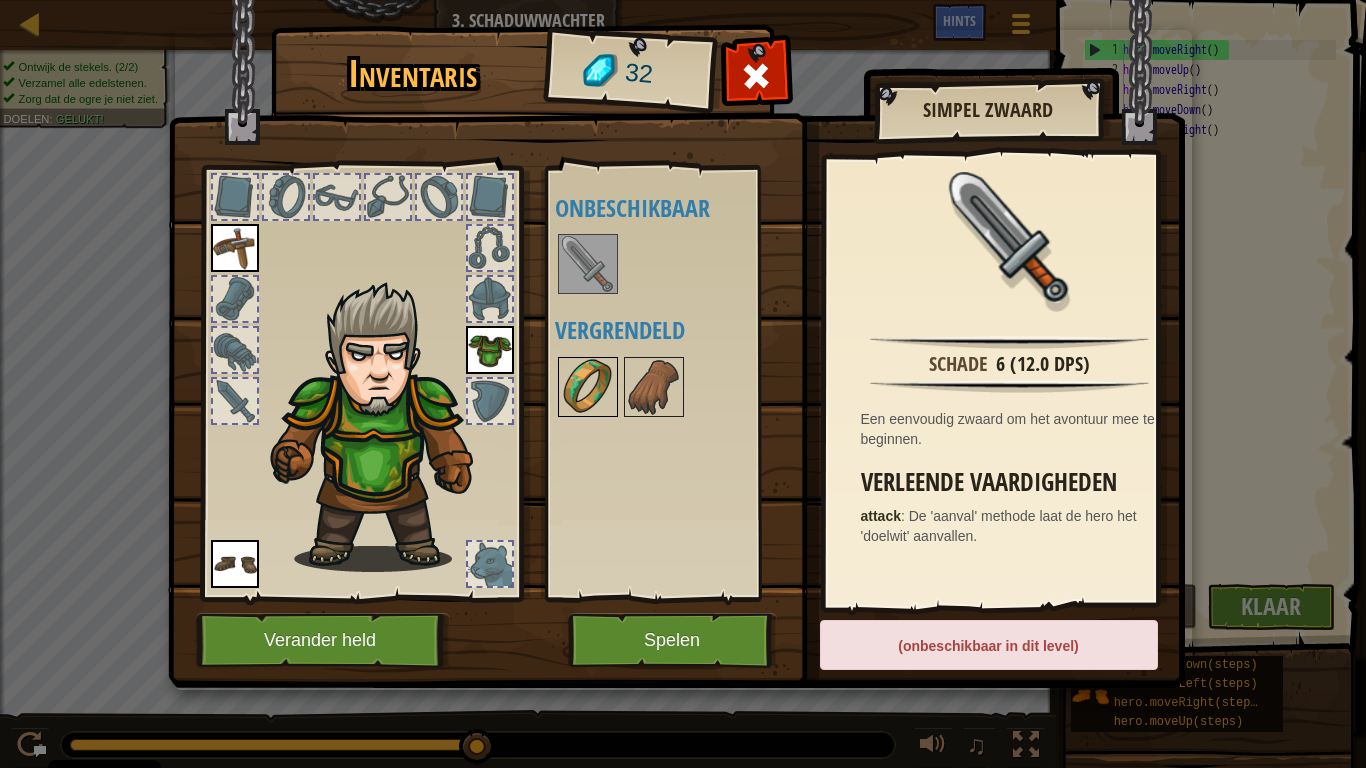 click at bounding box center [588, 387] 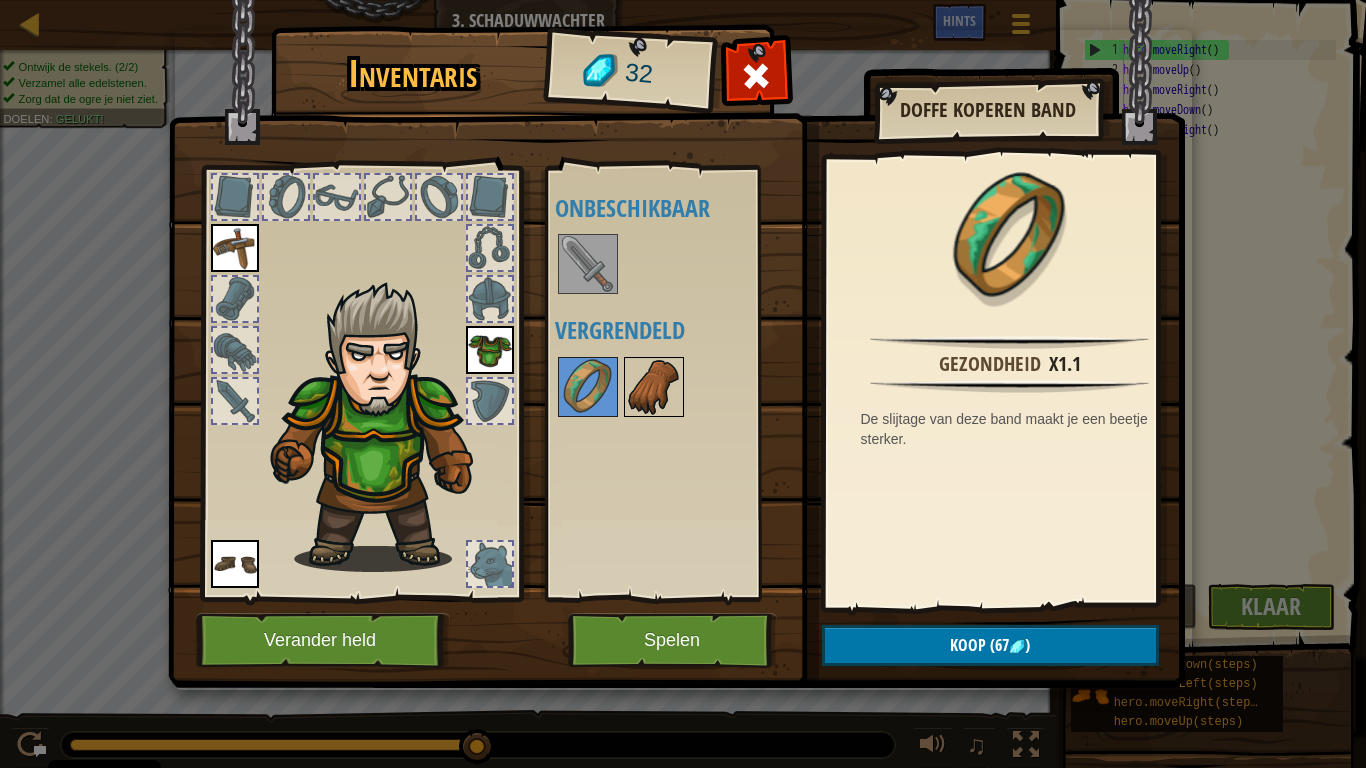 click at bounding box center [654, 387] 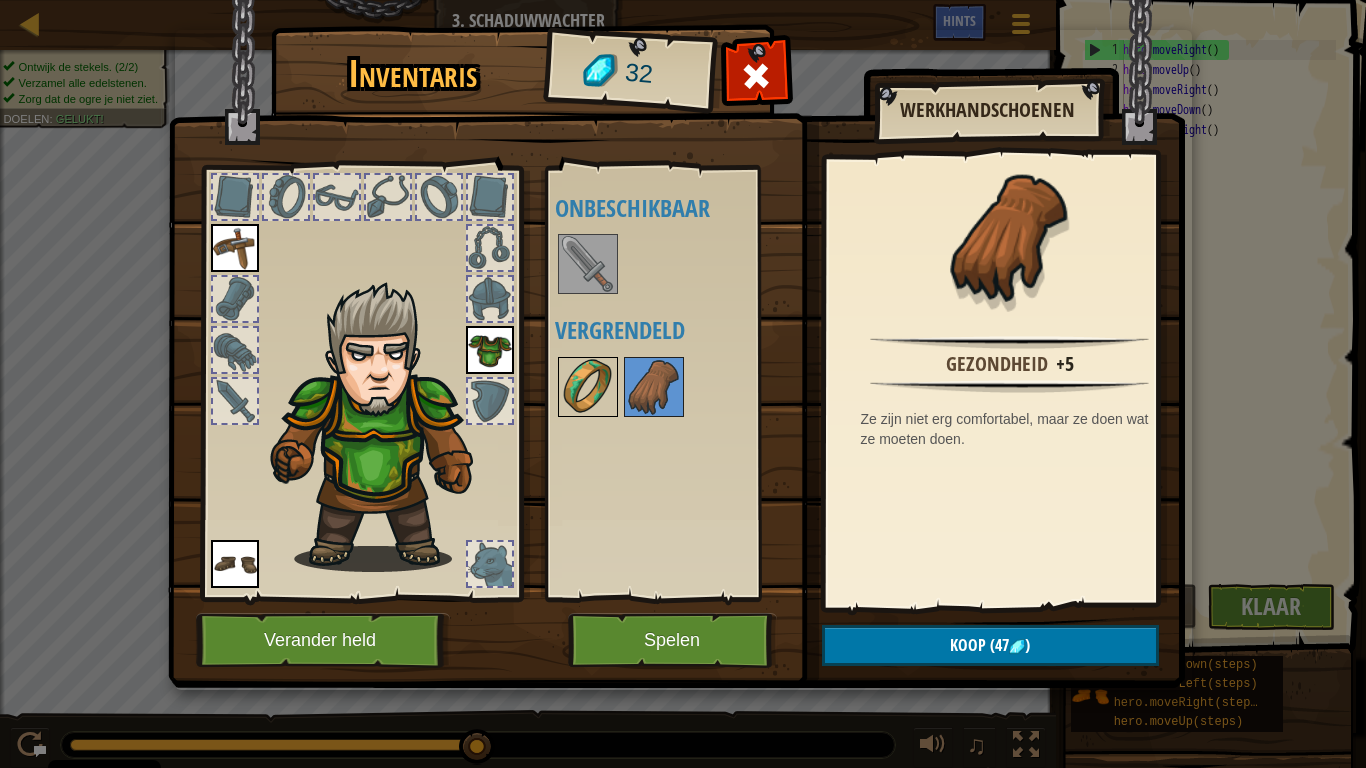 click at bounding box center [588, 387] 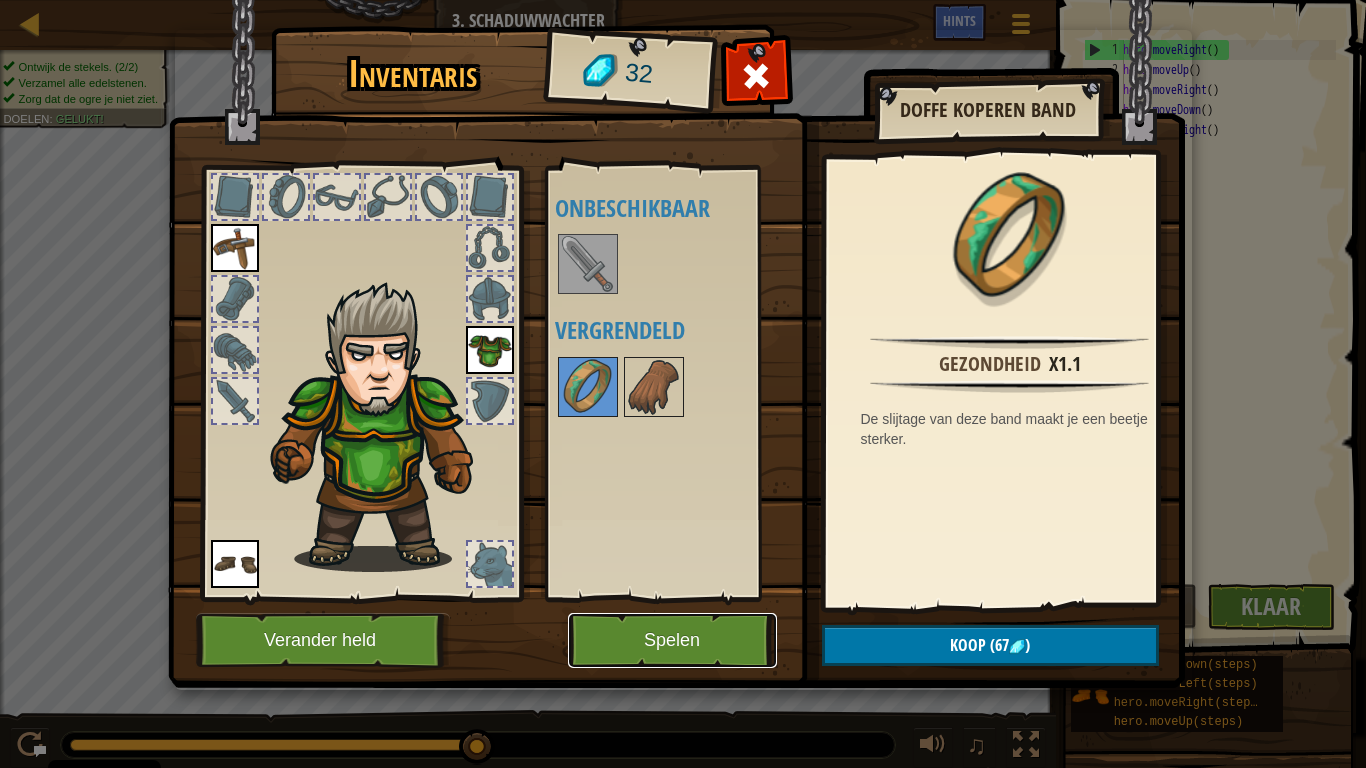 click on "Spelen" at bounding box center (672, 640) 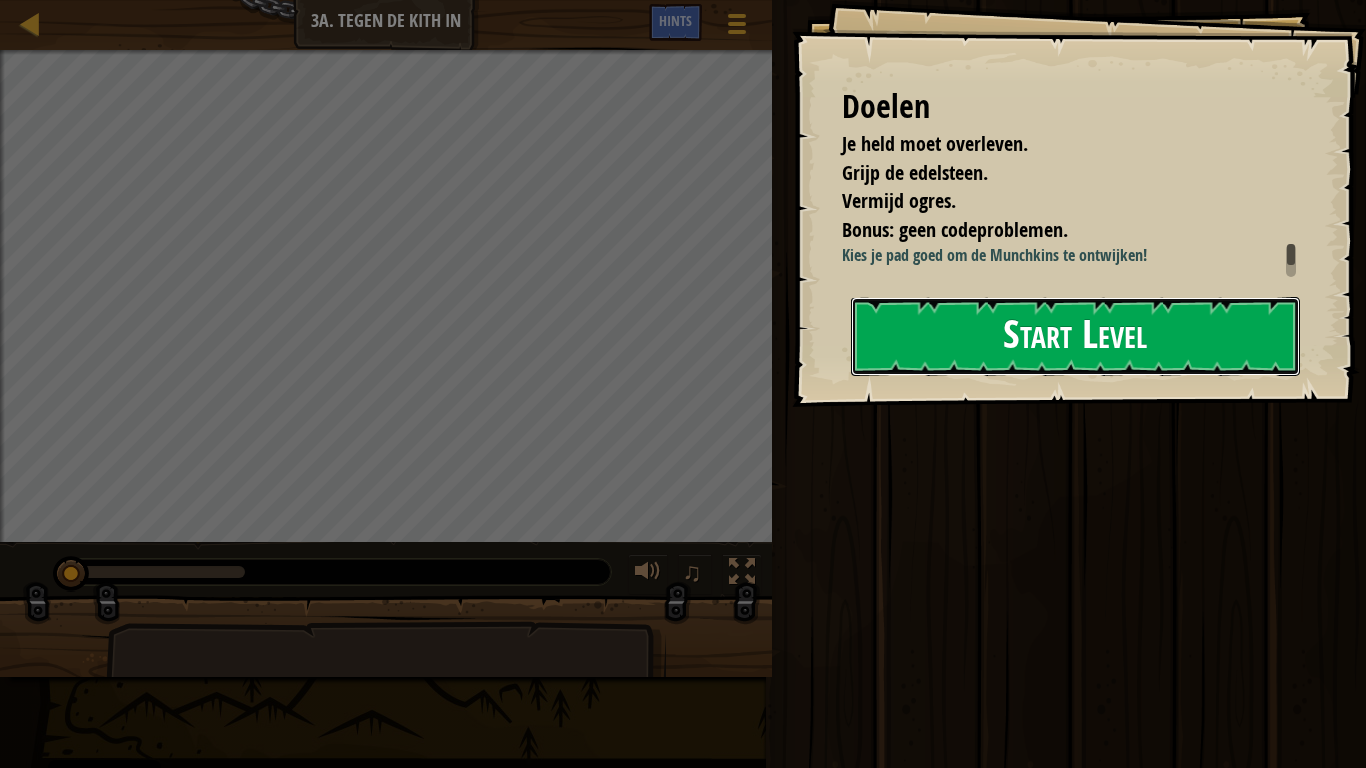 click on "Start Level" at bounding box center [1075, 336] 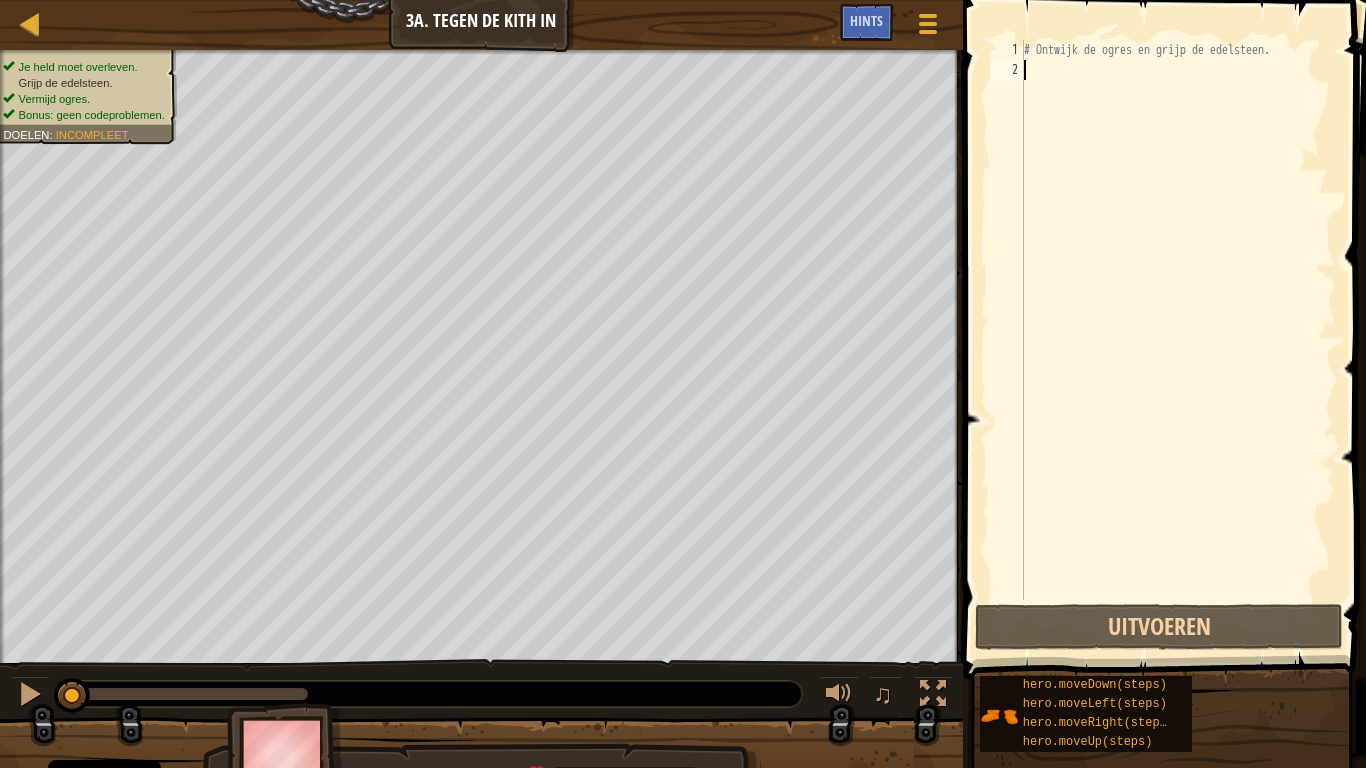 type on "h" 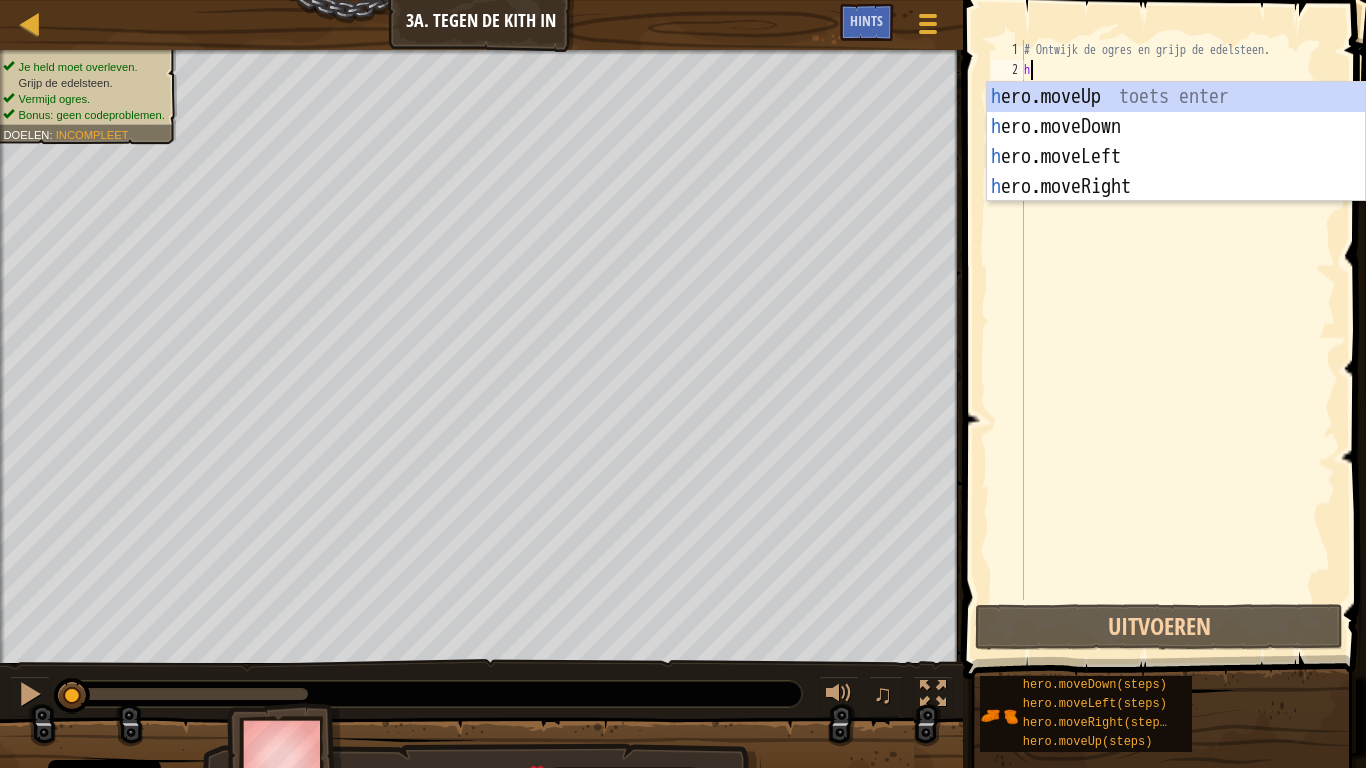 scroll, scrollTop: 9, scrollLeft: 0, axis: vertical 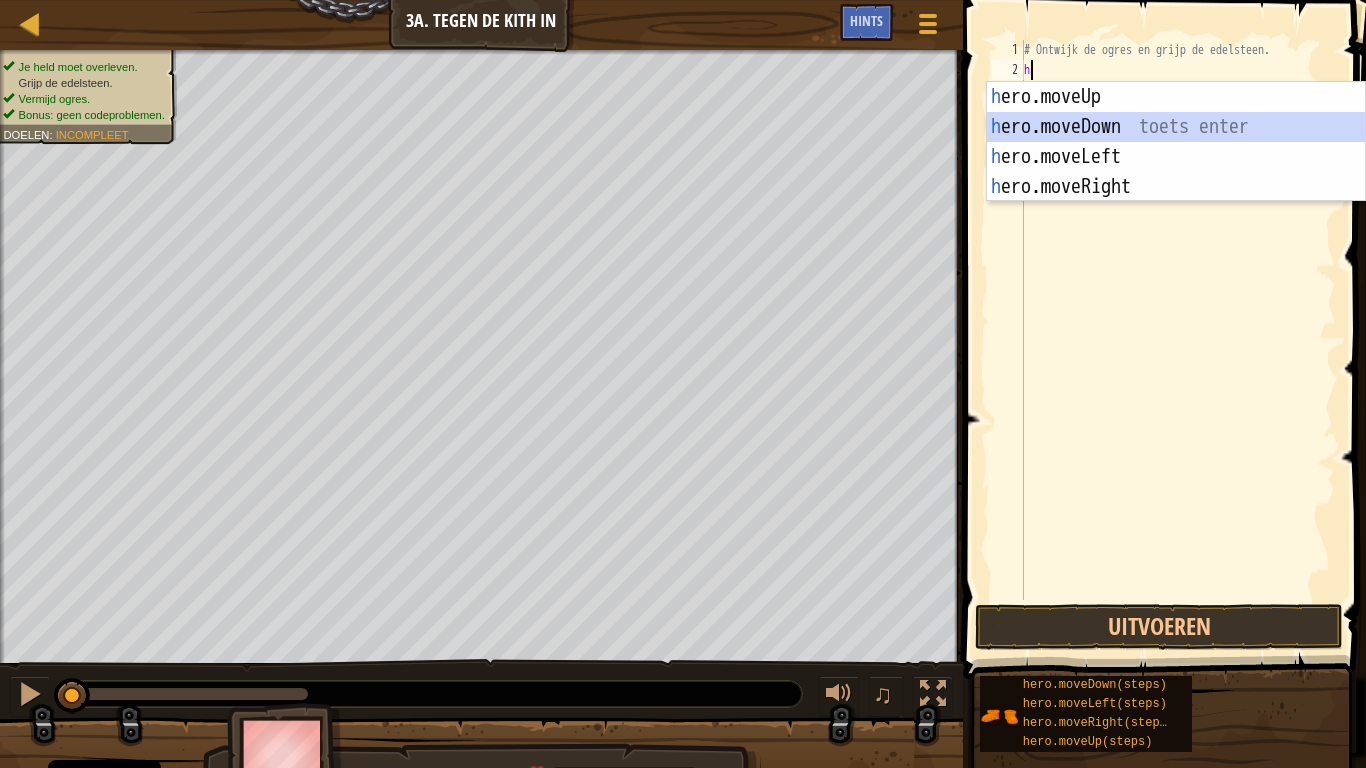click on "h ero.moveUp toets enter h ero.moveDown toets enter h ero.moveLeft toets enter h ero.moveRight toets enter" at bounding box center [1176, 172] 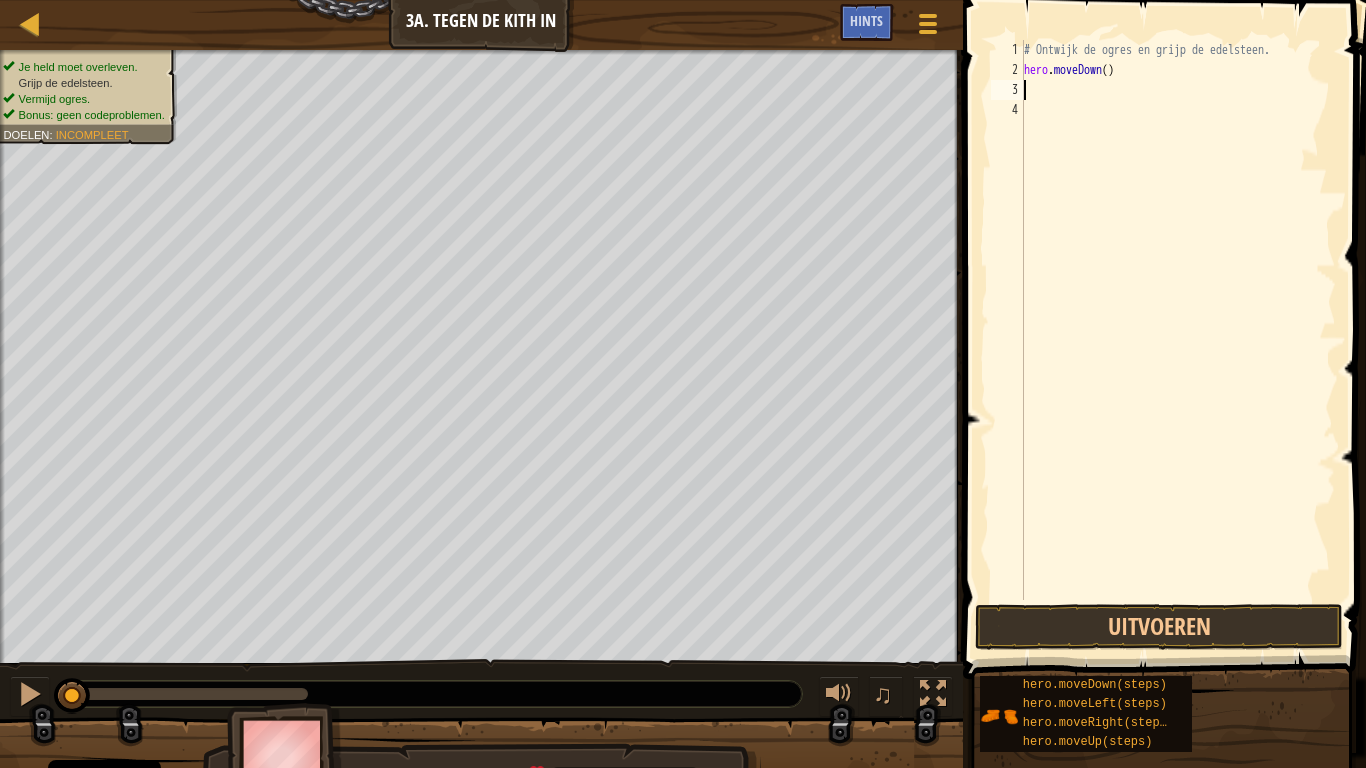 type on "h" 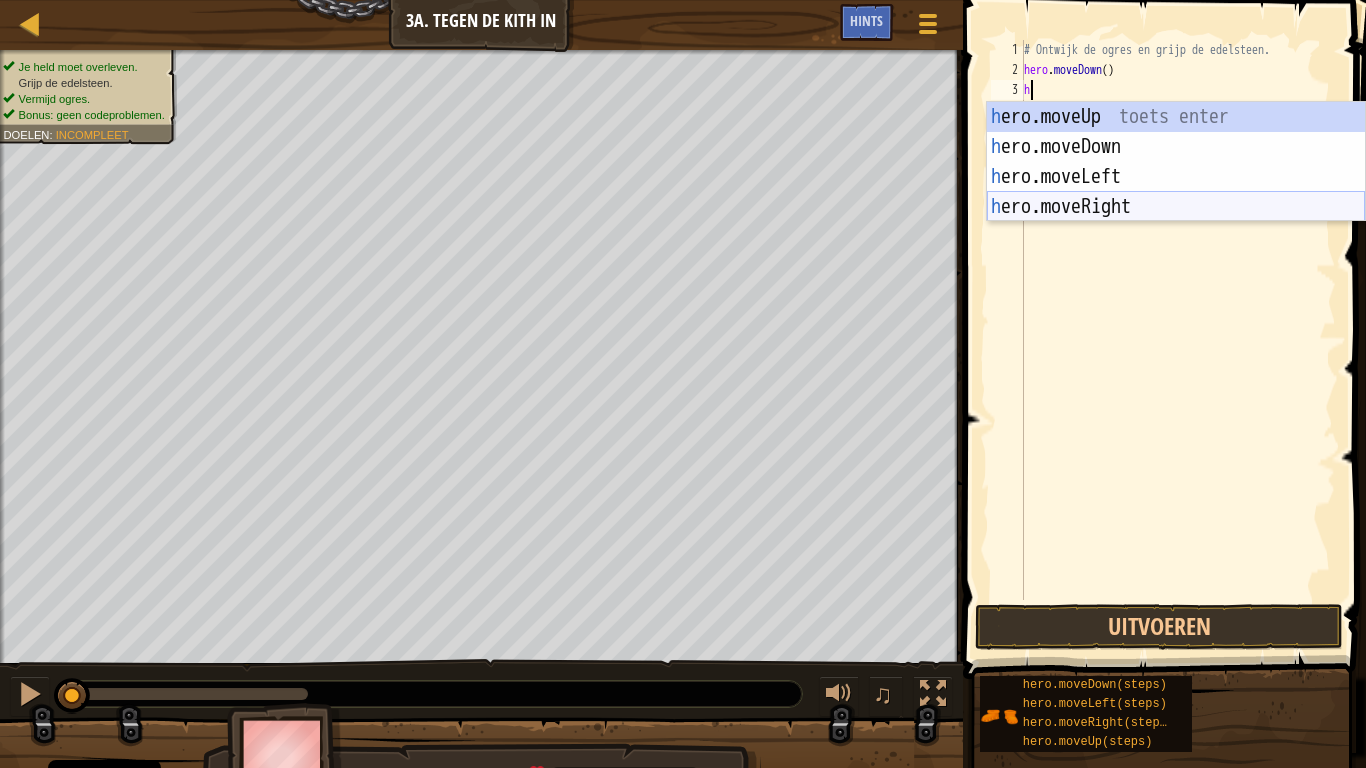 click on "h ero.moveUp toets enter h ero.moveDown toets enter h ero.moveLeft toets enter h ero.moveRight toets enter" at bounding box center [1176, 192] 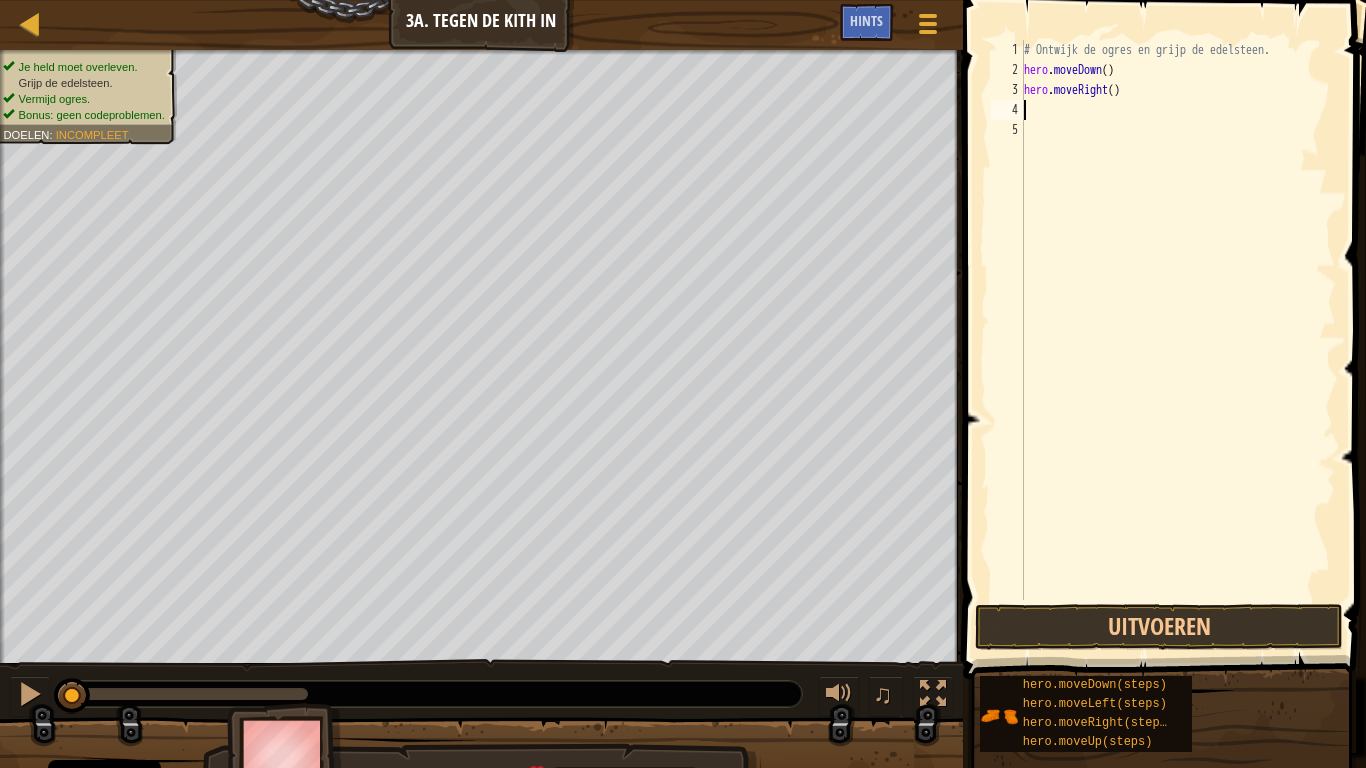 type on "h" 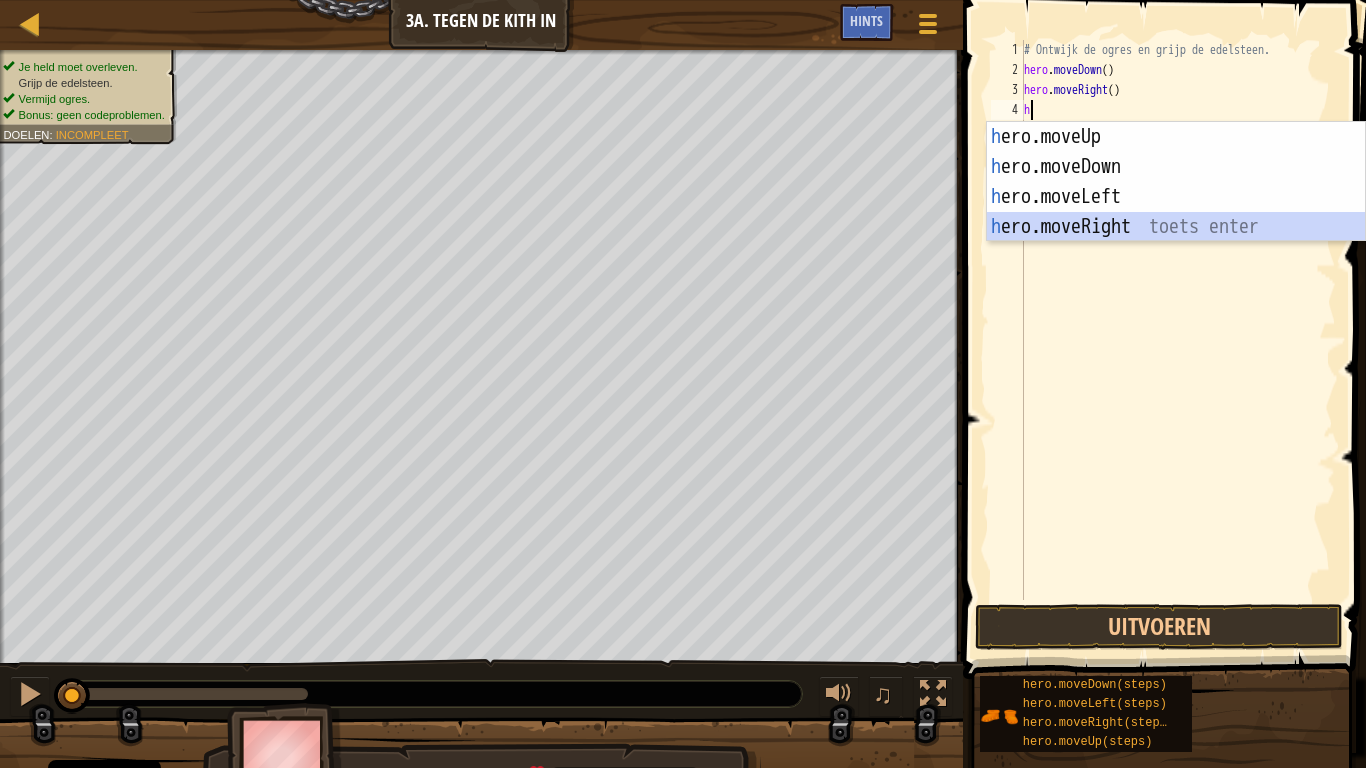click on "h ero.moveUp toets enter h ero.moveDown toets enter h ero.moveLeft toets enter h ero.moveRight toets enter" at bounding box center [1176, 212] 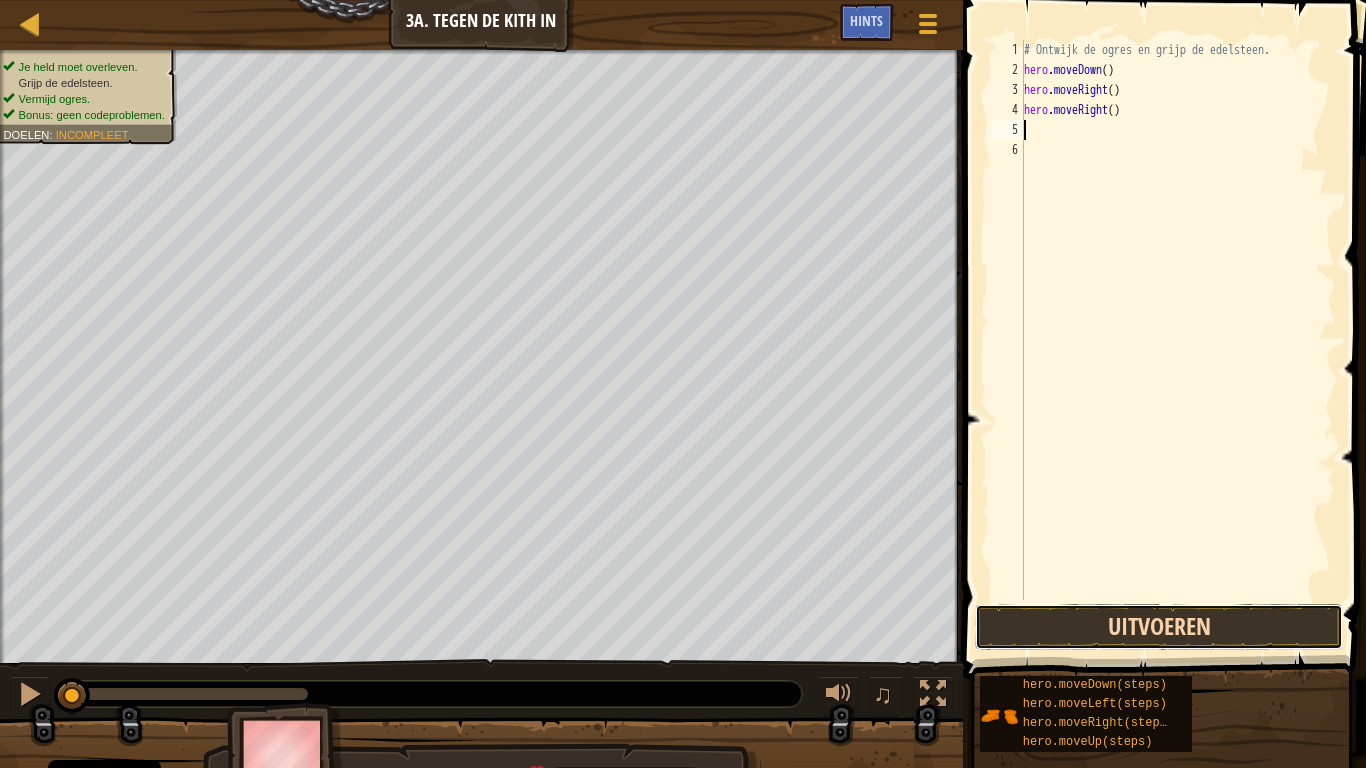 click on "Uitvoeren" at bounding box center (1159, 627) 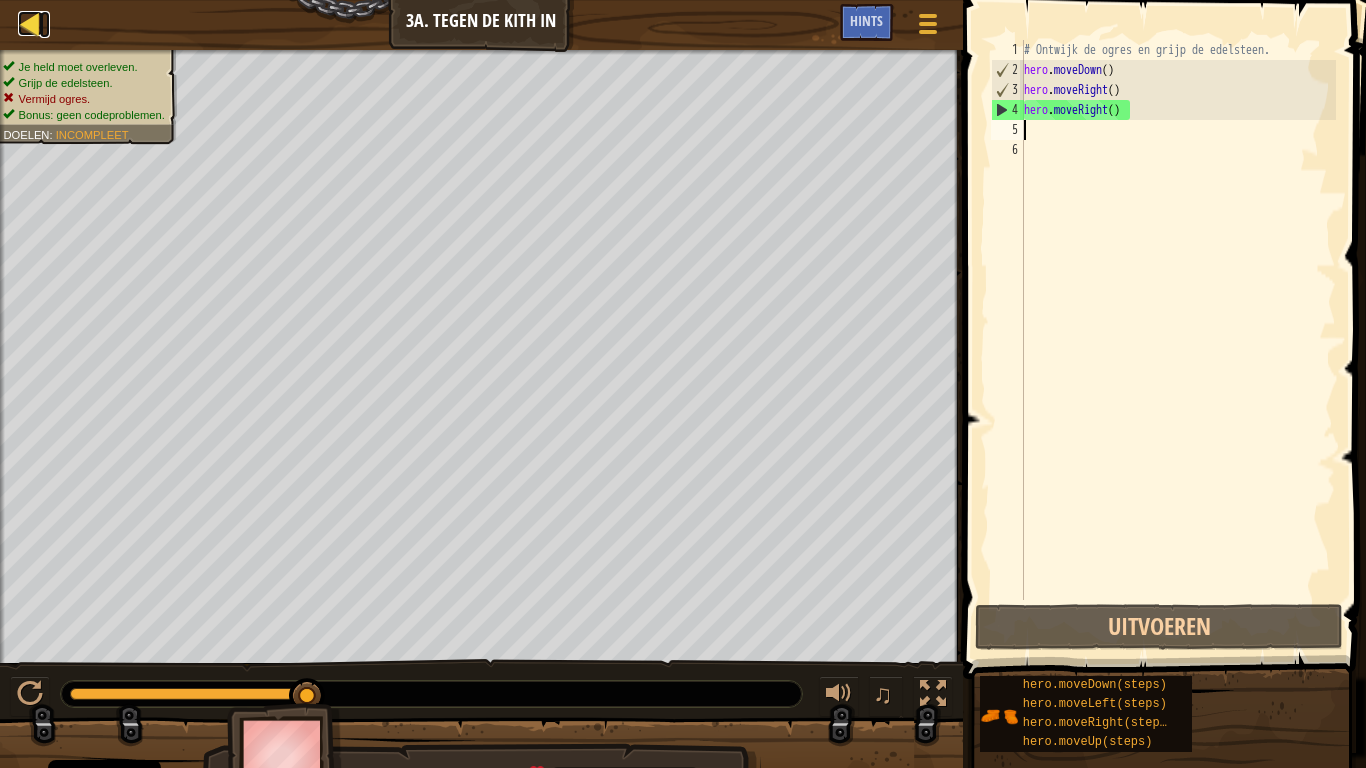 click at bounding box center [30, 23] 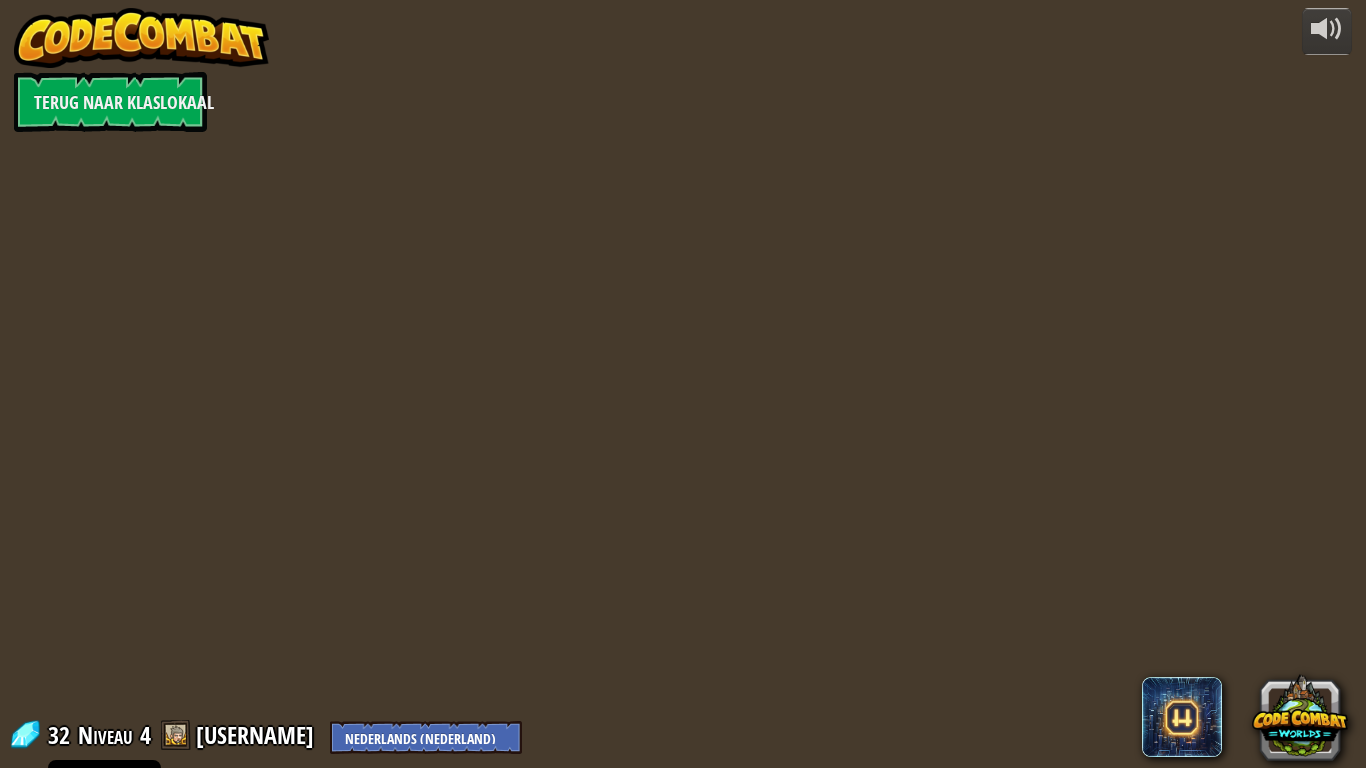 select on "nl-NL" 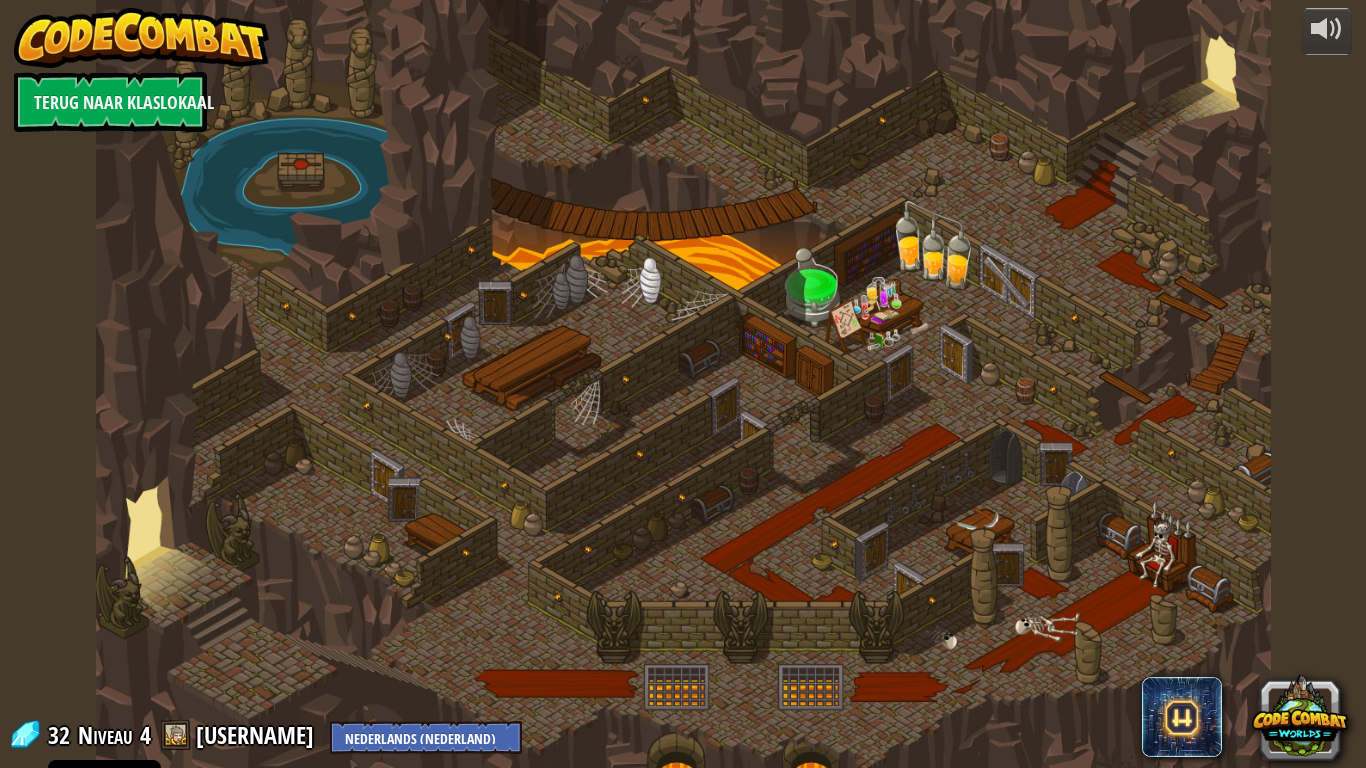 select on "nl-NL" 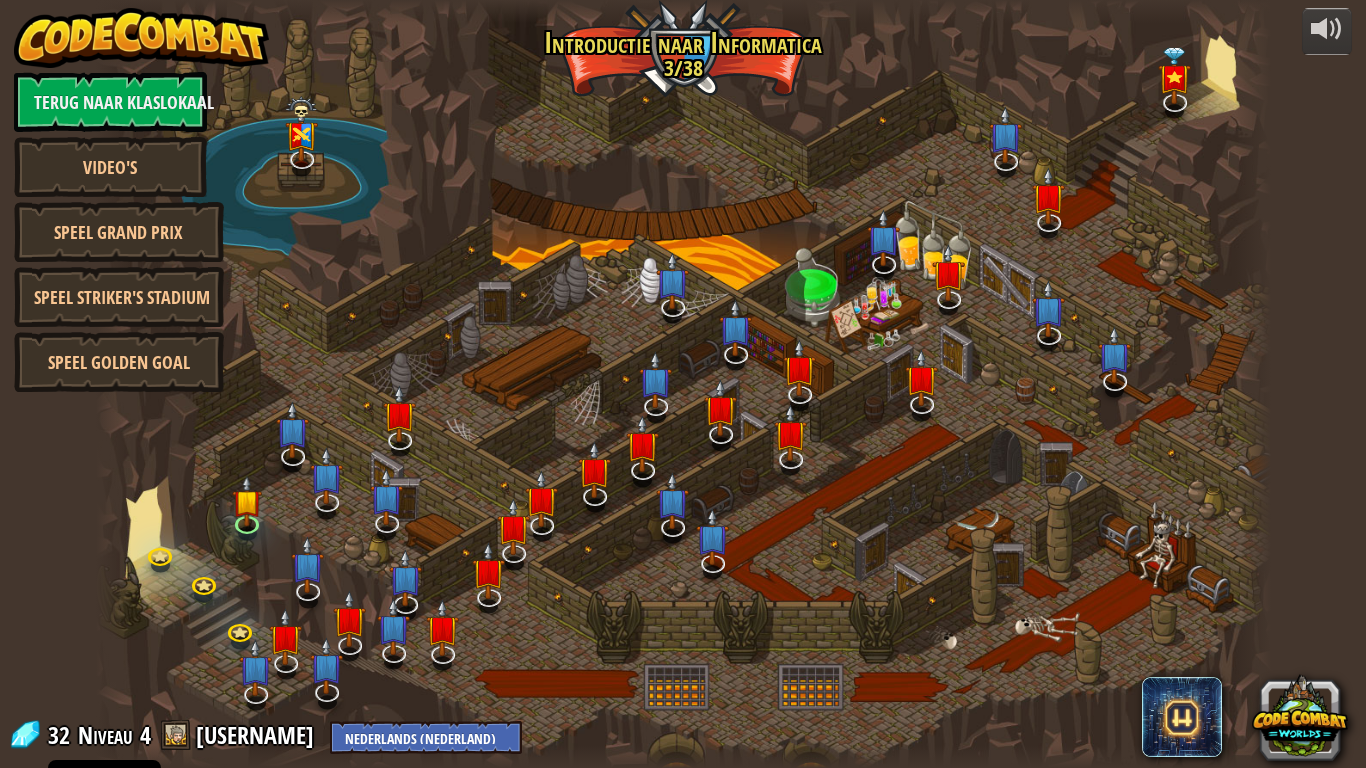 select on "nl-NL" 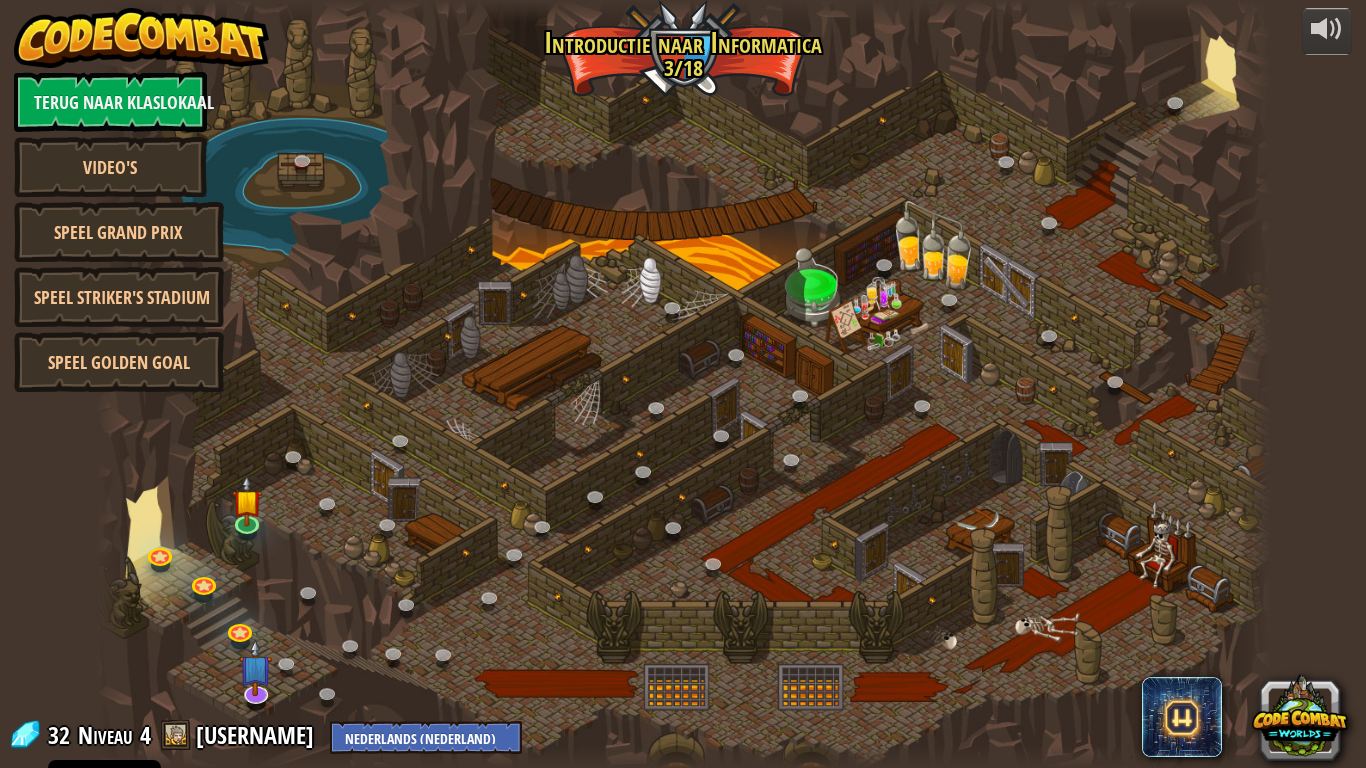 select on "nl-NL" 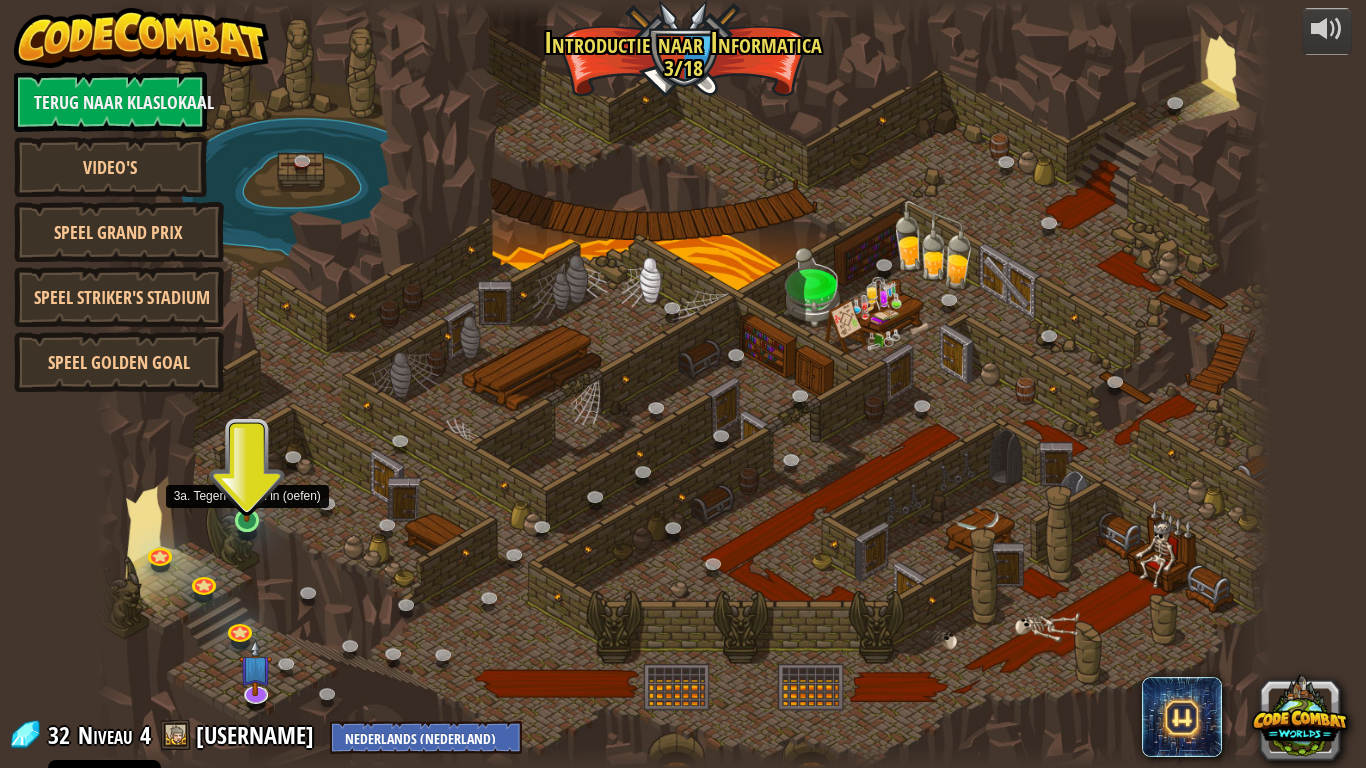 click at bounding box center (247, 488) 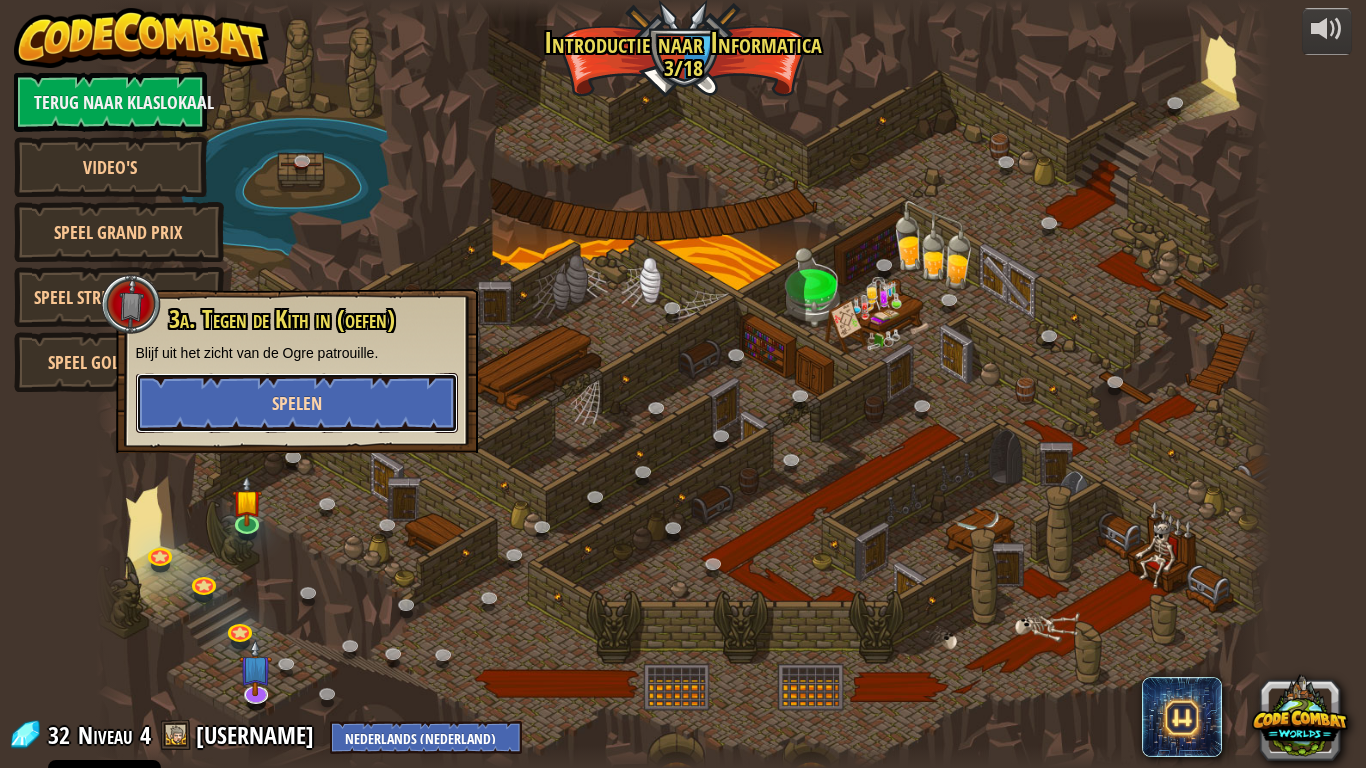 click on "Spelen" at bounding box center (297, 403) 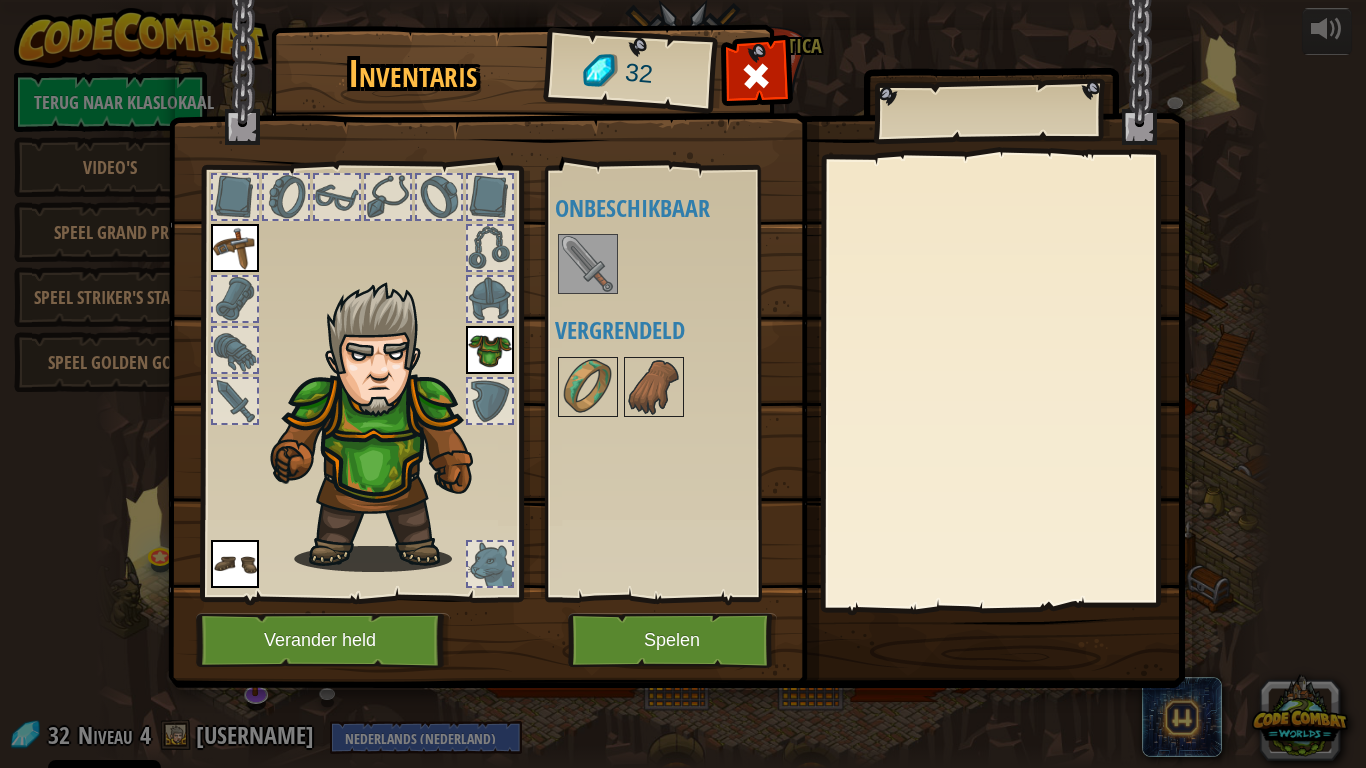 click at bounding box center [676, 325] 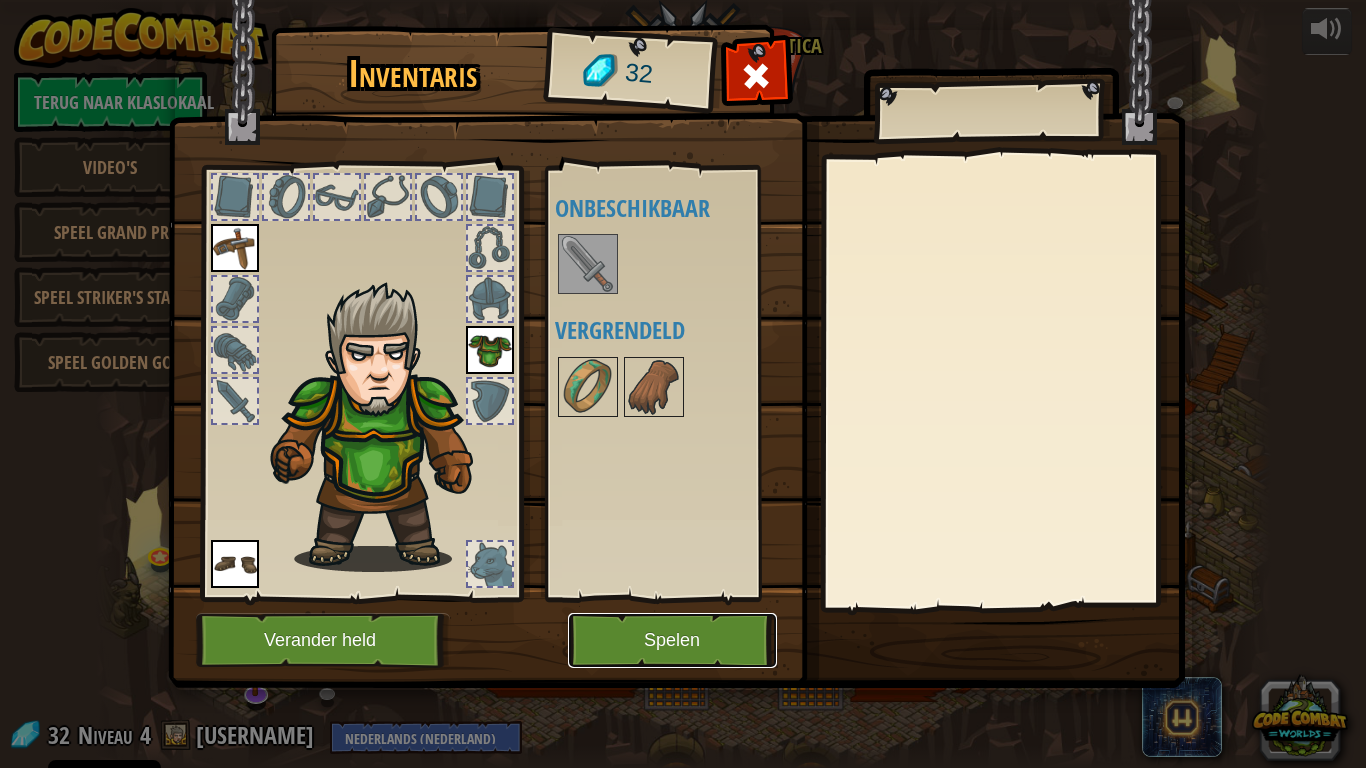 click on "Spelen" at bounding box center [672, 640] 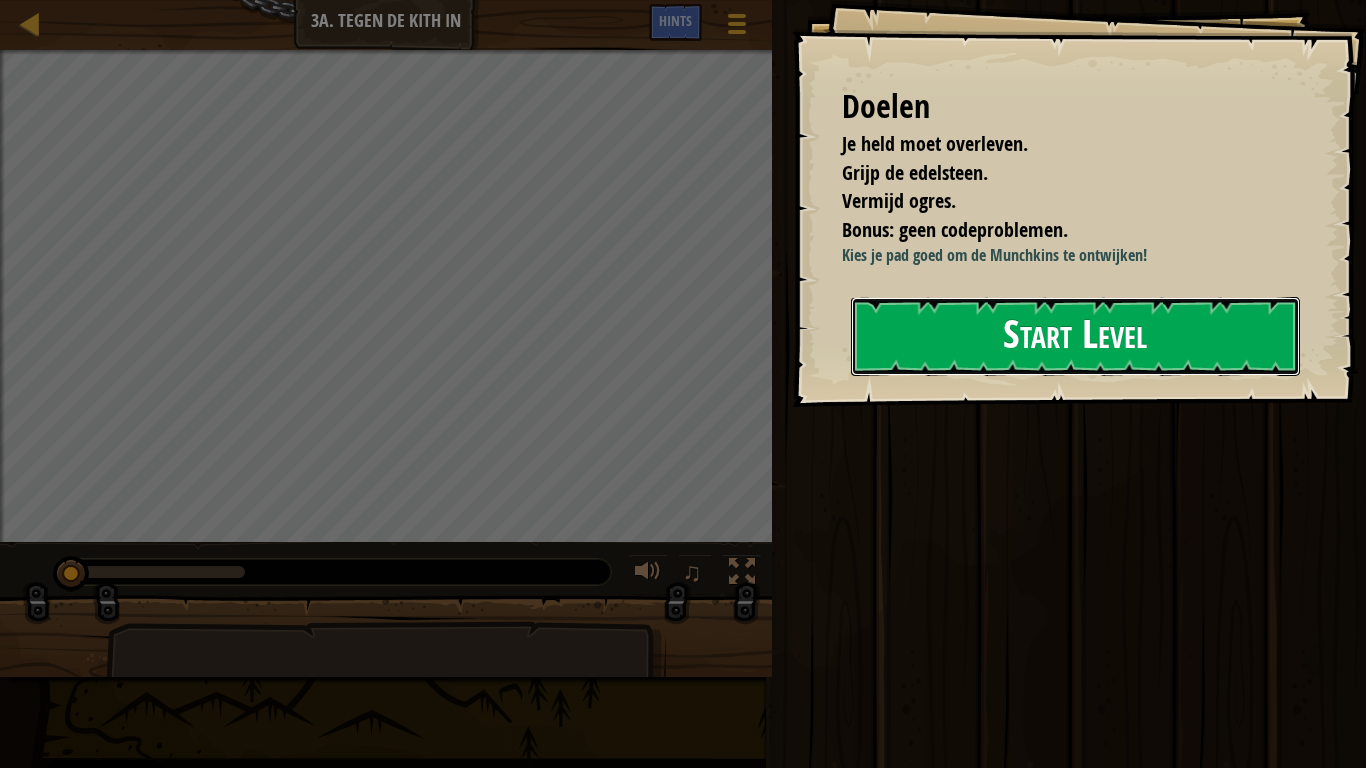 click on "Start Level" at bounding box center (1075, 336) 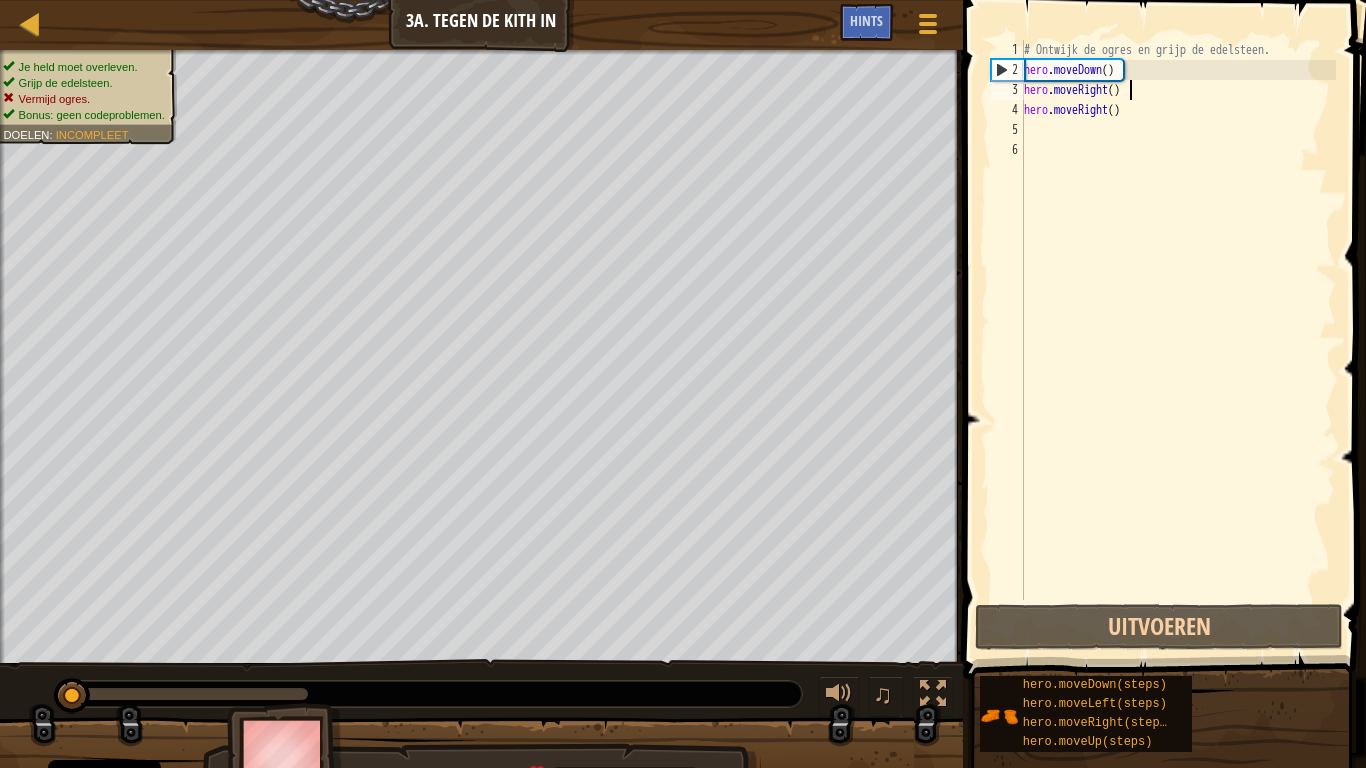 click on "# Ontwijk de ogres en grijp de edelsteen. hero . moveDown ( ) hero . moveRight ( ) hero . moveRight ( )" at bounding box center [1178, 340] 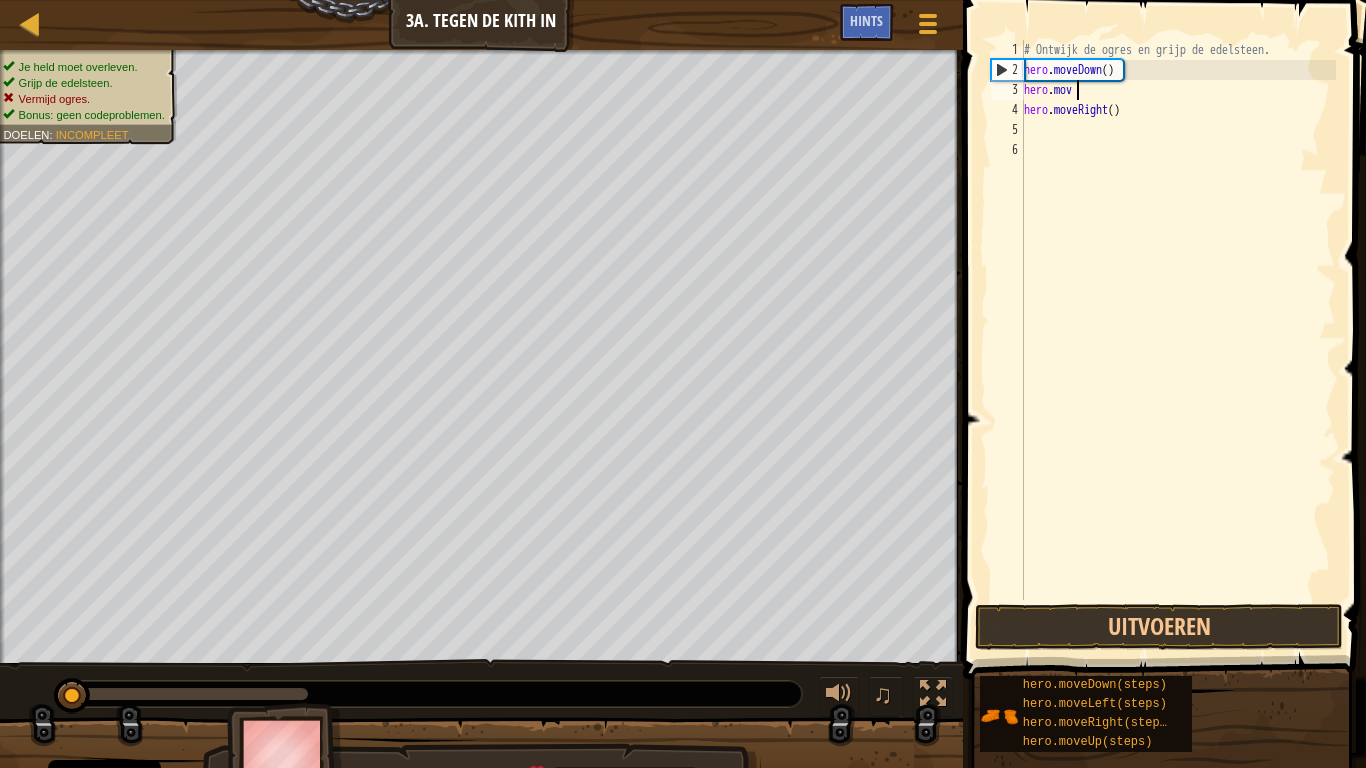 type on "h" 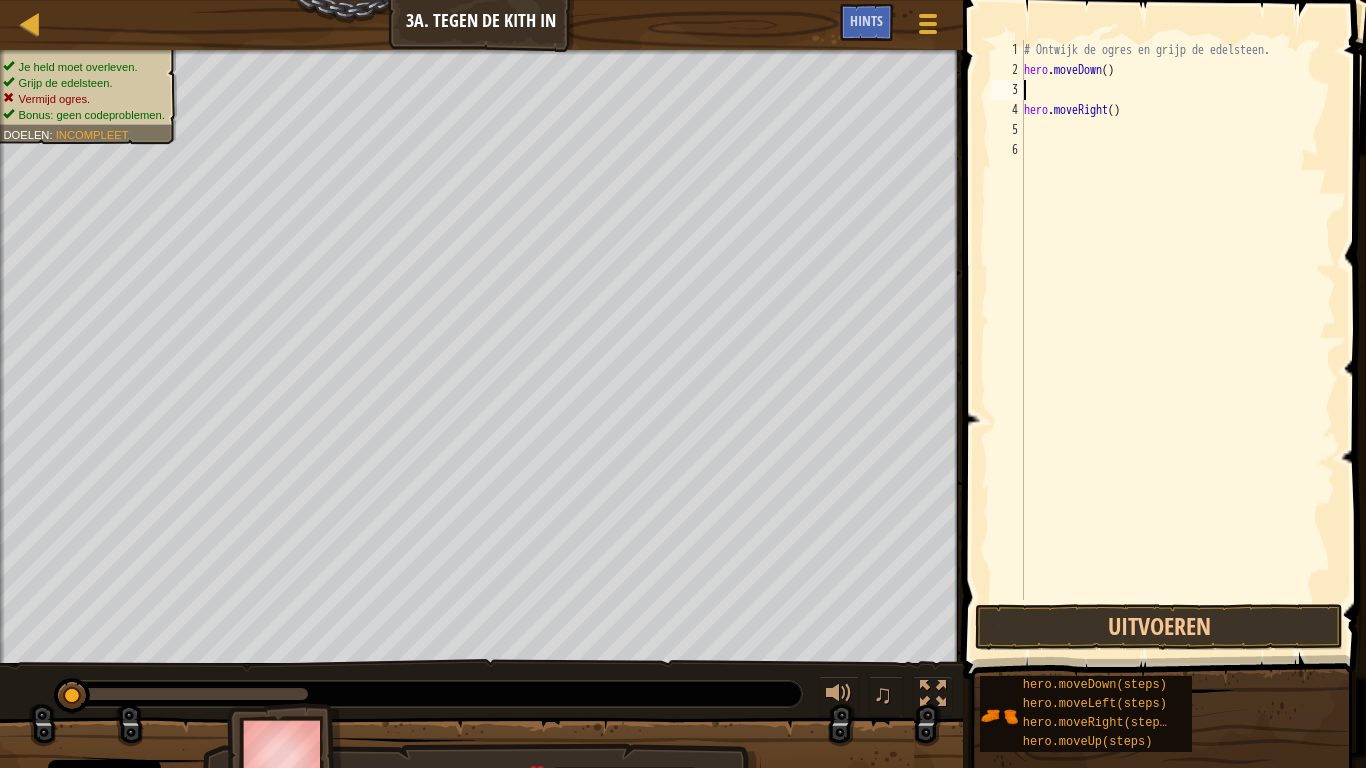 type on "h" 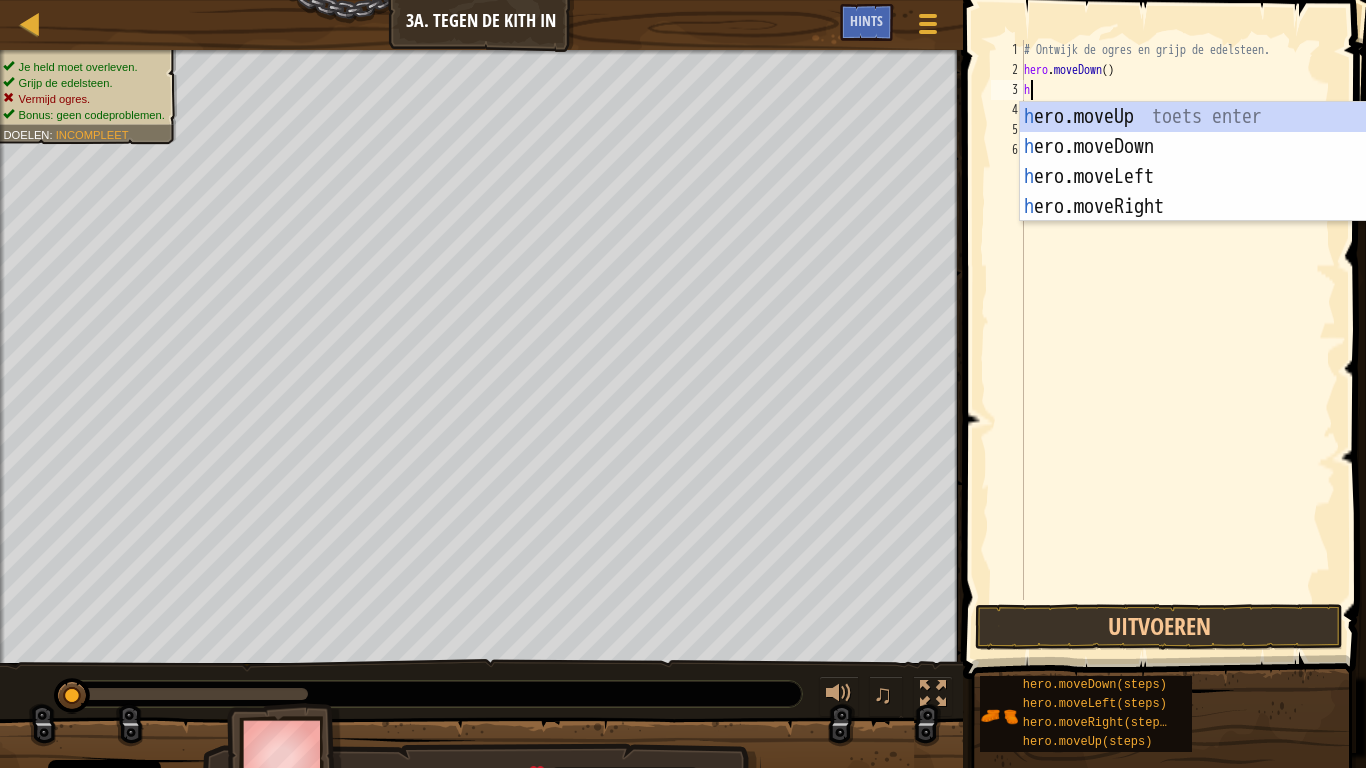 scroll, scrollTop: 9, scrollLeft: 0, axis: vertical 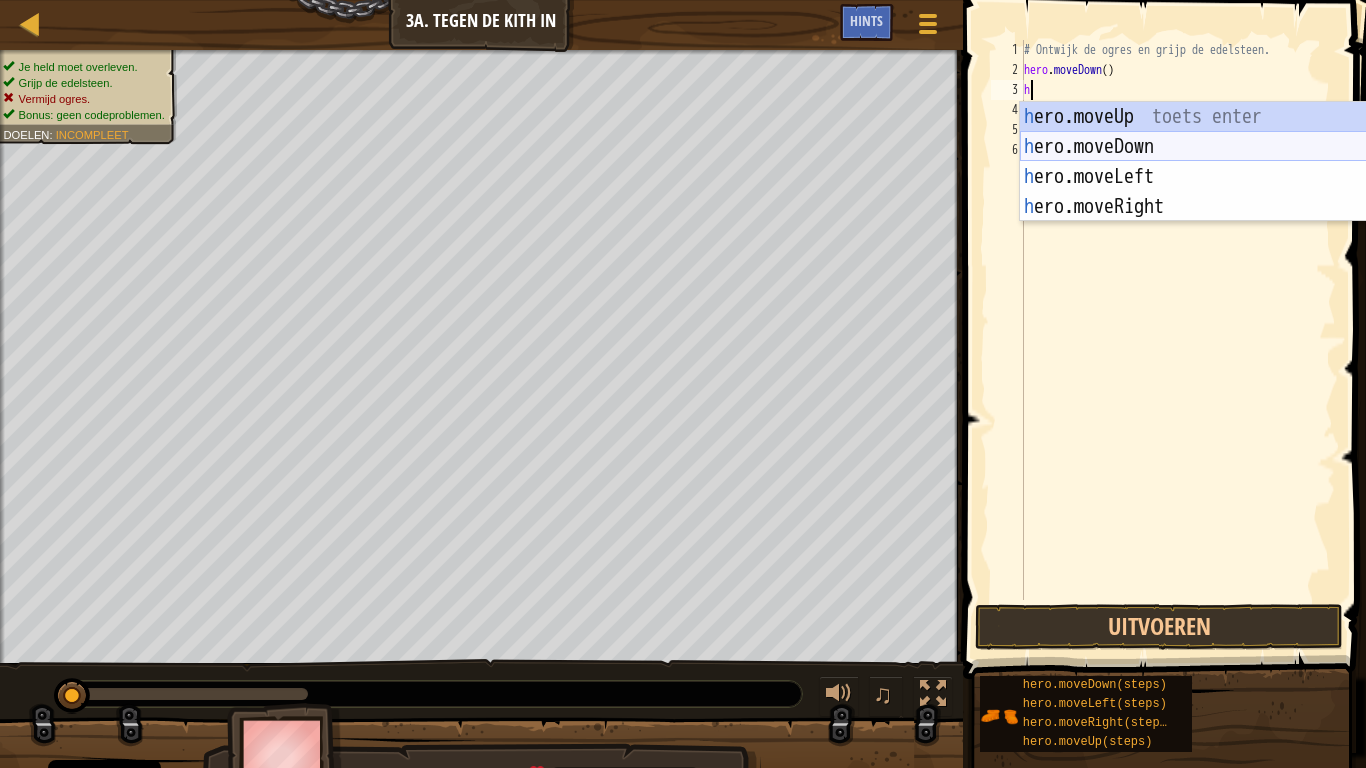 click on "h ero.moveUp toets enter h ero.moveDown toets enter h ero.moveLeft toets enter h ero.moveRight toets enter" at bounding box center [1209, 192] 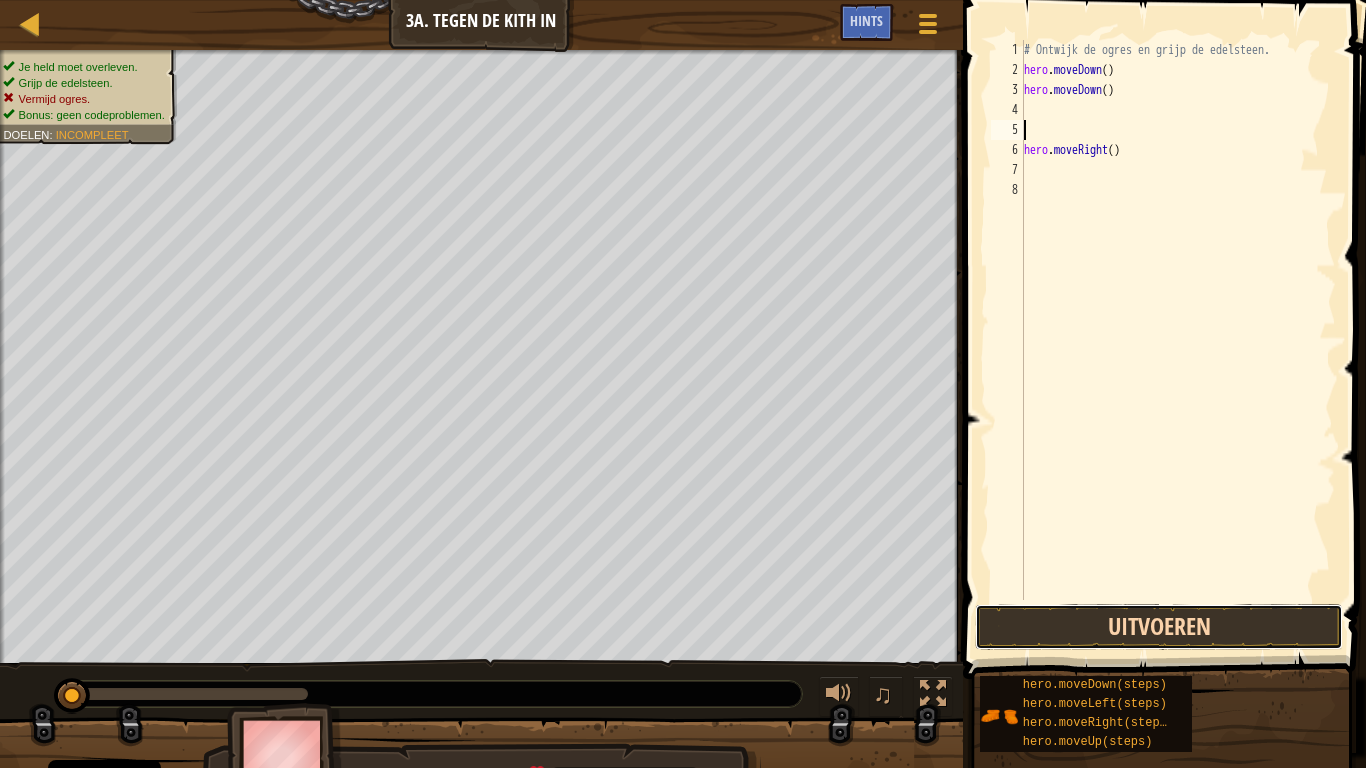 click on "Uitvoeren" at bounding box center (1159, 627) 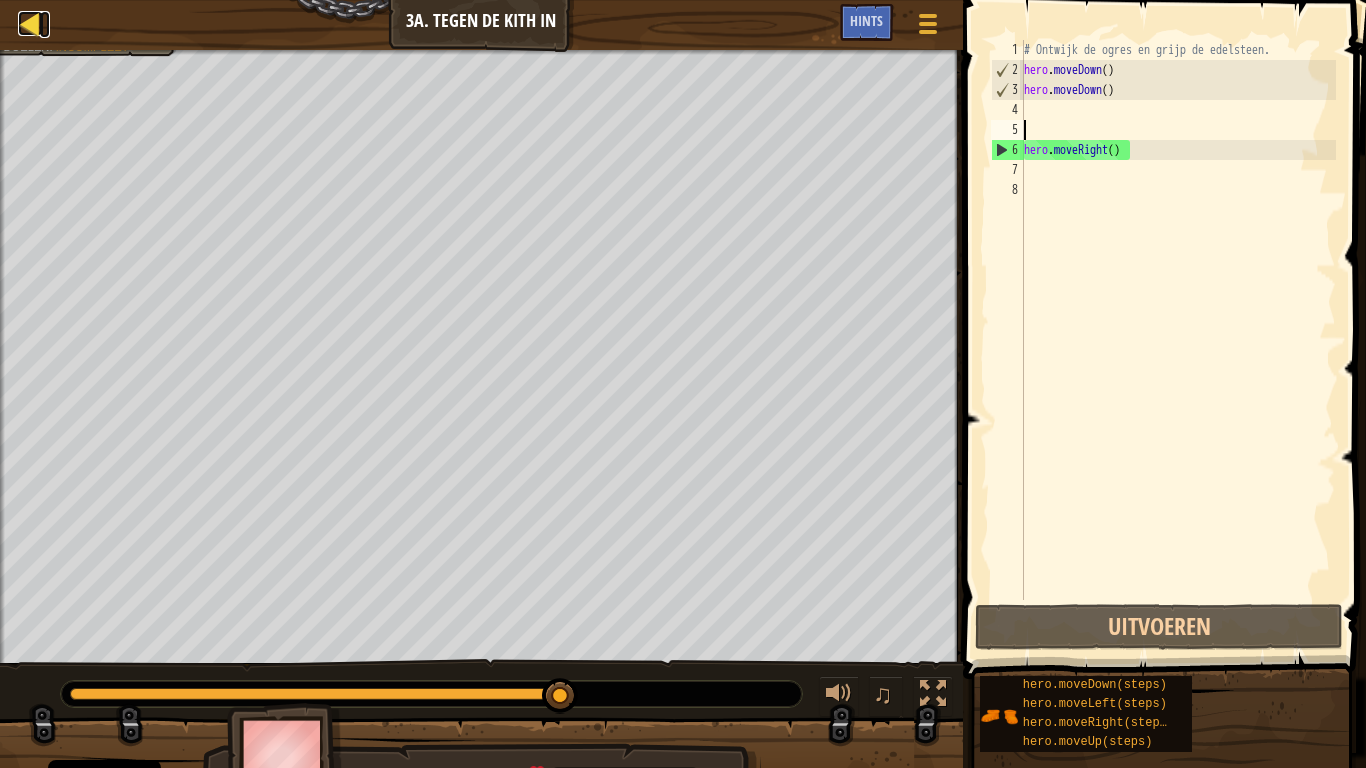 click at bounding box center [30, 23] 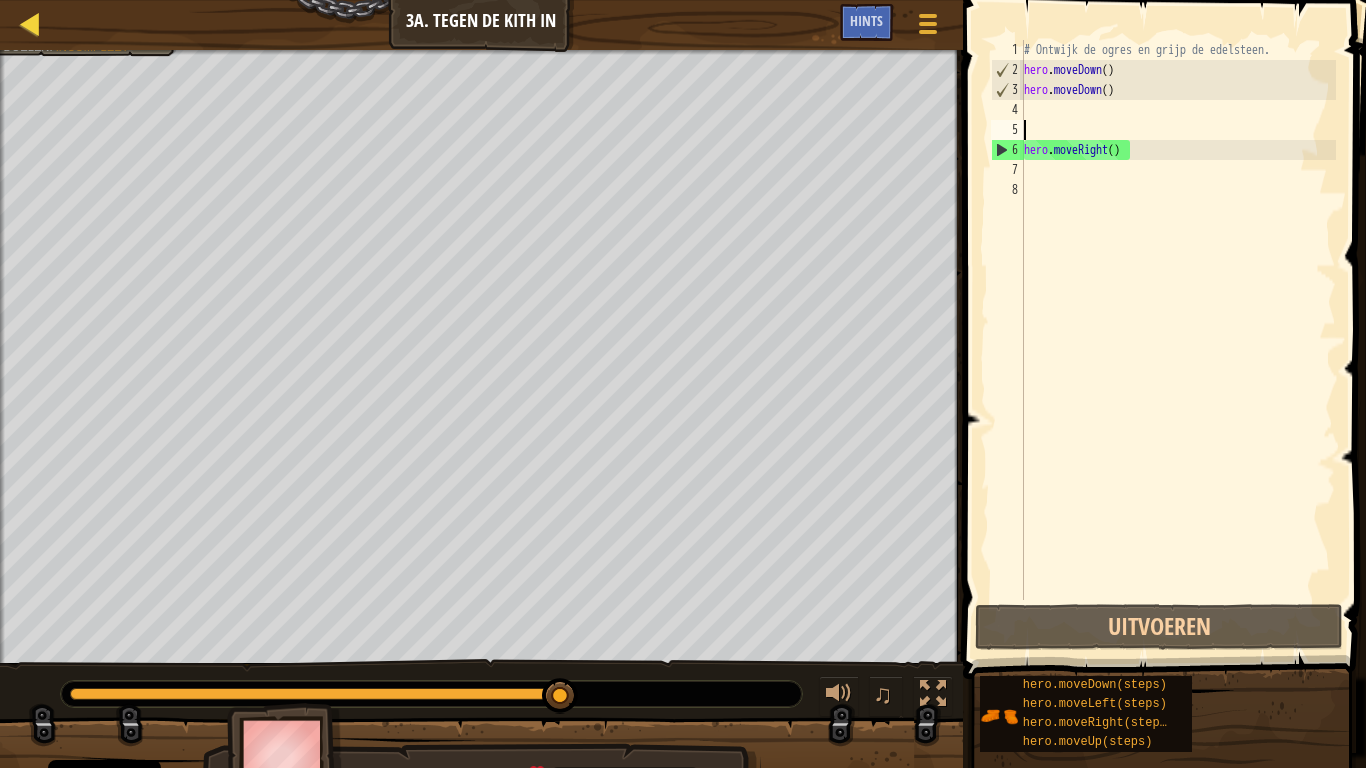 select on "nl-NL" 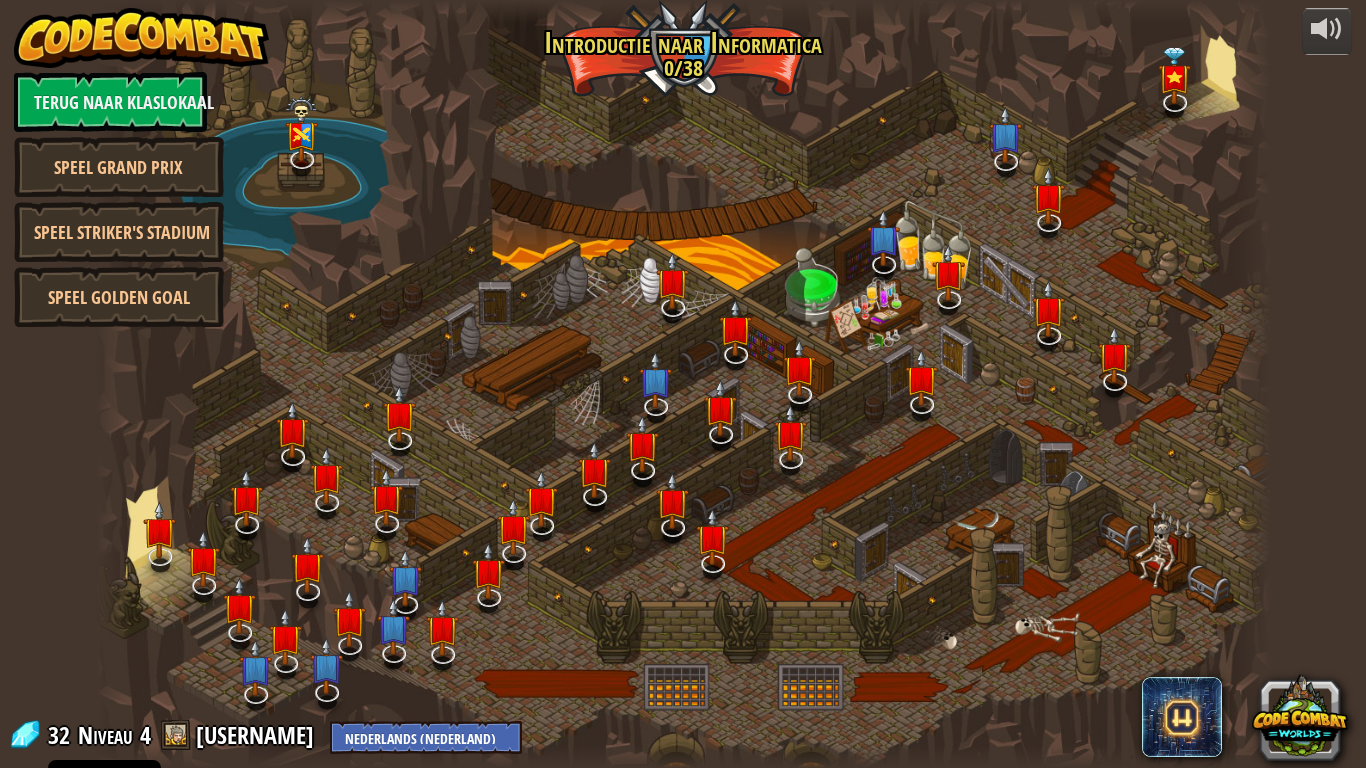 select on "nl-NL" 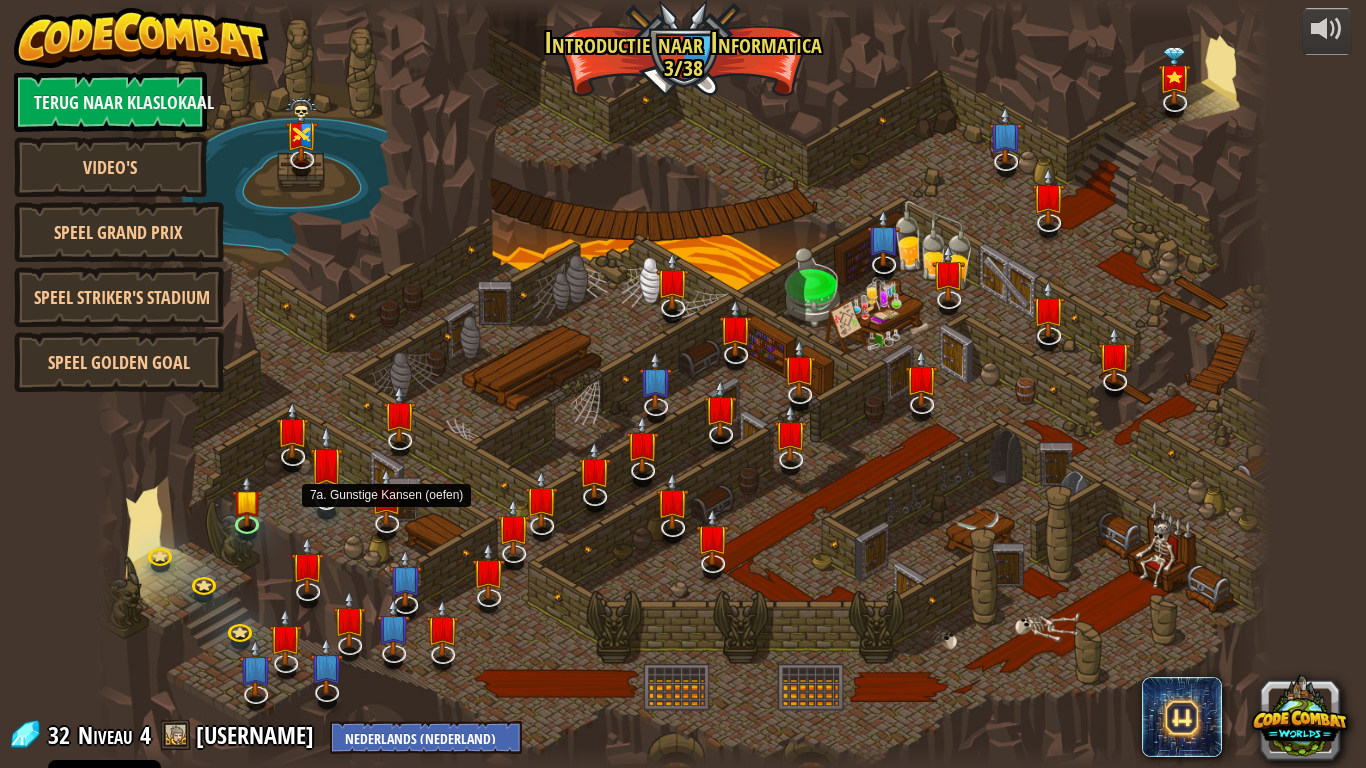 select on "nl-NL" 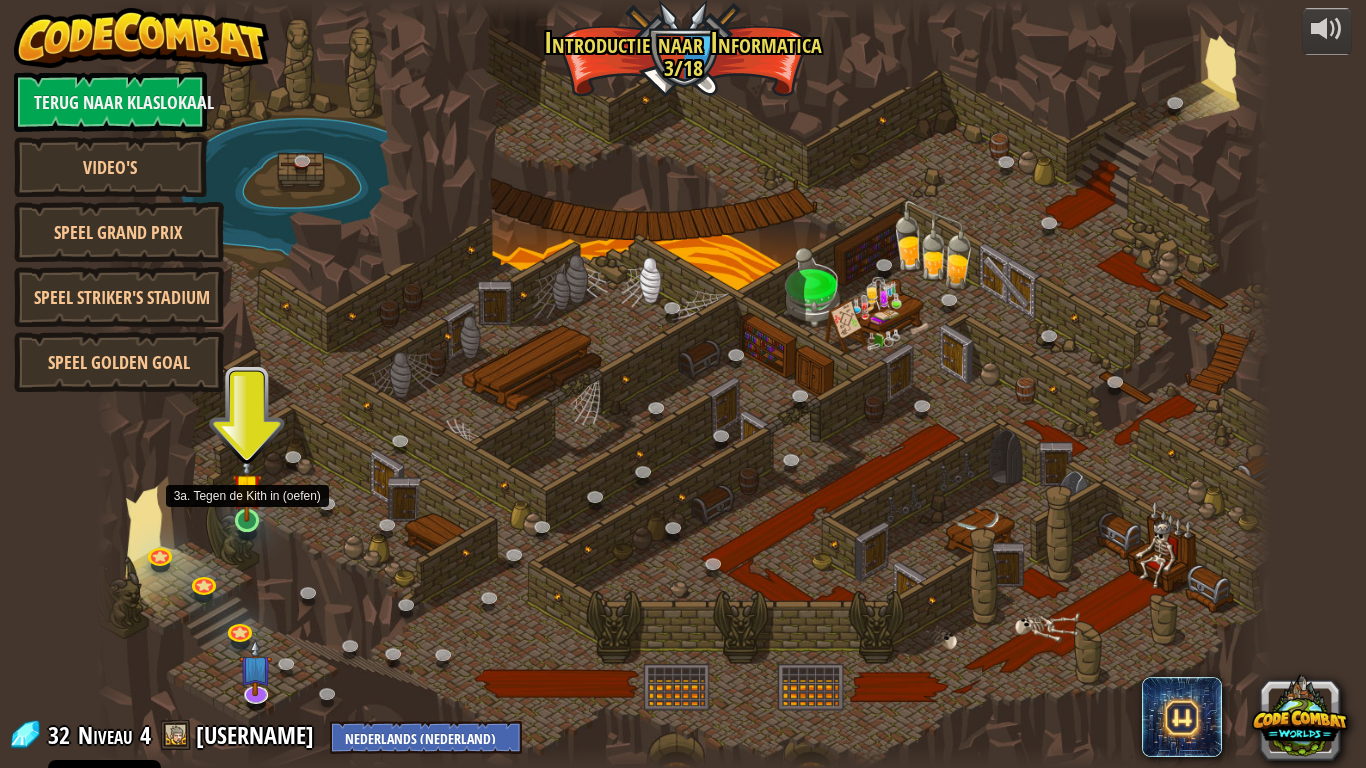 click at bounding box center [247, 488] 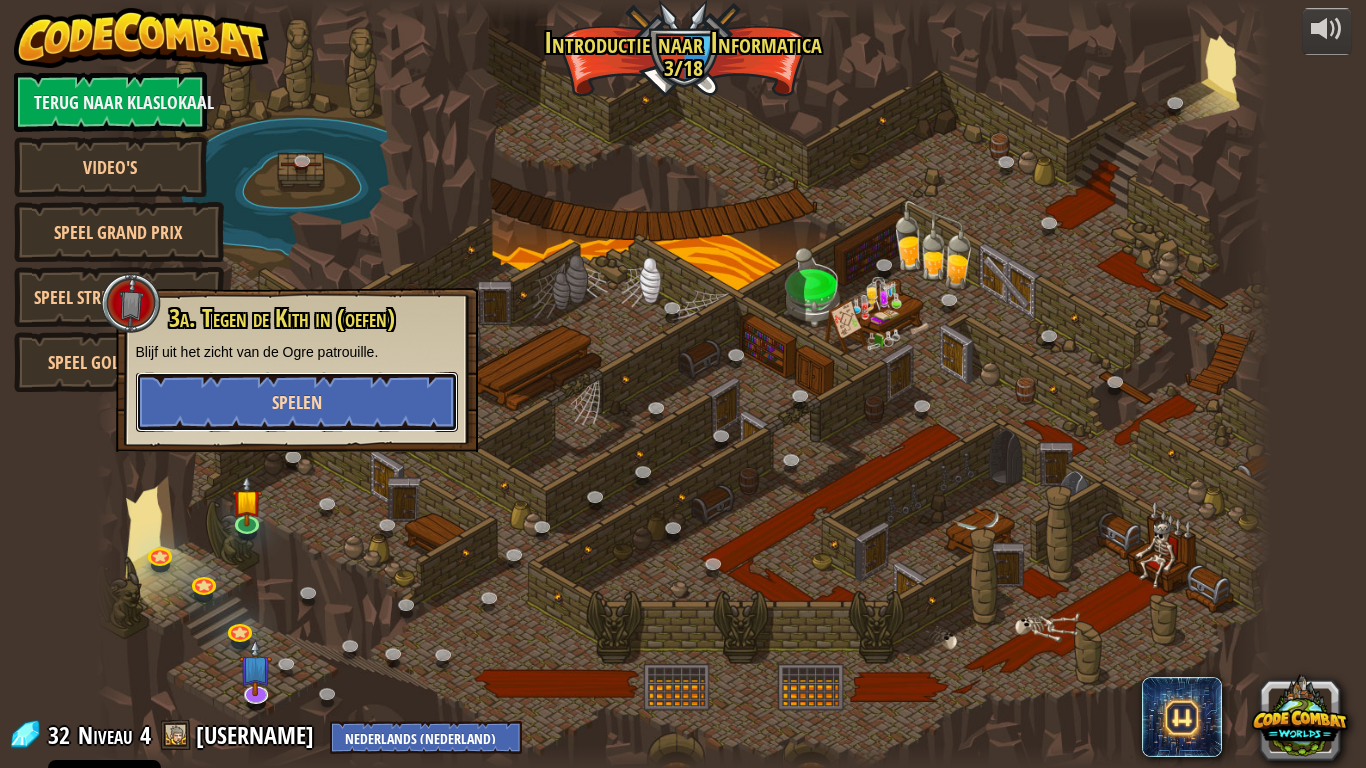 click on "Spelen" at bounding box center [297, 402] 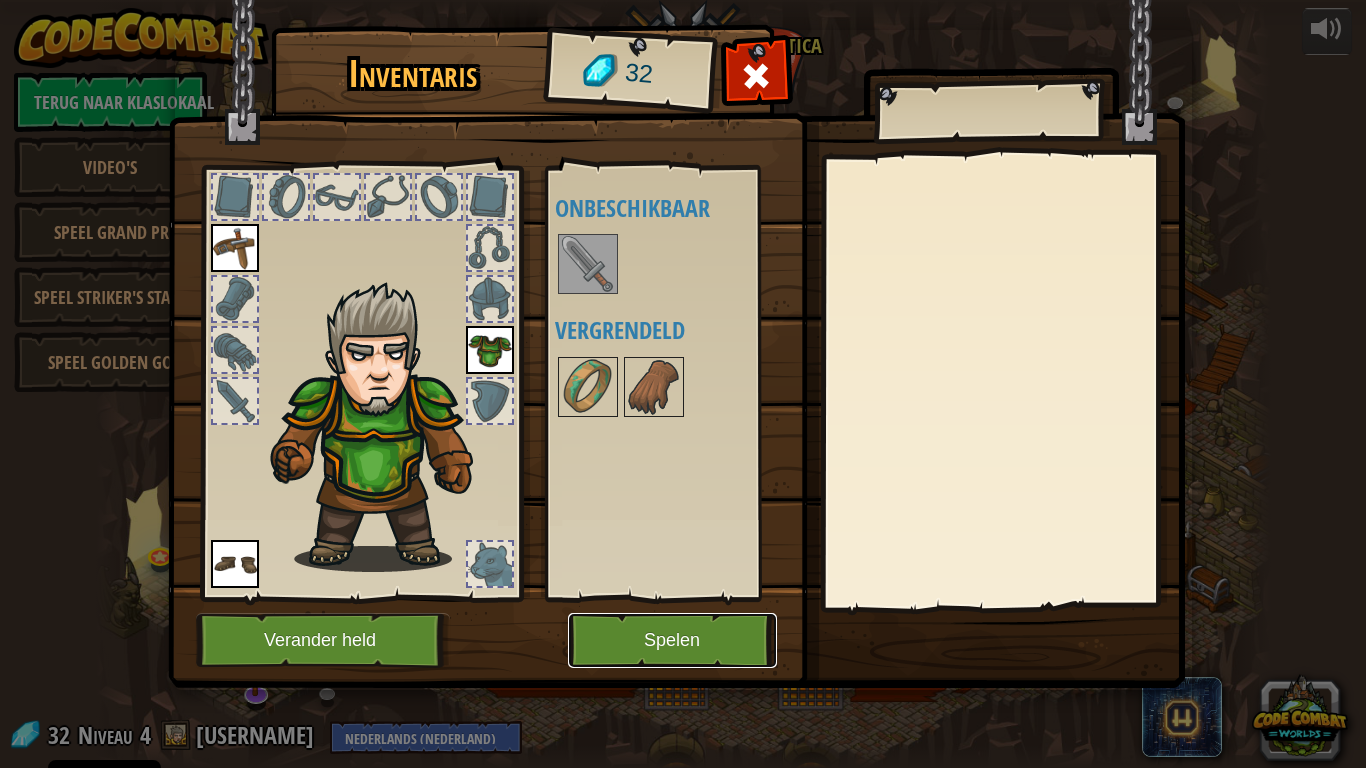 click on "Spelen" at bounding box center (672, 640) 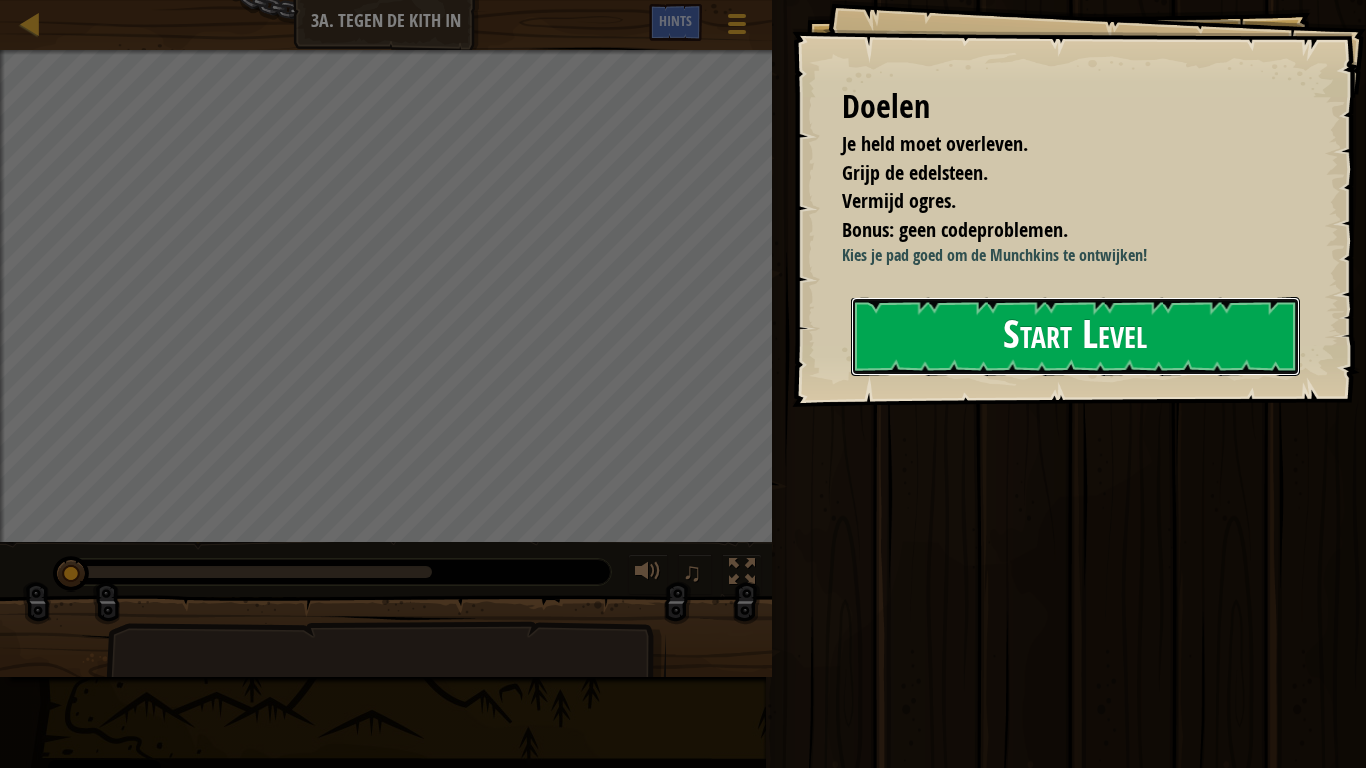 click on "Start Level" at bounding box center [1075, 336] 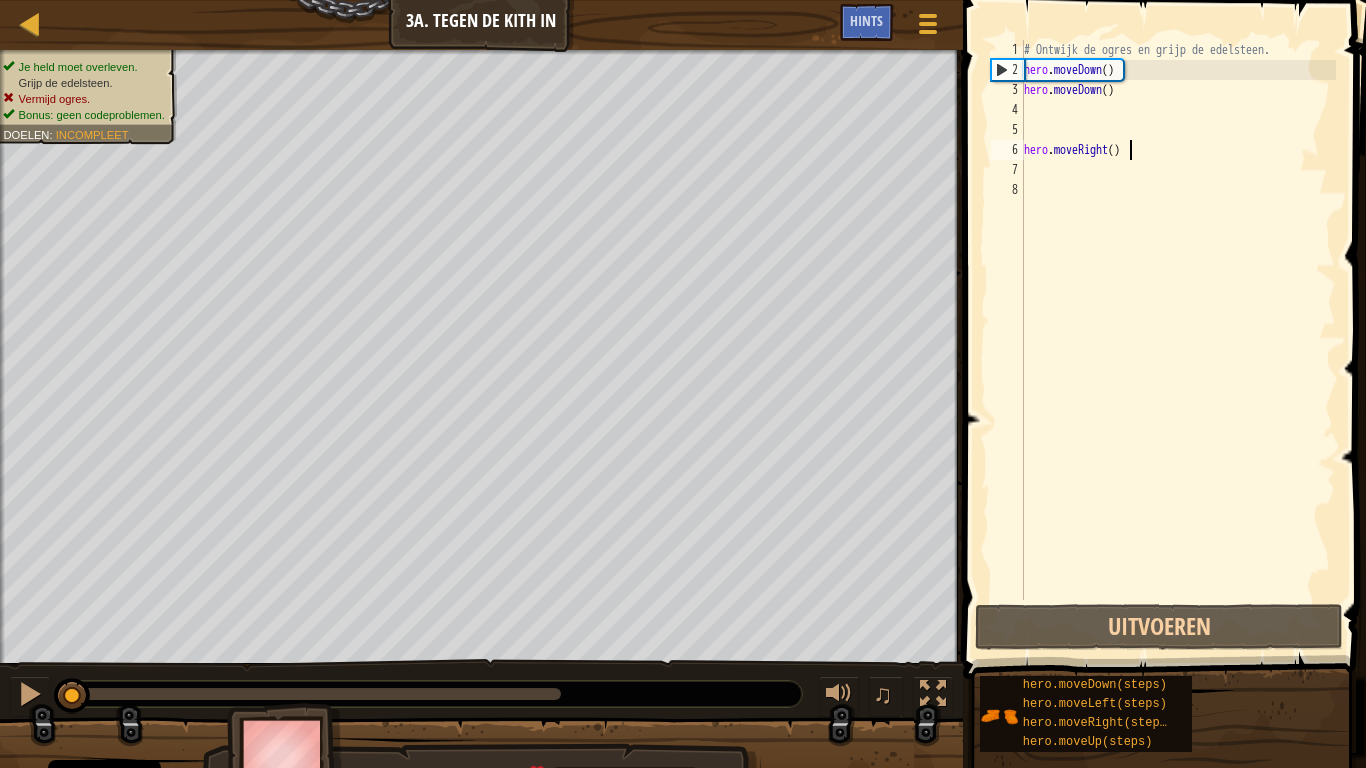 click on "# Ontwijk de ogres en grijp de edelsteen. hero . moveDown ( ) hero . moveDown ( ) hero . moveRight ( )" at bounding box center [1178, 340] 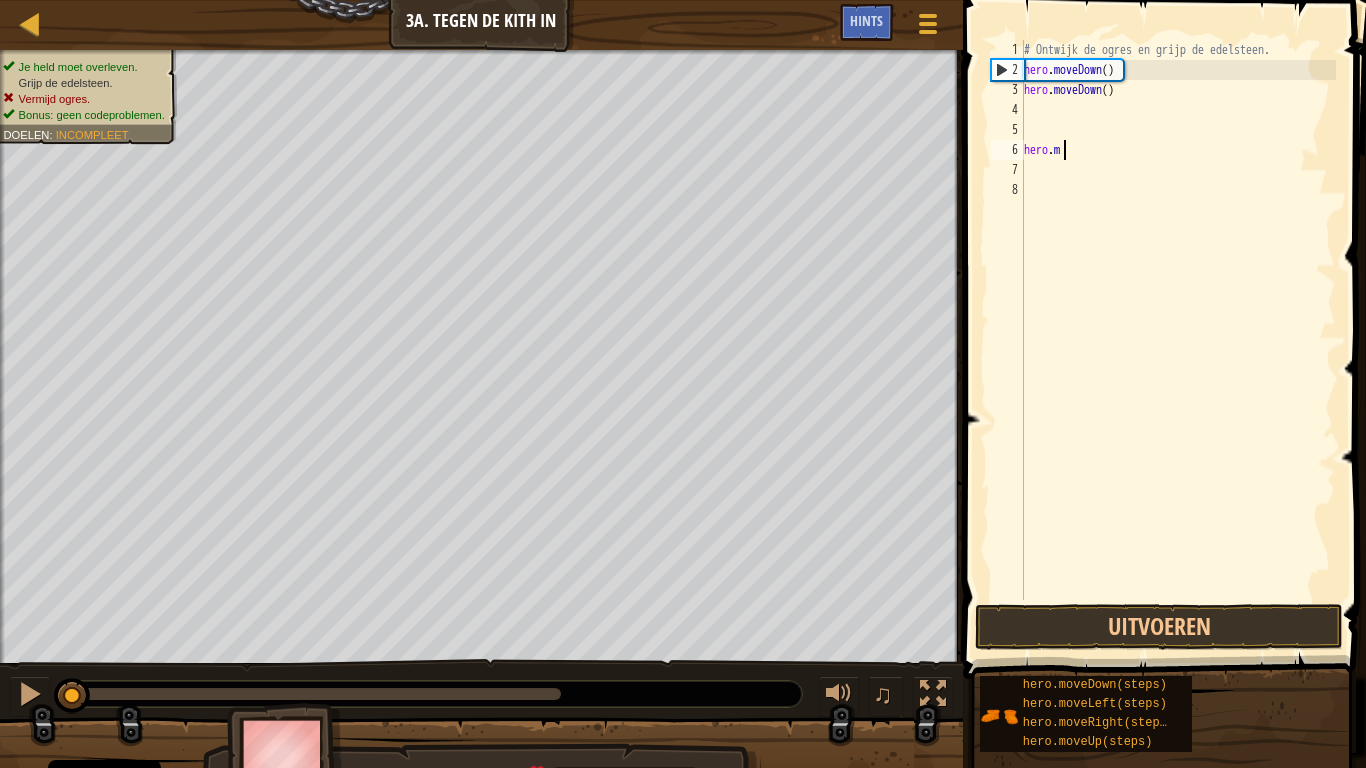type on "h" 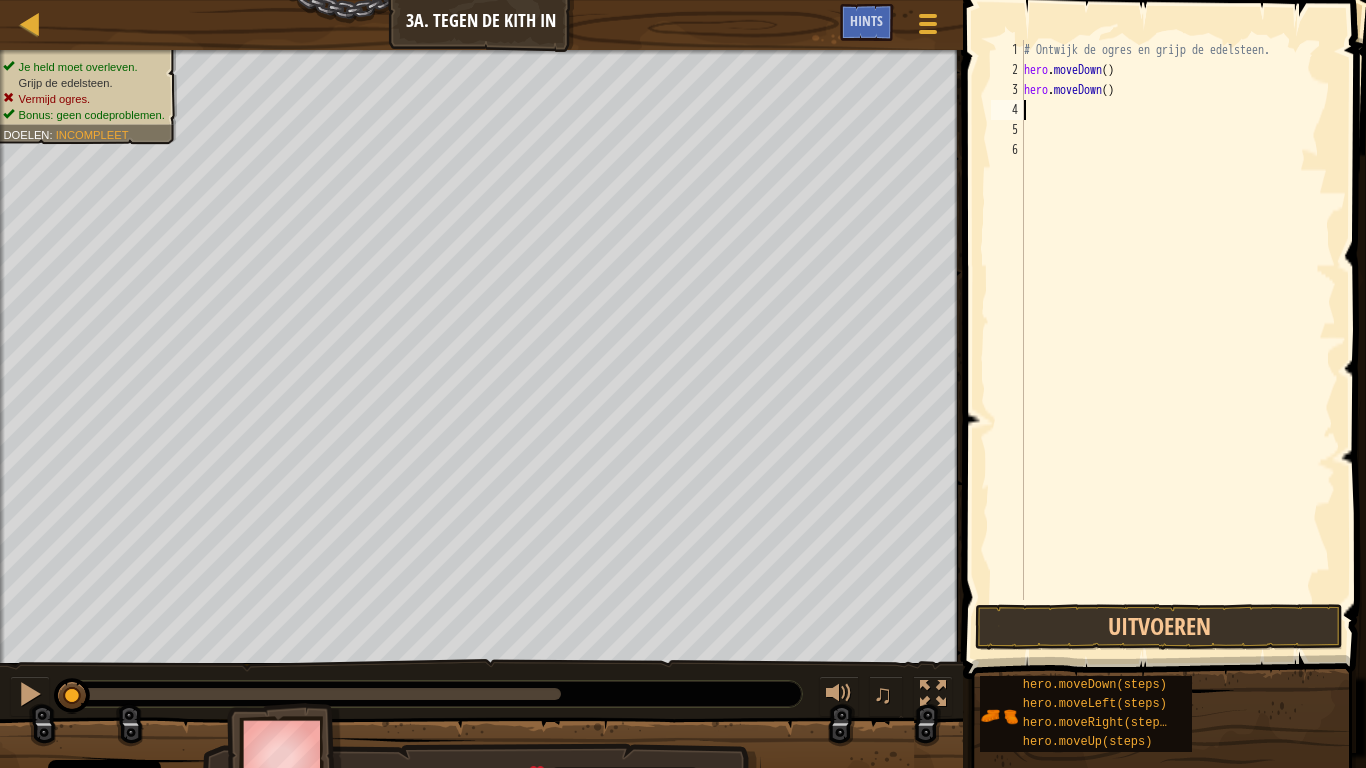 type on "h" 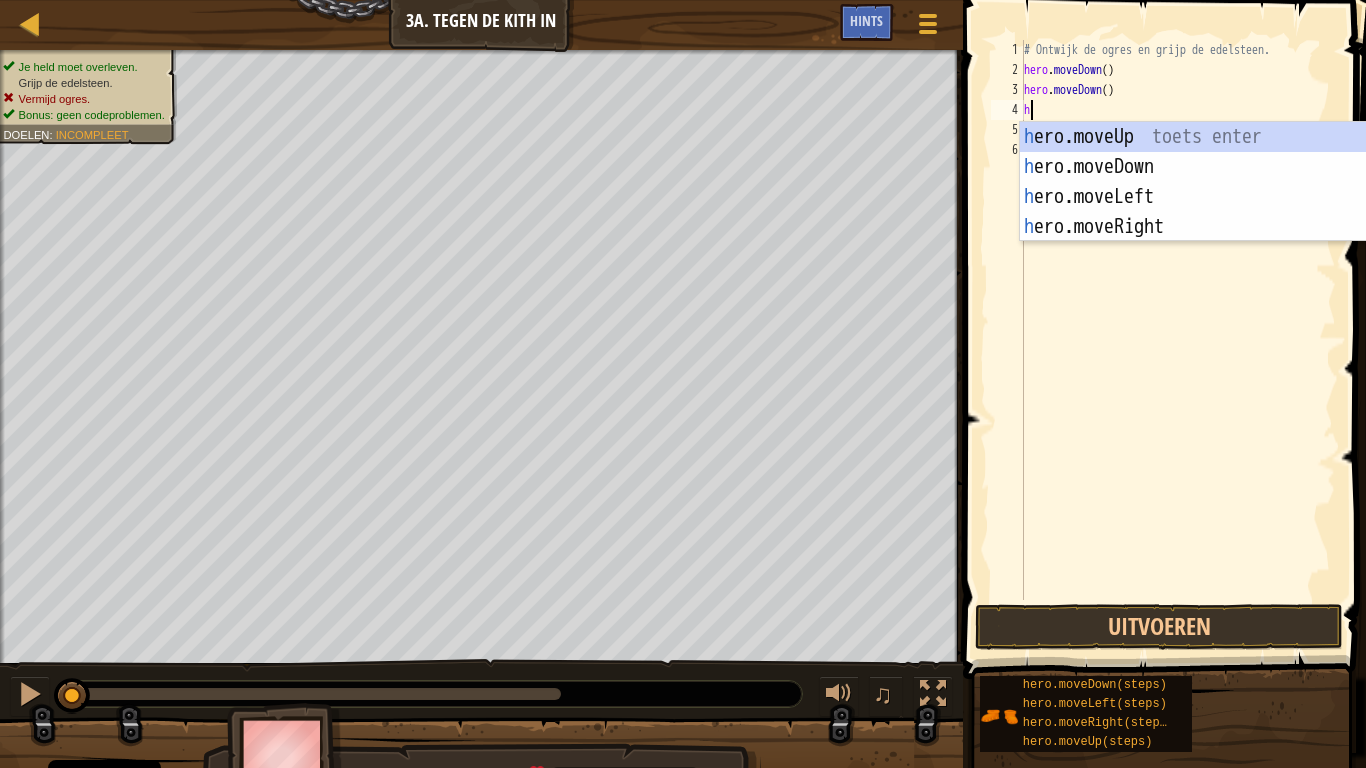 scroll, scrollTop: 9, scrollLeft: 0, axis: vertical 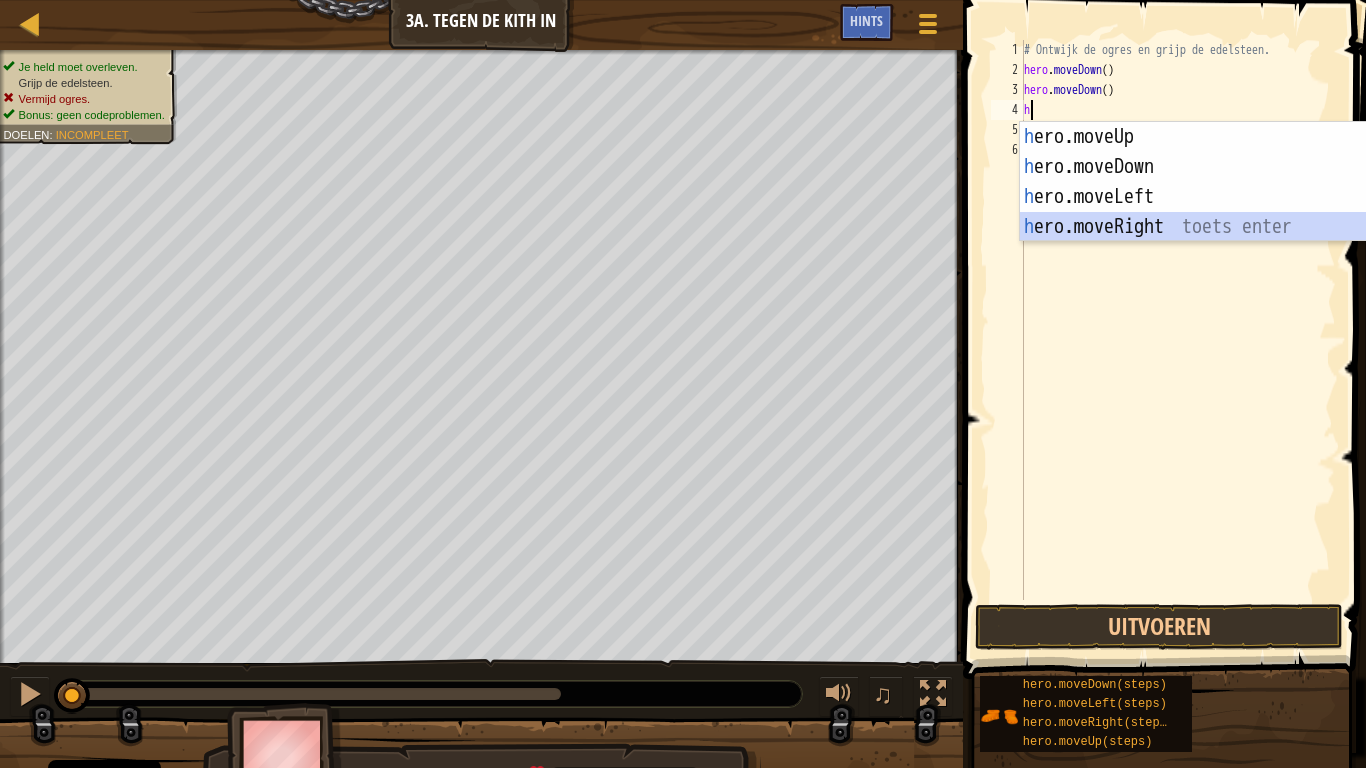 click on "h ero.moveUp toets enter h ero.moveDown toets enter h ero.moveLeft toets enter h ero.moveRight toets enter" at bounding box center (1209, 212) 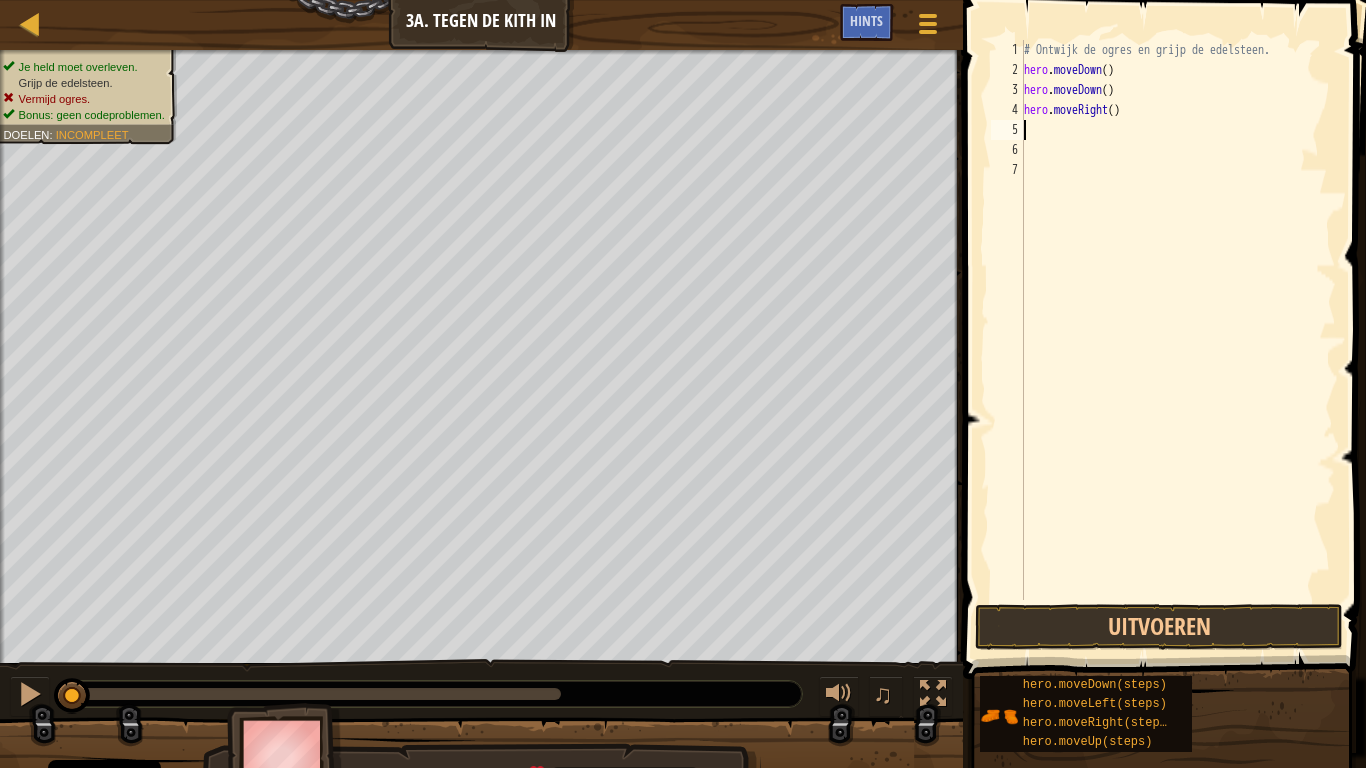 type on "h" 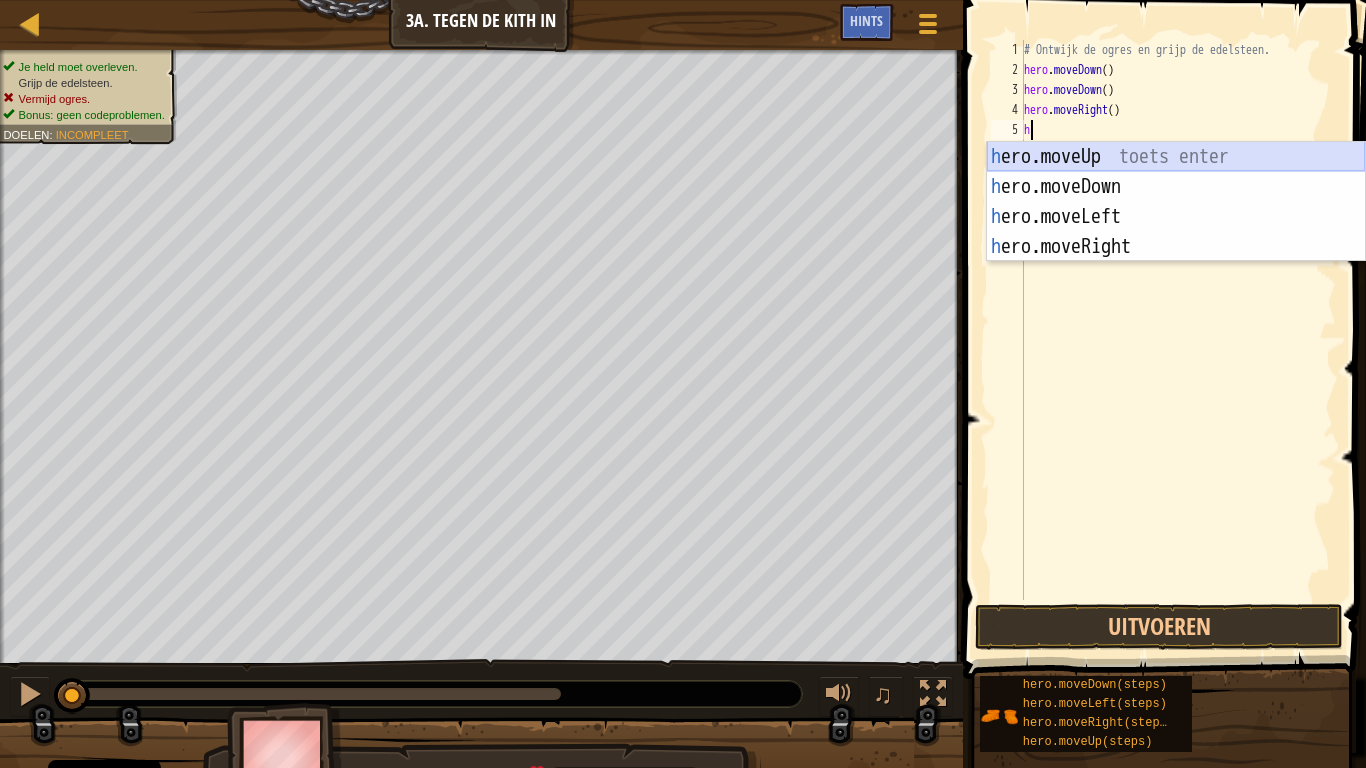 click on "h ero.moveUp toets enter h ero.moveDown toets enter h ero.moveLeft toets enter h ero.moveRight toets enter" at bounding box center [1176, 232] 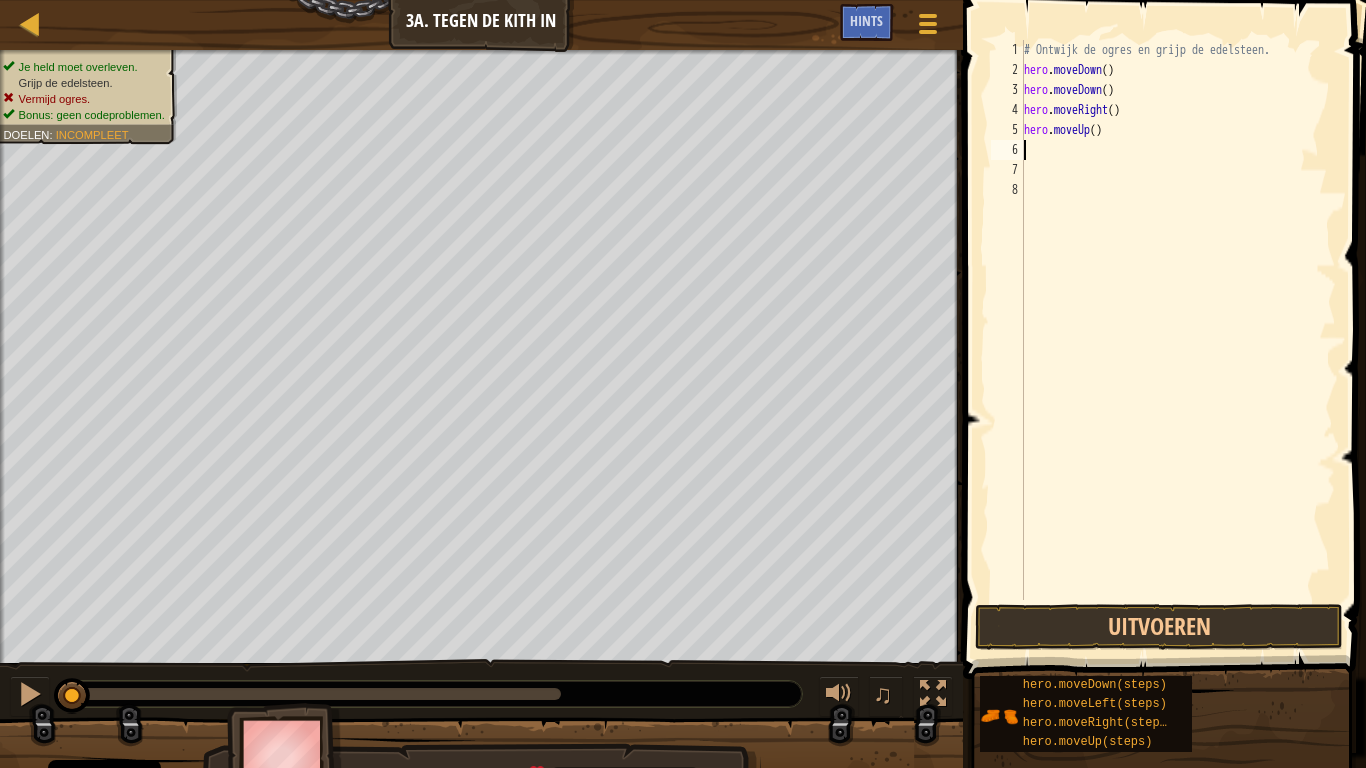 type on "h" 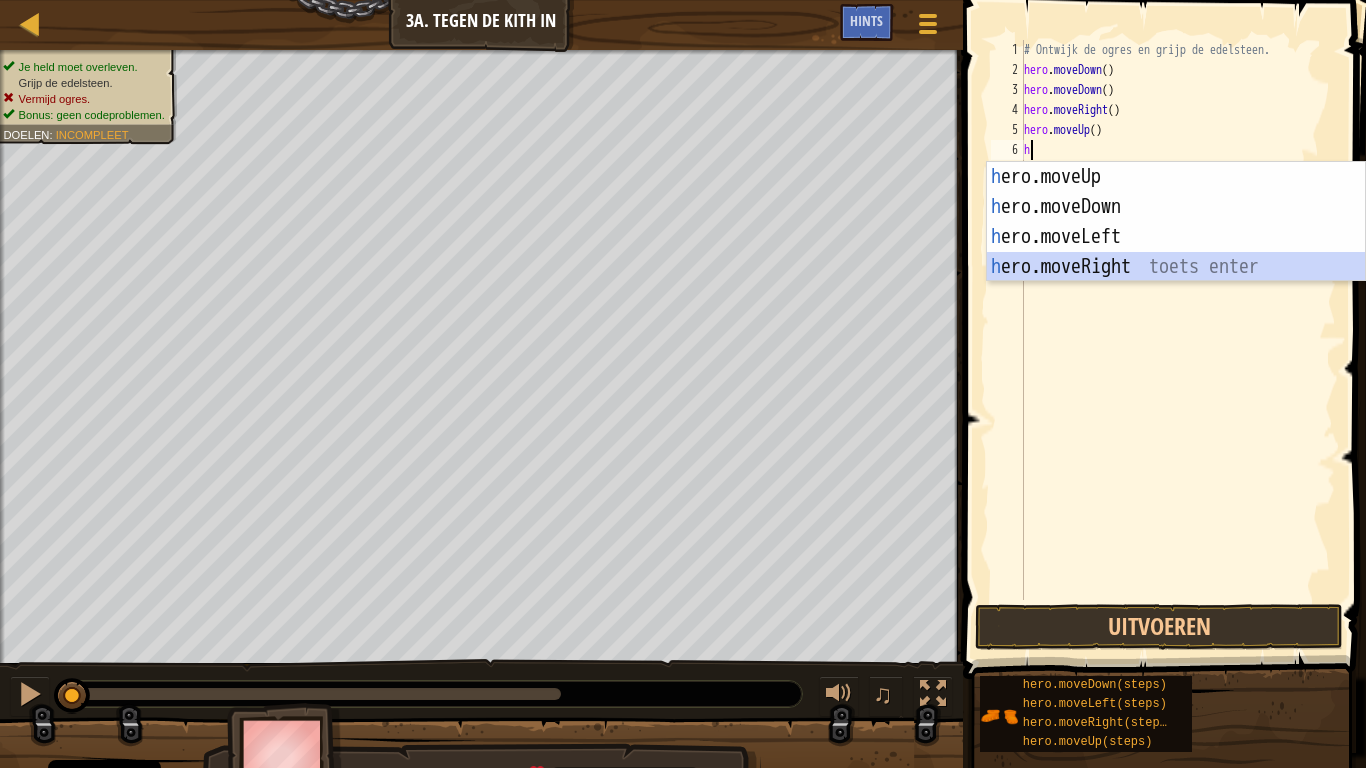 drag, startPoint x: 1145, startPoint y: 259, endPoint x: 1166, endPoint y: 320, distance: 64.513565 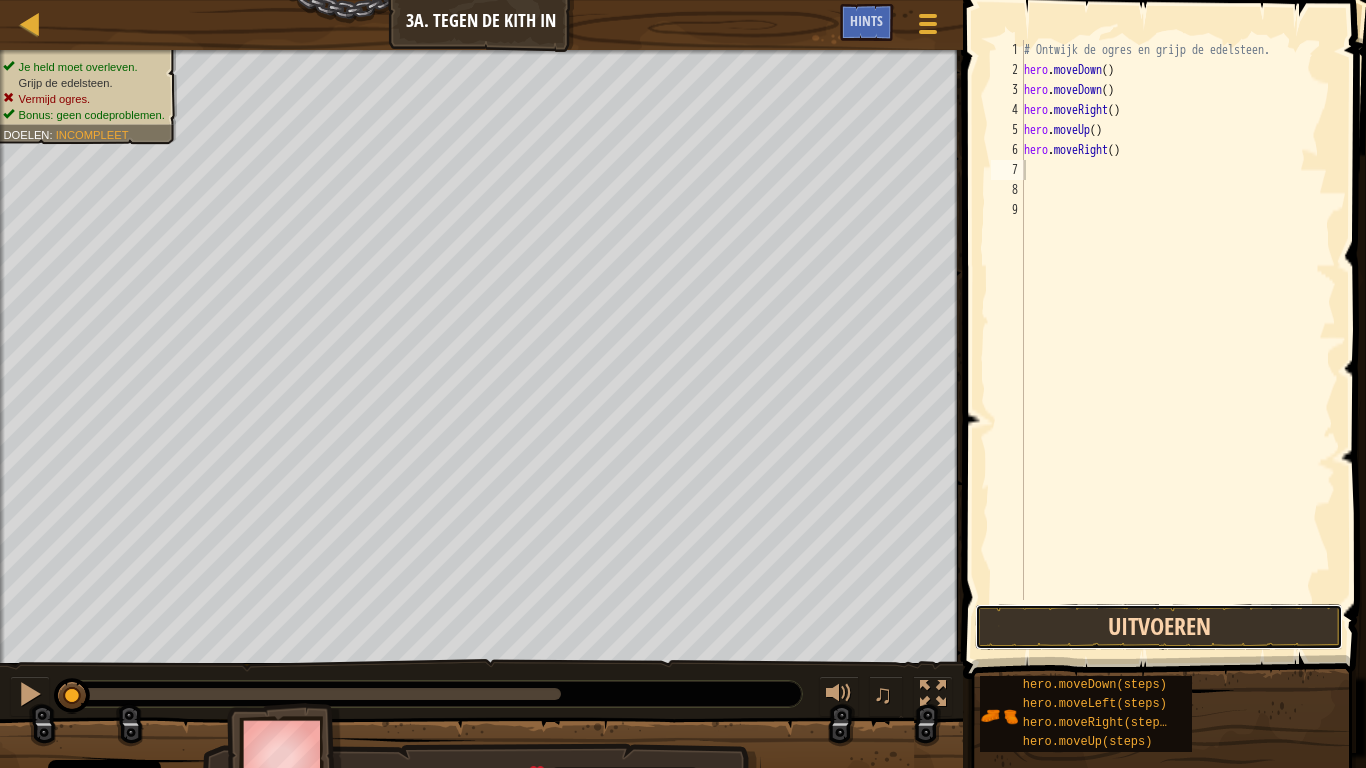 click on "Uitvoeren" at bounding box center [1159, 627] 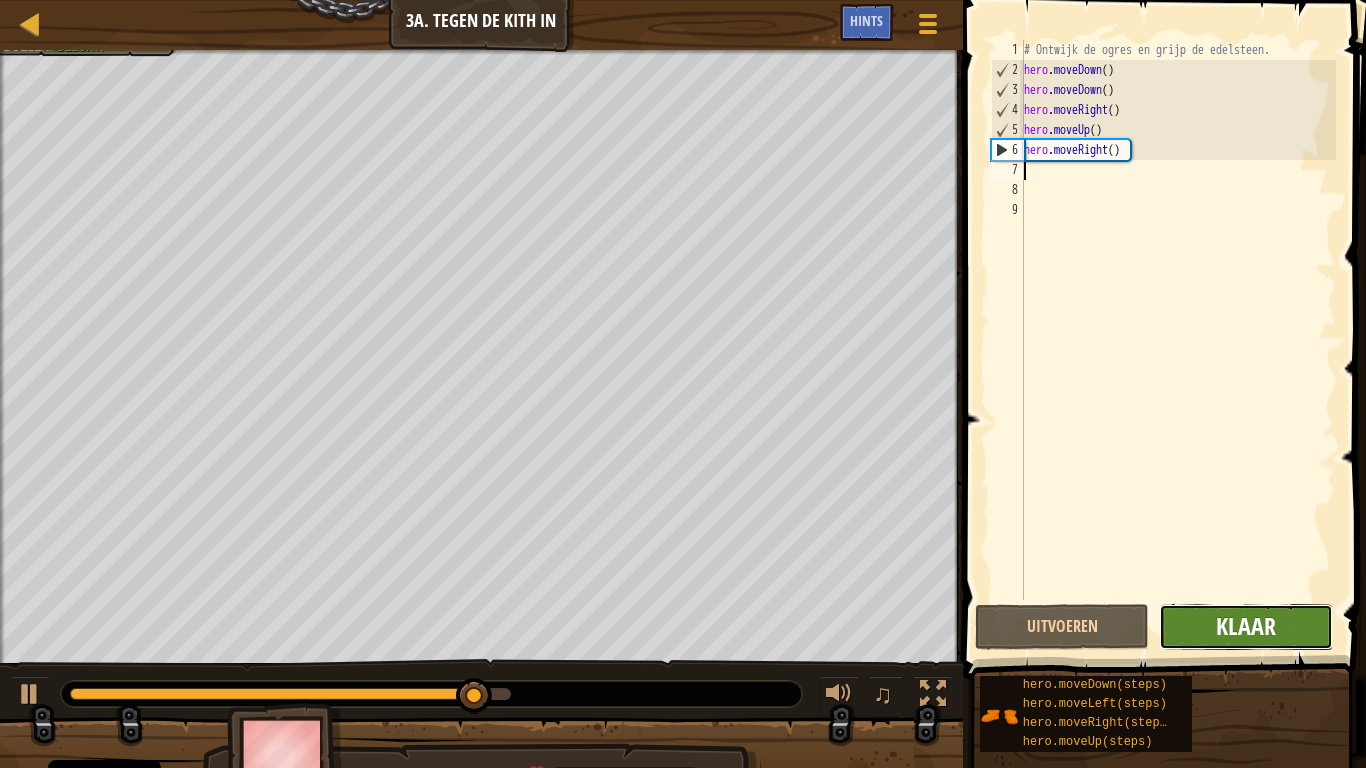 click on "Klaar" at bounding box center [1246, 626] 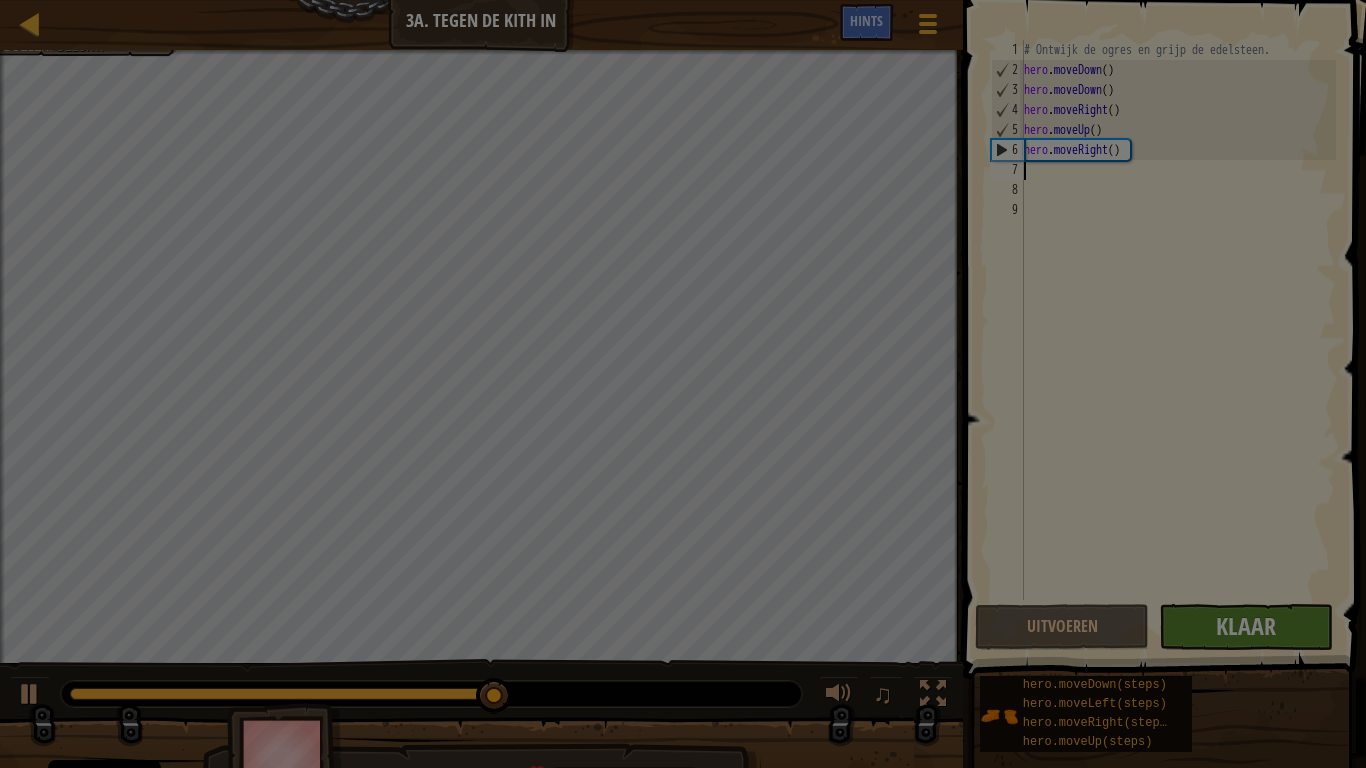 click on "Cookie Policy CodeCombat gebruikt een aantal essentiële en niet-essentiële cookies  Privacy Wijs niet-essentiële cookies af Laat cookies toe Kaart Inleiding tot ComputerTechnologie 3a. Tegen de Kith in Spelmenu Klaar Hints 1     הההההההההההההההההההההההההההההההההההההההההההההההההההההההההההההההההההההההההההההההההההההההההההההההההההההההההההההההההההההההההההההההההההההההההההההההההההההההההההההההההההההההההההההההההההההההההההההההההההההההההההההההההההההההההההההההההההההההההההההההההההההההההההההההה XXXXXXXXXXXXXXXXXXXXXXXXXXXXXXXXXXXXXXXXXXXXXXXXXXXXXXXXXXXXXXXXXXXXXXXXXXXXXXXXXXXXXXXXXXXXXXXXXXXXXXXXXXXXXXXXXXXXXXXXXXXXXXXXXXXXXXXXXXXXXXXXXXXXXXXXXXXXXXXXXXXXXXXXXXXXXXXXXXXXXXXXXXXXXXXXXXXXXXXXXXXXXXXXXXXXXXXXXXXXXXXXXXXXXXXXXXXXXXXXXXXXXXXXXXXXXXXX Oplossing × Hints 1" at bounding box center [683, 1] 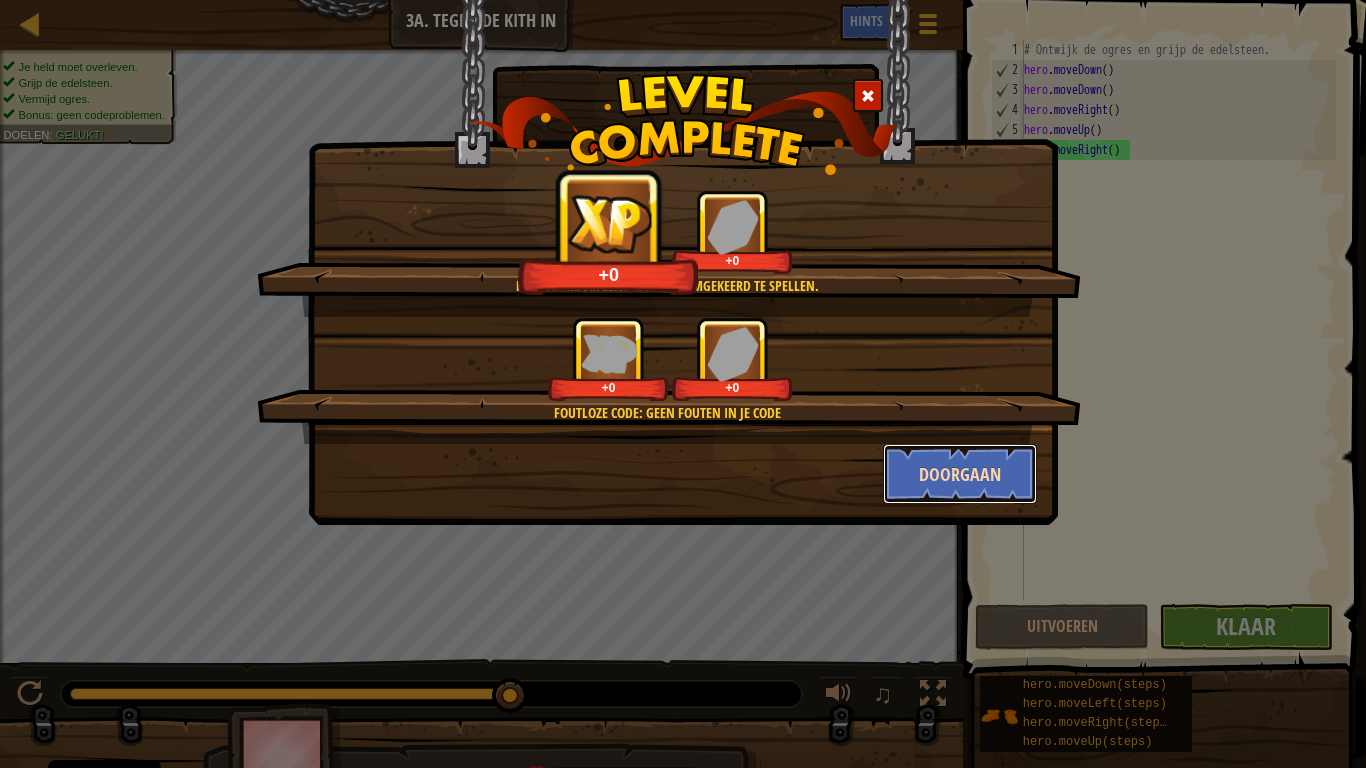 click on "Doorgaan" at bounding box center (960, 474) 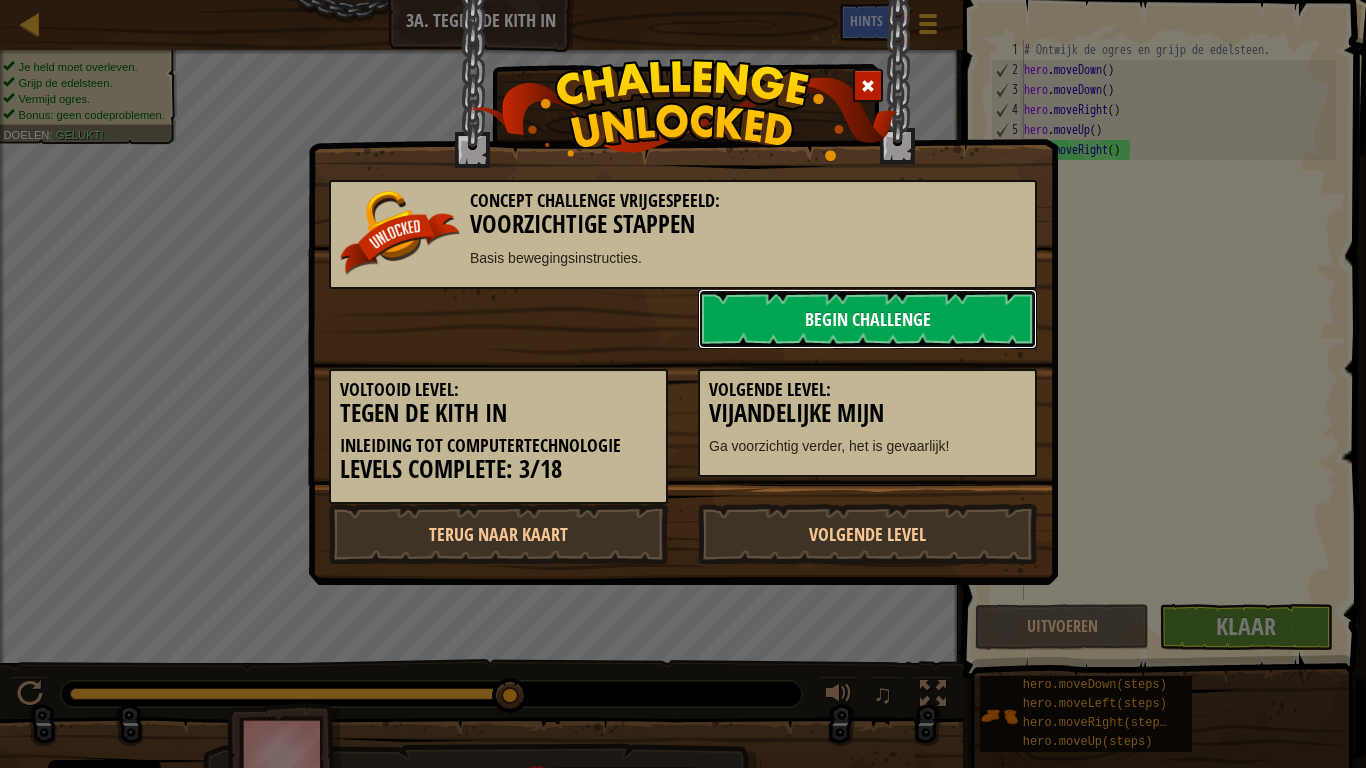 click on "Begin Challenge" at bounding box center (867, 319) 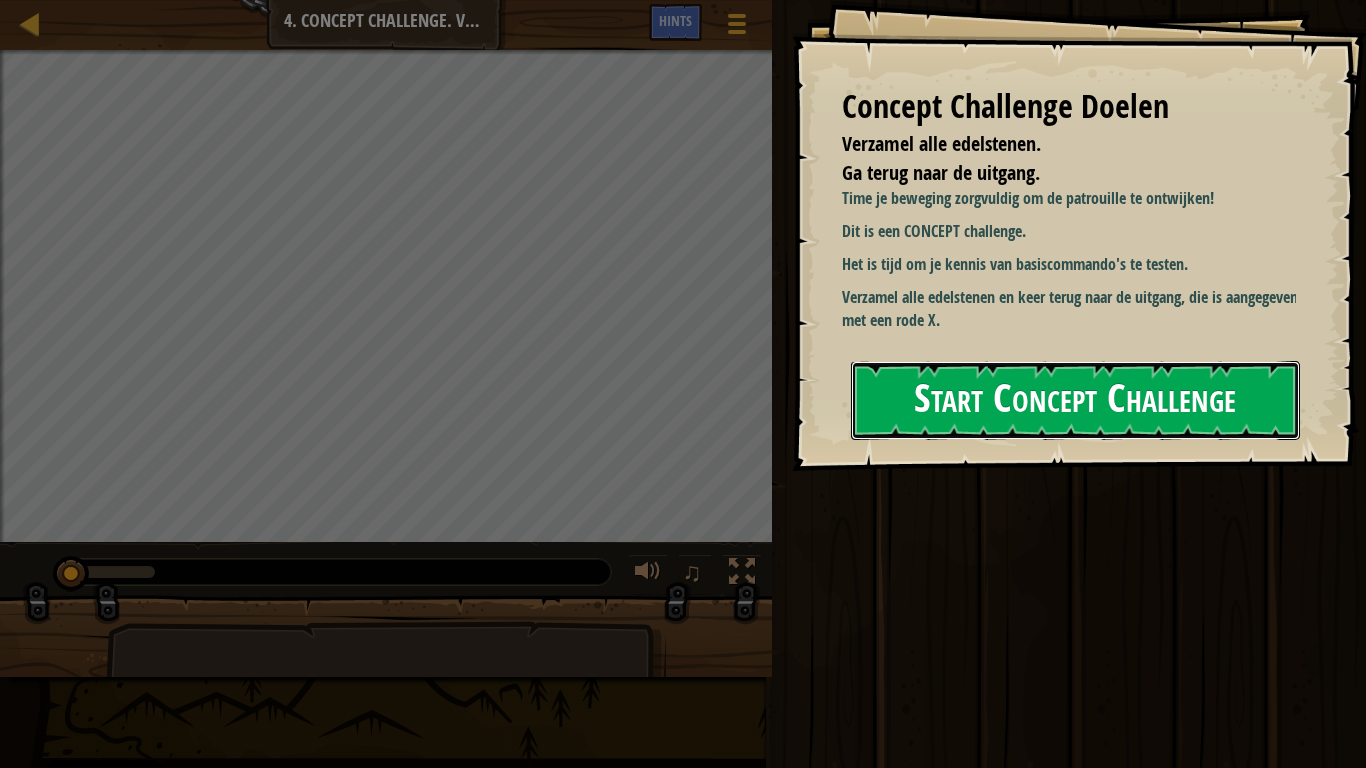 click on "Start Concept Challenge" at bounding box center (1075, 400) 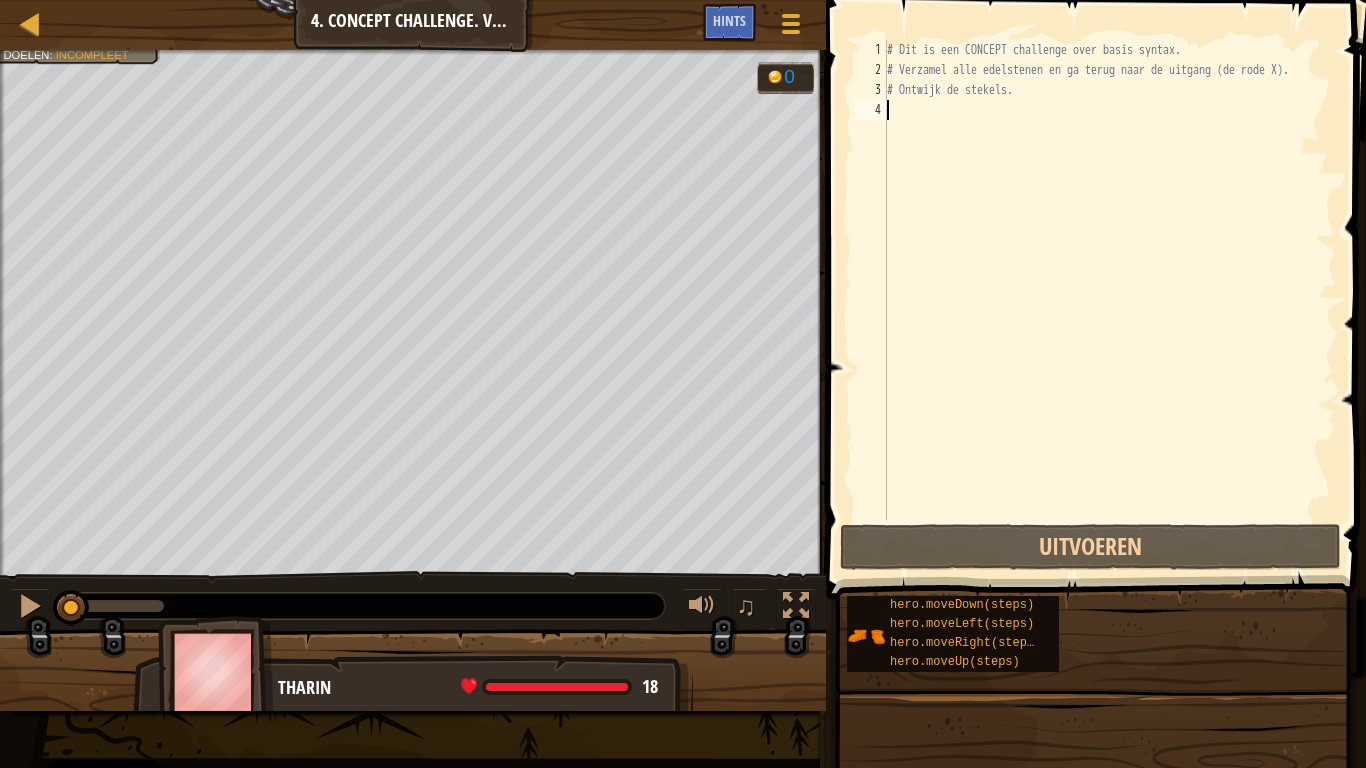type on "h" 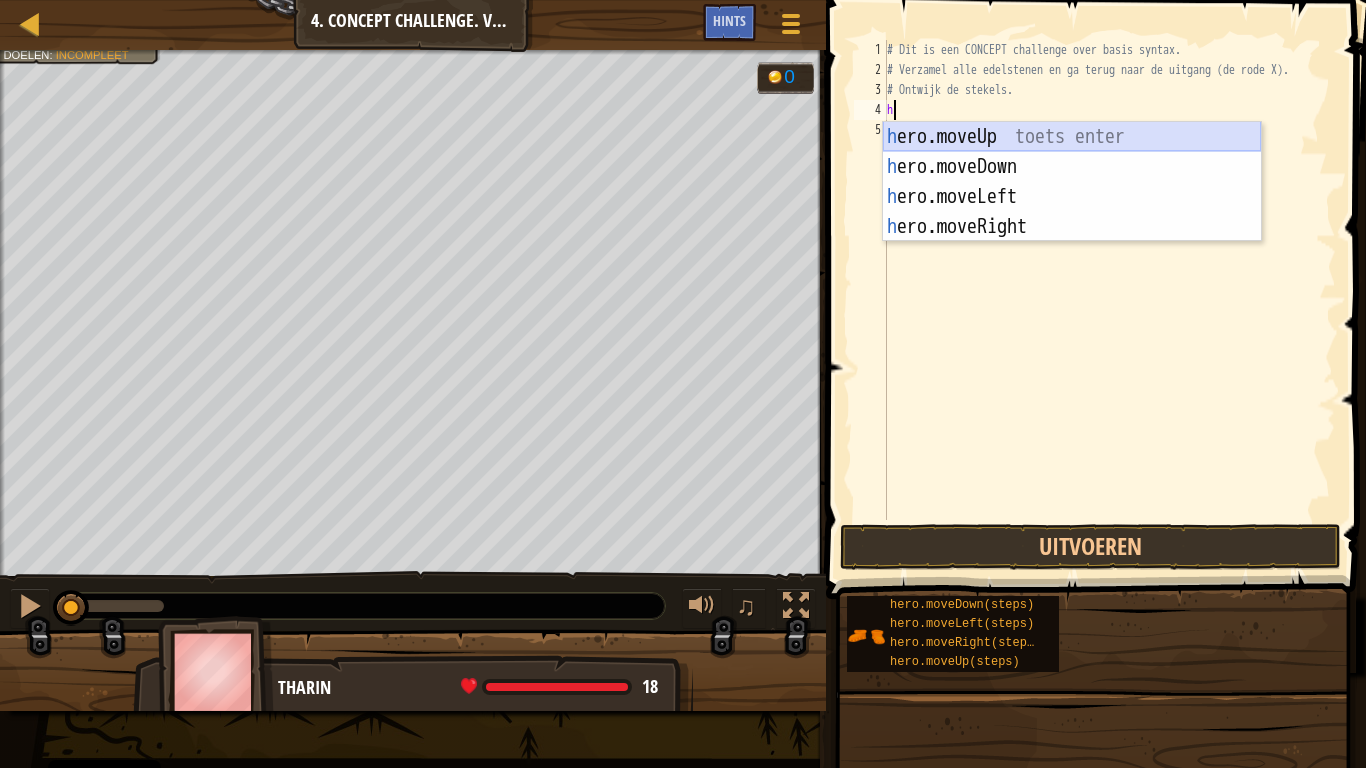 scroll, scrollTop: 9, scrollLeft: 0, axis: vertical 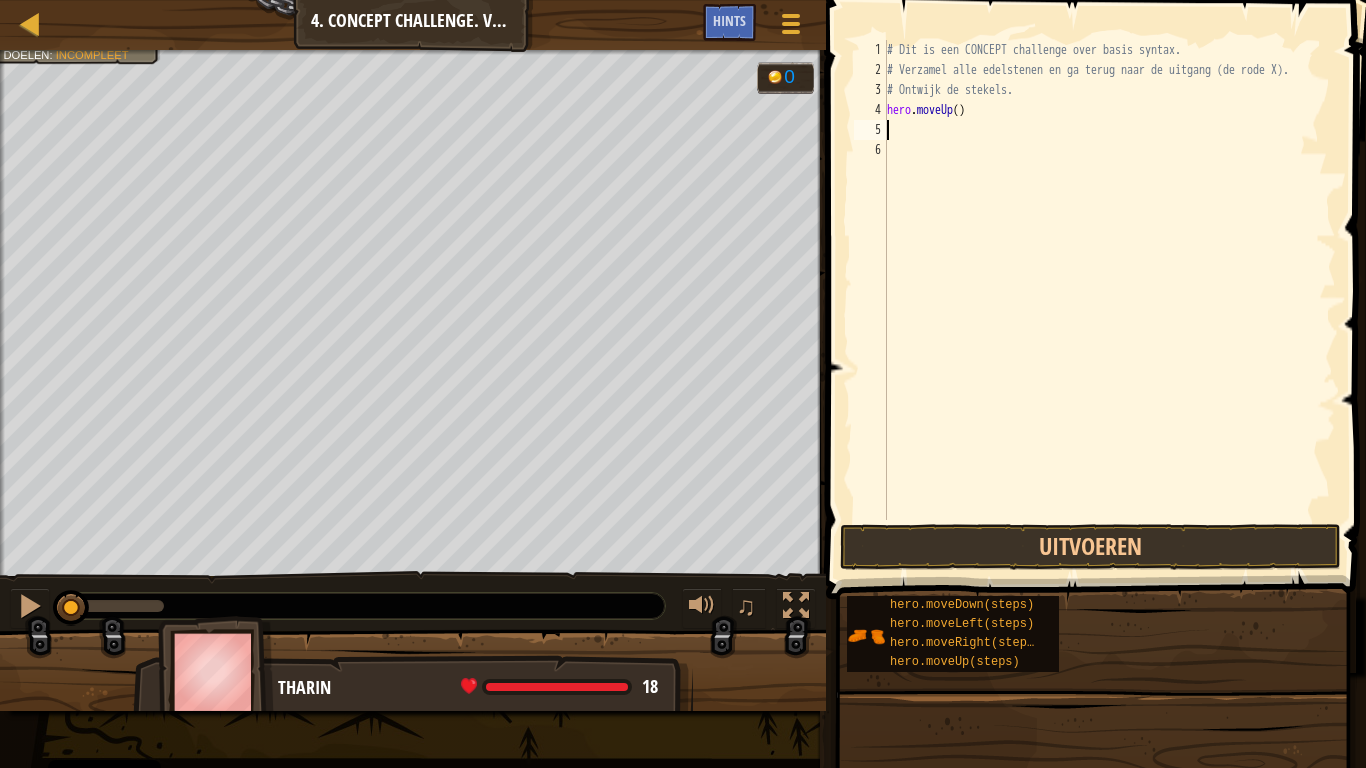type on "h" 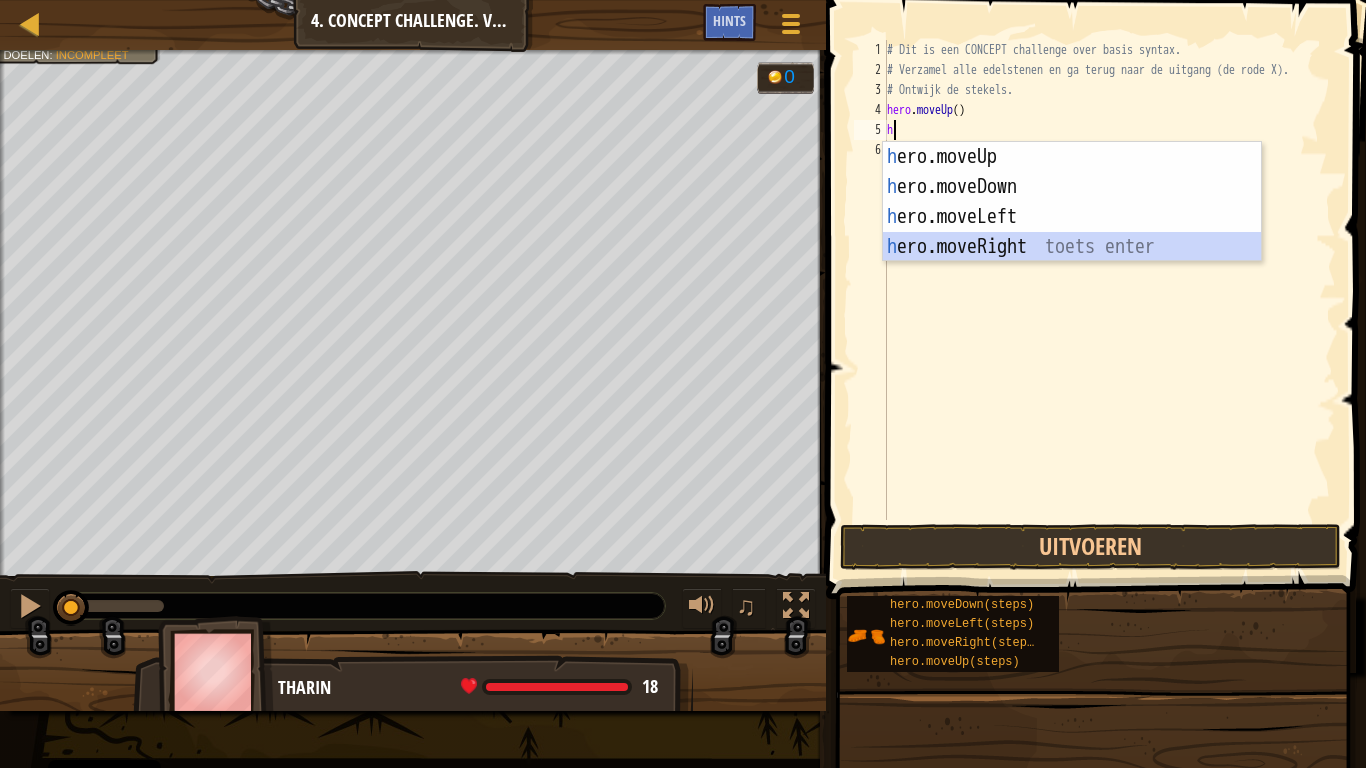 click on "h ero.moveUp toets enter h ero.moveDown toets enter h ero.moveLeft toets enter h ero.moveRight toets enter" at bounding box center (1072, 232) 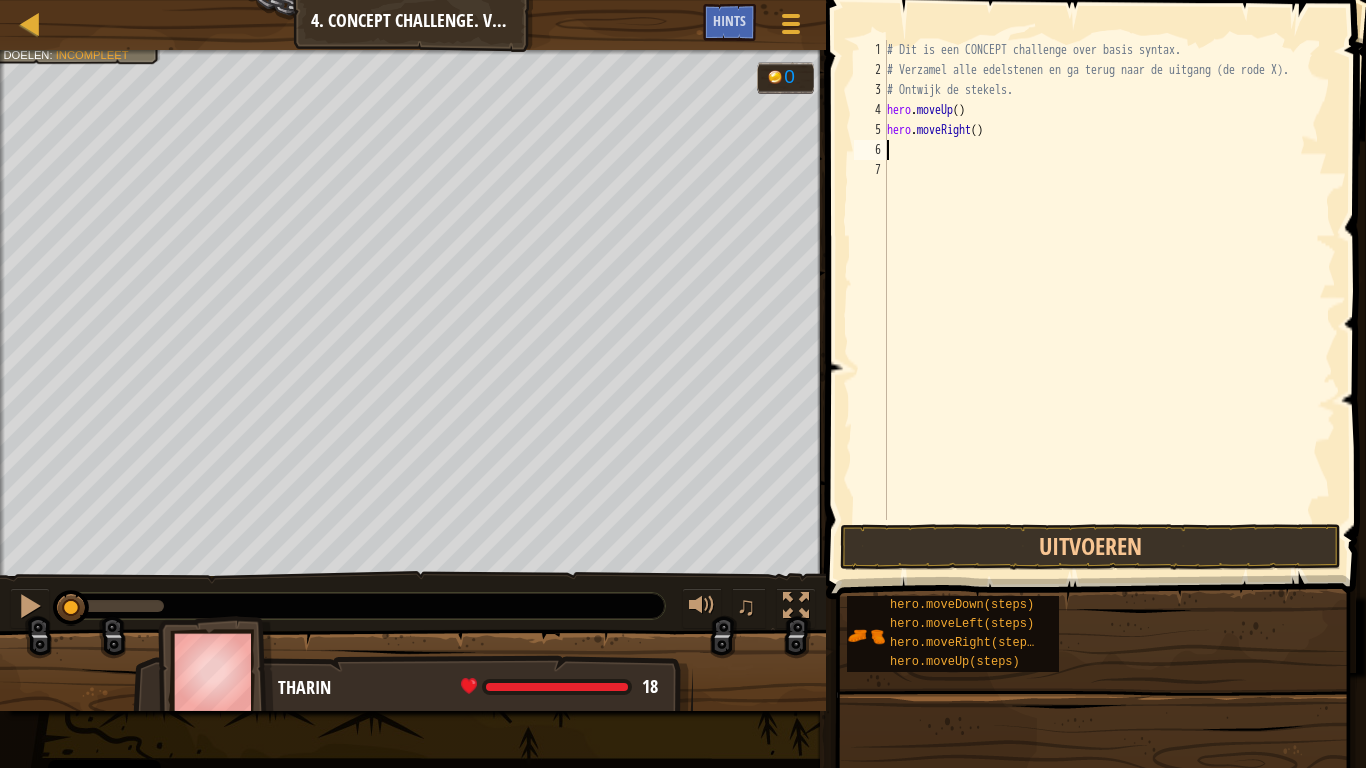 type on "h" 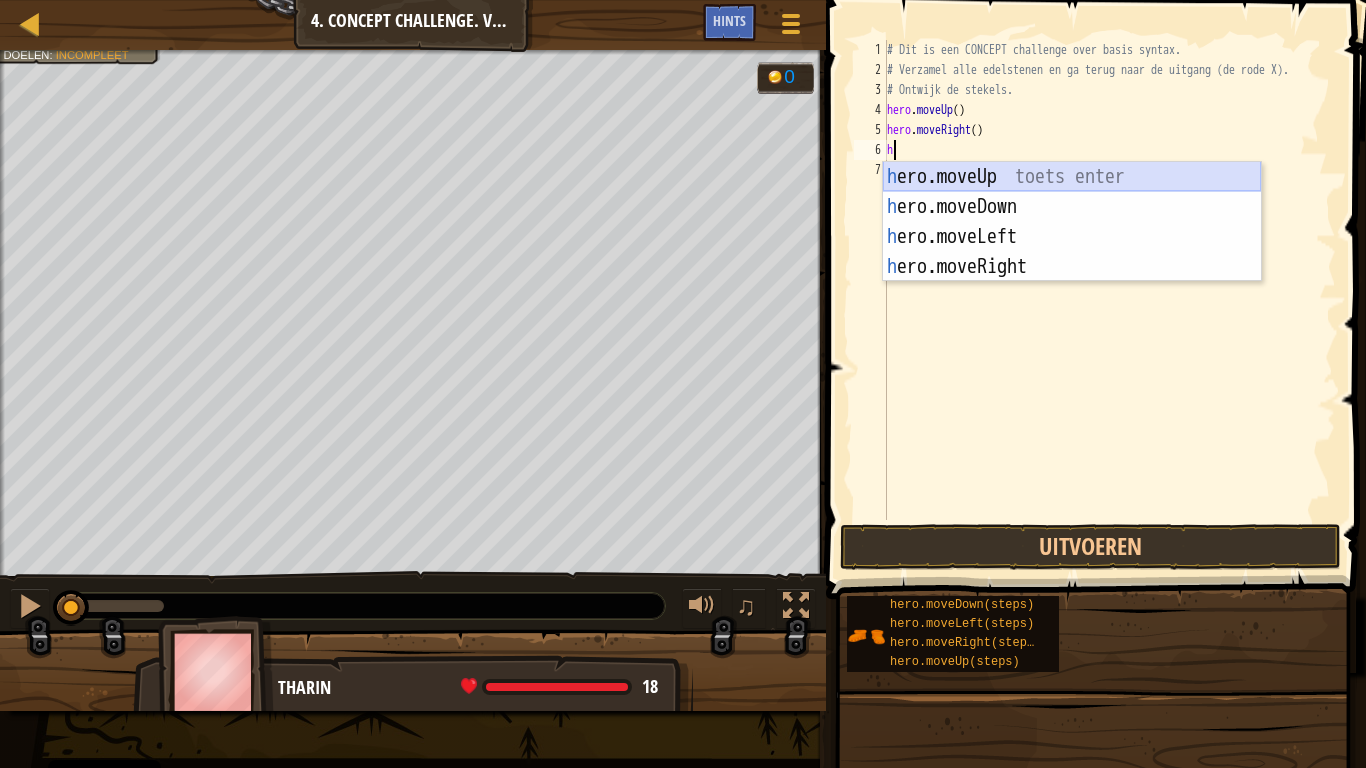 click on "h ero.moveUp toets enter h ero.moveDown toets enter h ero.moveLeft toets enter h ero.moveRight toets enter" at bounding box center (1072, 252) 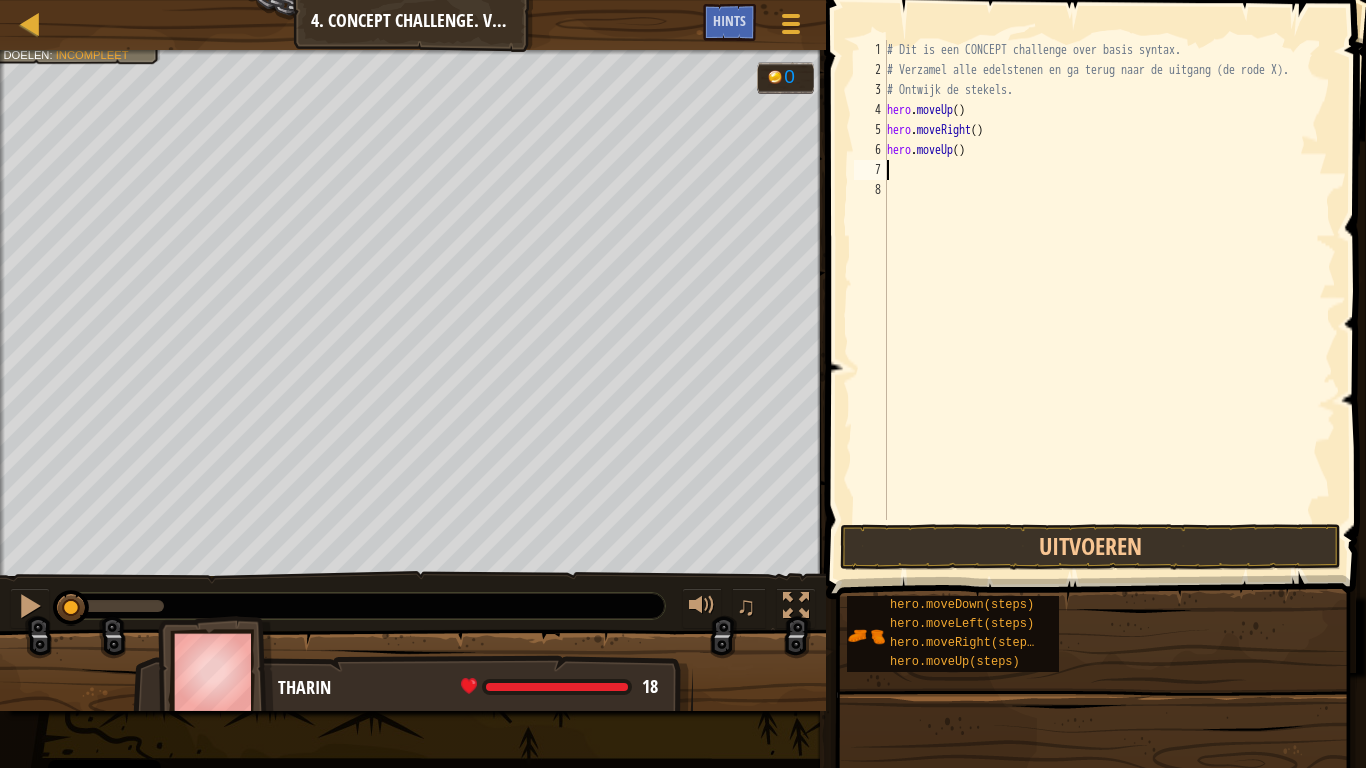 click on "# Dit is een CONCEPT challenge over basis syntax. # Verzamel alle edelstenen en ga terug naar de uitgang (de rode X). # Ontwijk de stekels. hero . moveUp ( ) hero . moveRight ( ) hero . moveUp ( )" at bounding box center (1109, 300) 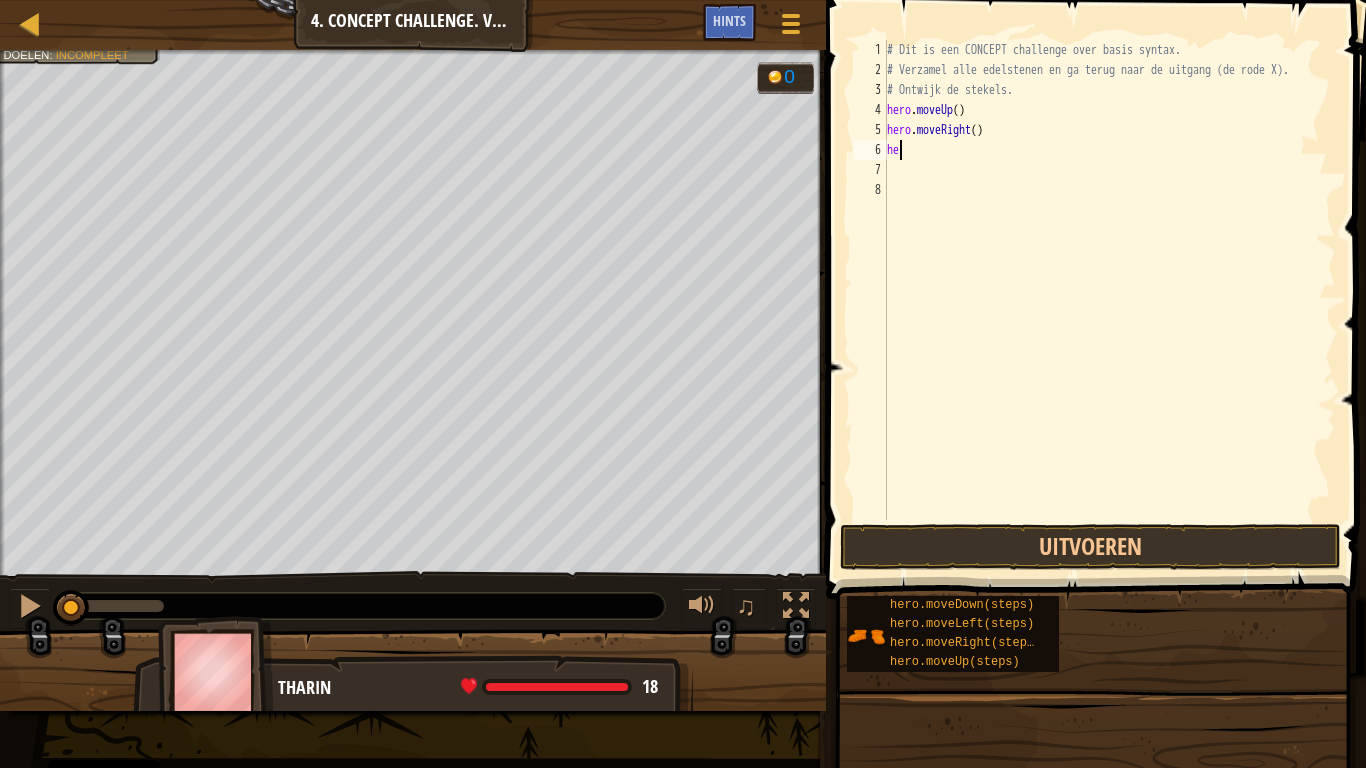 type on "h" 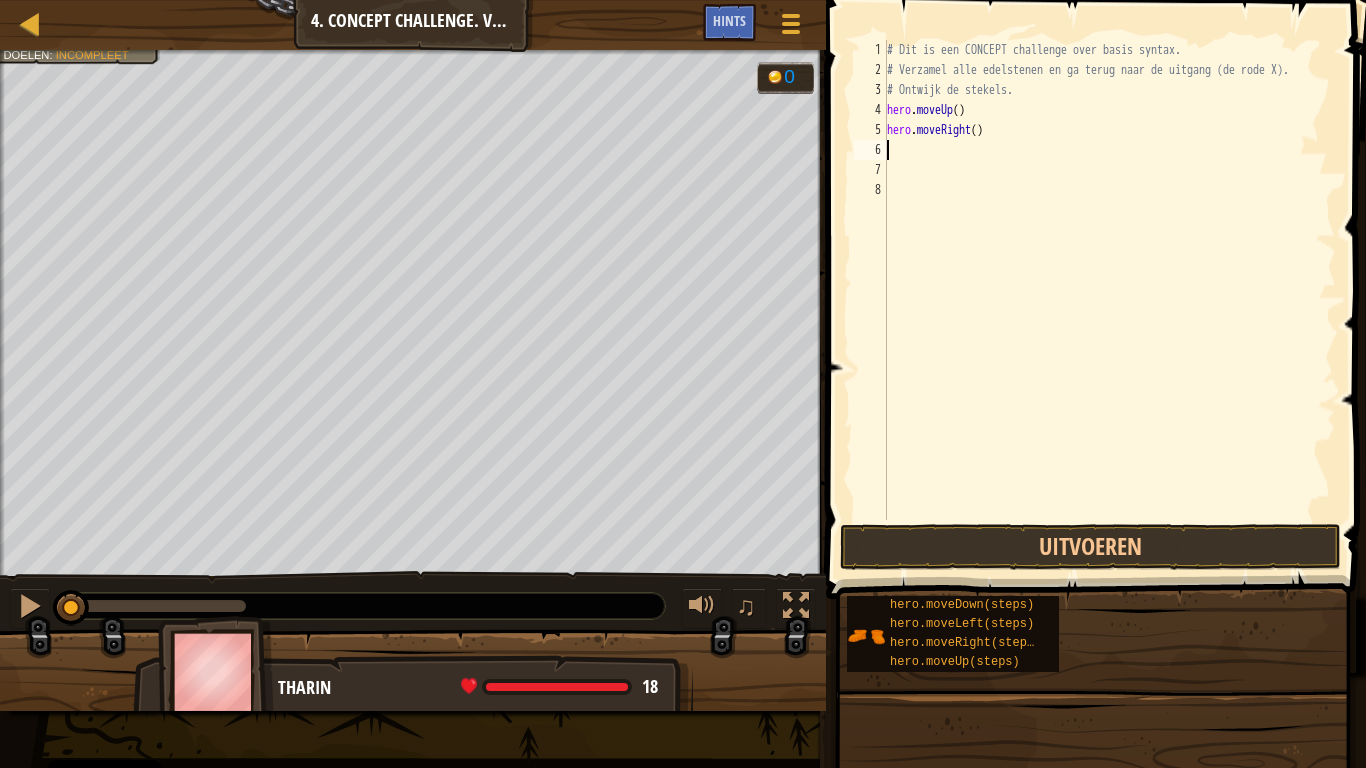 type on "h" 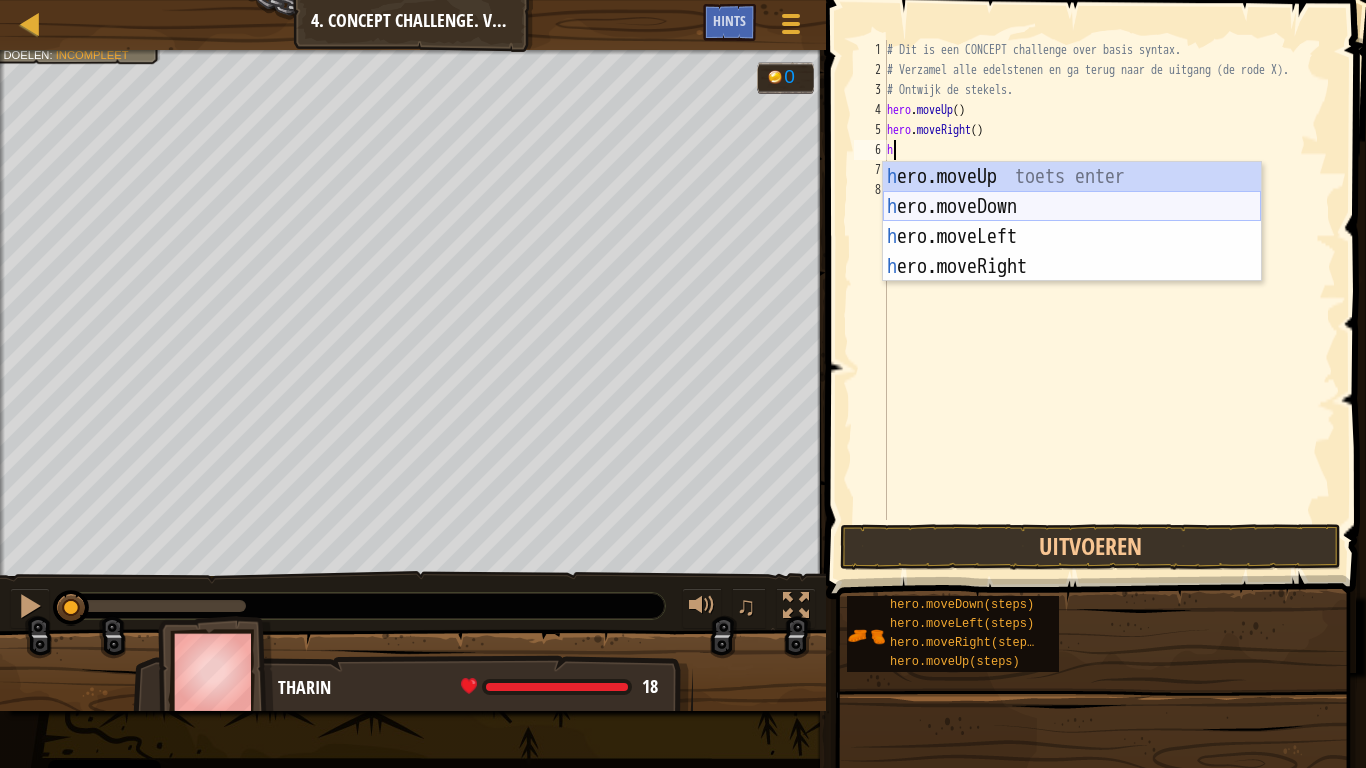 click on "h ero.moveUp toets enter h ero.moveDown toets enter h ero.moveLeft toets enter h ero.moveRight toets enter" at bounding box center (1072, 252) 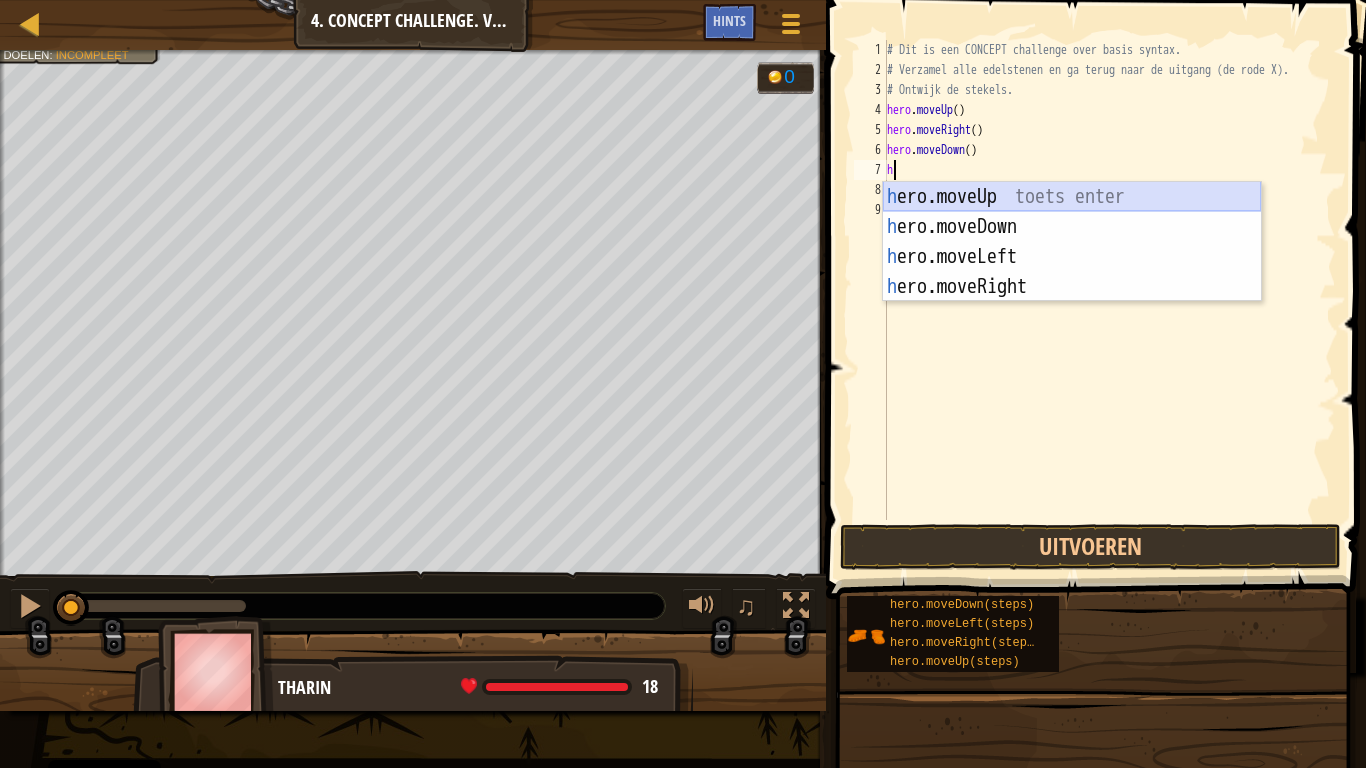 type on "h" 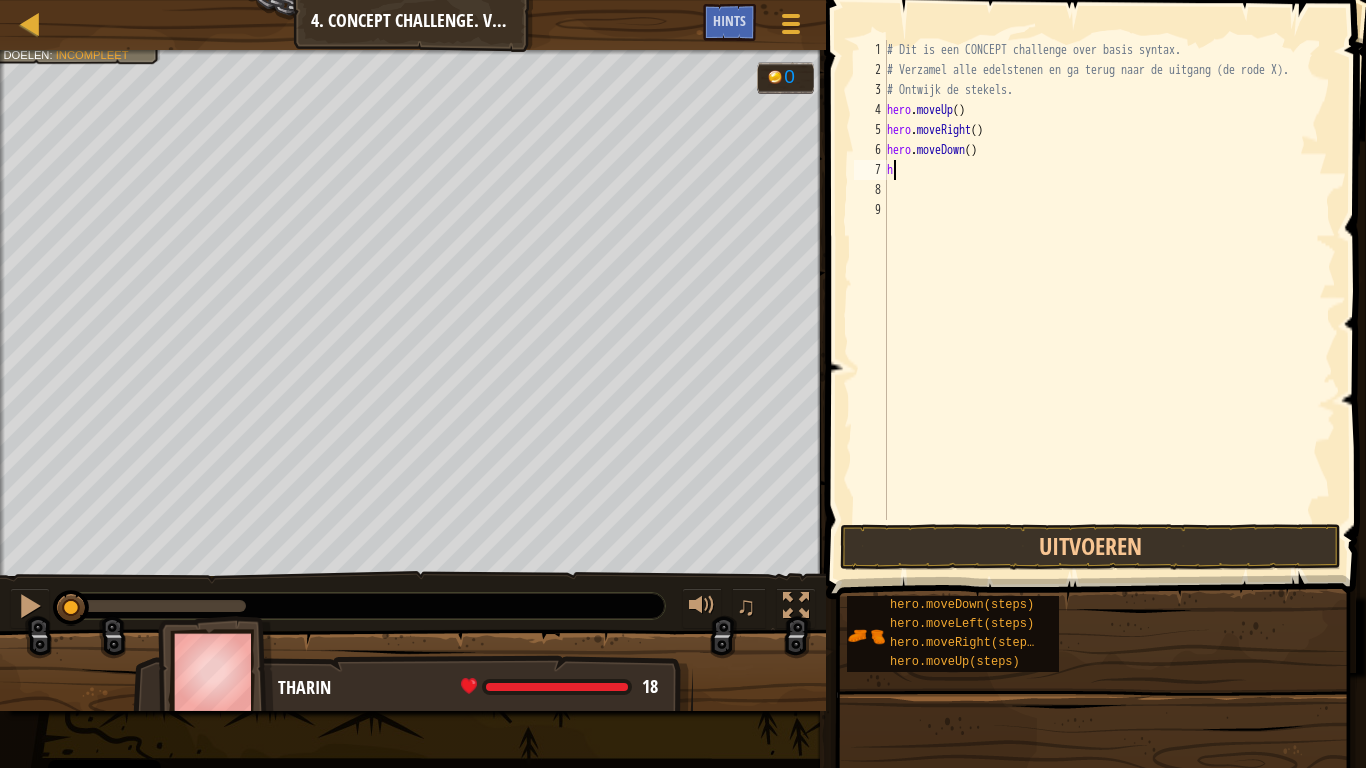 click on "# Dit is een CONCEPT challenge over basis syntax. # Verzamel alle edelstenen en ga terug naar de uitgang (de rode X). # Ontwijk de stekels. hero . moveUp ( ) hero . moveRight ( ) hero . moveDown ( ) h" at bounding box center (1109, 300) 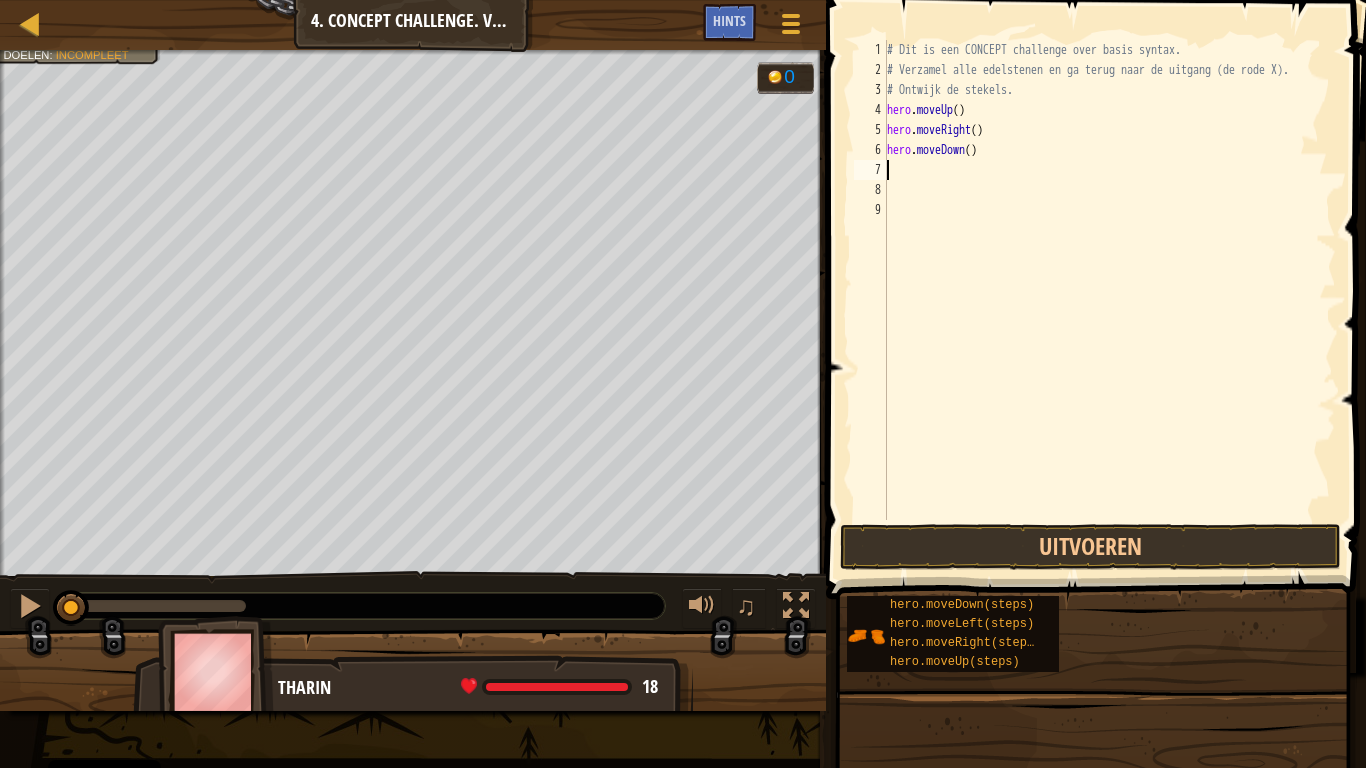type on "h" 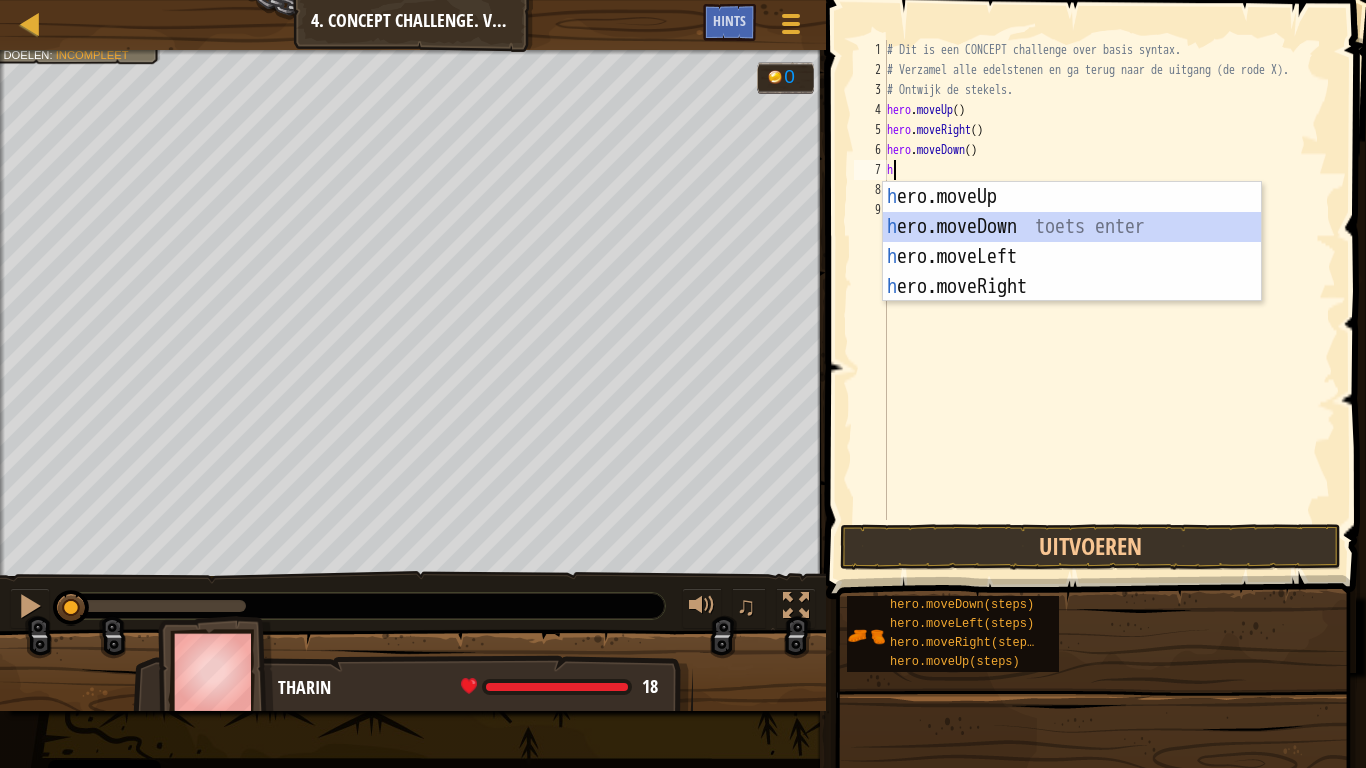 click on "h ero.moveUp toets enter h ero.moveDown toets enter h ero.moveLeft toets enter h ero.moveRight toets enter" at bounding box center [1072, 272] 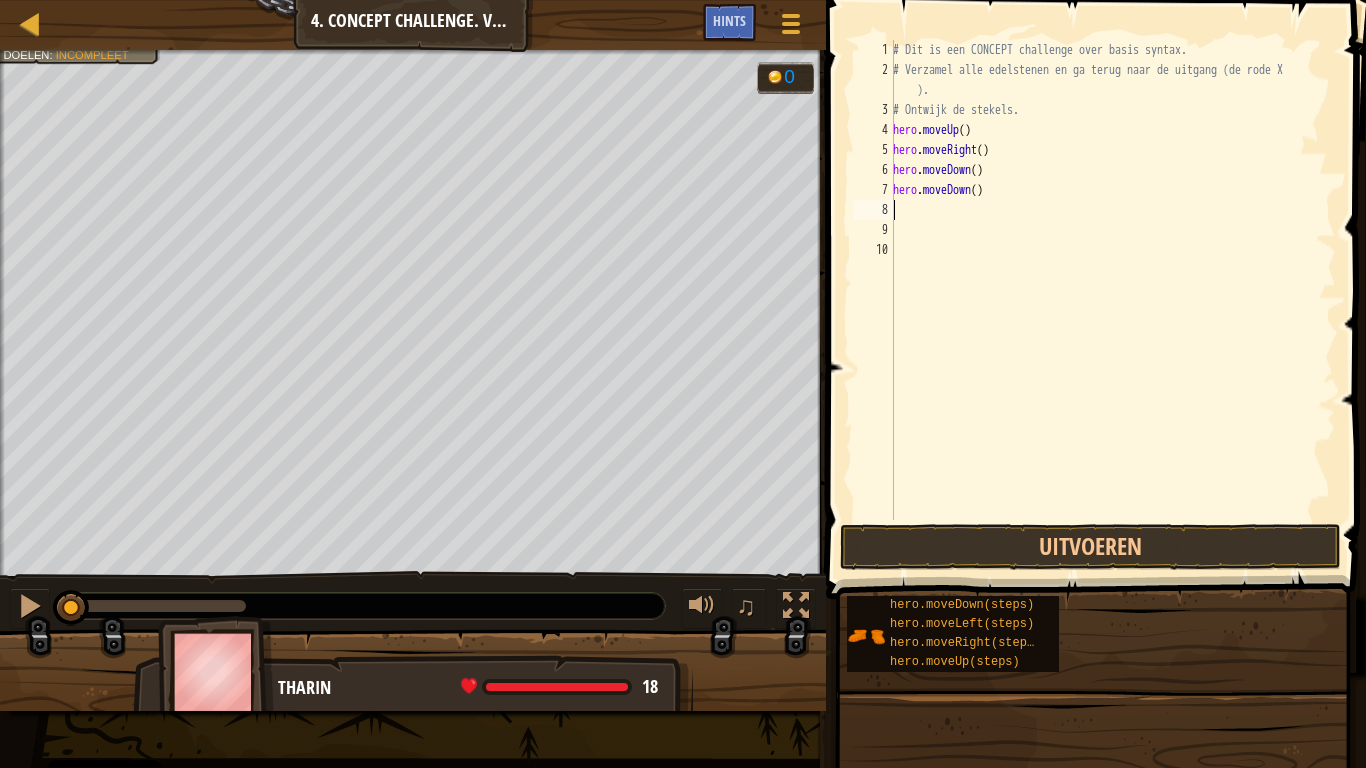 type on "h" 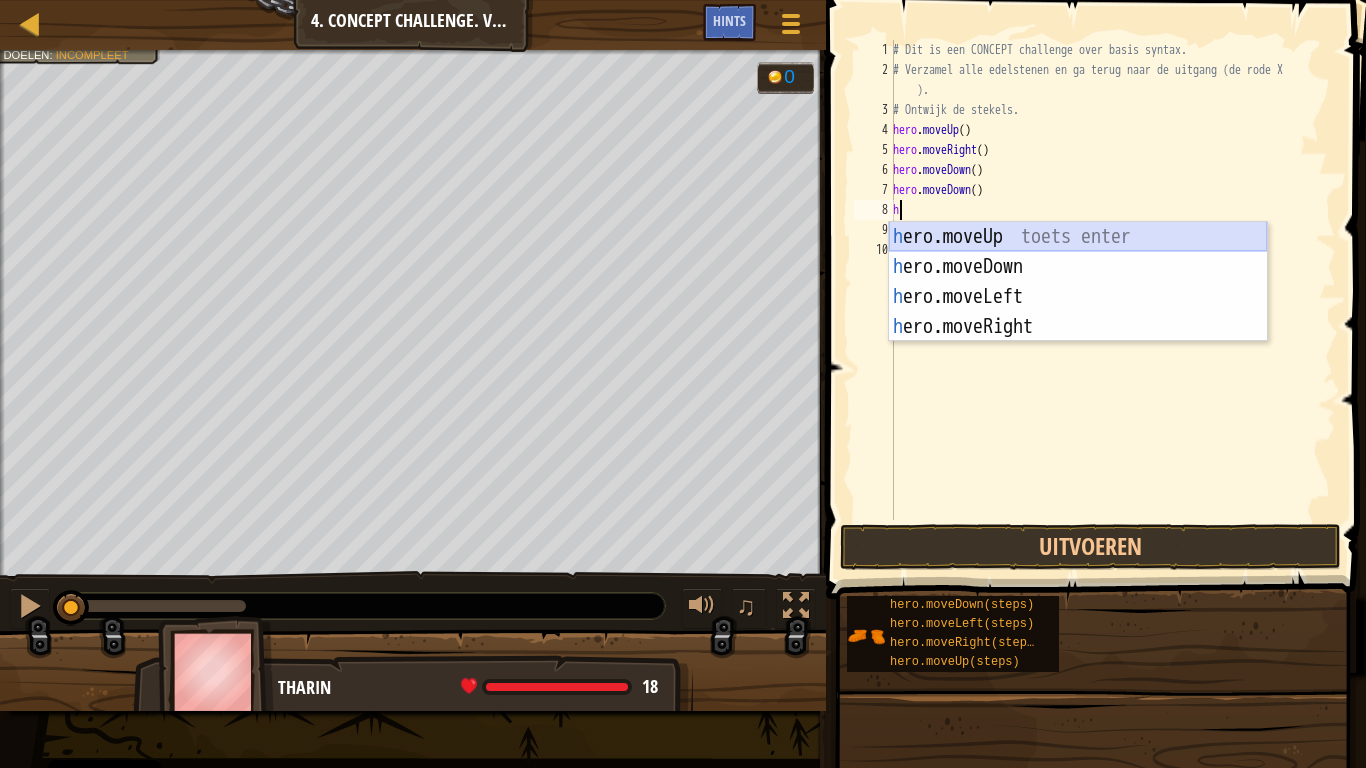 click on "h ero.moveUp toets enter h ero.moveDown toets enter h ero.moveLeft toets enter h ero.moveRight toets enter" at bounding box center [1078, 312] 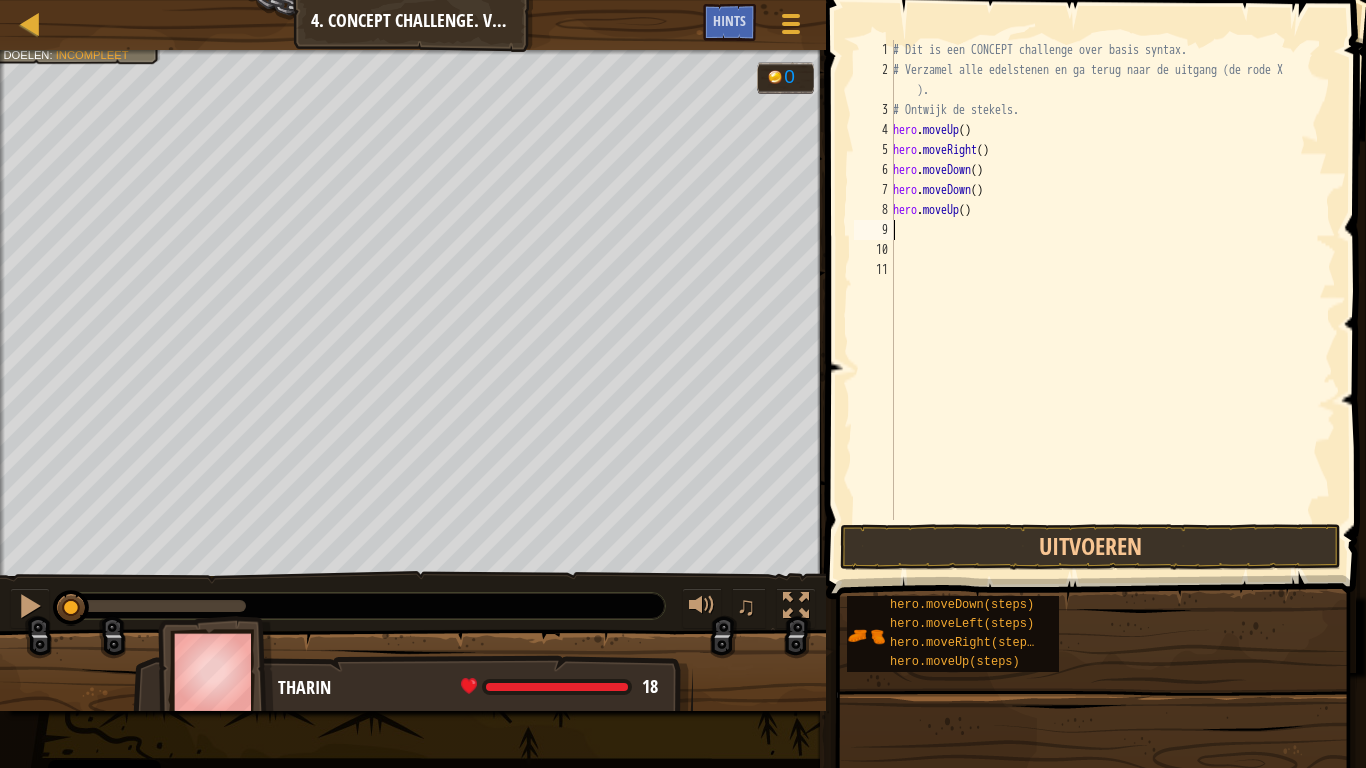 type on "h" 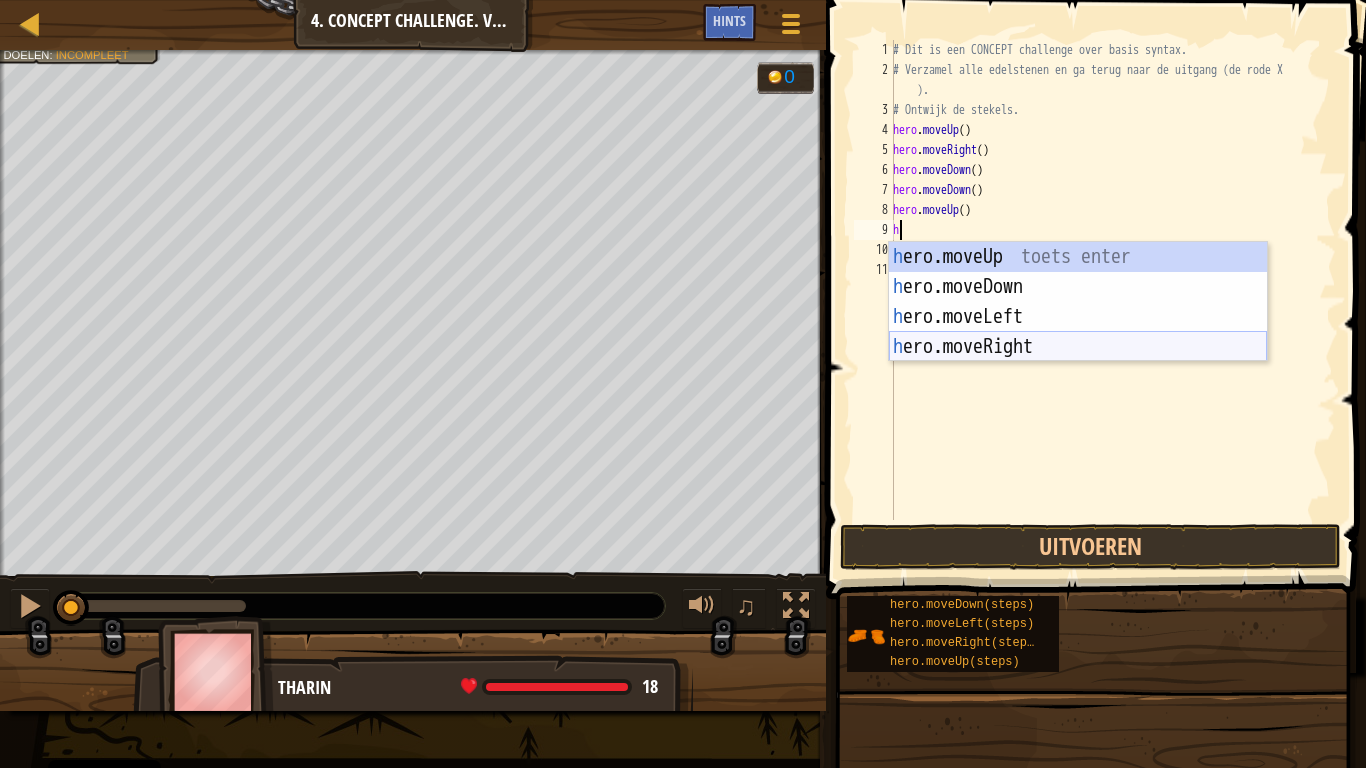 click on "h ero.moveUp toets enter h ero.moveDown toets enter h ero.moveLeft toets enter h ero.moveRight toets enter" at bounding box center (1078, 332) 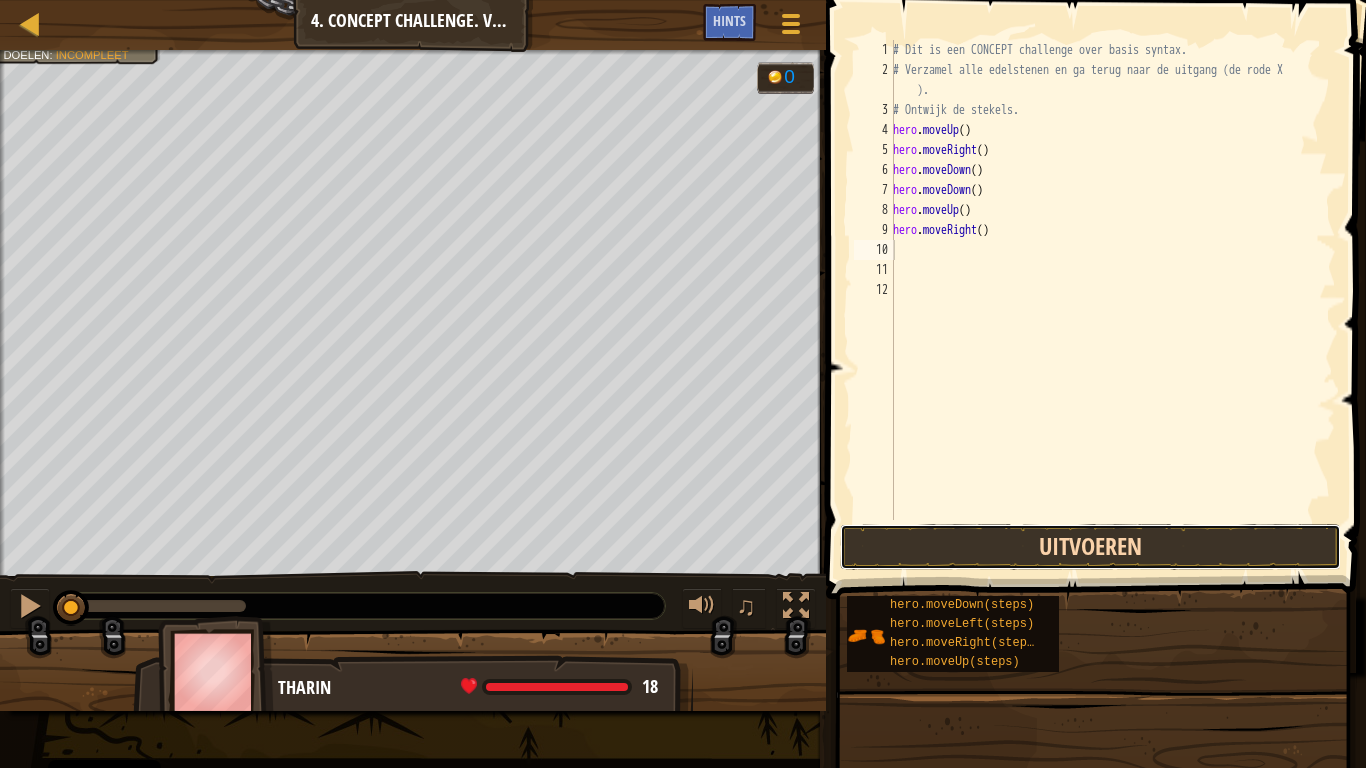 click on "Uitvoeren" at bounding box center (1090, 547) 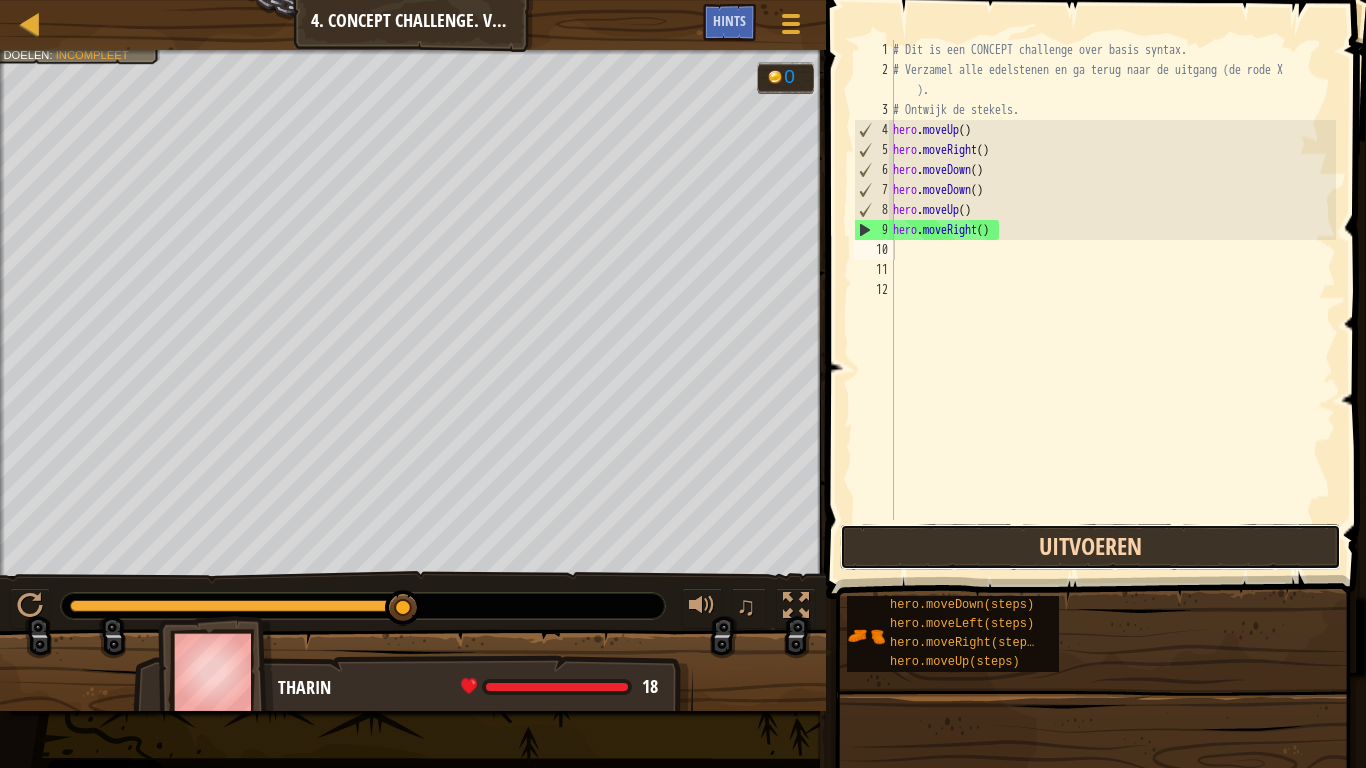 click on "Uitvoeren" at bounding box center (1090, 547) 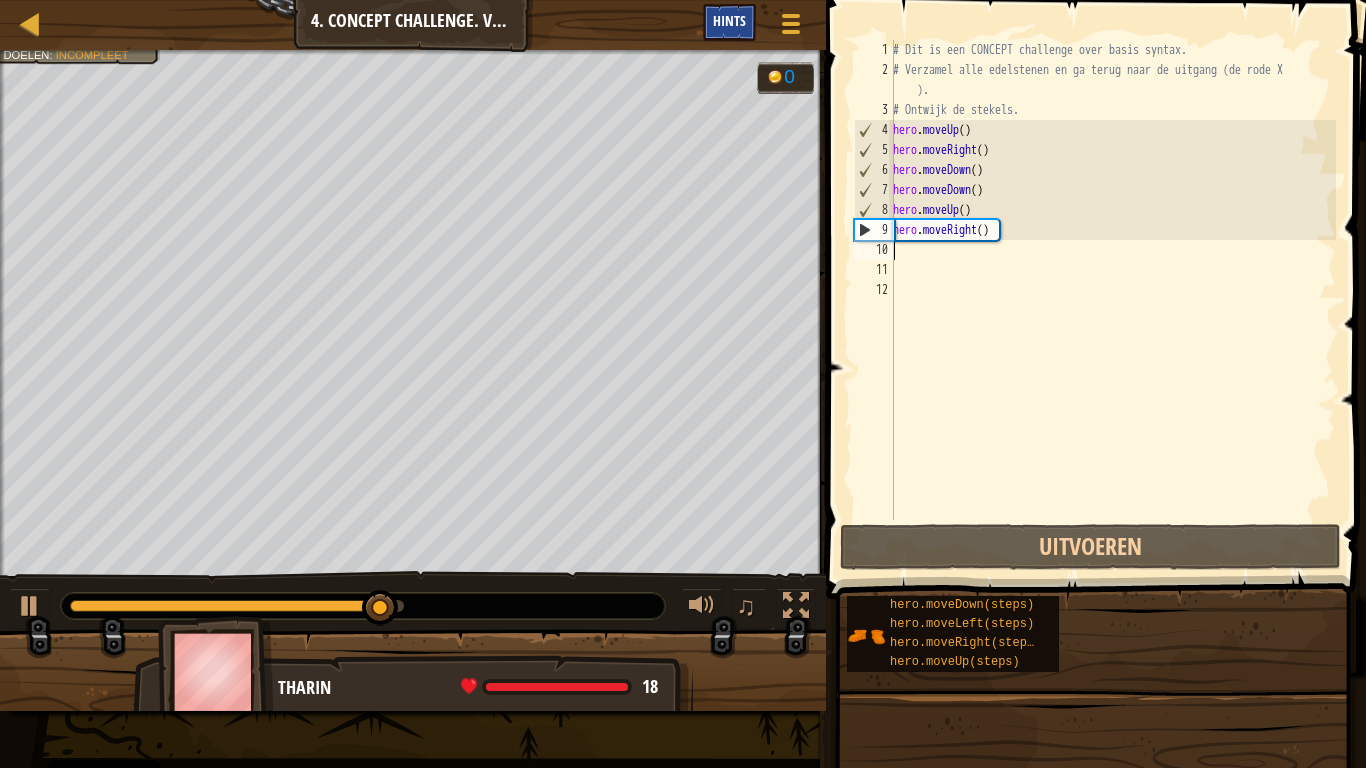 drag, startPoint x: 862, startPoint y: 496, endPoint x: 719, endPoint y: 28, distance: 489.35977 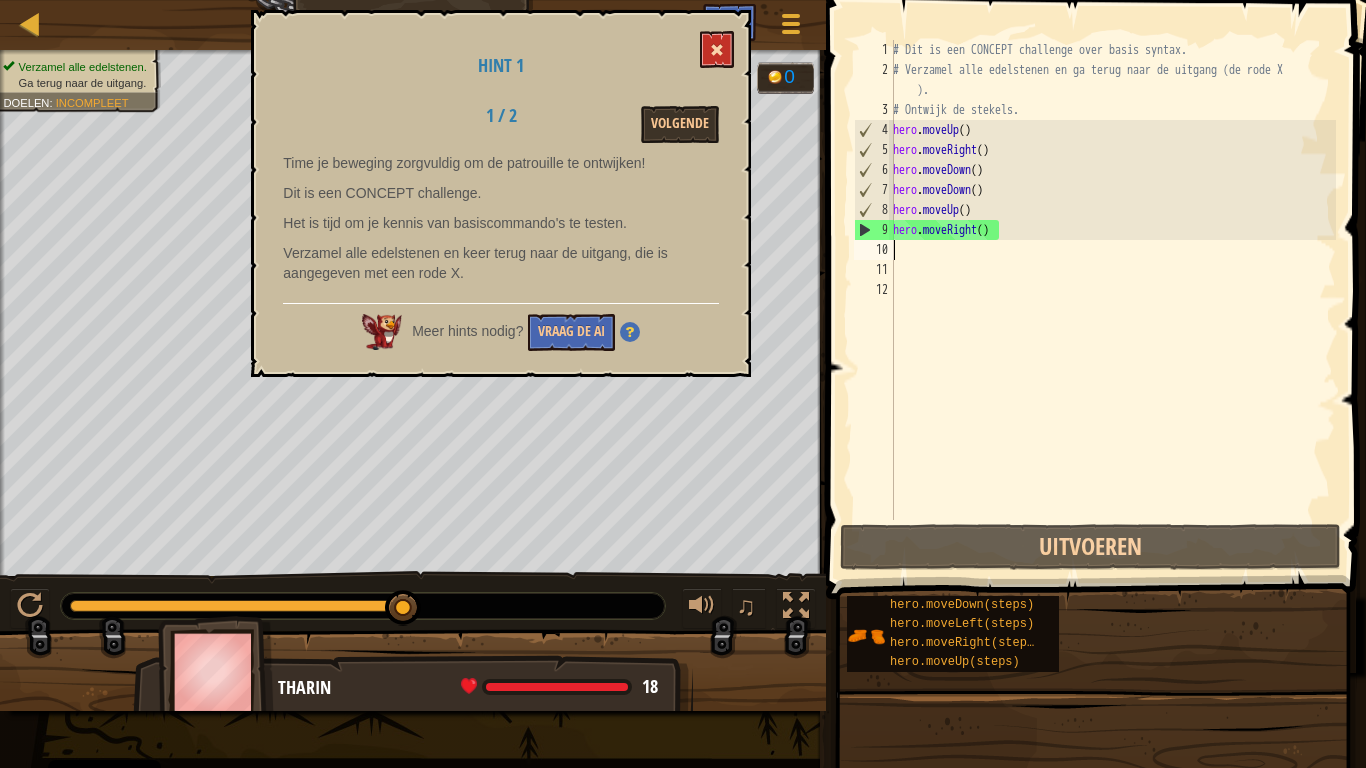 click on "Hint 1 1 / 2 Volgende Time je beweging zorgvuldig om de patrouille te ontwijken!
Dit is een CONCEPT challenge.
Het is tijd om je kennis van basiscommando's te testen.
Verzamel alle edelstenen en keer terug naar de uitgang, die is aangegeven met een rode X.
Meer hints nodig? Vraag de AI" at bounding box center (501, 193) 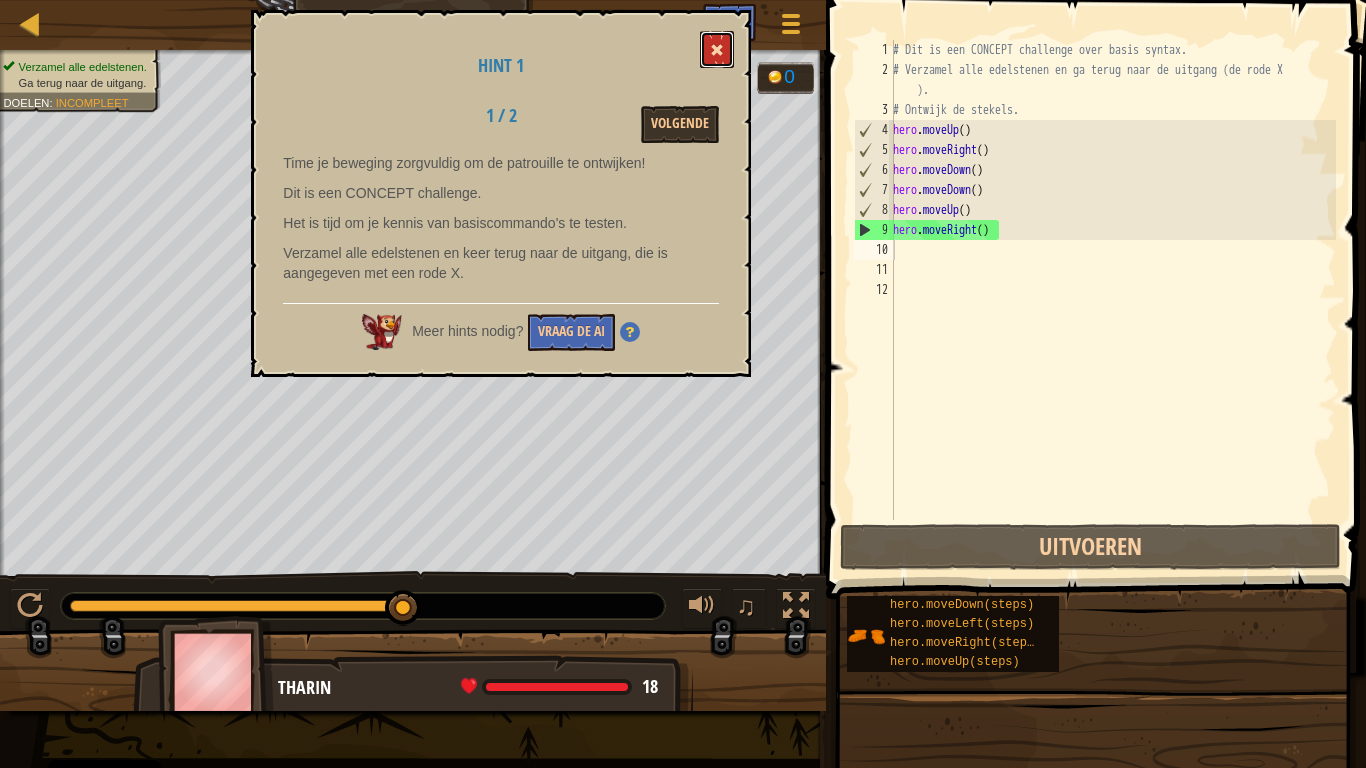 click at bounding box center (717, 49) 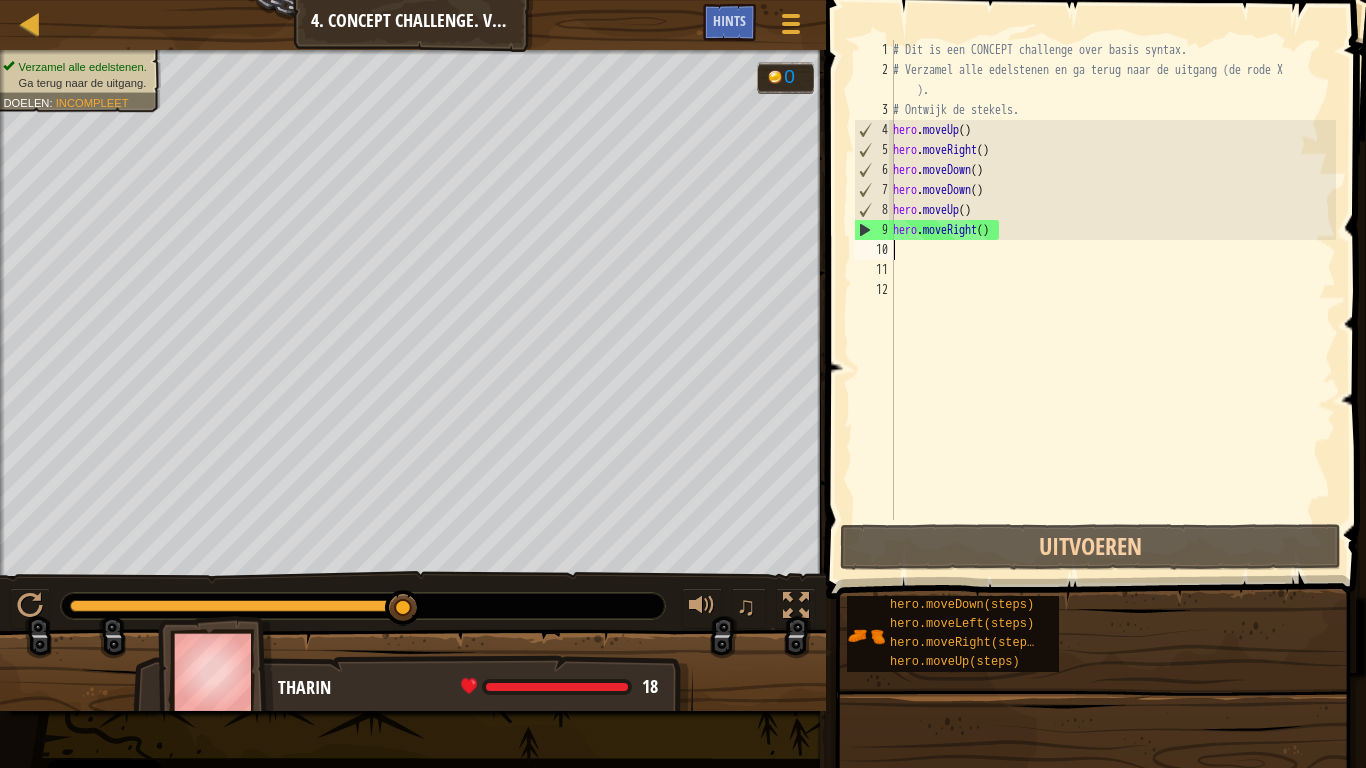 click on "10" at bounding box center [874, 250] 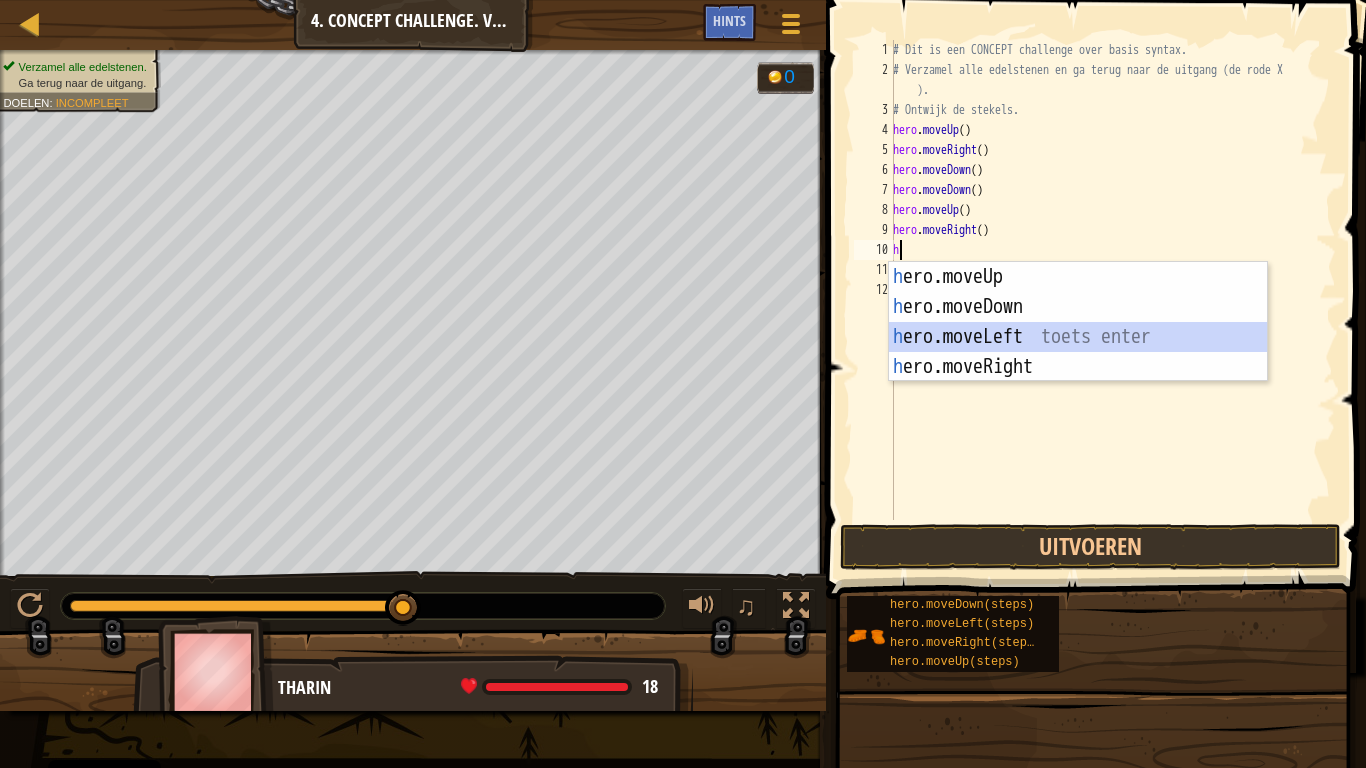 click on "h ero.moveUp toets enter h ero.moveDown toets enter h ero.moveLeft toets enter h ero.moveRight toets enter" at bounding box center (1078, 352) 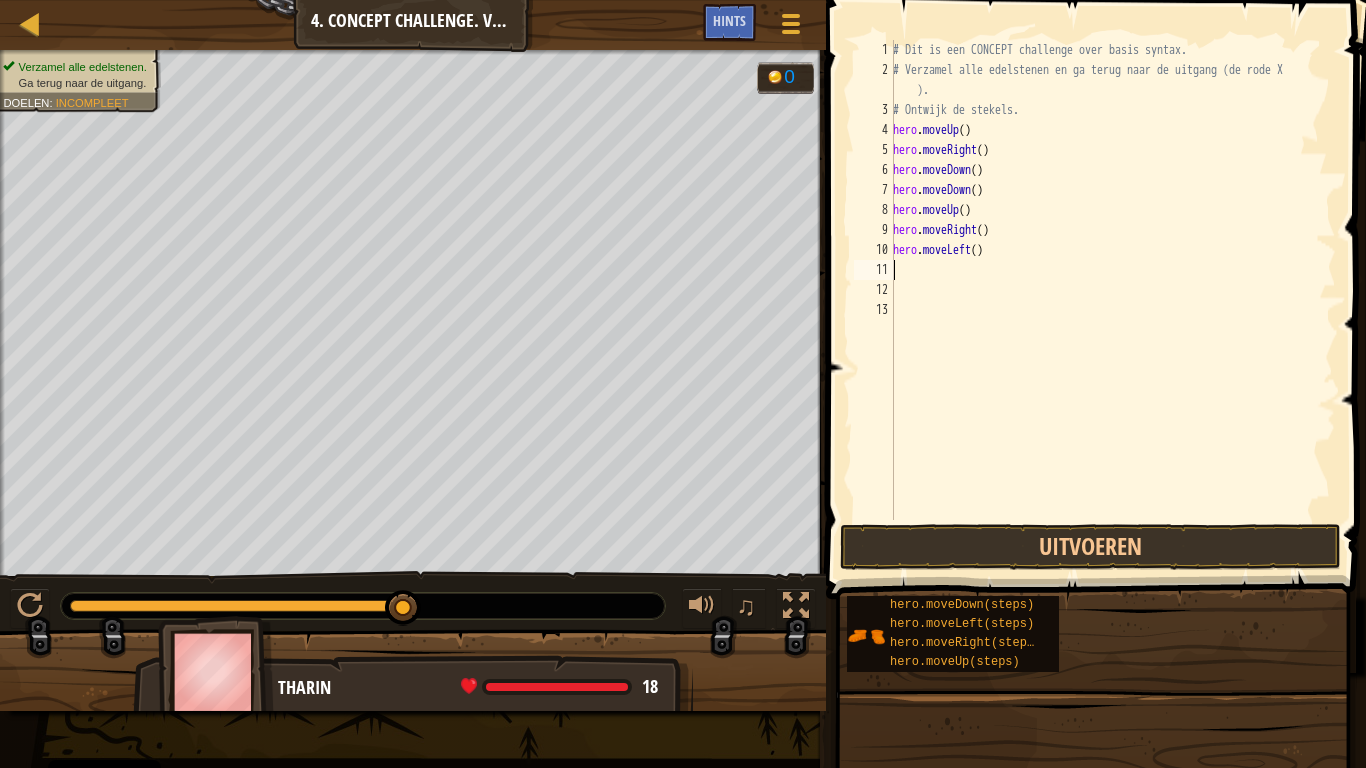 type on "h" 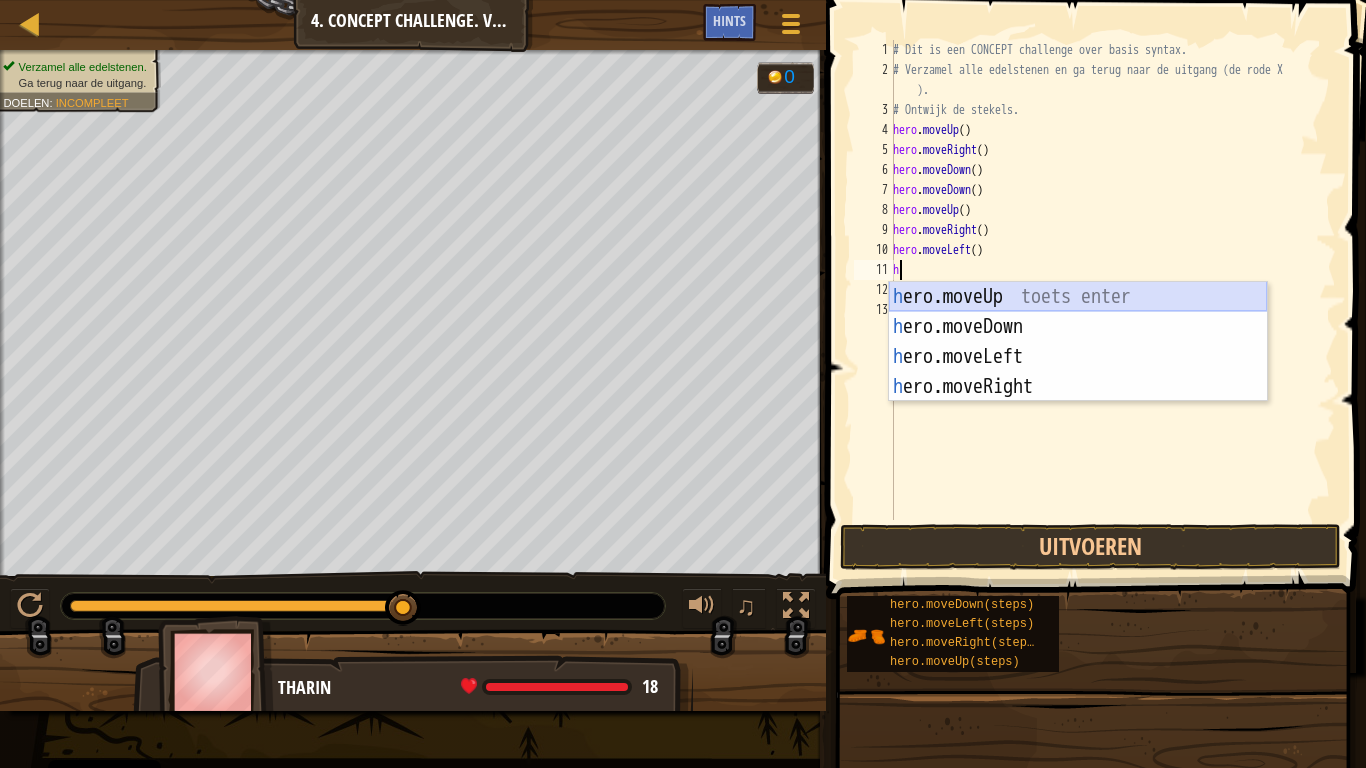 click on "h ero.moveUp toets enter h ero.moveDown toets enter h ero.moveLeft toets enter h ero.moveRight toets enter" at bounding box center [1078, 372] 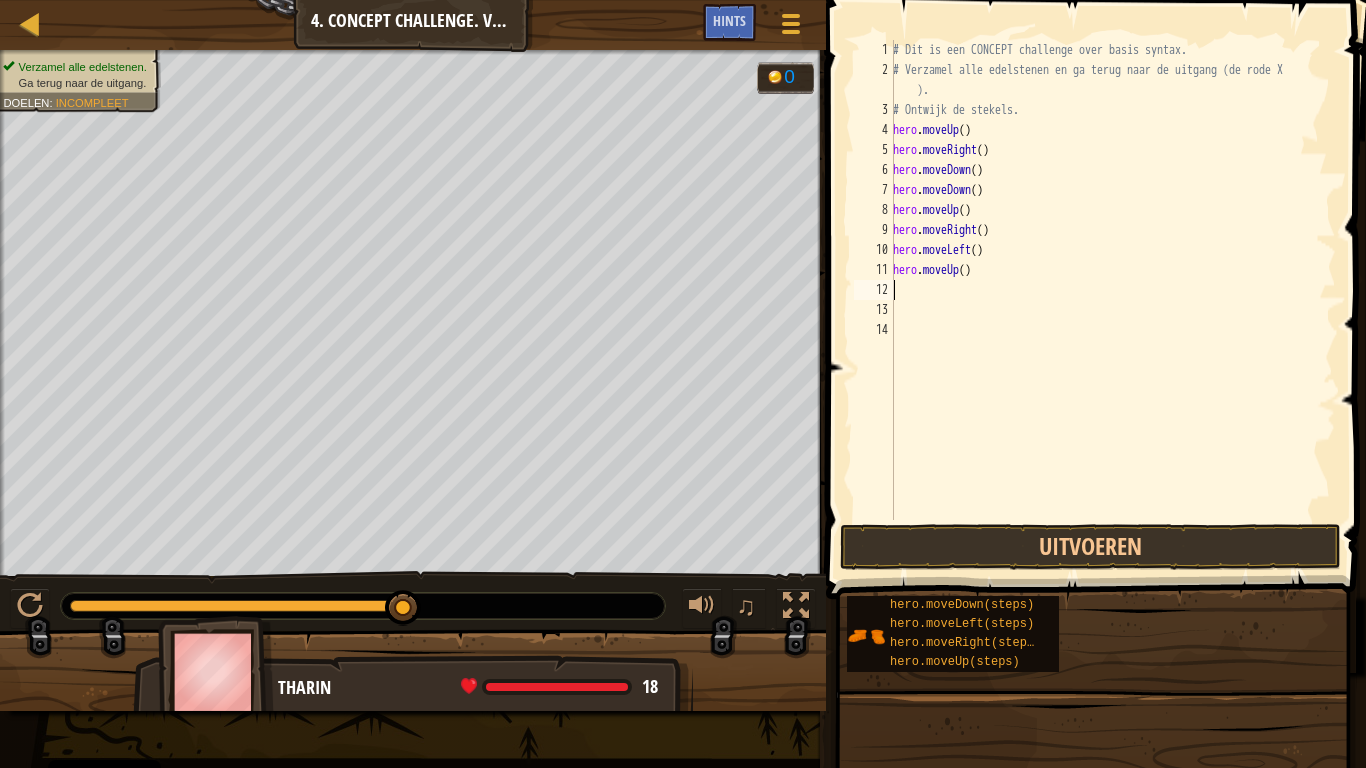 type on "h" 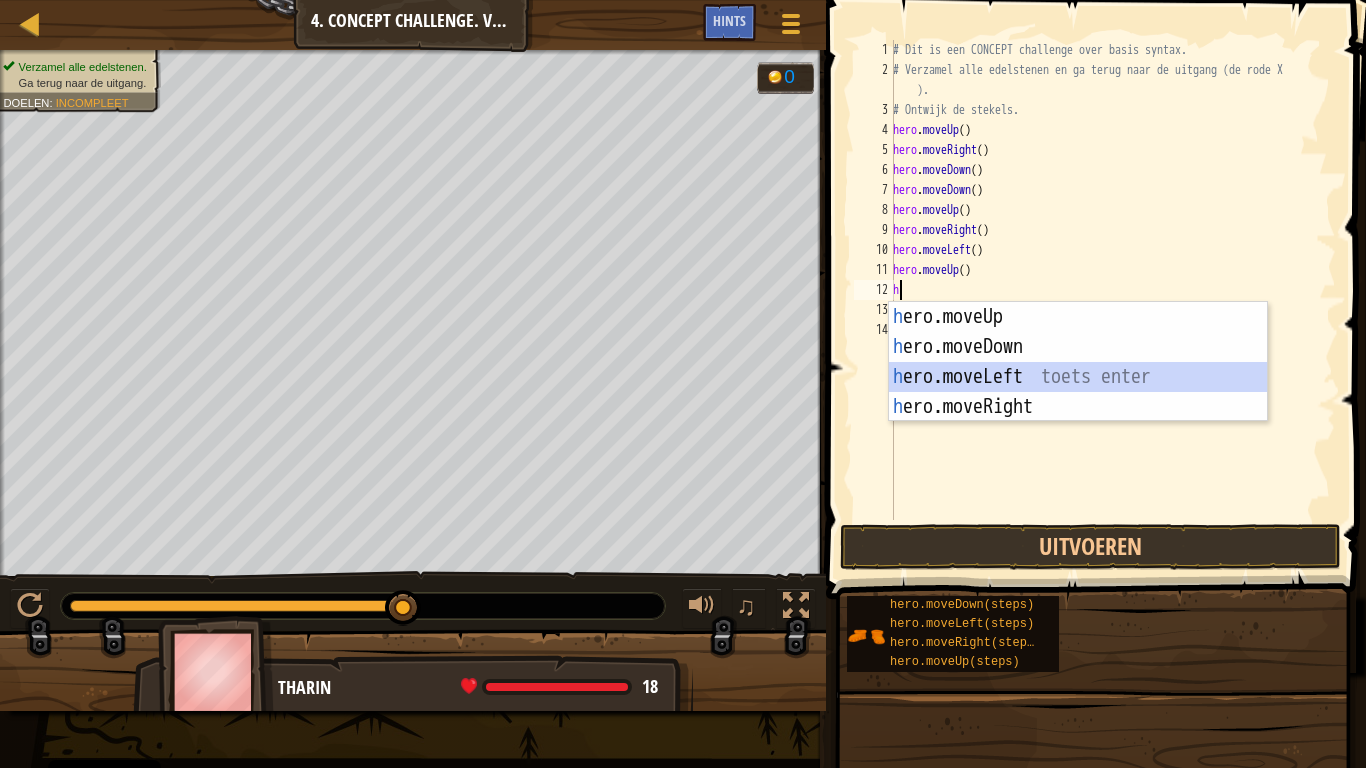click on "h ero.moveUp toets enter h ero.moveDown toets enter h ero.moveLeft toets enter h ero.moveRight toets enter" at bounding box center (1078, 392) 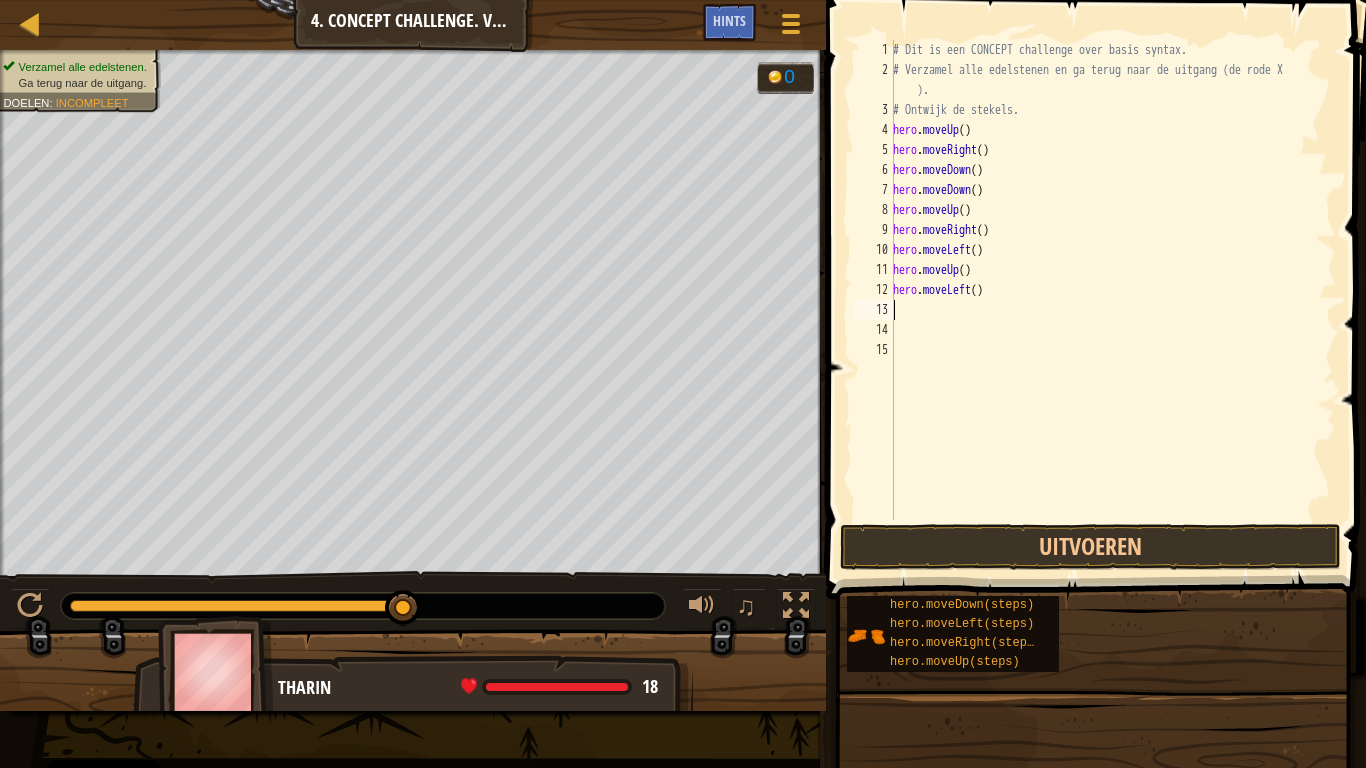 type on "h" 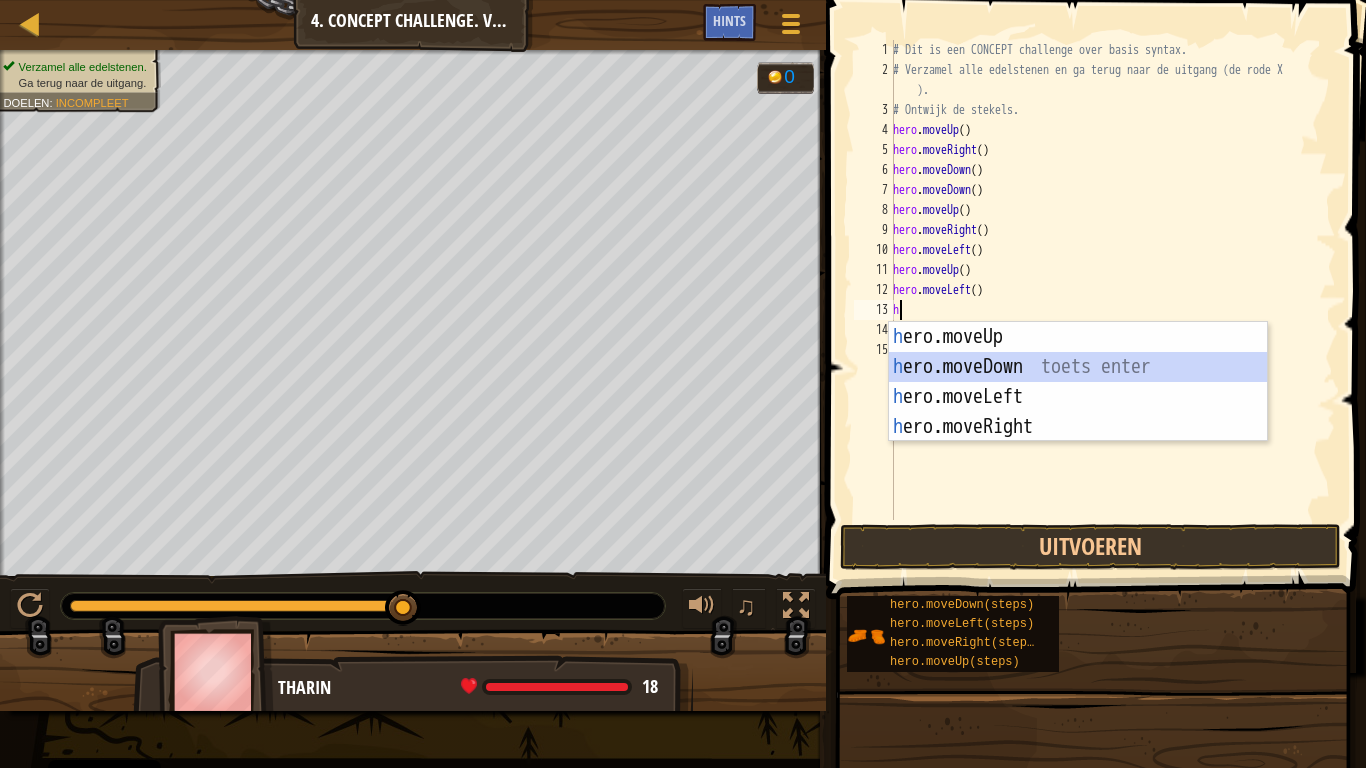 click on "h ero.moveUp toets enter h ero.moveDown toets enter h ero.moveLeft toets enter h ero.moveRight toets enter" at bounding box center (1078, 412) 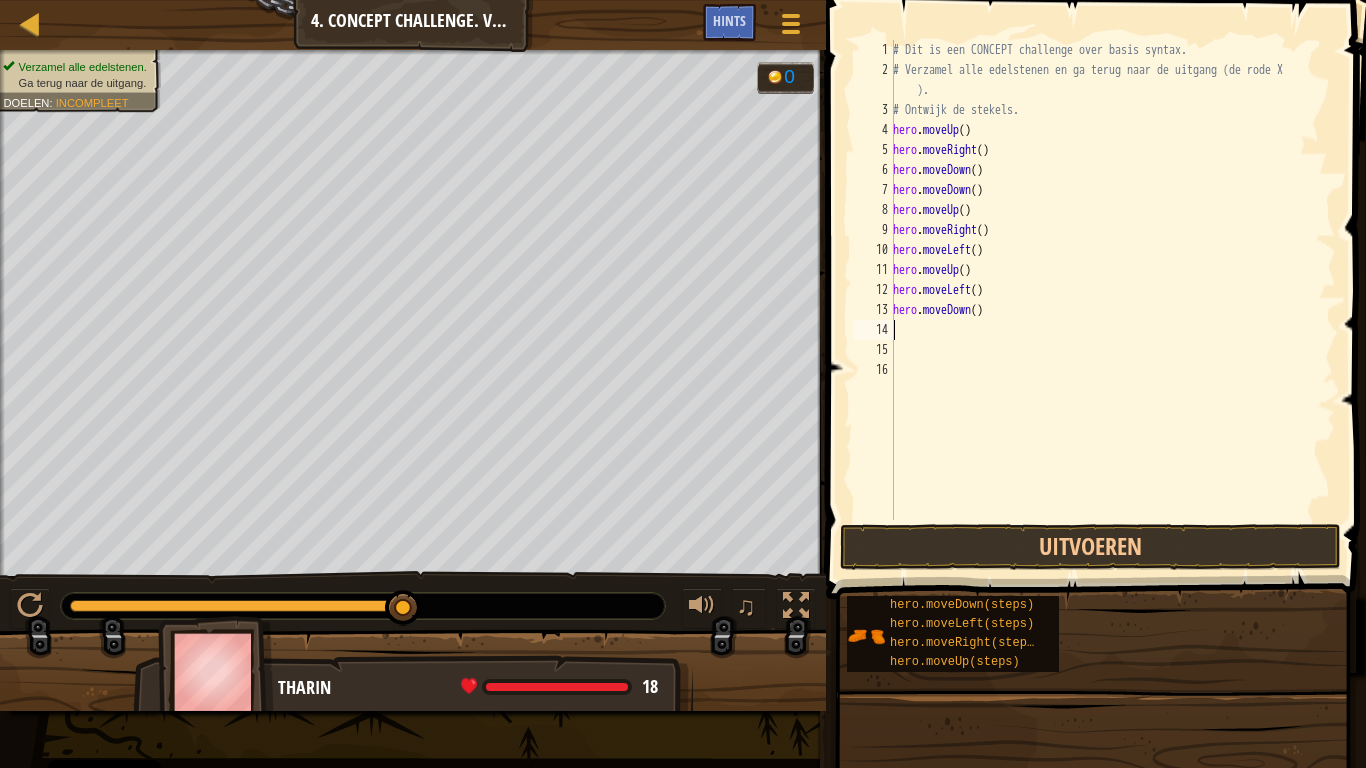 type on "h" 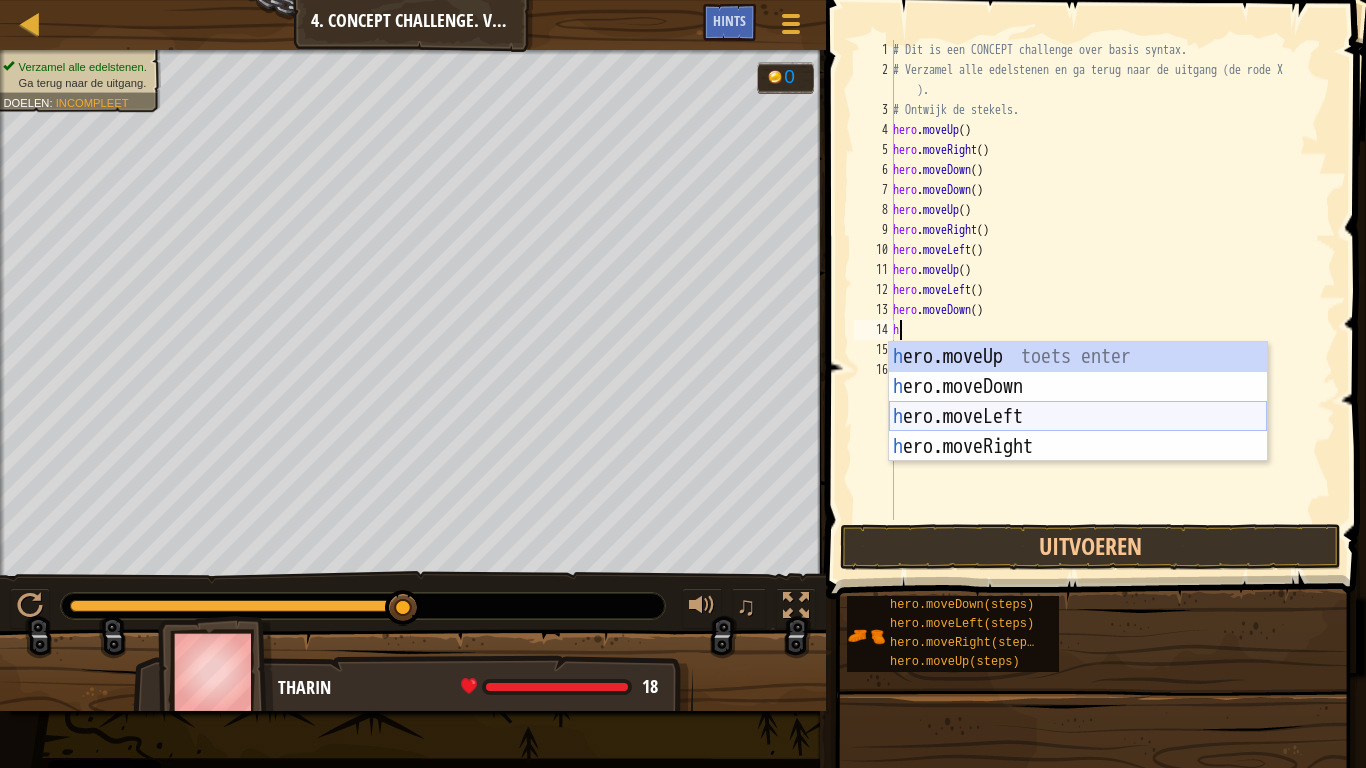 click on "h ero.moveUp toets enter h ero.moveDown toets enter h ero.moveLeft toets enter h ero.moveRight toets enter" at bounding box center (1078, 432) 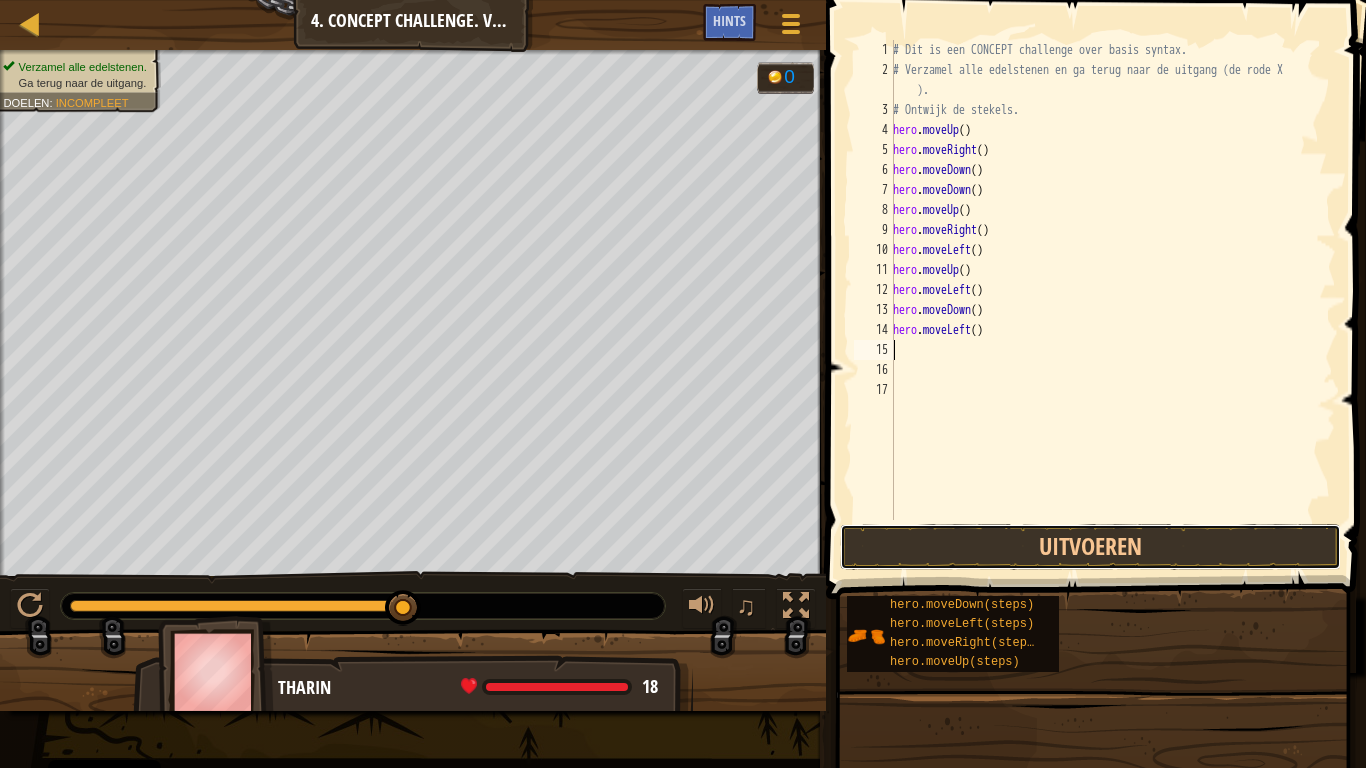 drag, startPoint x: 1001, startPoint y: 541, endPoint x: 859, endPoint y: 465, distance: 161.05899 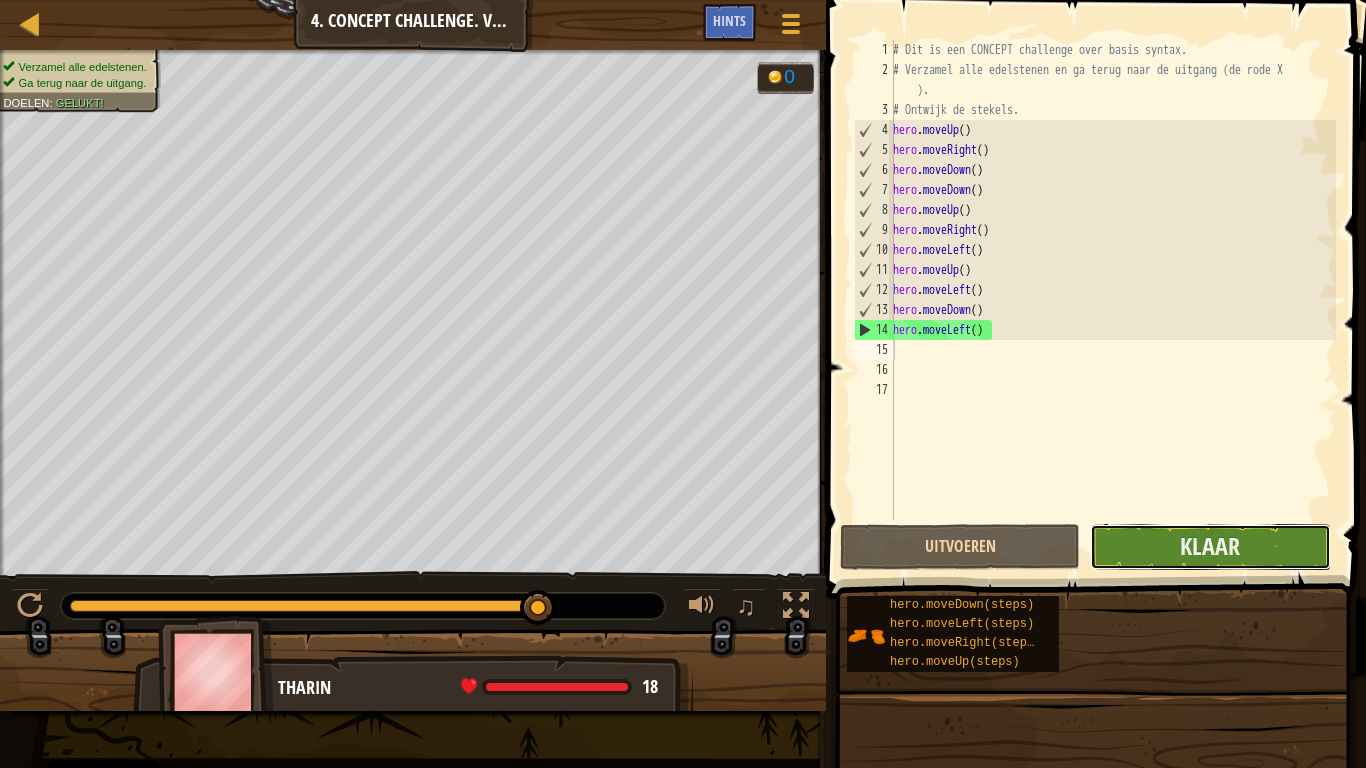 click on "Klaar" at bounding box center (1210, 547) 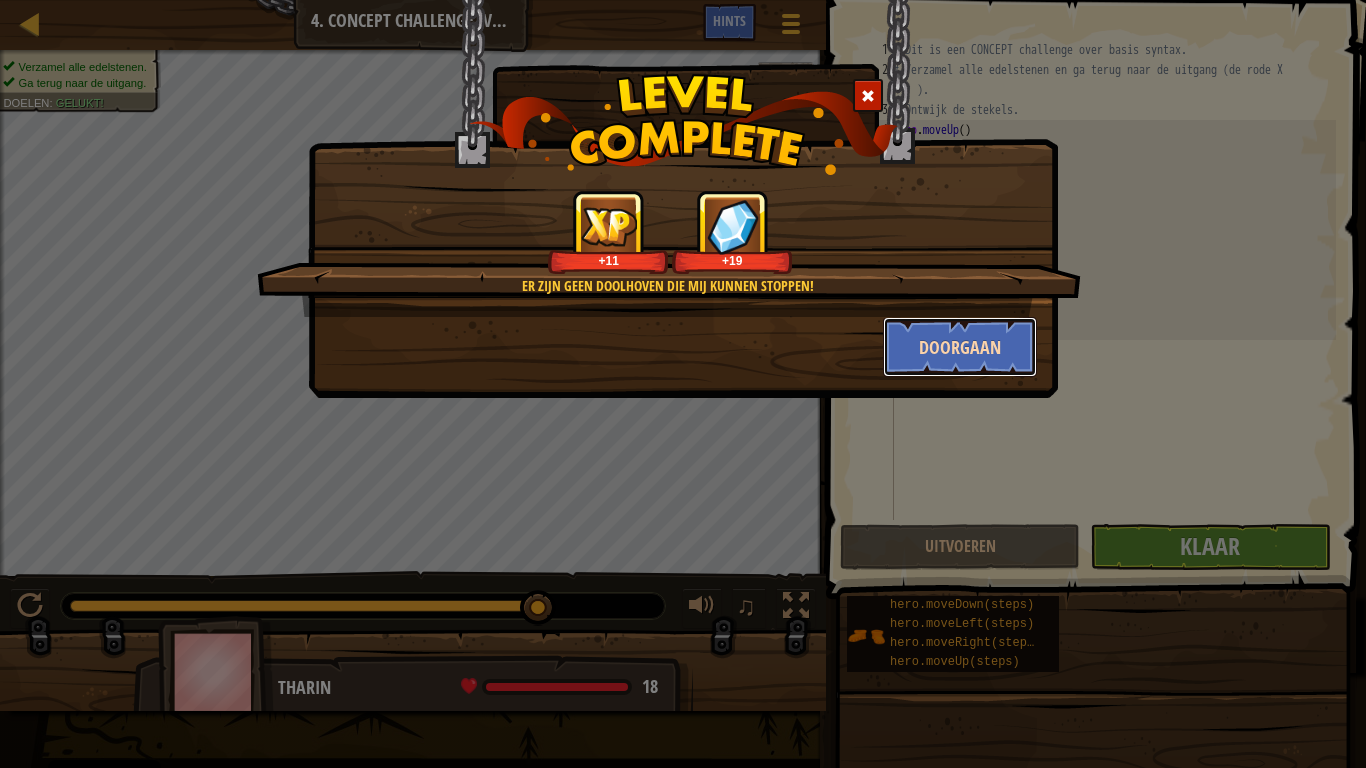 click on "Doorgaan" at bounding box center (960, 347) 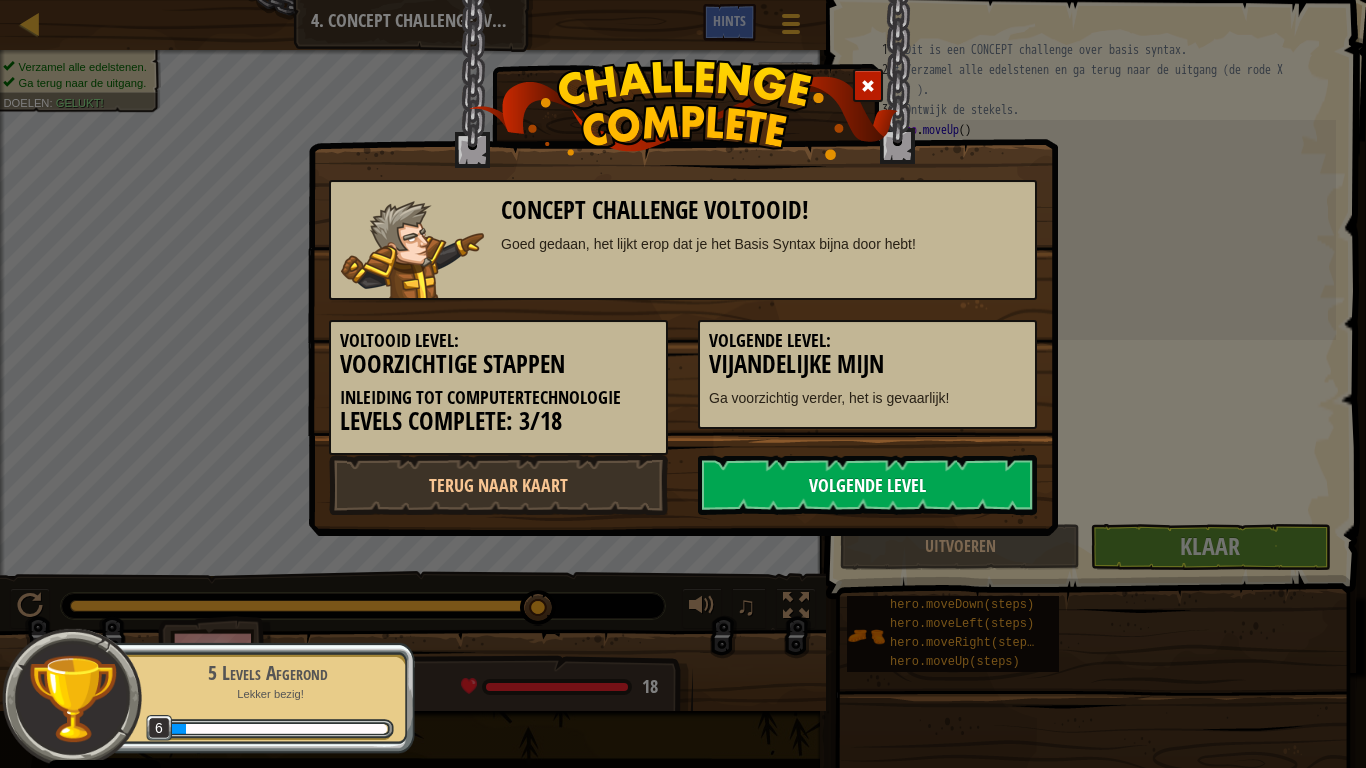 click on "Volgende Level" at bounding box center [867, 485] 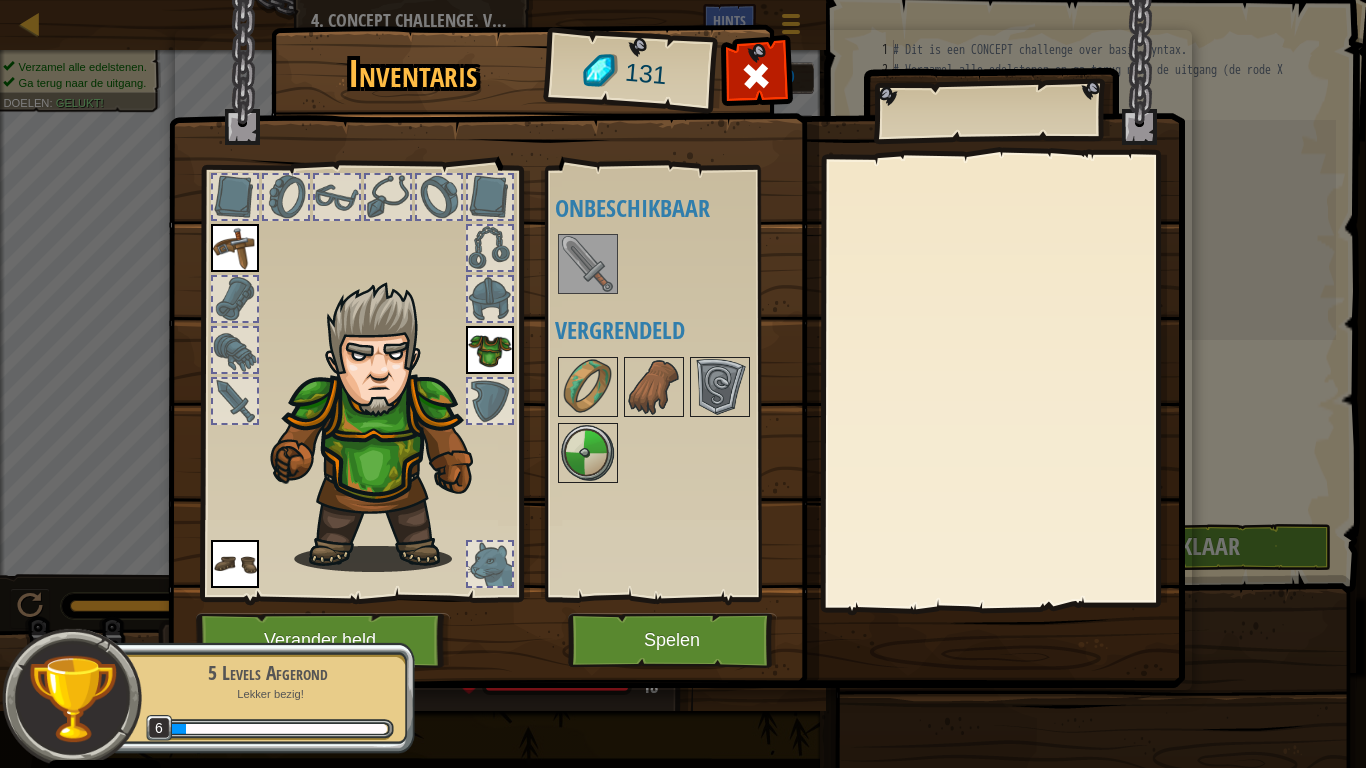 click at bounding box center (588, 264) 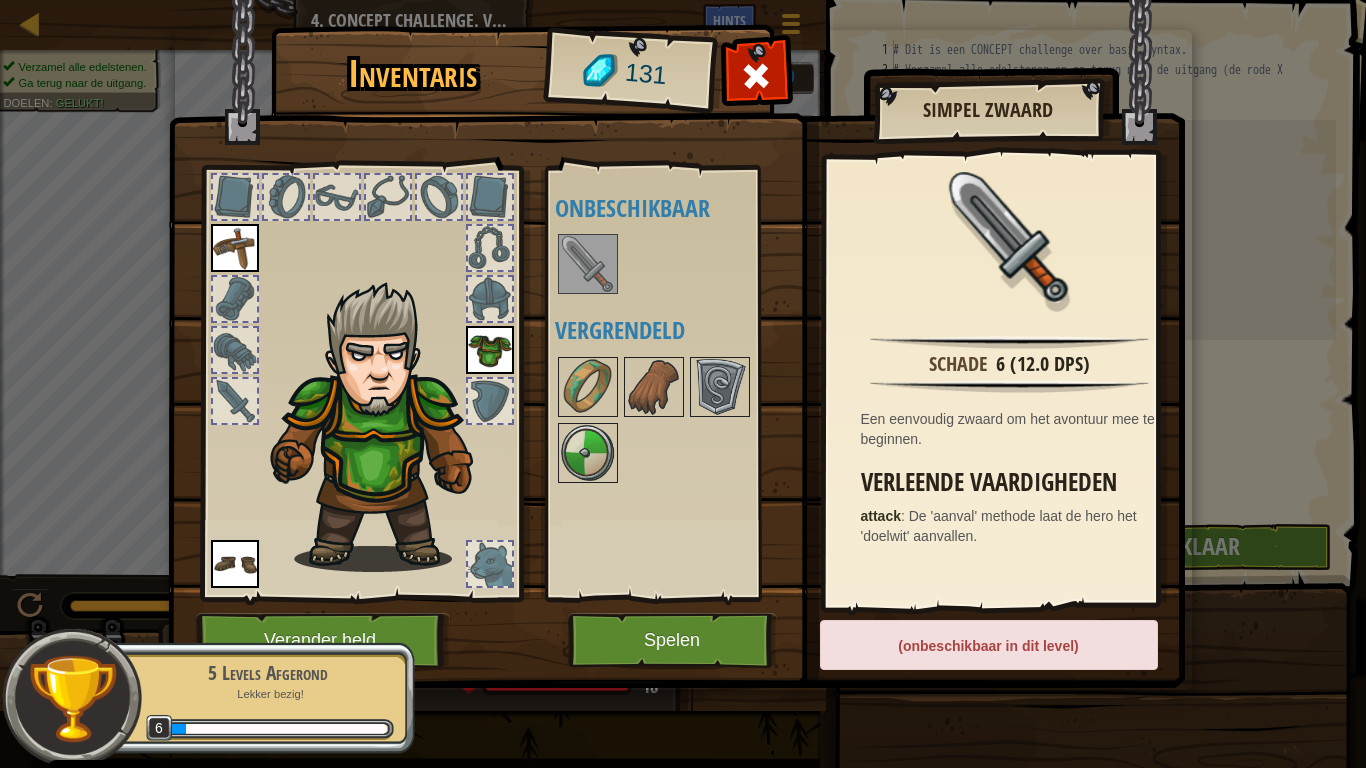 click at bounding box center (588, 264) 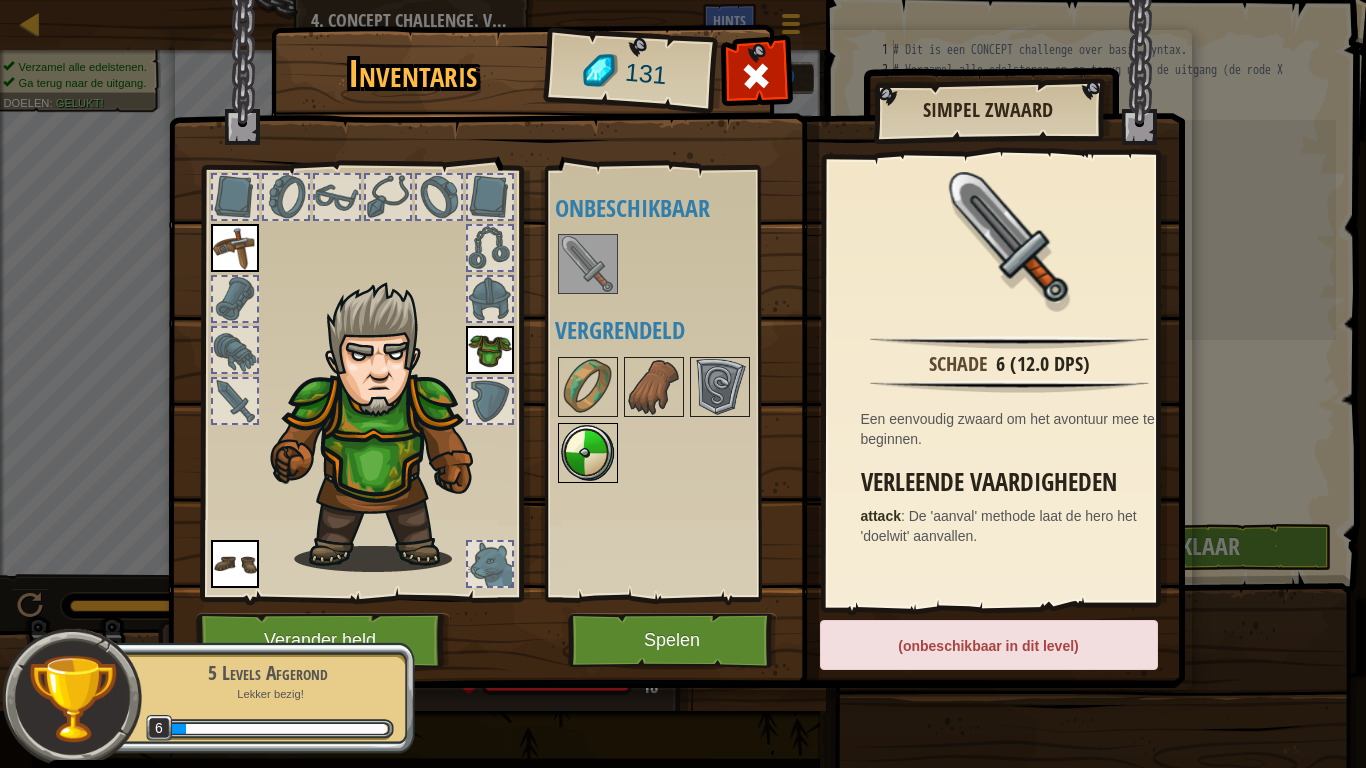 click at bounding box center [588, 453] 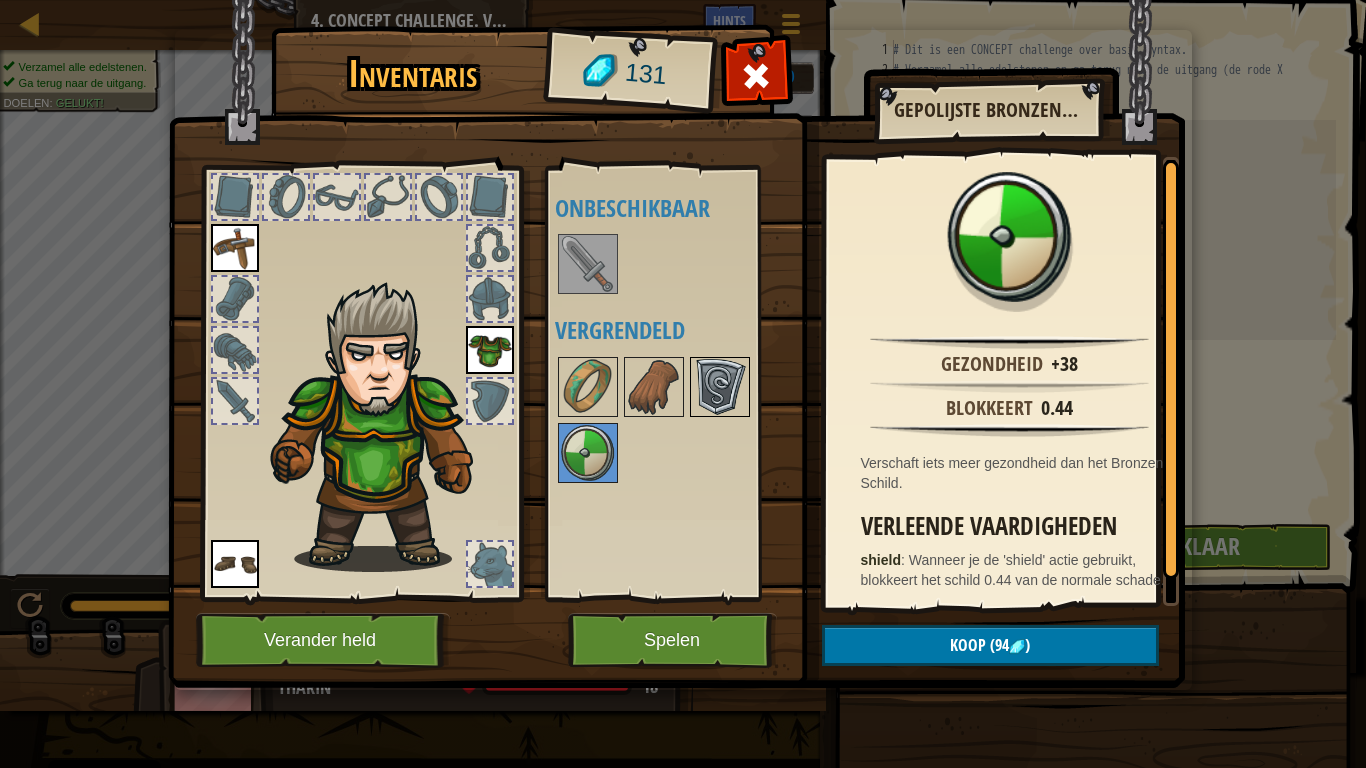 click at bounding box center [720, 387] 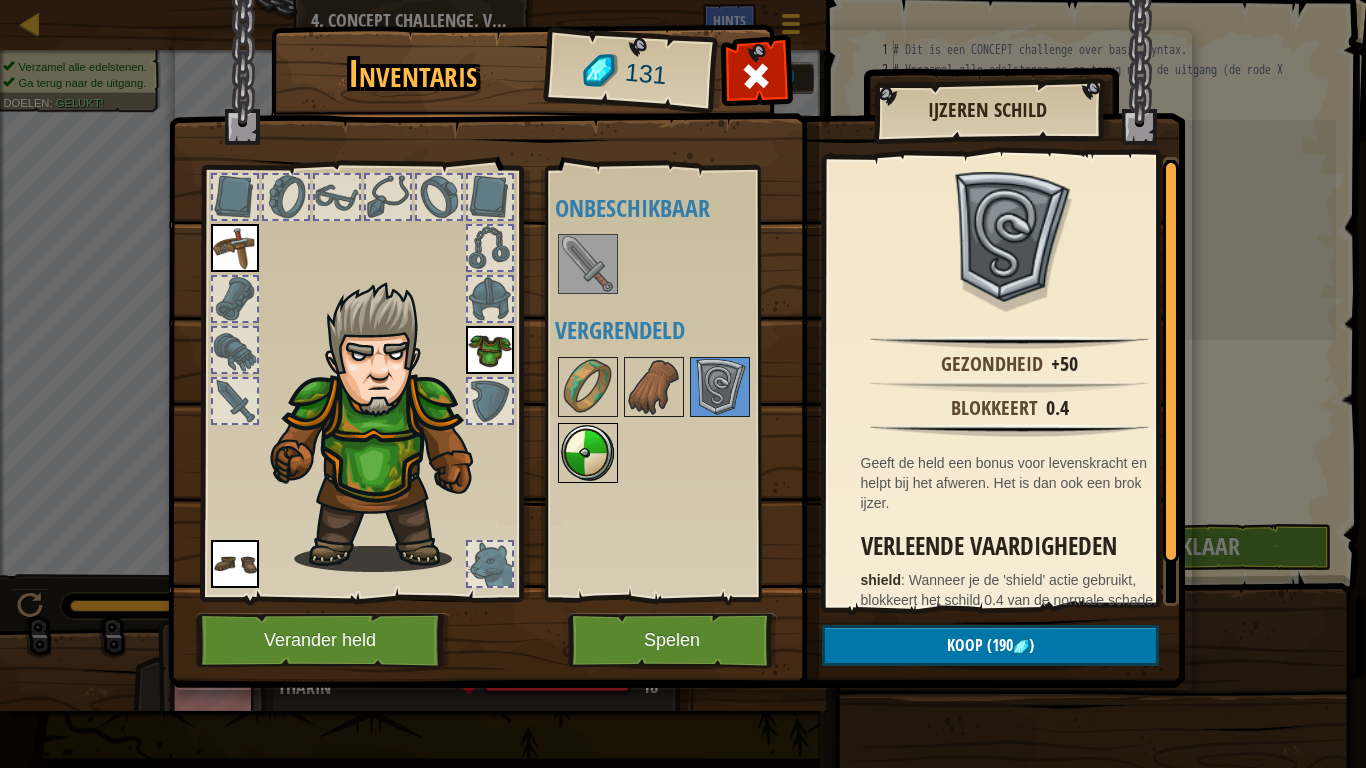 click at bounding box center [588, 453] 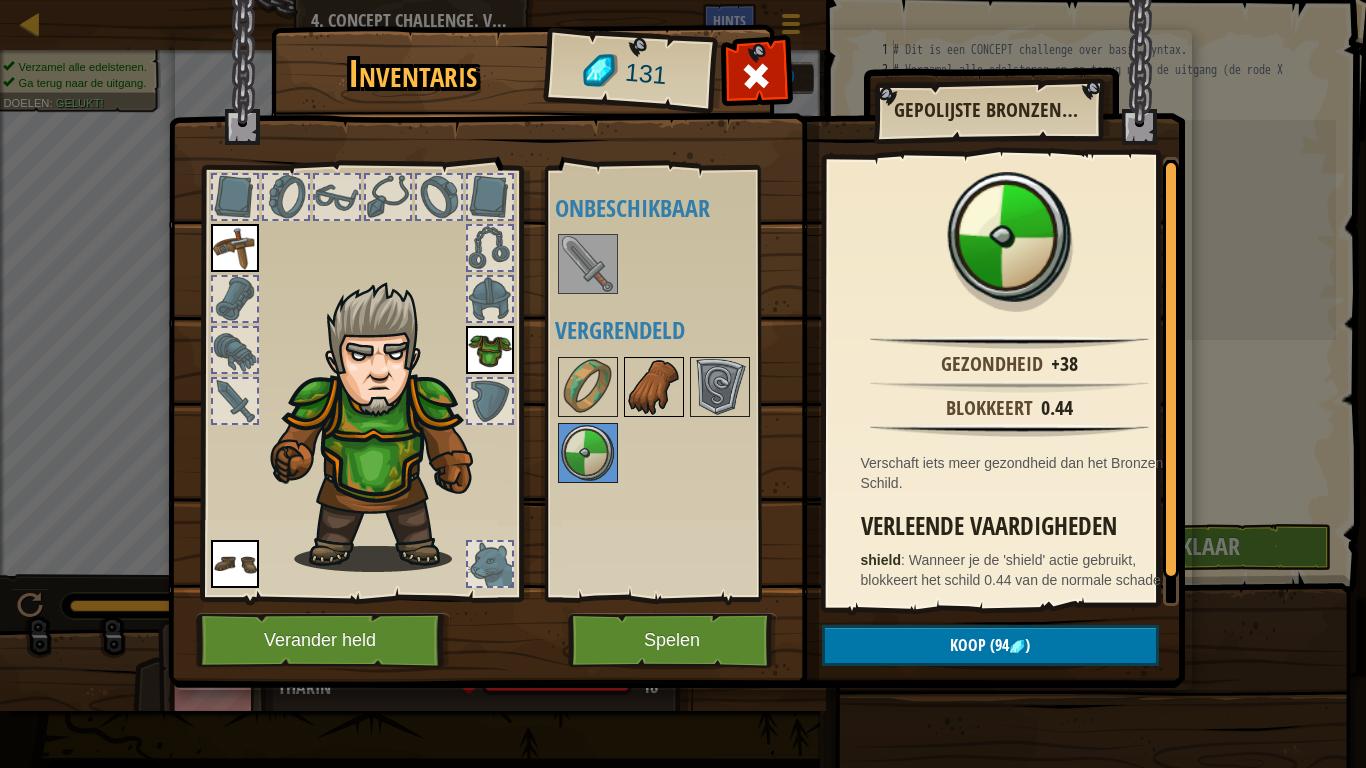 click at bounding box center [654, 387] 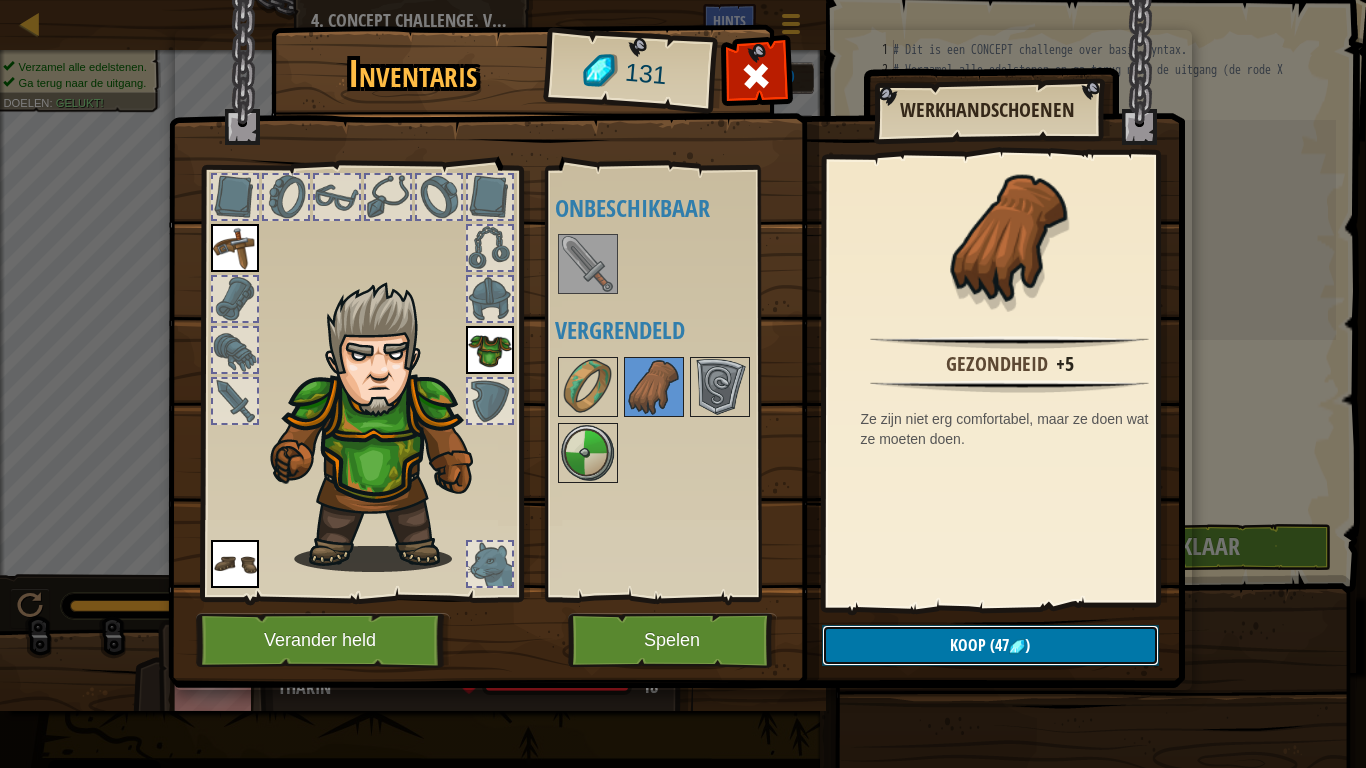 click on "Koop (47 )" at bounding box center [990, 645] 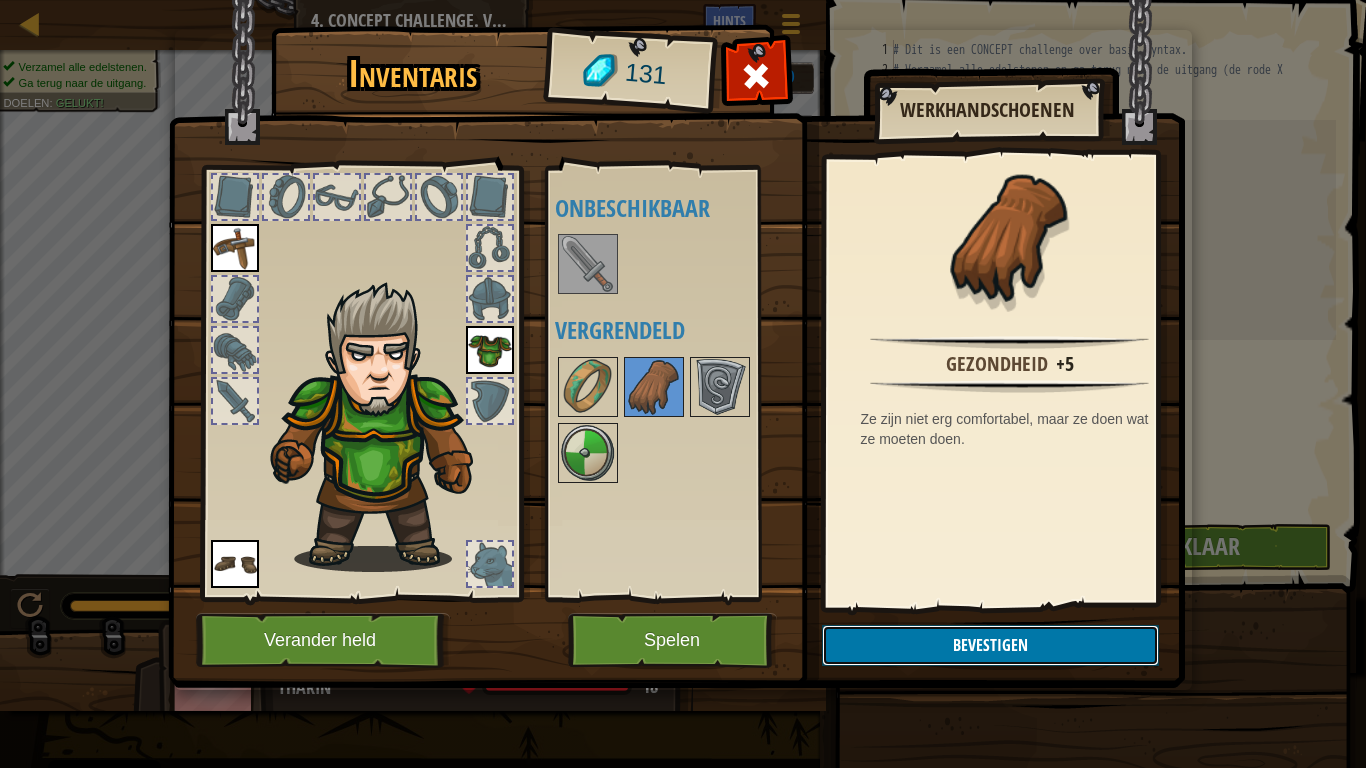 click on "Bevestigen" at bounding box center [990, 645] 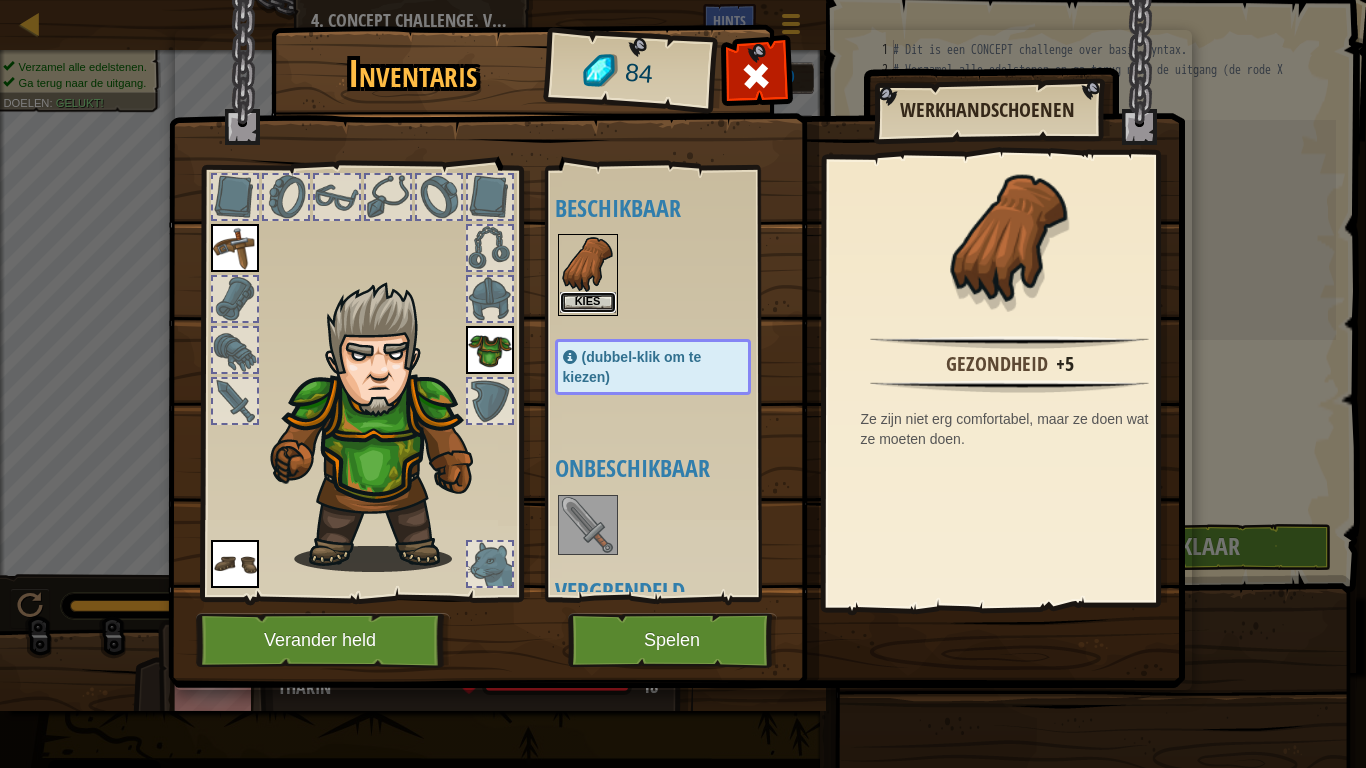 click on "Kies" at bounding box center (588, 302) 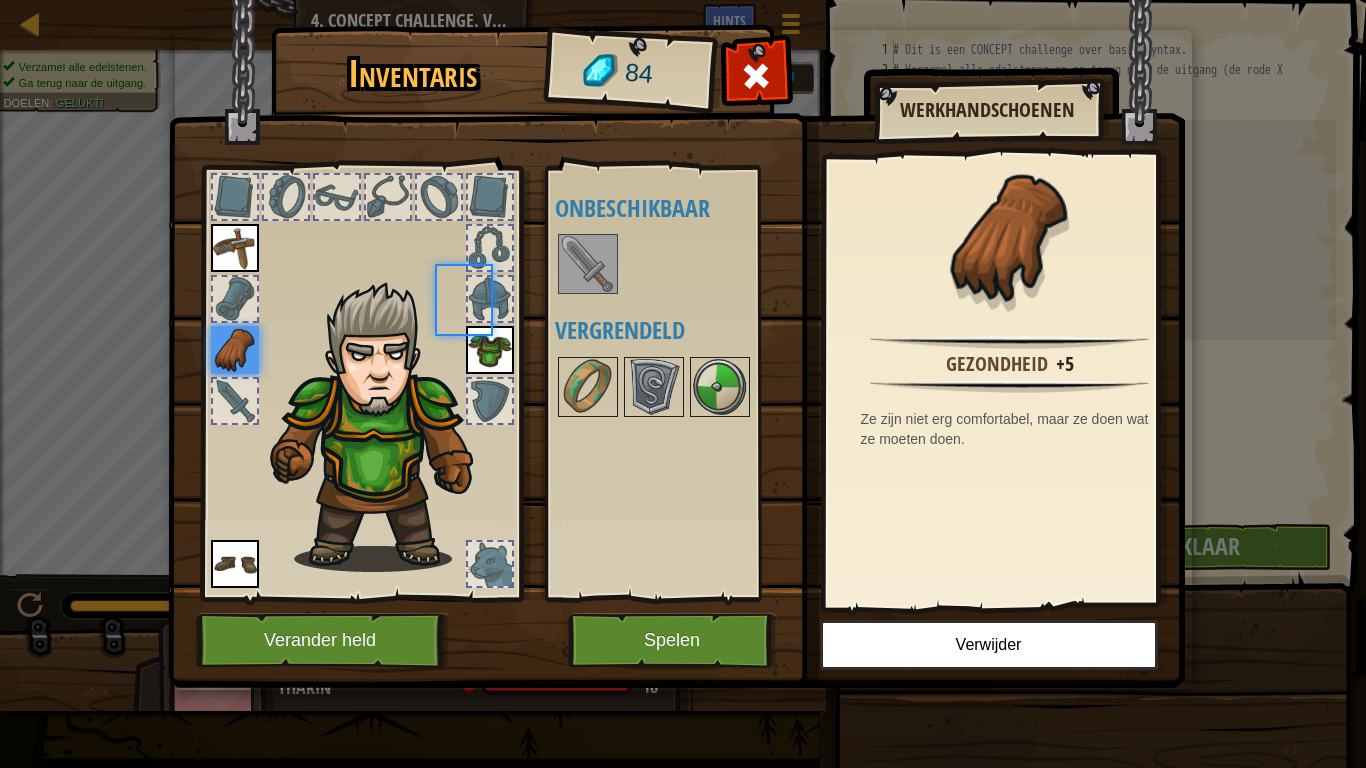 click on "Beschikbaar Kies Kies Kies Kies (dubbel-klik om te kiezen) Onbeschikbaar Vergrendeld" at bounding box center [673, 383] 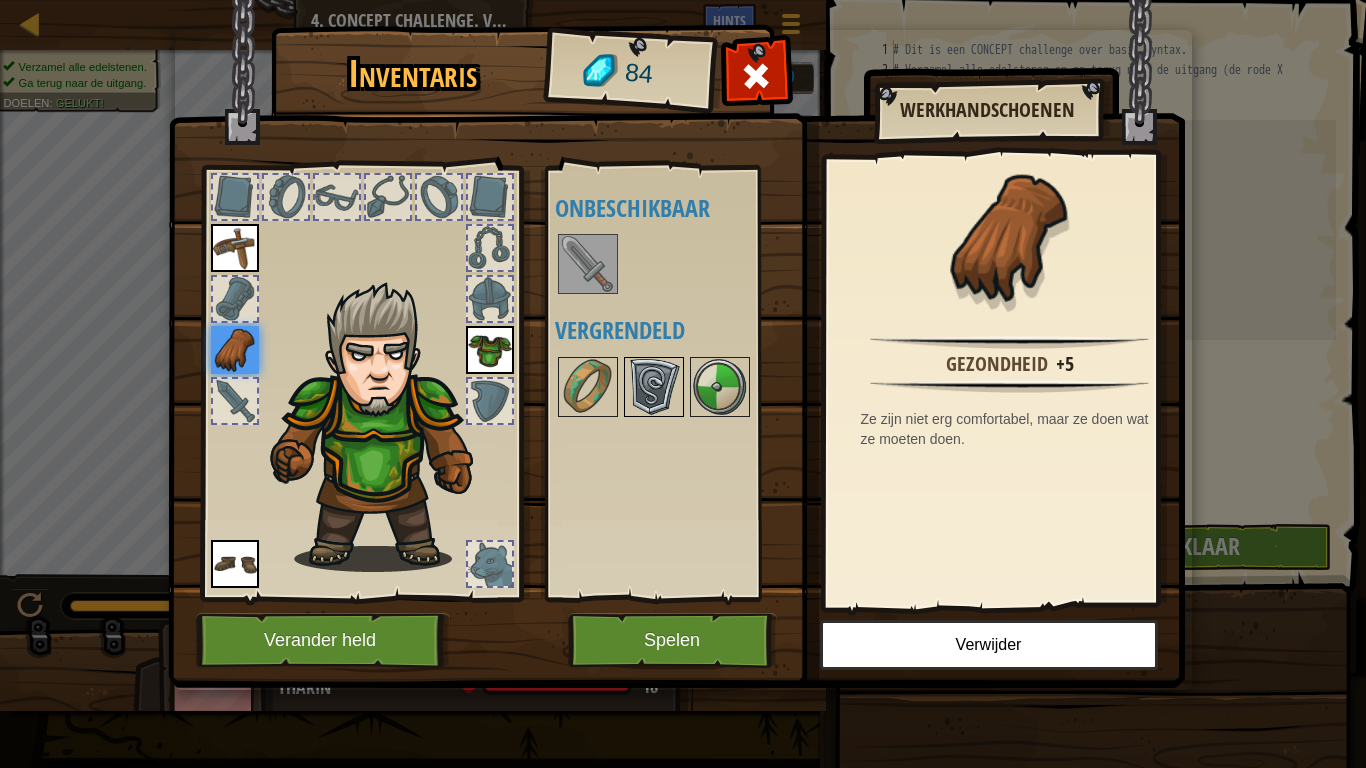 click at bounding box center (654, 387) 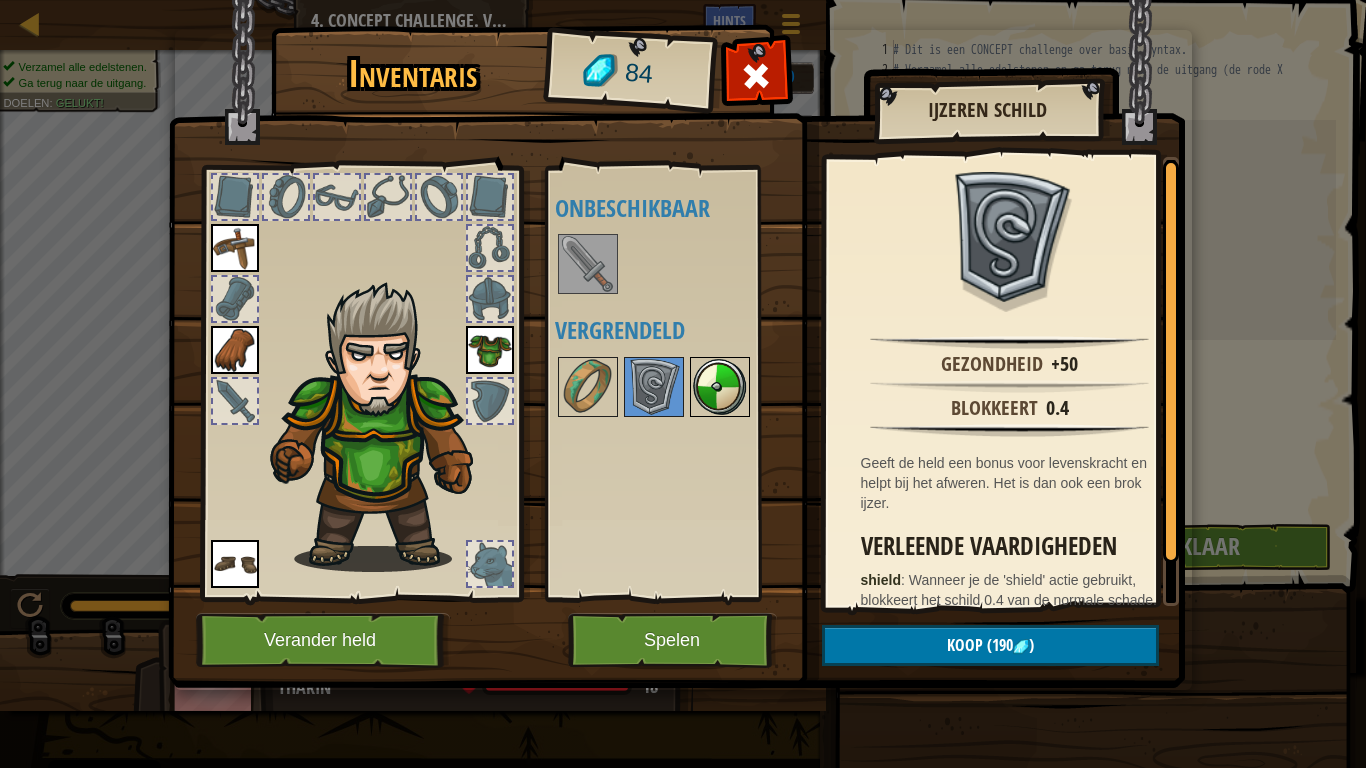 click at bounding box center [720, 387] 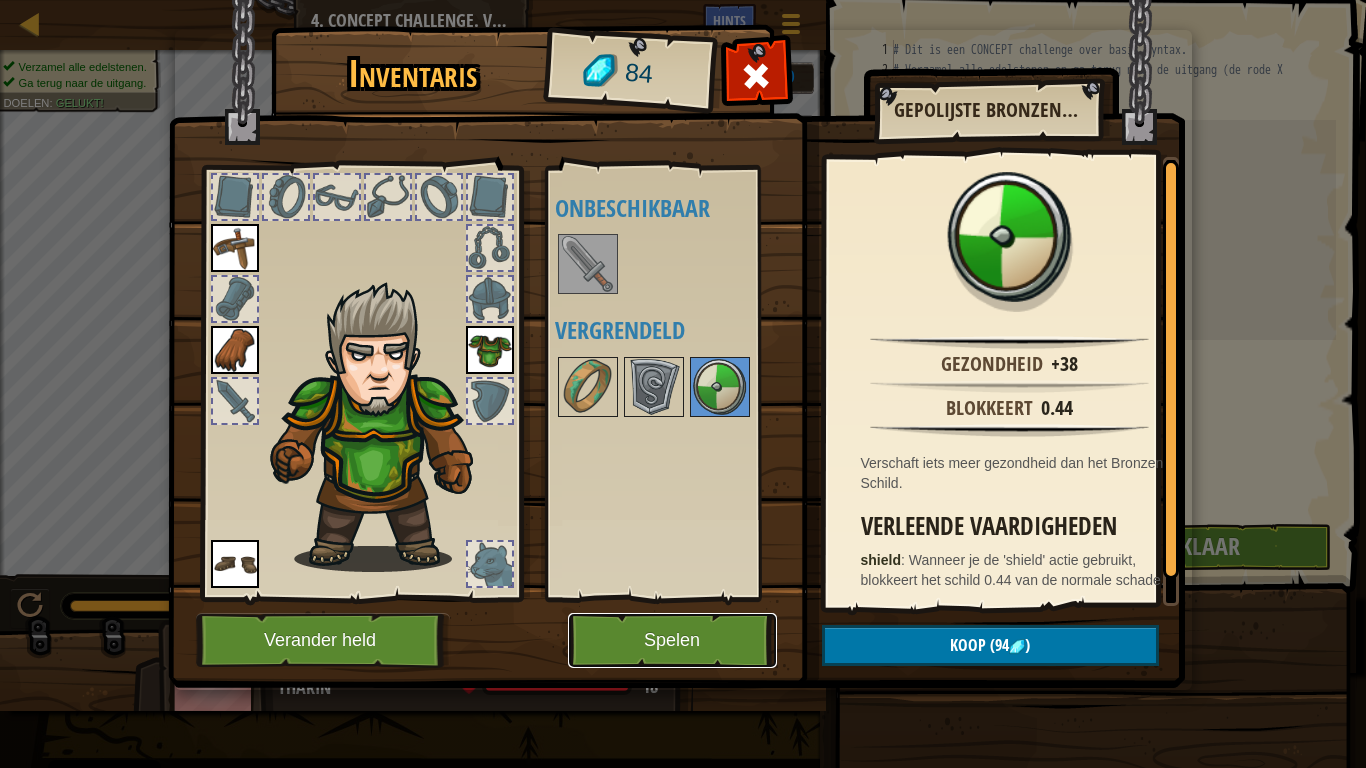 click on "Spelen" at bounding box center [672, 640] 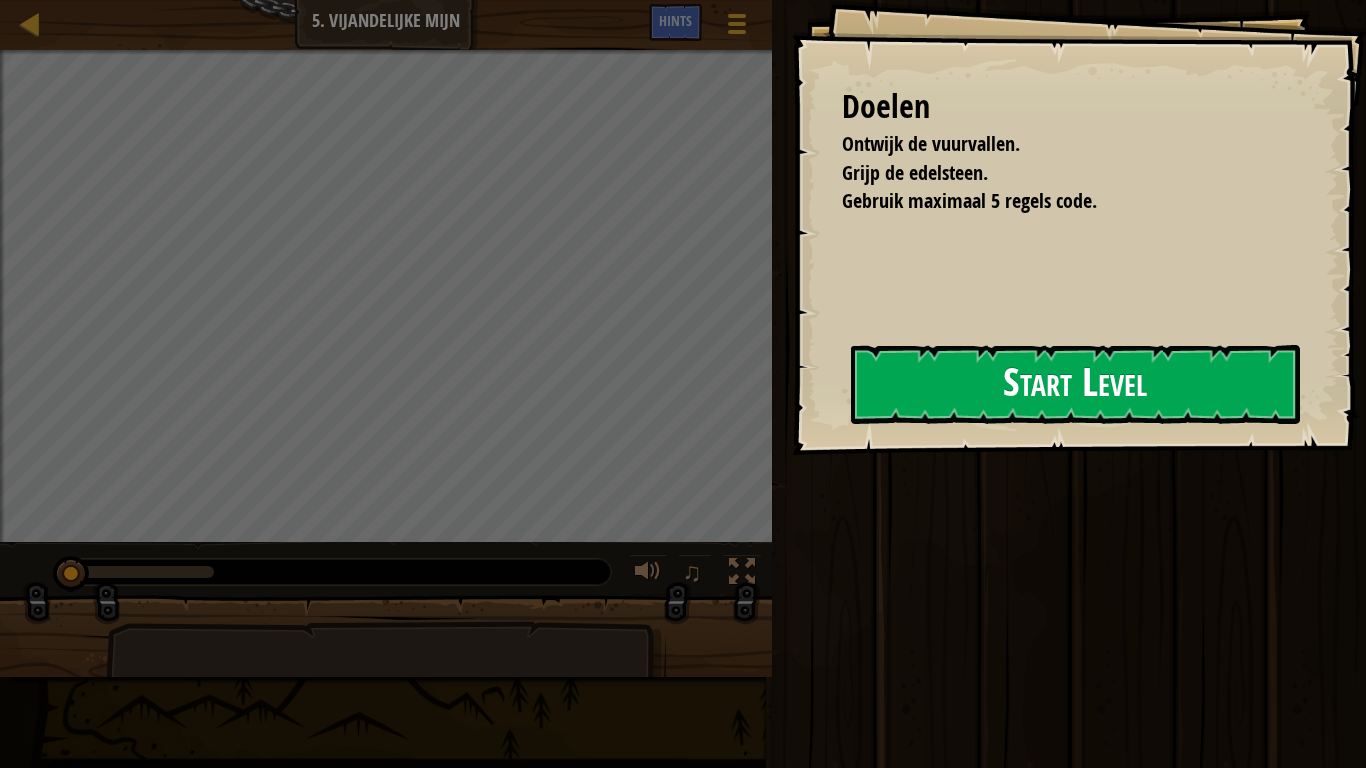 click on "Kaart Inleiding tot ComputerTechnologie 5. Vijandelijke Mijn Spelmenu Klaar Hints 1     XXXXXXXXXXXXXXXXXXXXXXXXXXXXXXXXXXXXXXXXXXXXXXXXXXXXXXXXXXXXXXXXXXXXXXXXXXXXXXXXXXXXXXXXXXXXXXXXXXXXXXXXXXXXXXXXXXXXXXXXXXXXXXXXXXXXXXXXXXXXXXXXXXXXXXXXXXXXXXXXXXXXXXXXXXXXXXXXXXXXXXXXXXXXXXXXXXXXXXXXXXXXXXXXXXXXXXXXXXXXXXXXXXXXXXXXXXXXXXXXXXXXXXXXXXXXXXXX Oplossing × Uitvoeren Indienen Klaar × Verbeter je Code Hulp nodig?   Vraag de AI Ontwijk de vuurvallen. Grijp de edelsteen. Gebruik maximaal 5 regels code. Doelen : Incompleet ♫ Overslaan Instructies : Hint 1 1 / 2 Volgende" at bounding box center [683, 384] 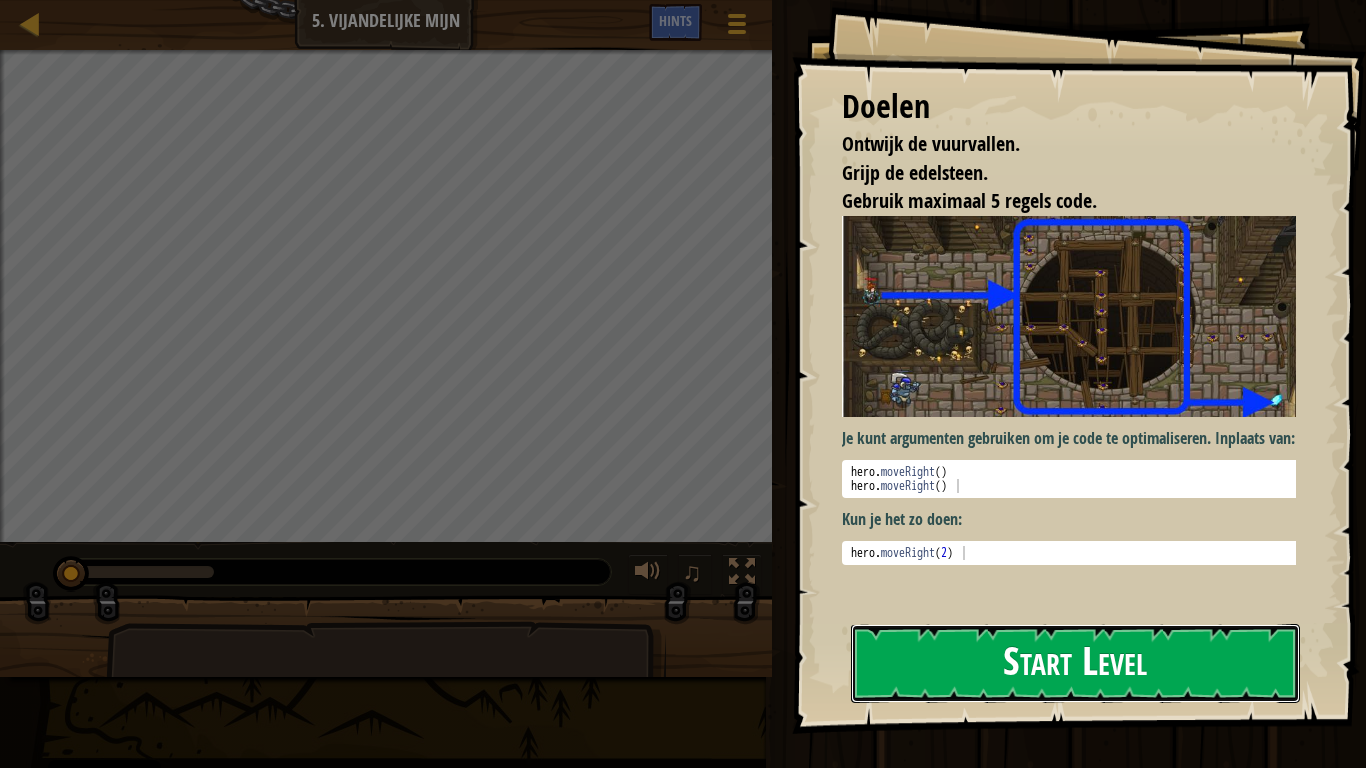 click on "Start Level" at bounding box center [1075, 663] 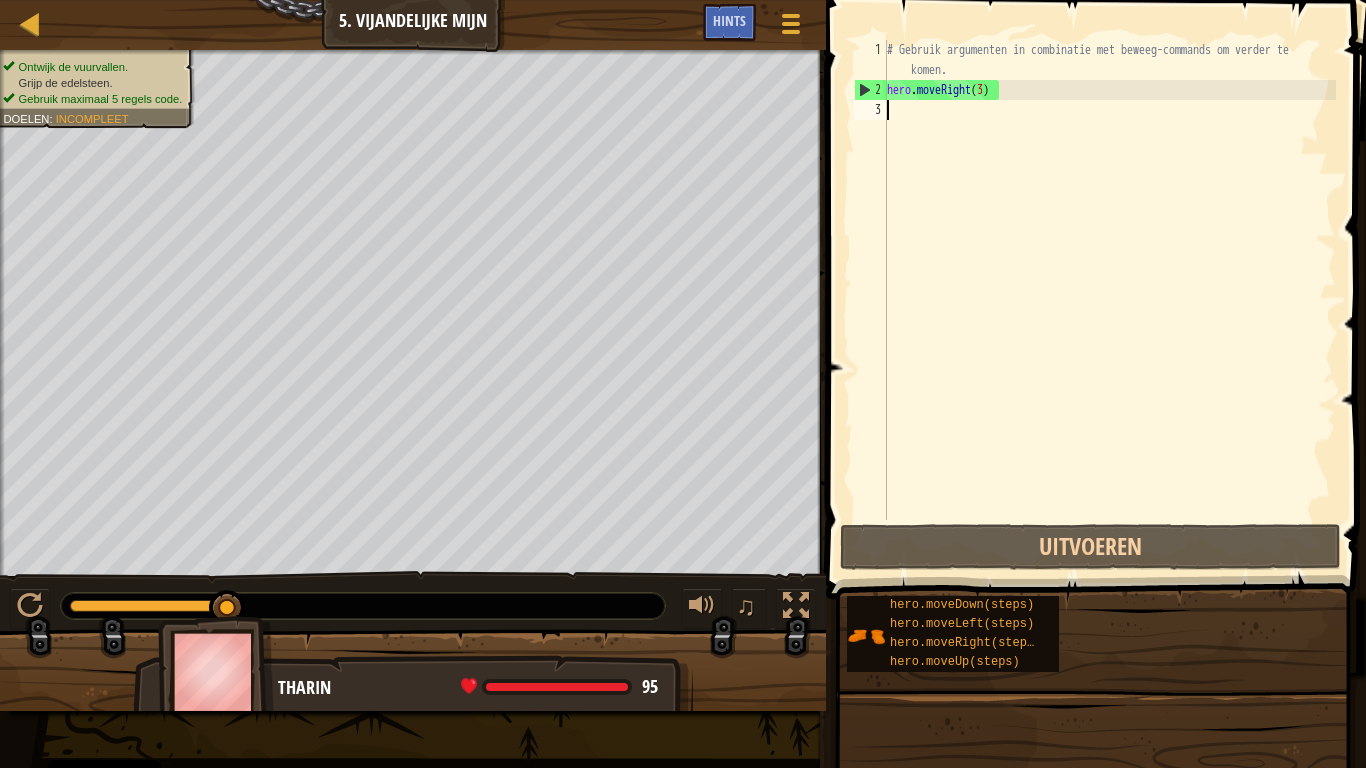 type on "h" 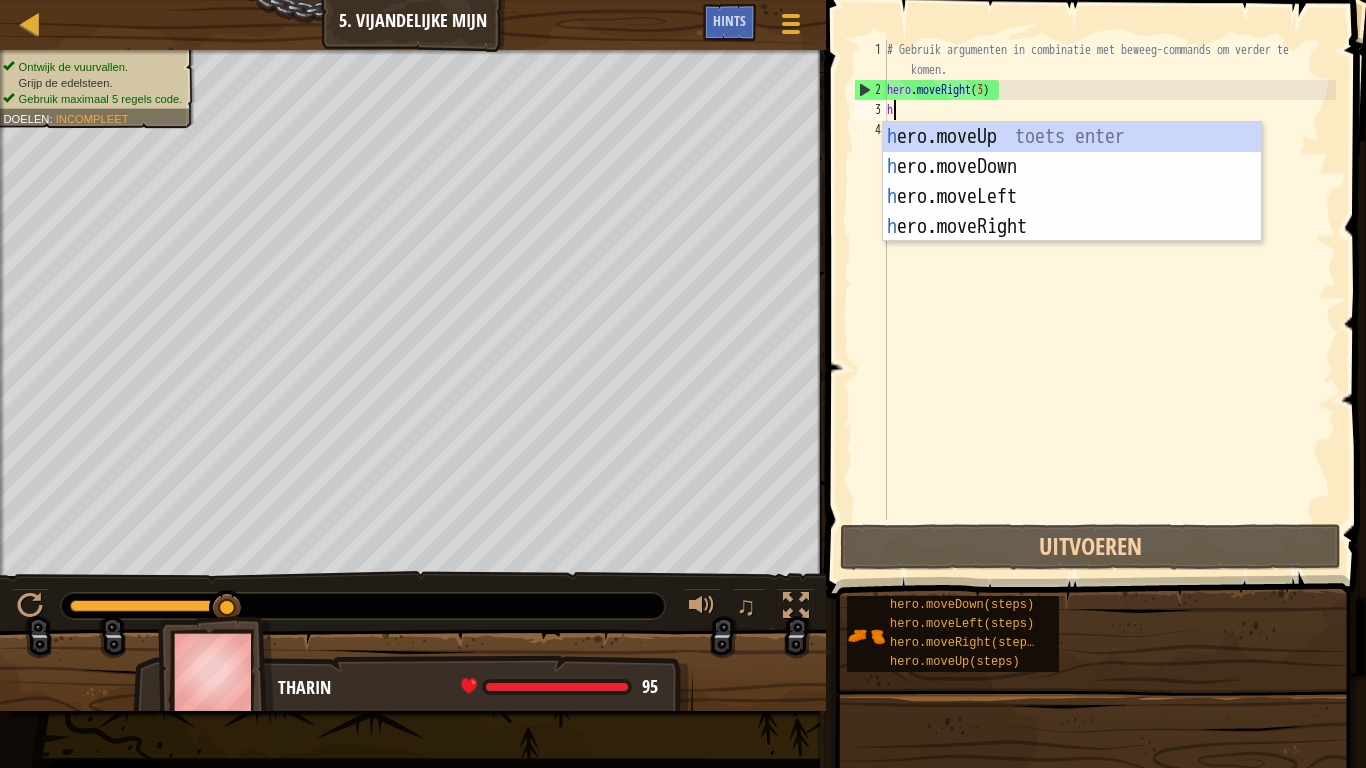 scroll, scrollTop: 9, scrollLeft: 0, axis: vertical 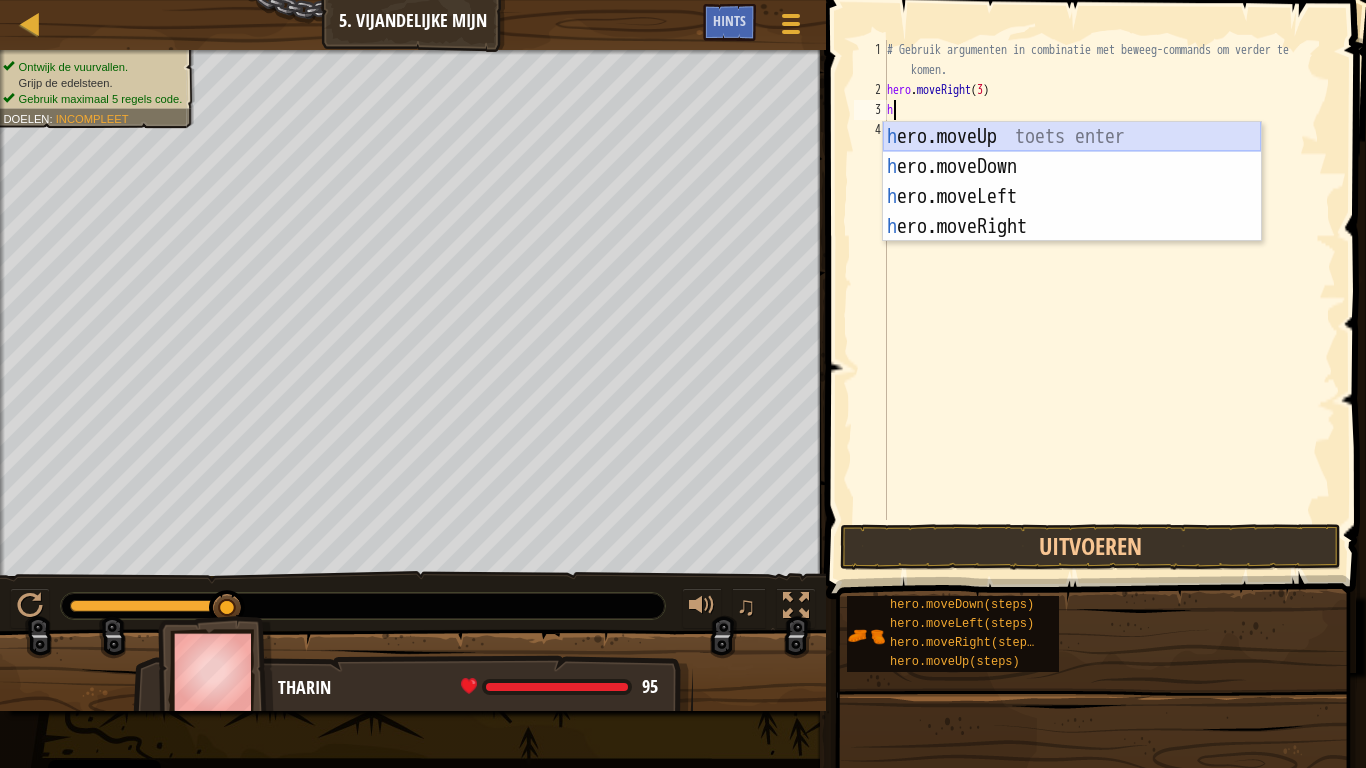click on "h ero.moveUp toets enter h ero.moveDown toets enter h ero.moveLeft toets enter h ero.moveRight toets enter" at bounding box center [1072, 212] 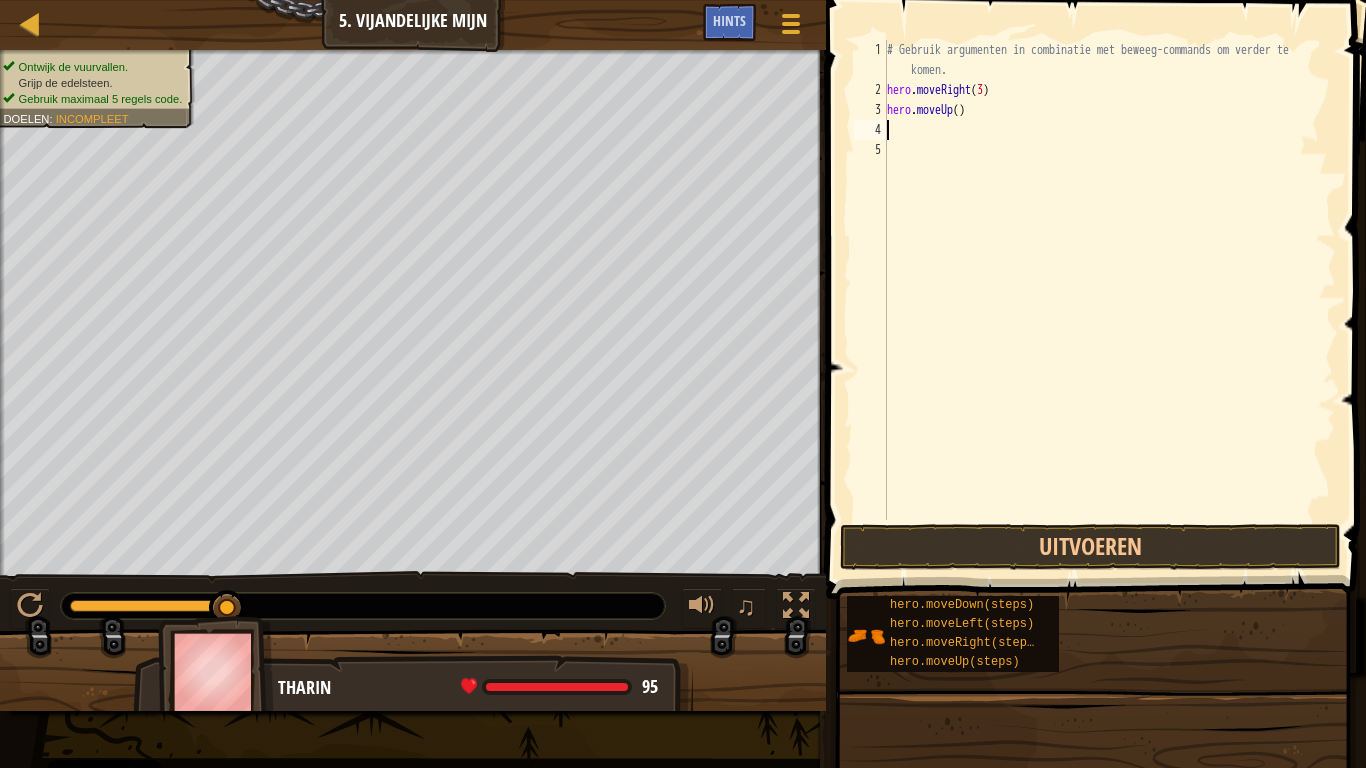 type on "h" 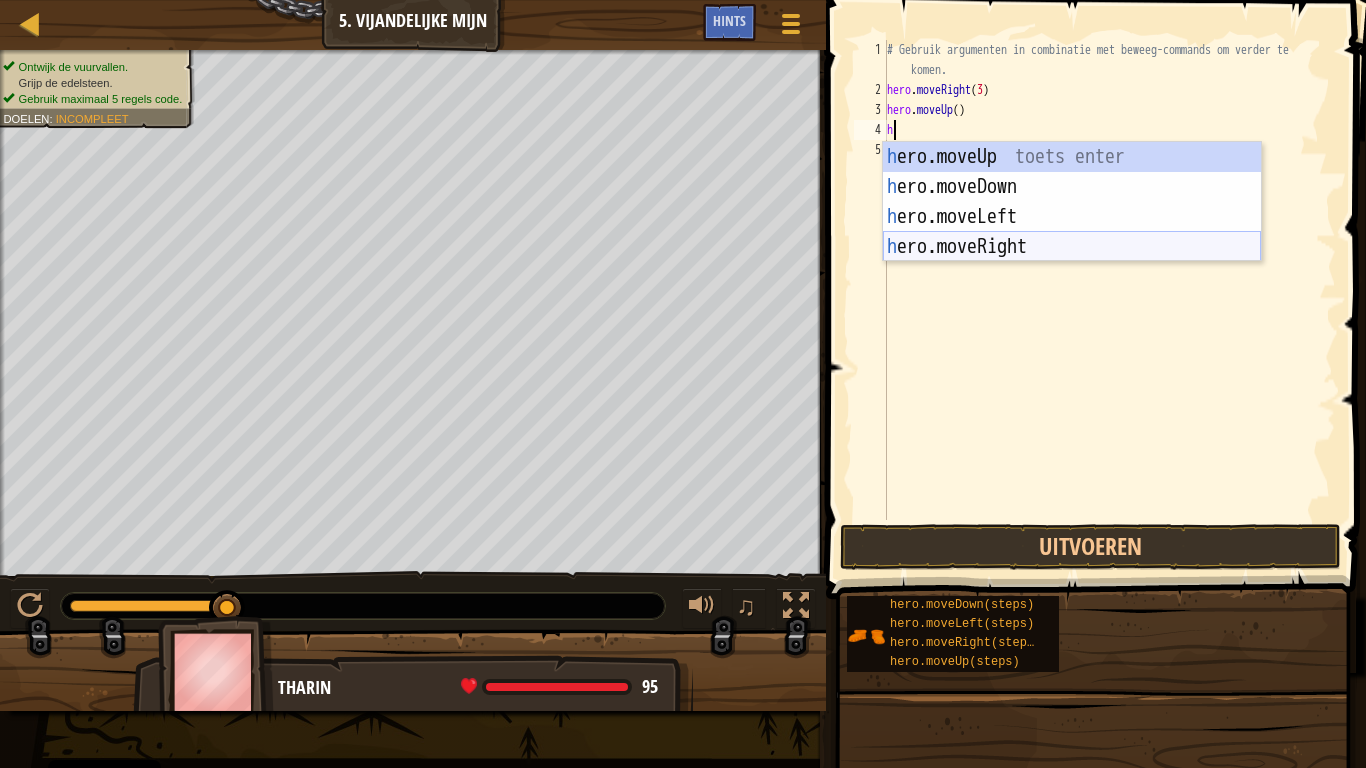 click on "h ero.moveUp toets enter h ero.moveDown toets enter h ero.moveLeft toets enter h ero.moveRight toets enter" at bounding box center (1072, 232) 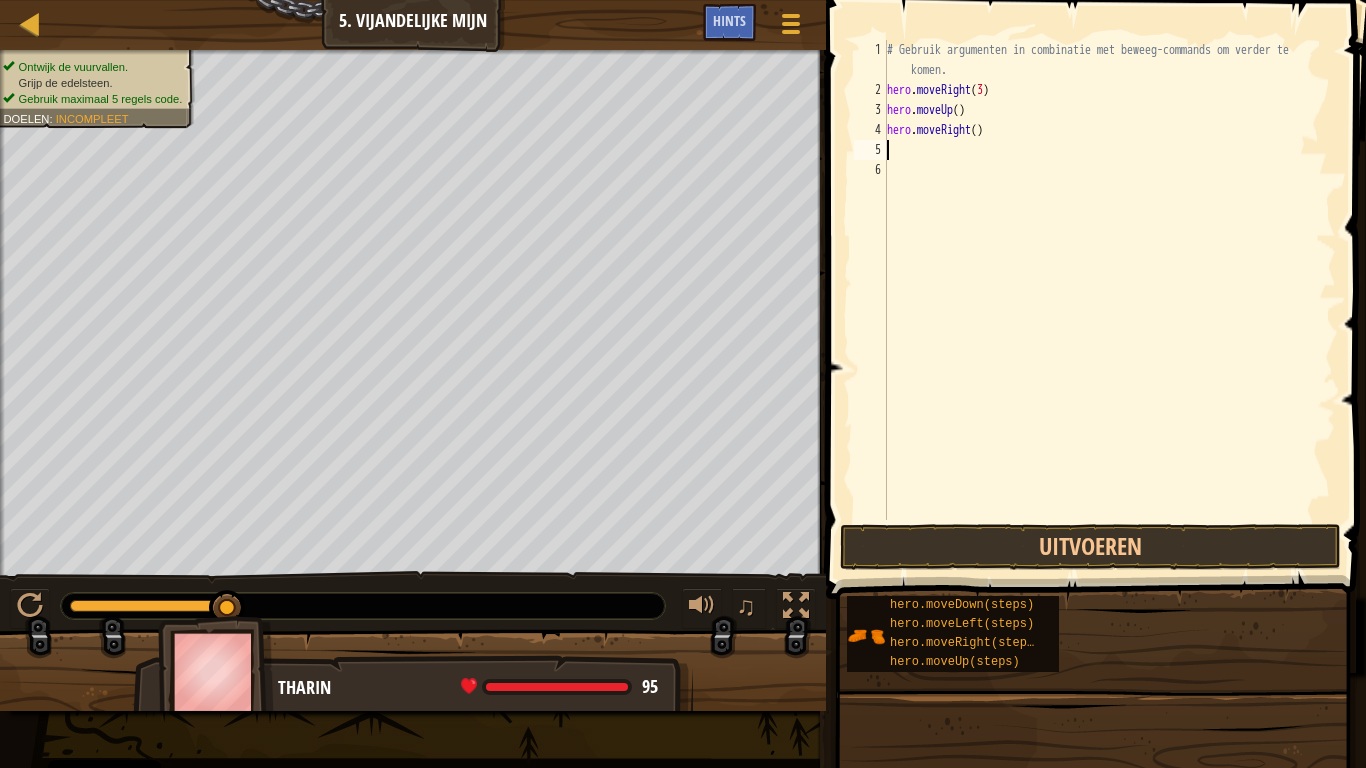 type on "h" 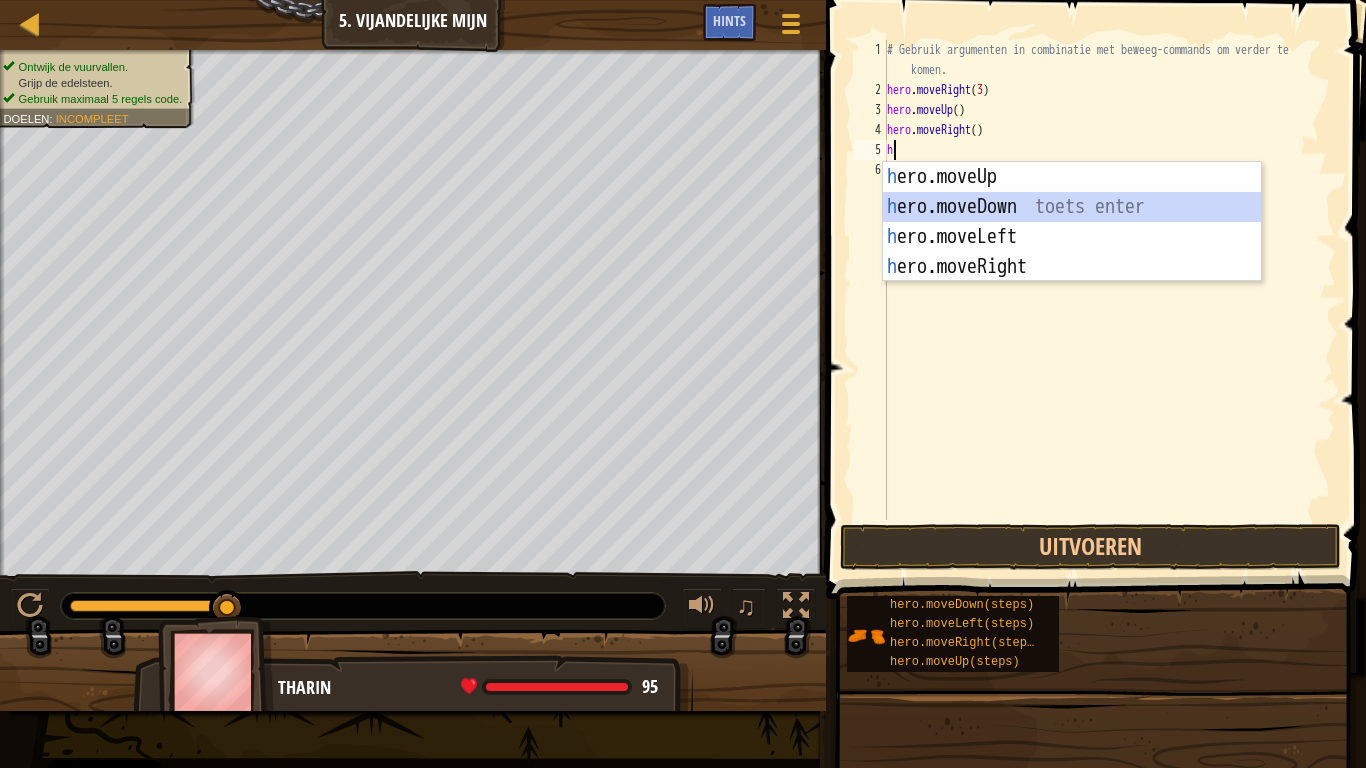 click on "h ero.moveUp toets enter h ero.moveDown toets enter h ero.moveLeft toets enter h ero.moveRight toets enter" at bounding box center [1072, 252] 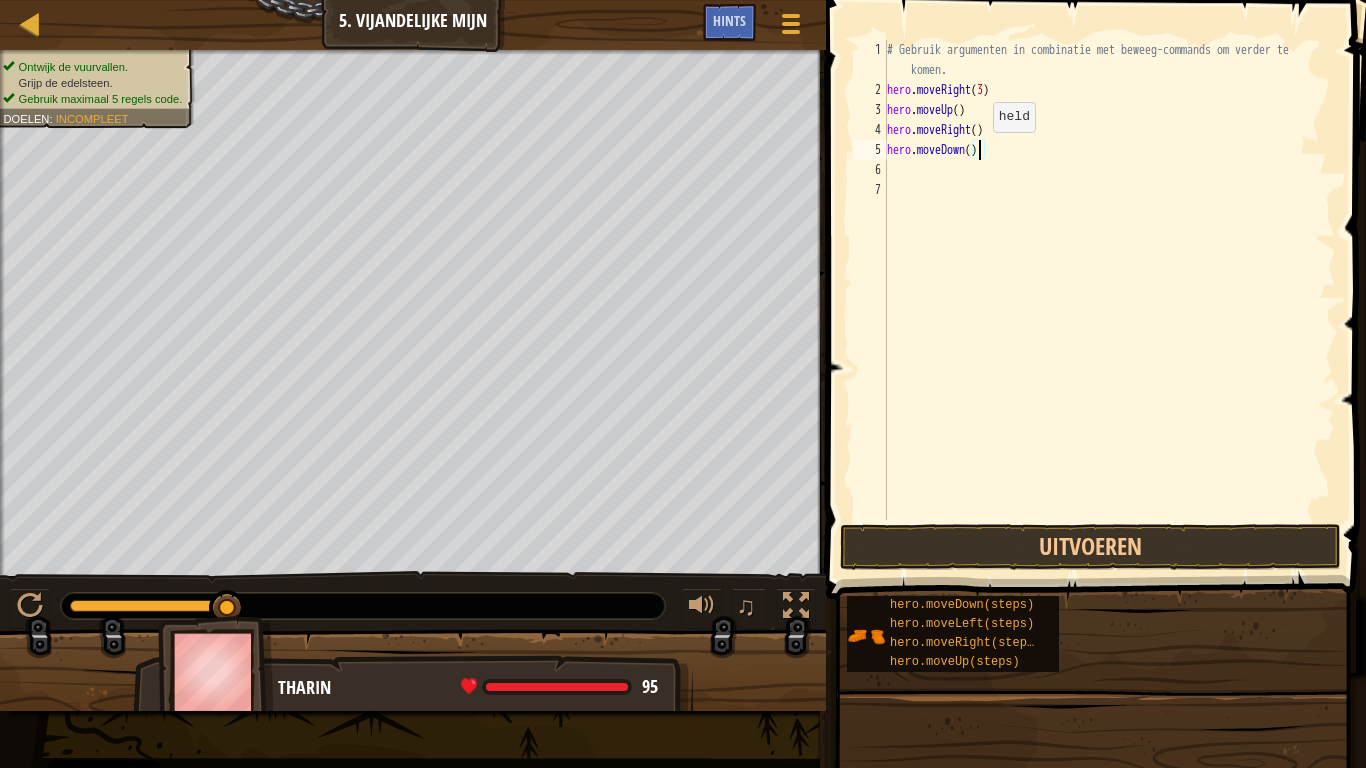 click on "# Gebruik argumenten in combinatie met beweeg-commands om verder te       komen. hero . moveRight ( 3 ) hero . moveUp ( ) hero . moveRight ( ) hero . moveDown ( )" at bounding box center [1109, 310] 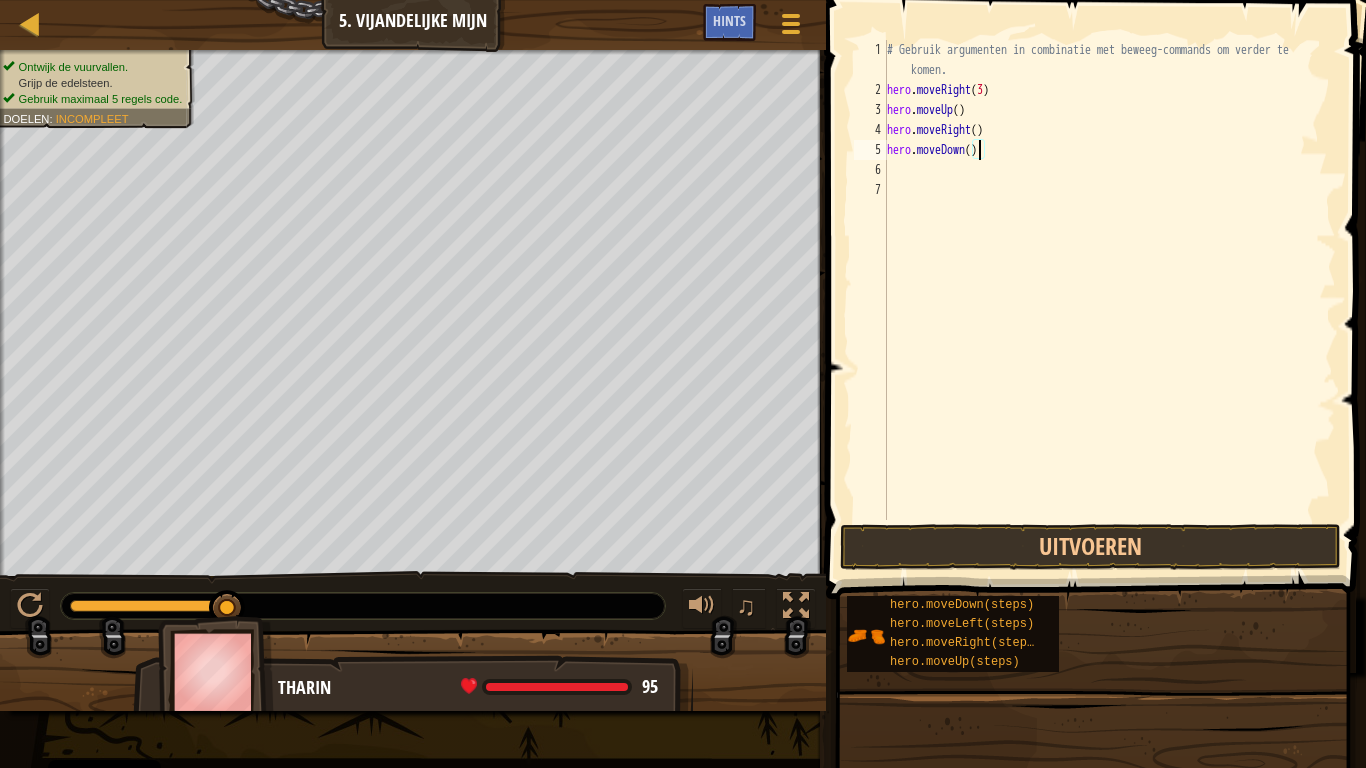type on "hero.moveDown(3)" 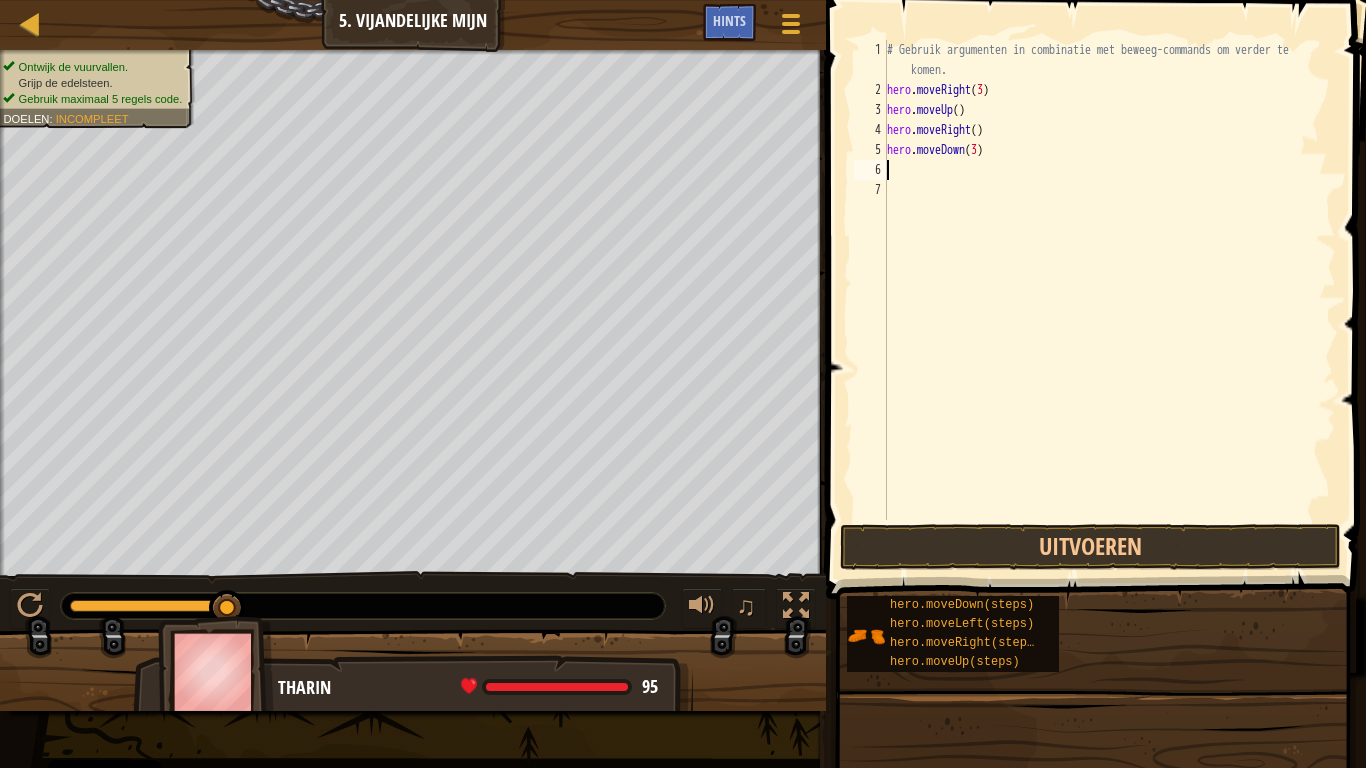 click on "# Gebruik argumenten in combinatie met beweeg-commands om verder te       komen. hero . moveRight ( 3 ) hero . moveUp ( ) hero . moveRight ( ) hero . moveDown ( 3 )" at bounding box center (1109, 310) 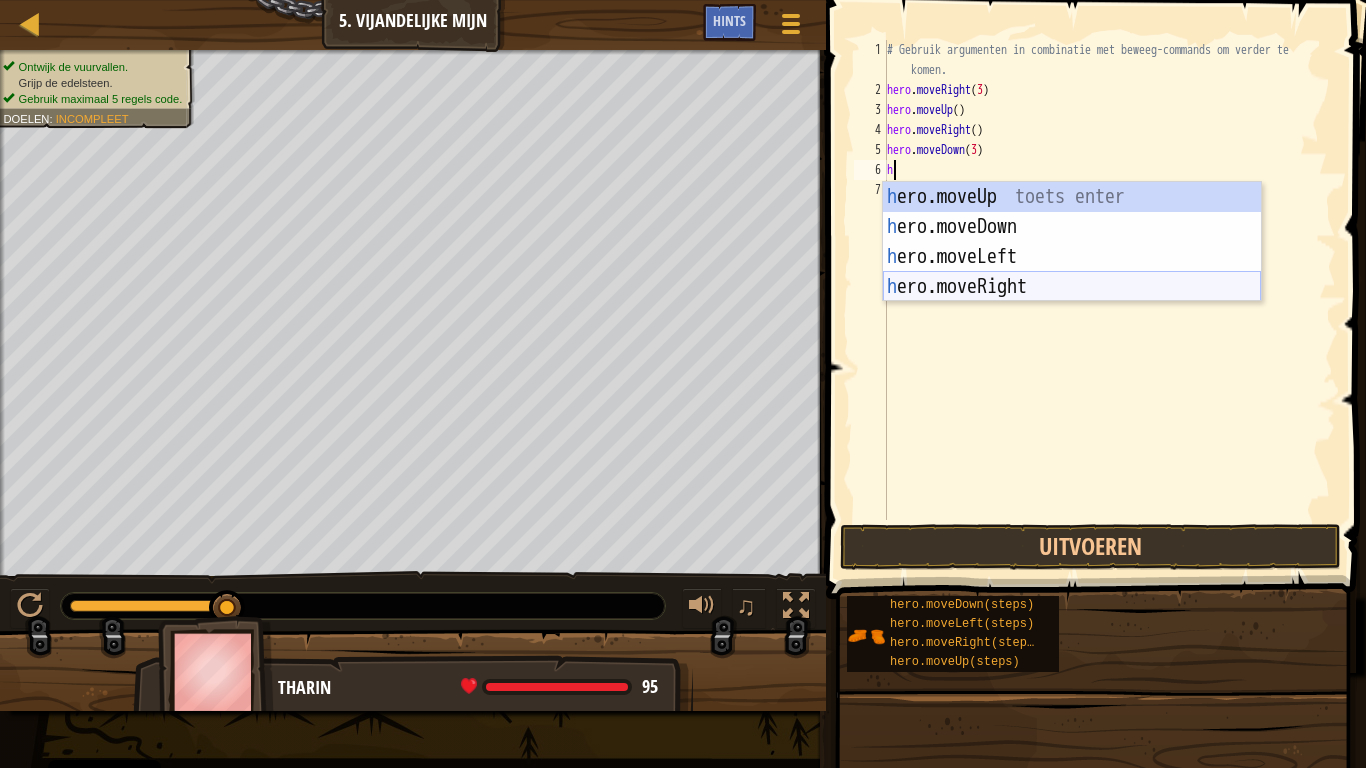 click on "h ero.moveUp toets enter h ero.moveDown toets enter h ero.moveLeft toets enter h ero.moveRight toets enter" at bounding box center [1072, 272] 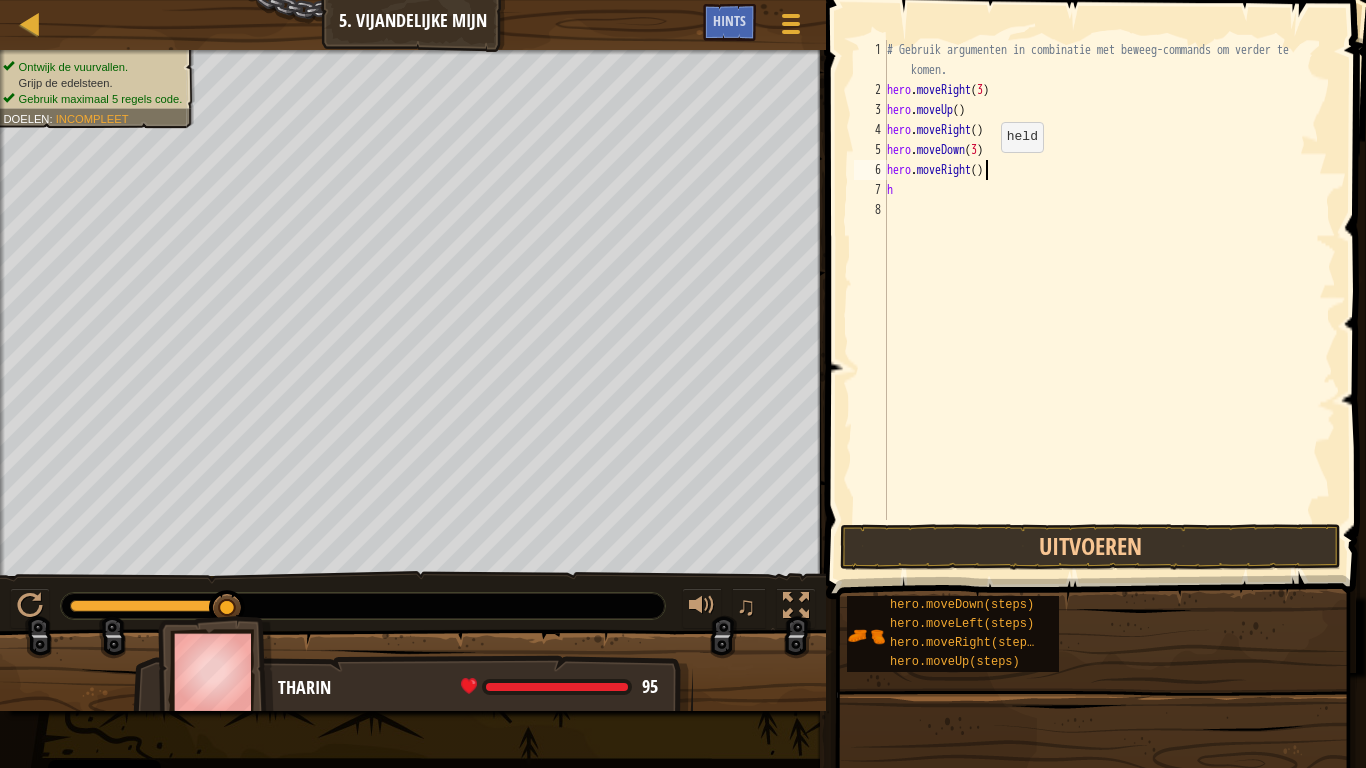 click on "# Gebruik argumenten in combinatie met beweeg-commands om verder te       komen. hero . moveRight ( 3 ) hero . moveUp ( ) hero . moveRight ( ) hero . moveDown ( 3 ) hero . moveRight ( ) h" at bounding box center [1109, 310] 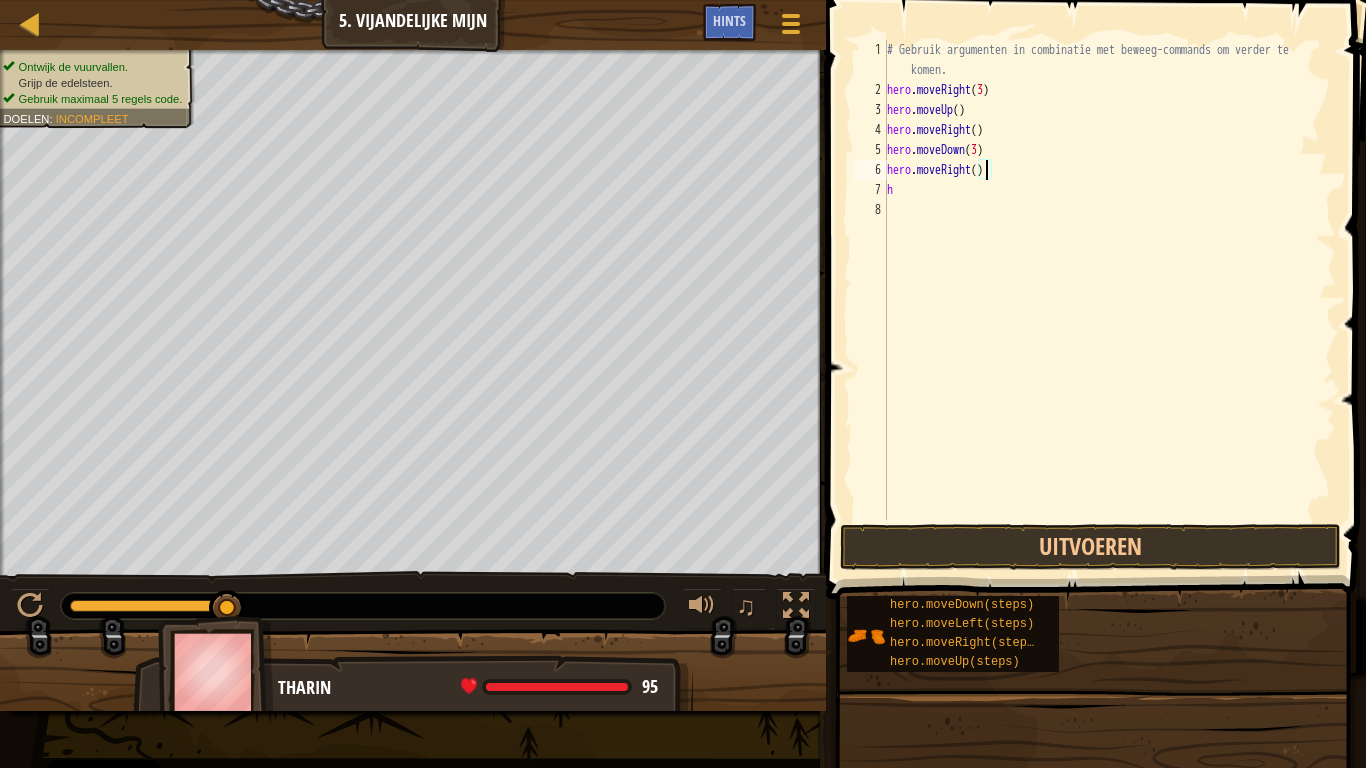 scroll, scrollTop: 9, scrollLeft: 8, axis: both 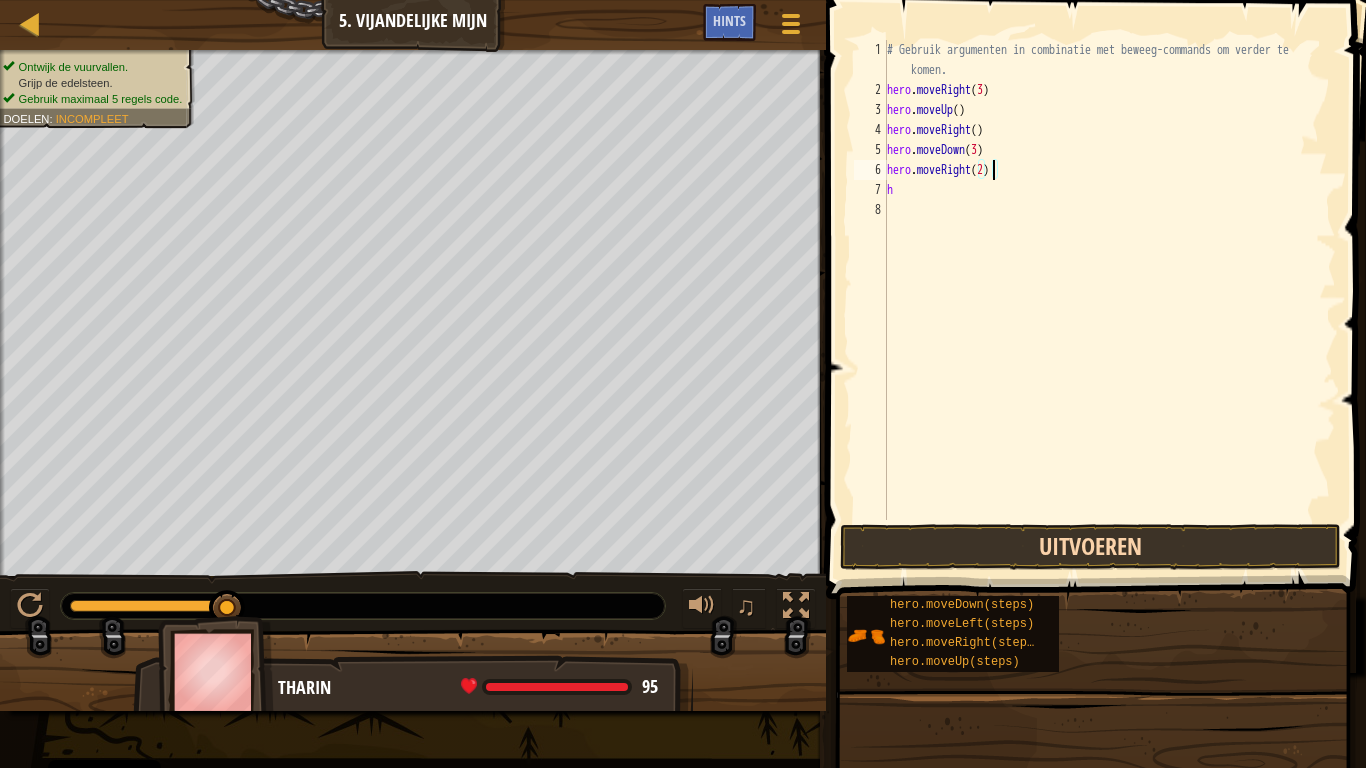 type on "hero.moveRight(2)" 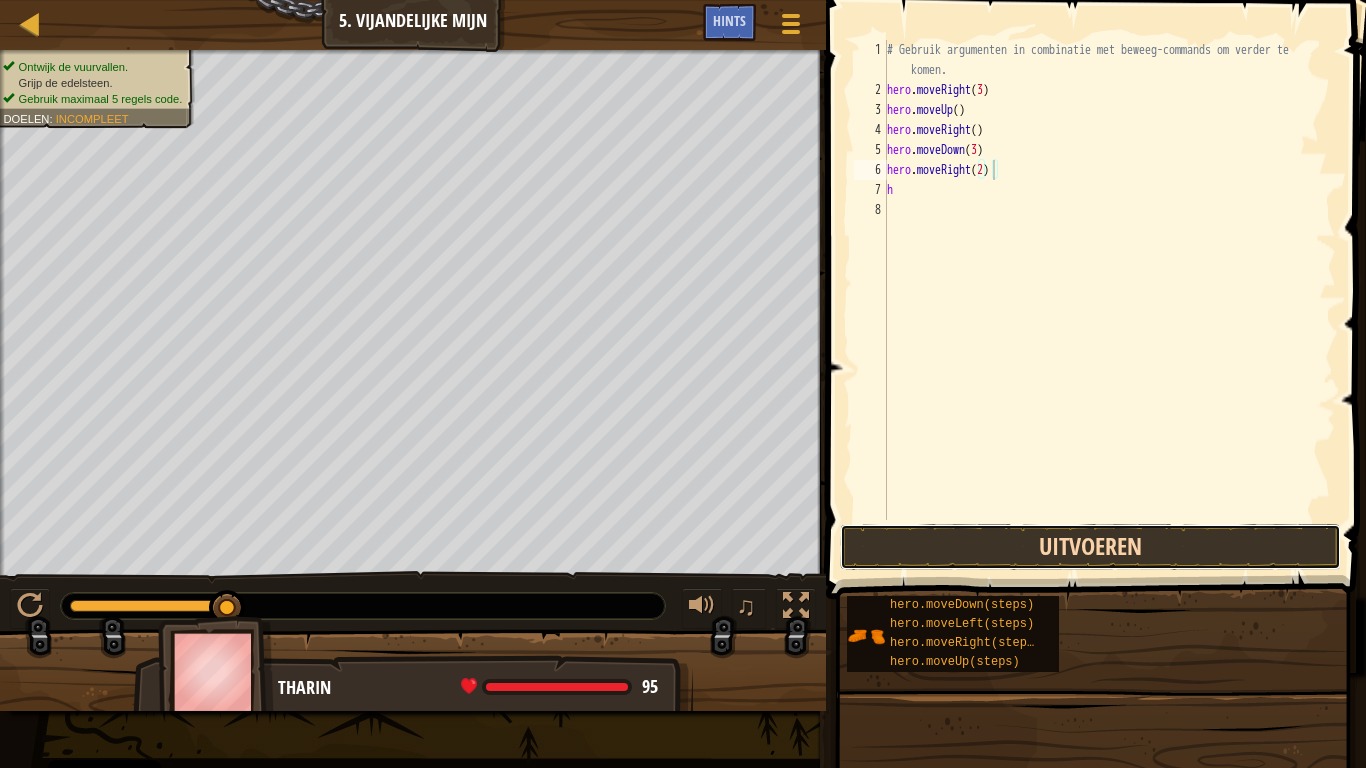 click on "Uitvoeren" at bounding box center [1090, 547] 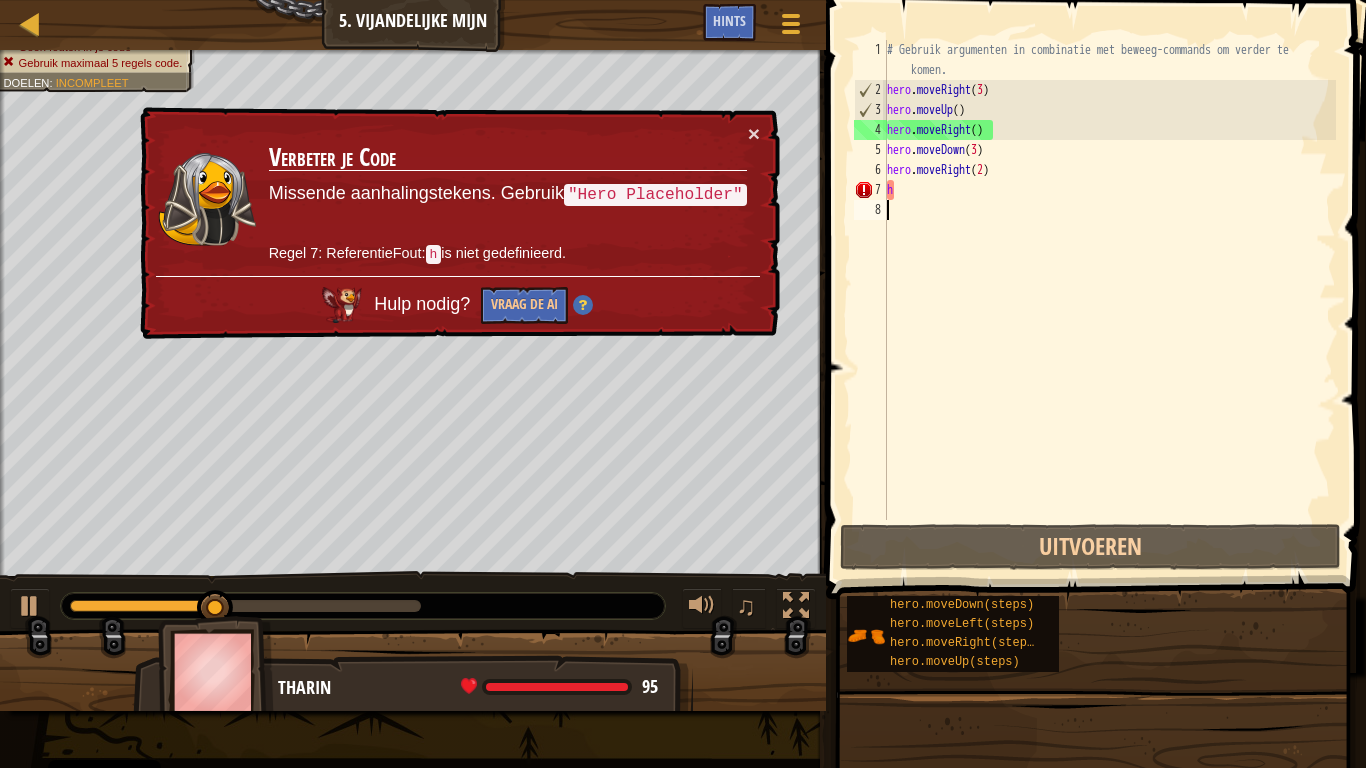 click on "# Gebruik argumenten in combinatie met beweeg-commands om verder te       komen. hero . moveRight ( 3 ) hero . moveUp ( ) hero . moveRight ( ) hero . moveDown ( 3 ) hero . moveRight ( 2 ) h" at bounding box center (1109, 310) 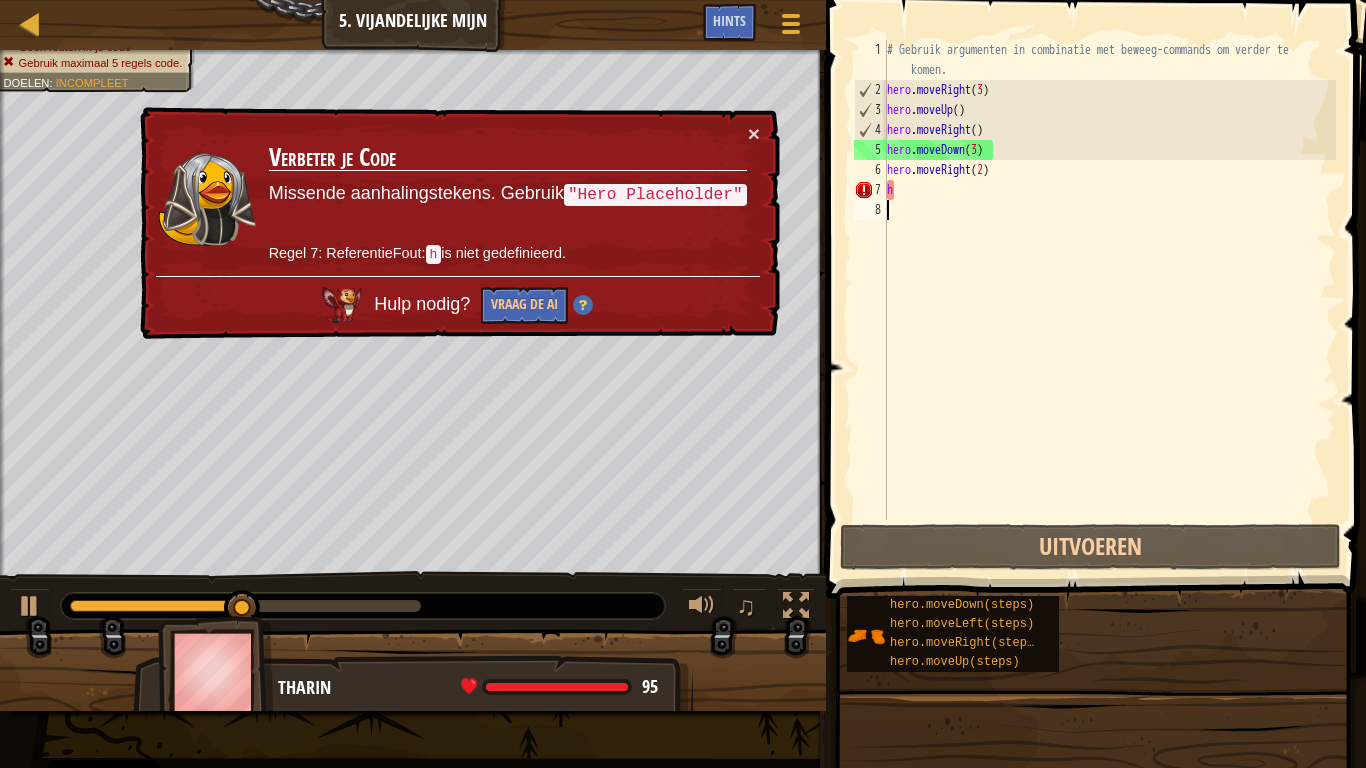 type on "h" 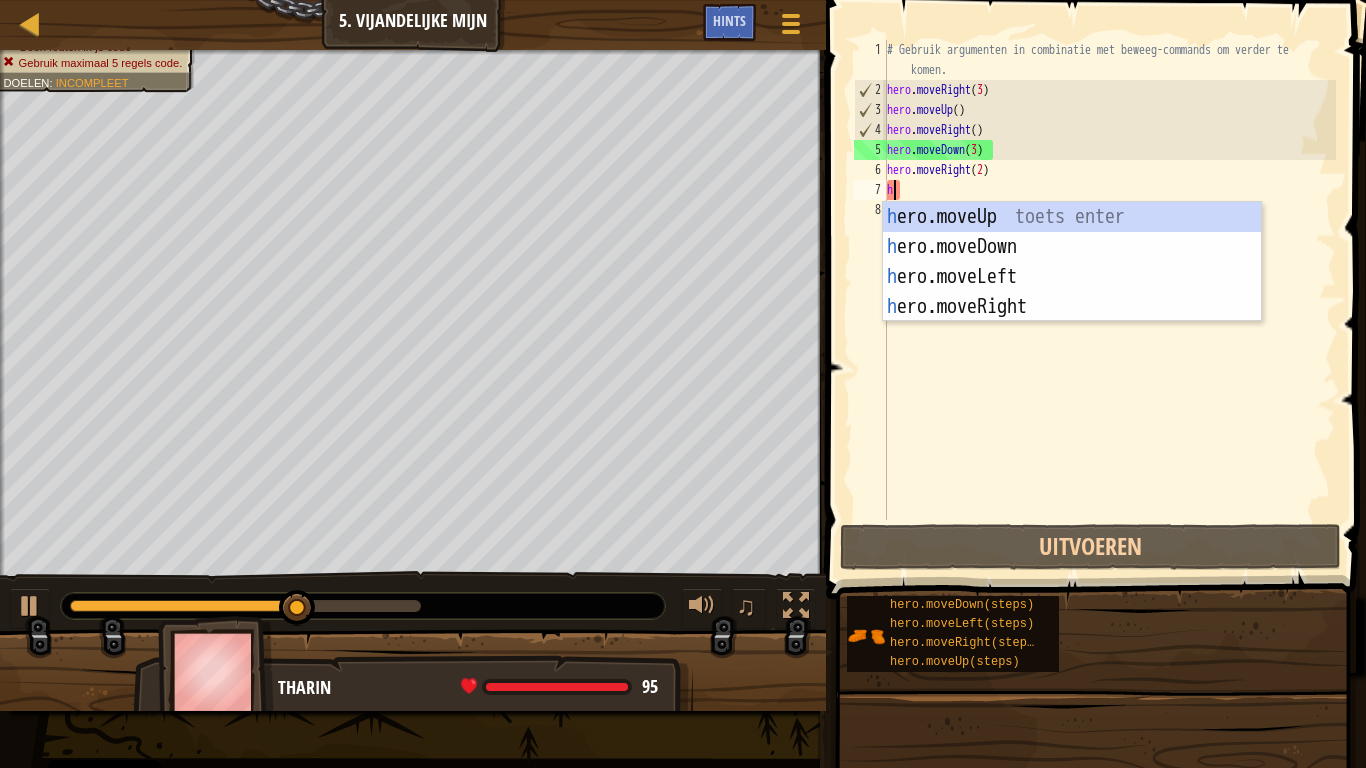 type 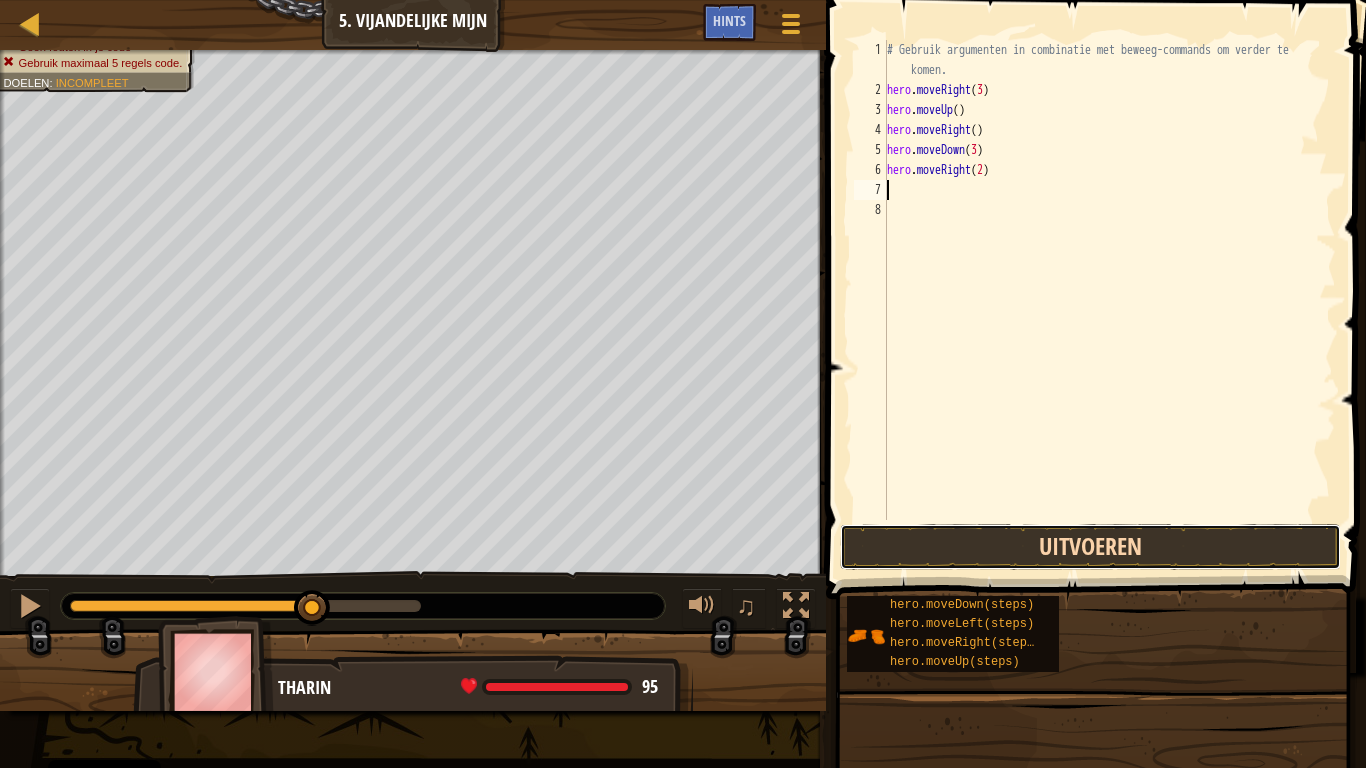 click on "Uitvoeren" at bounding box center (1090, 547) 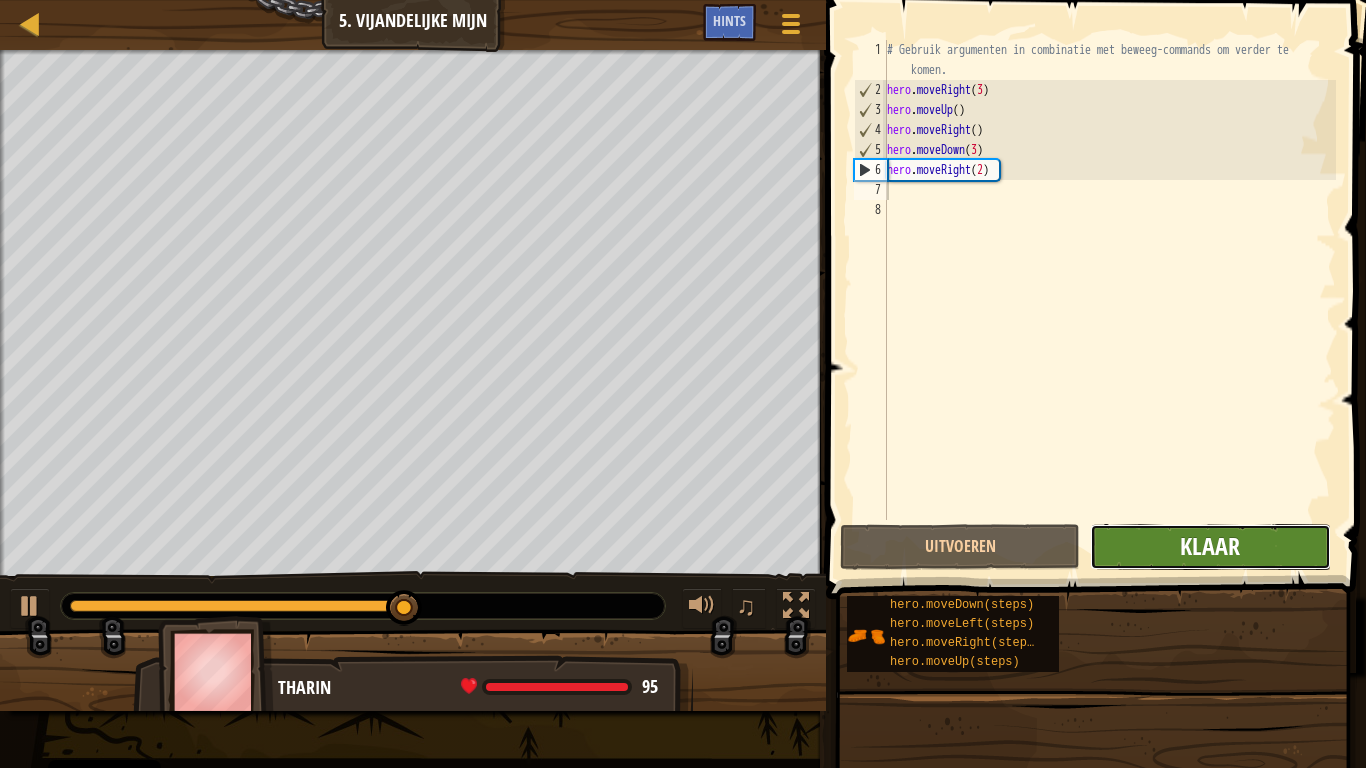 click on "Klaar" at bounding box center [1210, 546] 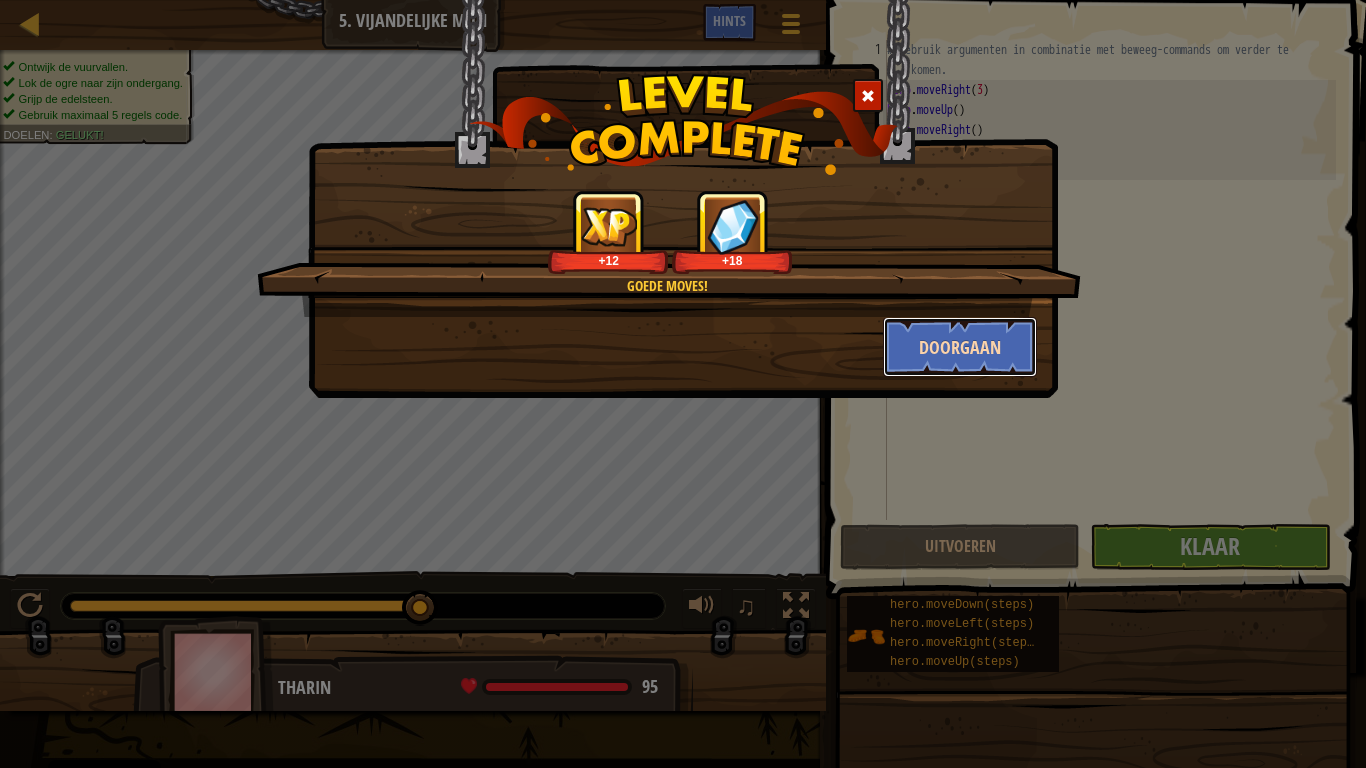 click on "Doorgaan" at bounding box center [960, 347] 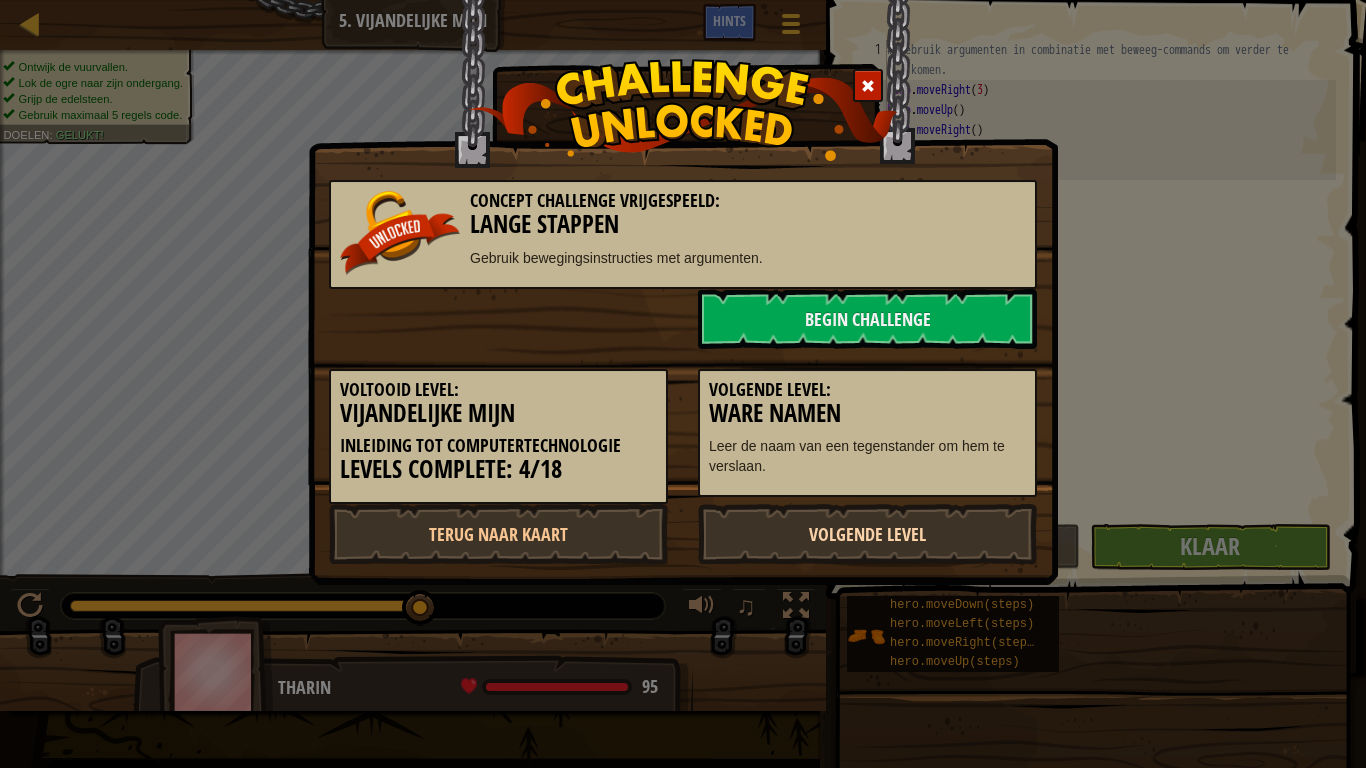 click on "Volgende Level" at bounding box center [867, 534] 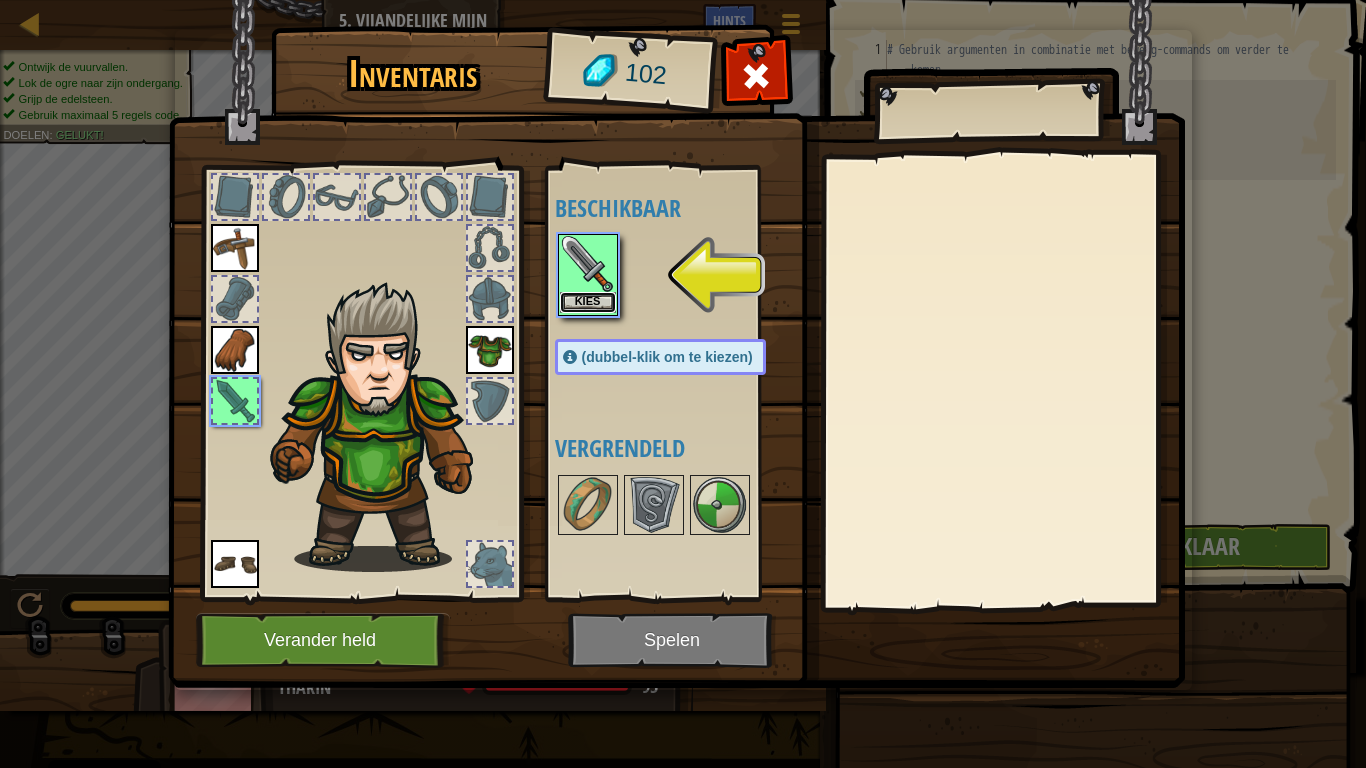 click on "Kies" at bounding box center [588, 302] 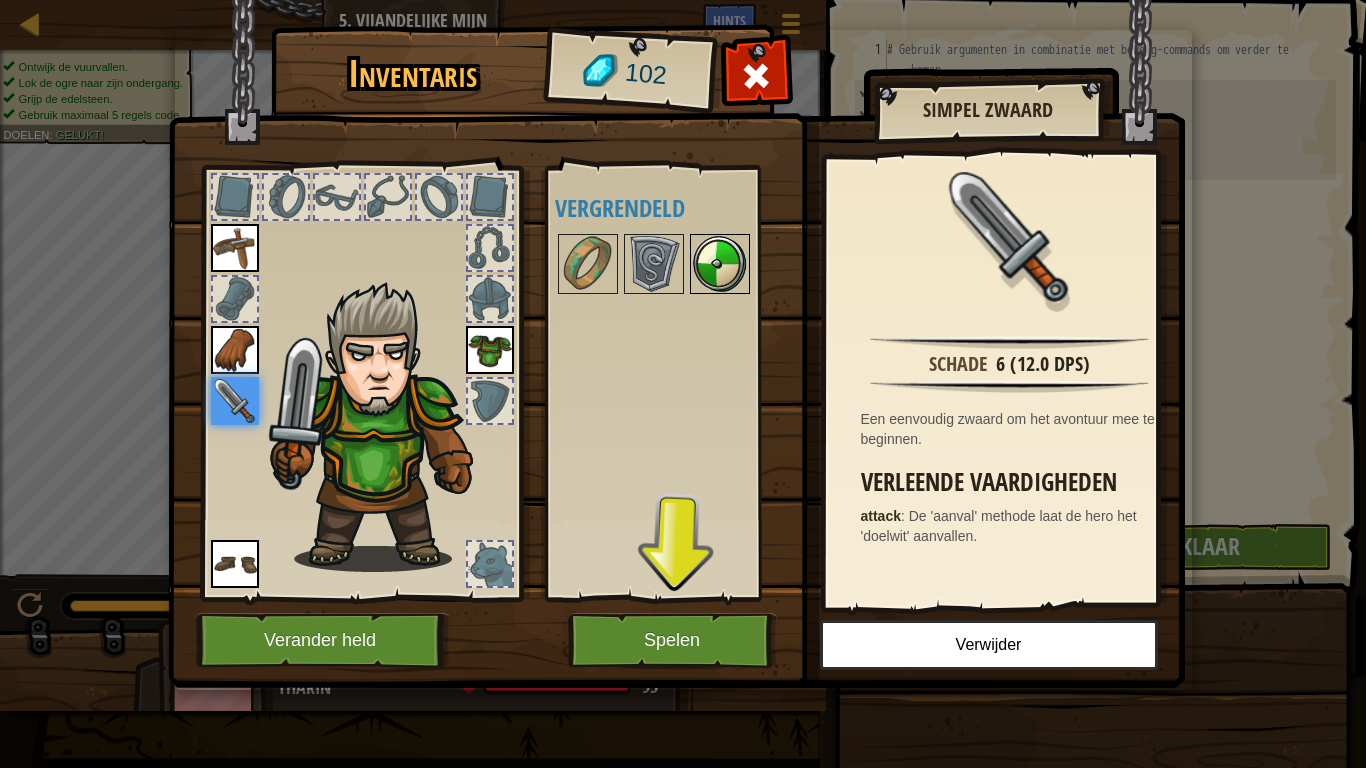 click at bounding box center [720, 264] 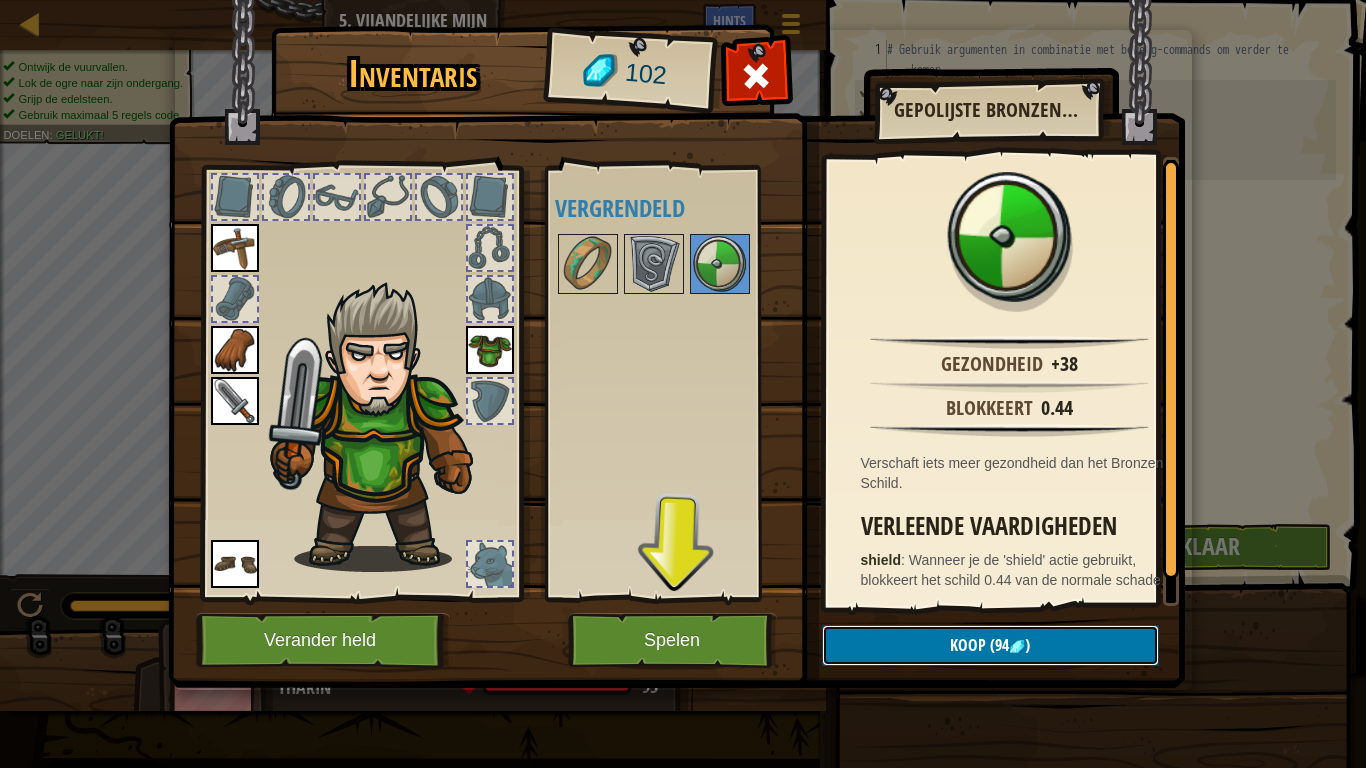 click on "Koop (94 )" at bounding box center (990, 645) 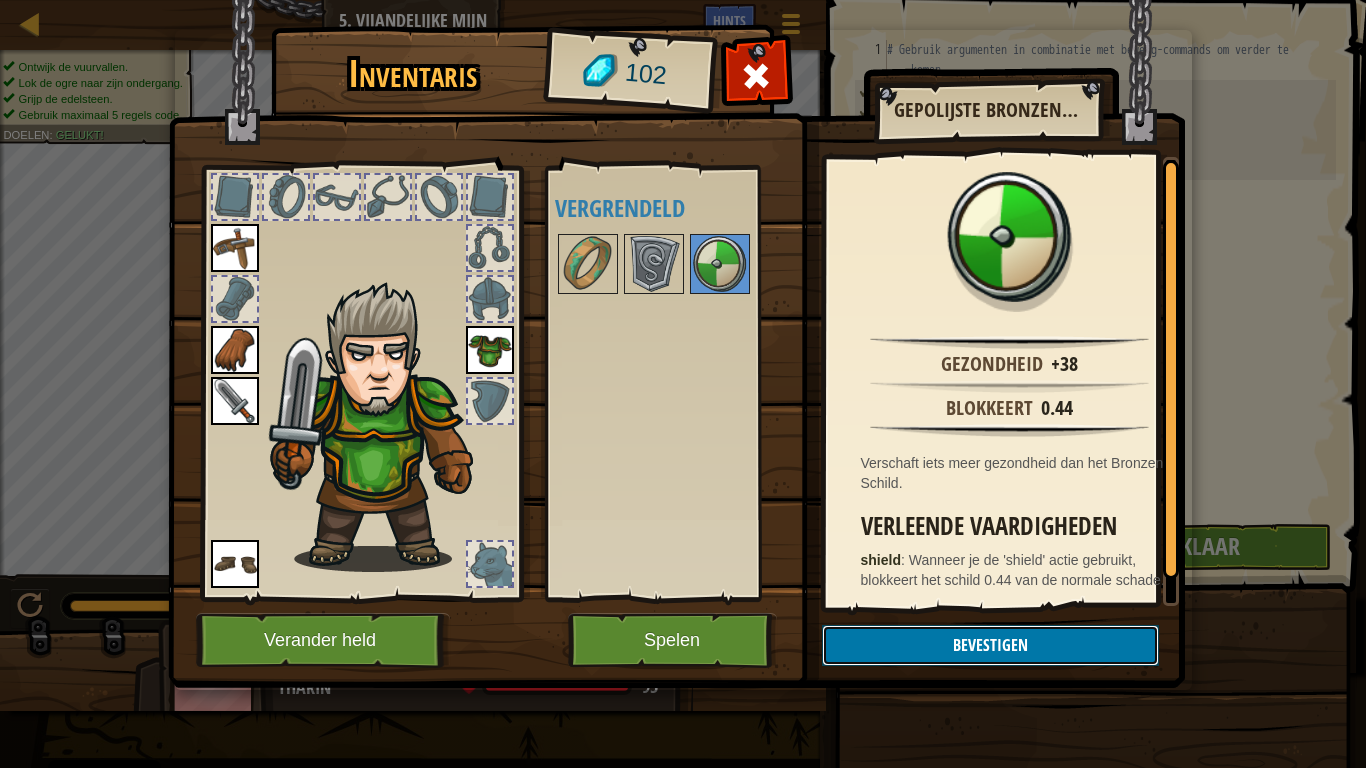 click on "Bevestigen" at bounding box center (990, 645) 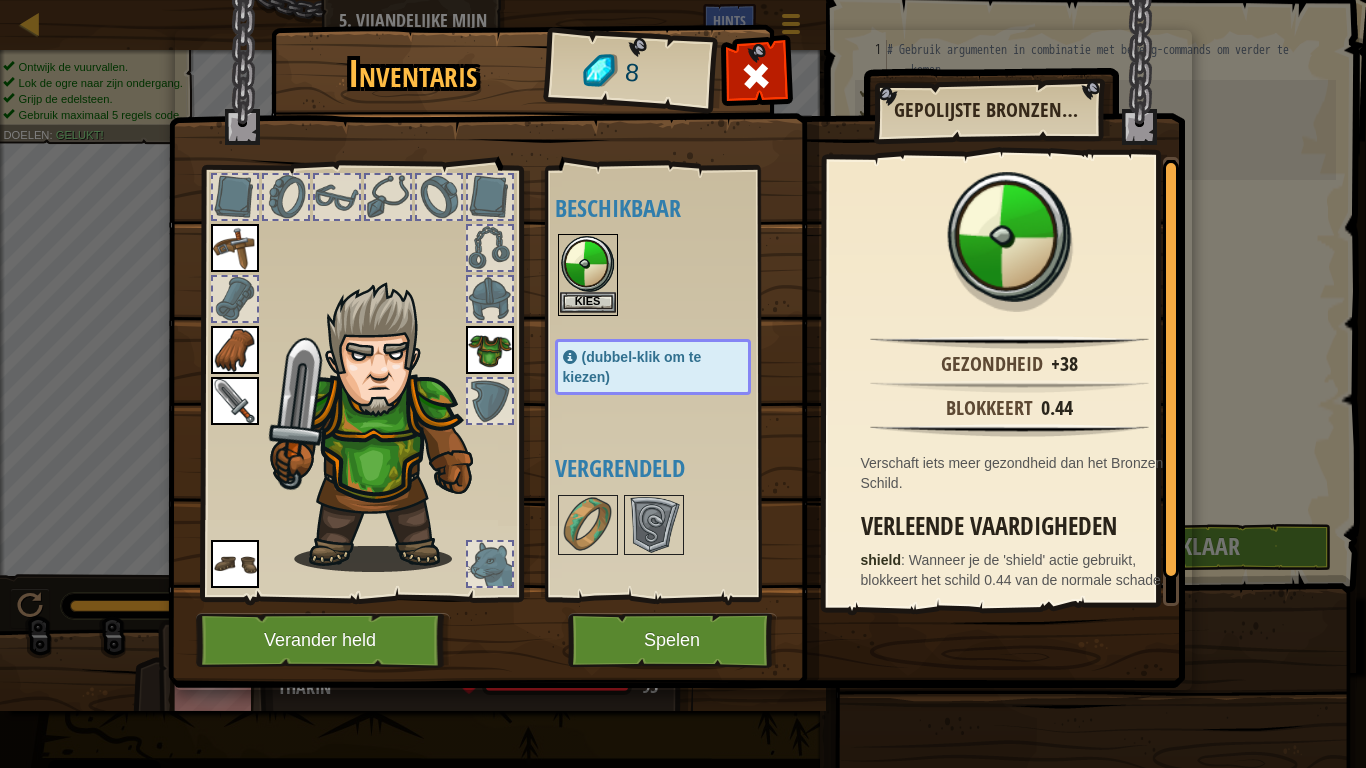 click at bounding box center [588, 264] 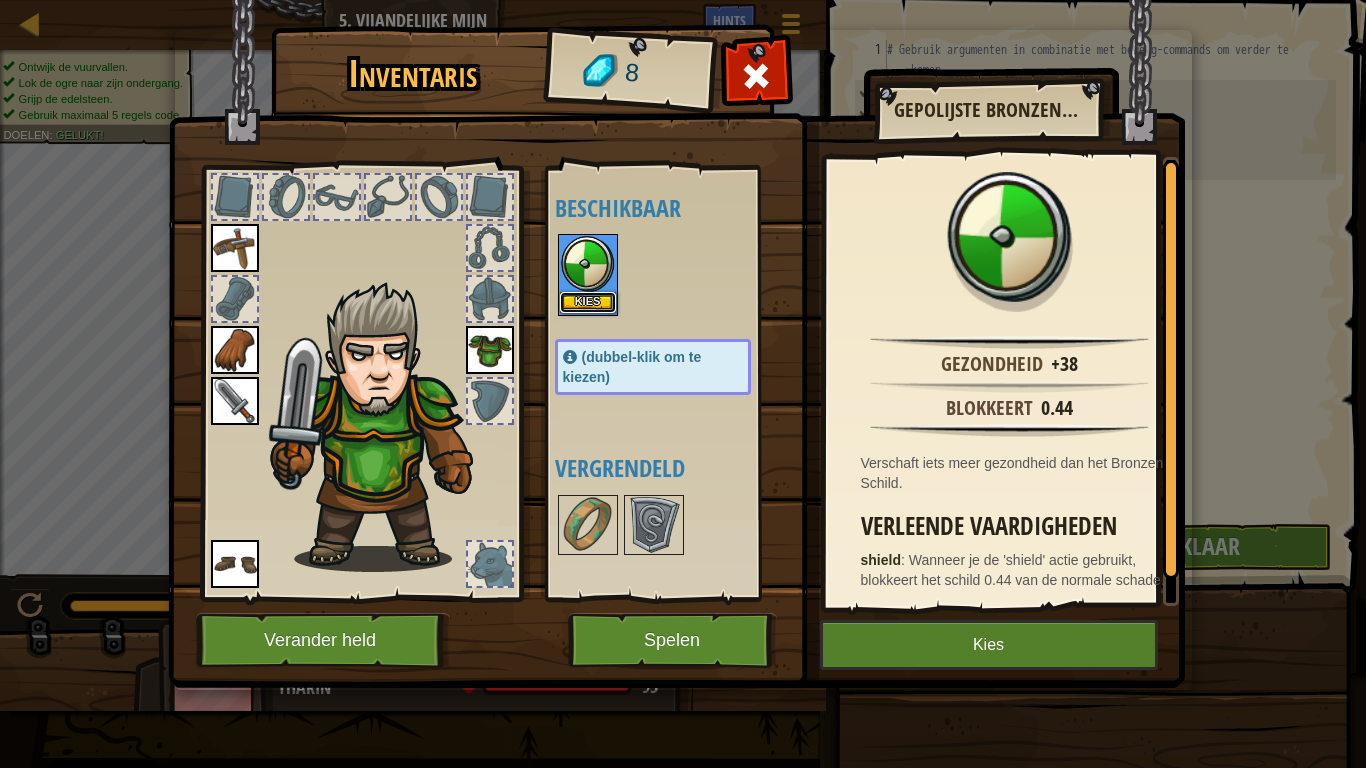 click on "Kies" at bounding box center (588, 302) 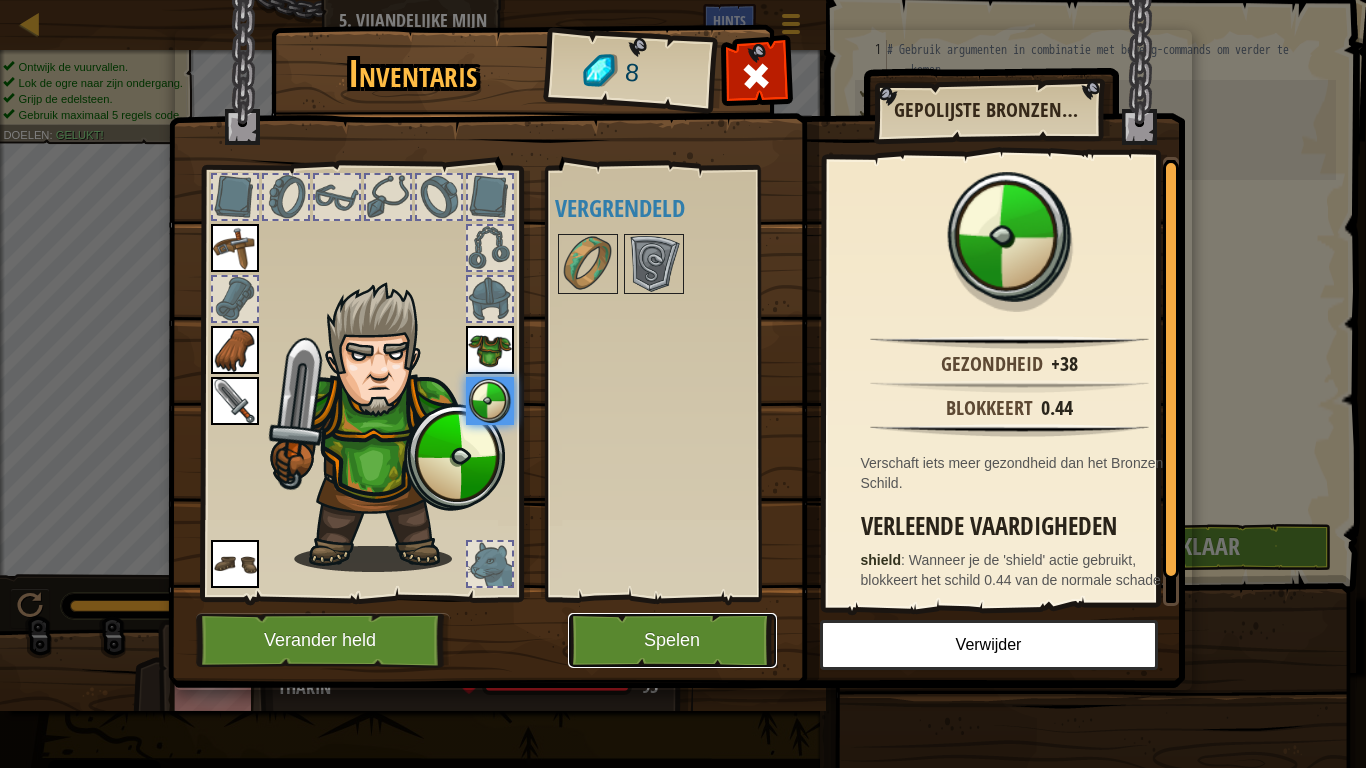 click on "Spelen" at bounding box center [672, 640] 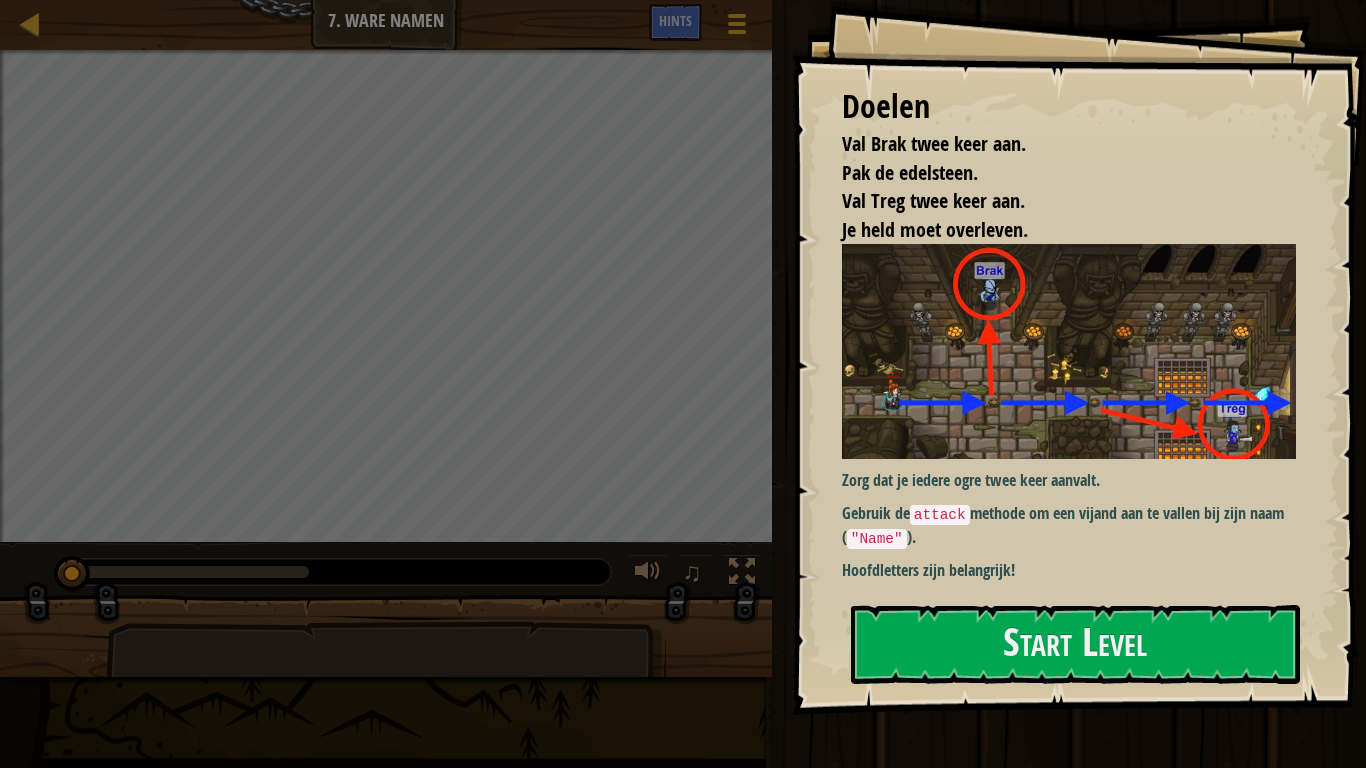 click on "Doelen Val Brak twee keer aan. Pak de edelsteen. Val Treg twee keer aan. Je held moet overleven.
Zorg dat je iedere ogre twee keer aanvalt.
Gebruik de  attack  methode om een vijand aan te vallen bij zijn naam ( "Name" ).
Hoofdletters zijn belangrijk!
Start Level Fout bij het laden van de server Je hebt een abonnement nodig om dit level te spelen. premium account Je moet je bij een cursus aanmelden om dit level te spelen. Terug naar mijn cursussen Vraag een leraar om je een licentie te geven zodat je verder kunt gaan met CodeCombat! Terug naar mijn cursussen Dit level is vergrendeld. Terug naar mijn cursussen" at bounding box center [1079, 357] 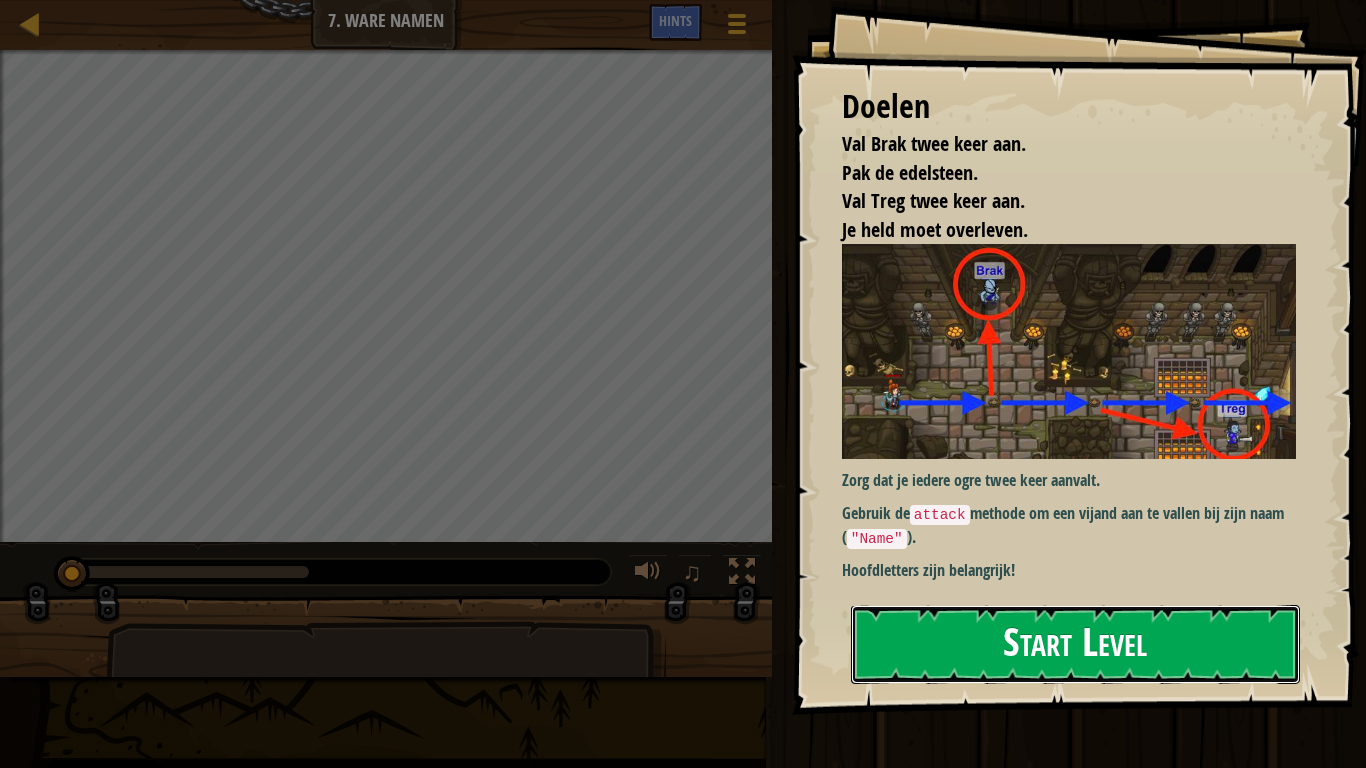 click on "Start Level" at bounding box center [1075, 644] 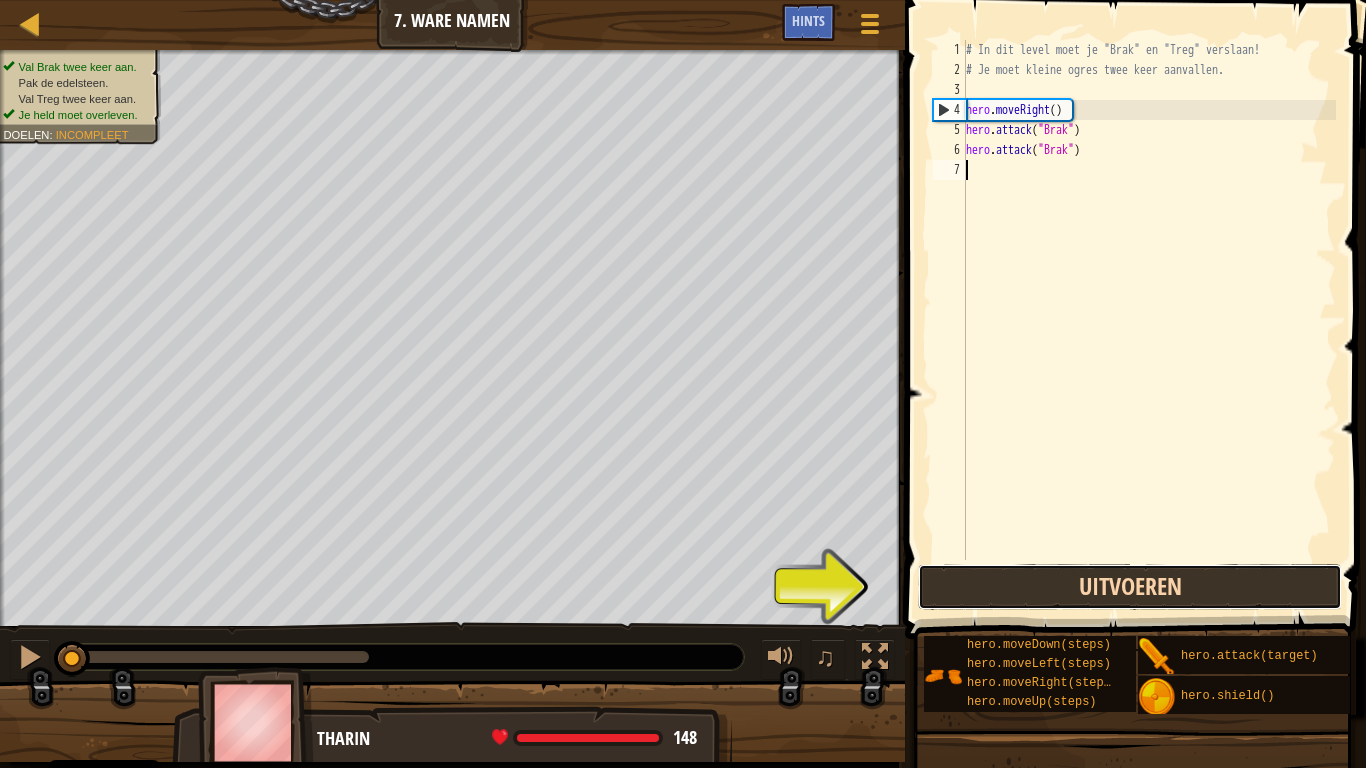 click on "Uitvoeren" at bounding box center (1130, 587) 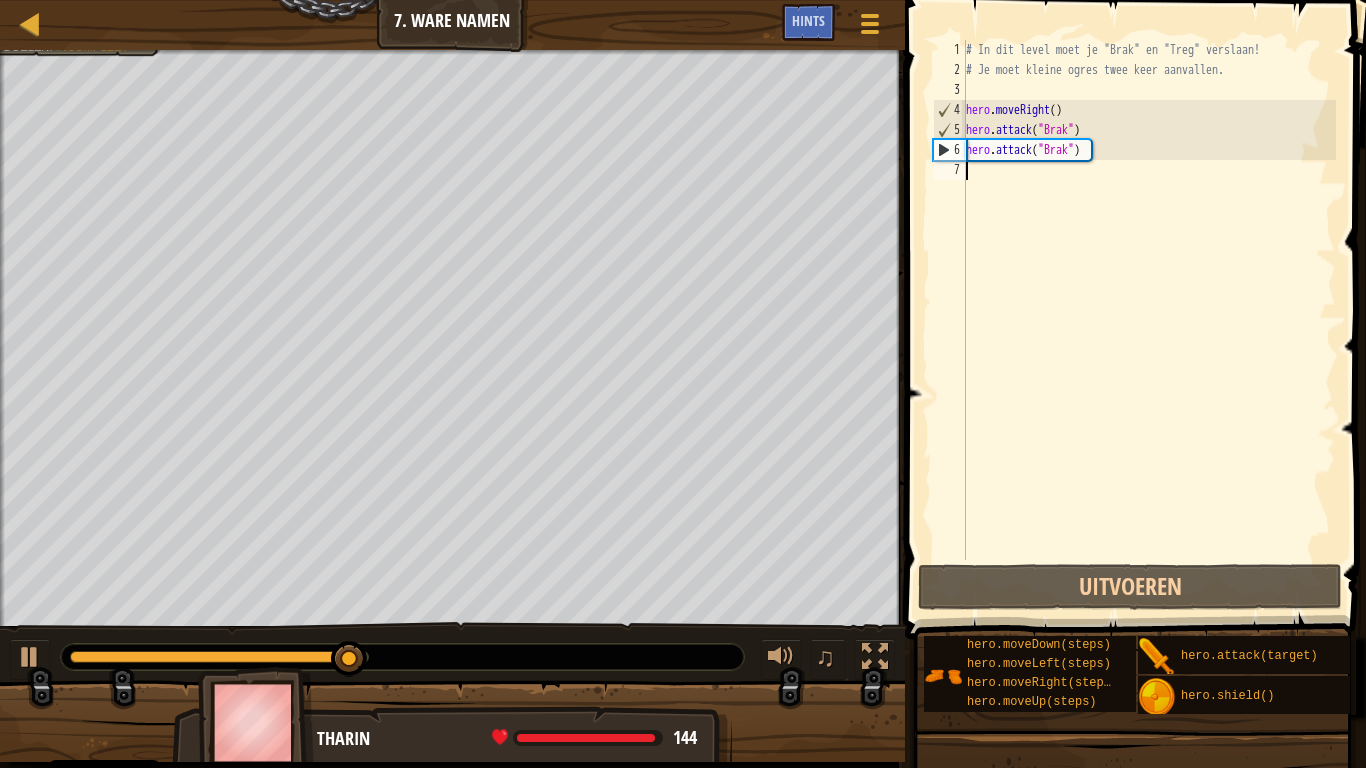 type on "h" 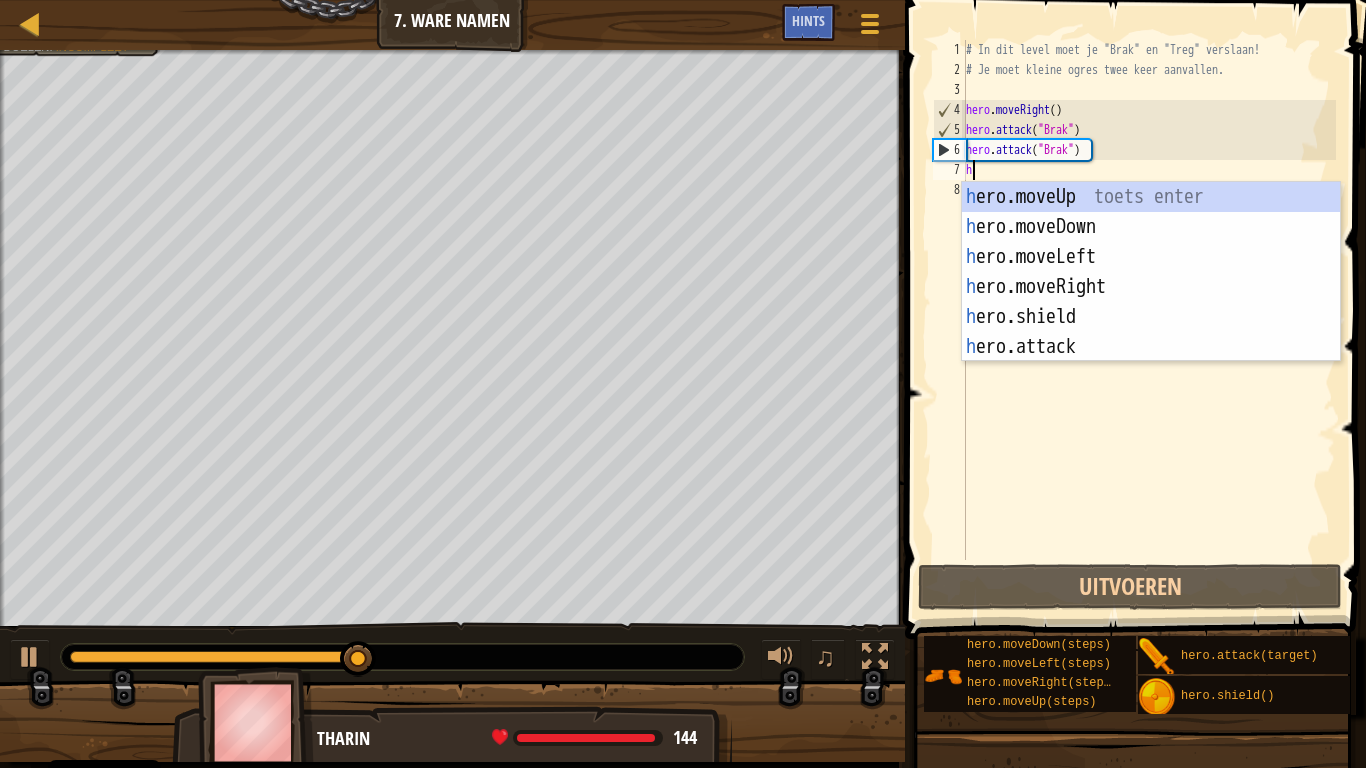 scroll, scrollTop: 9, scrollLeft: 0, axis: vertical 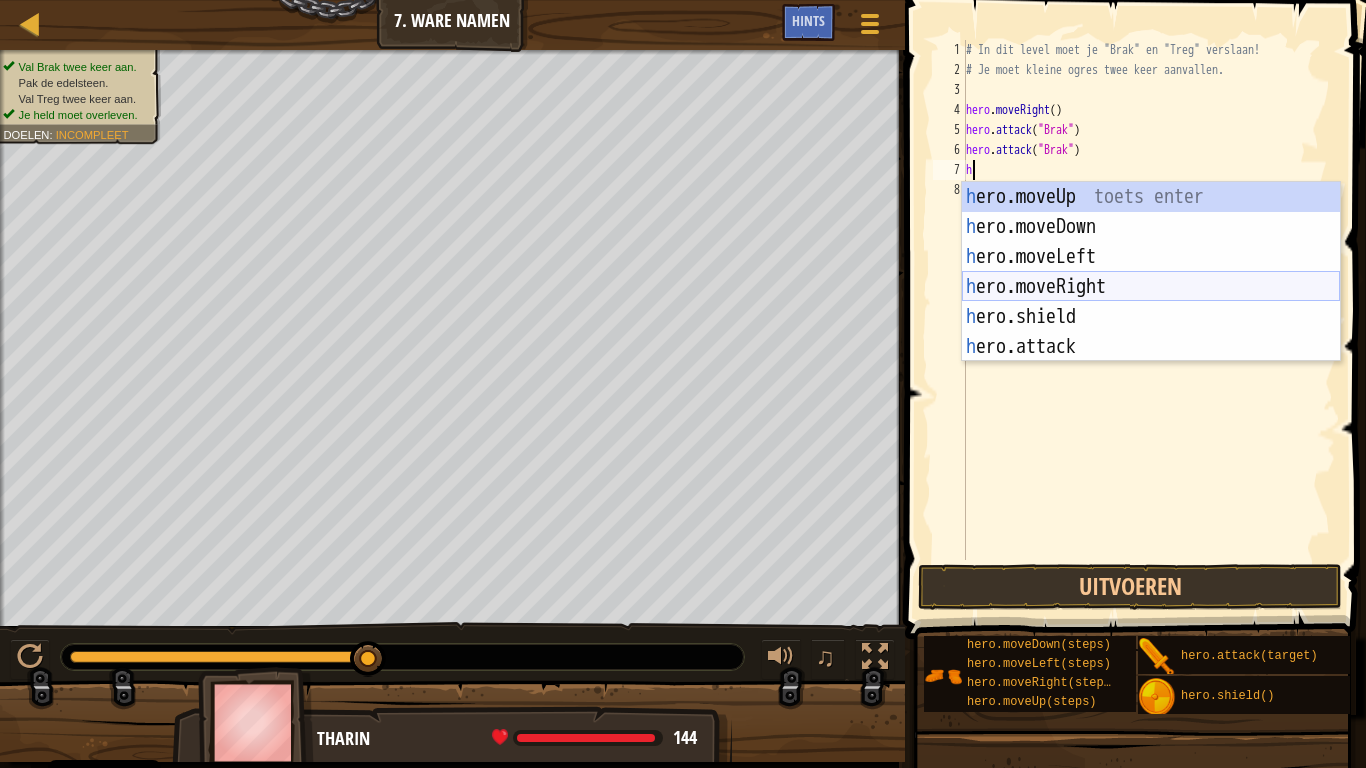 click on "h ero.moveUp toets enter h ero.moveDown toets enter h ero.moveLeft toets enter h ero.moveRight toets enter h ero.shield toets enter h ero.attack toets enter" at bounding box center (1151, 302) 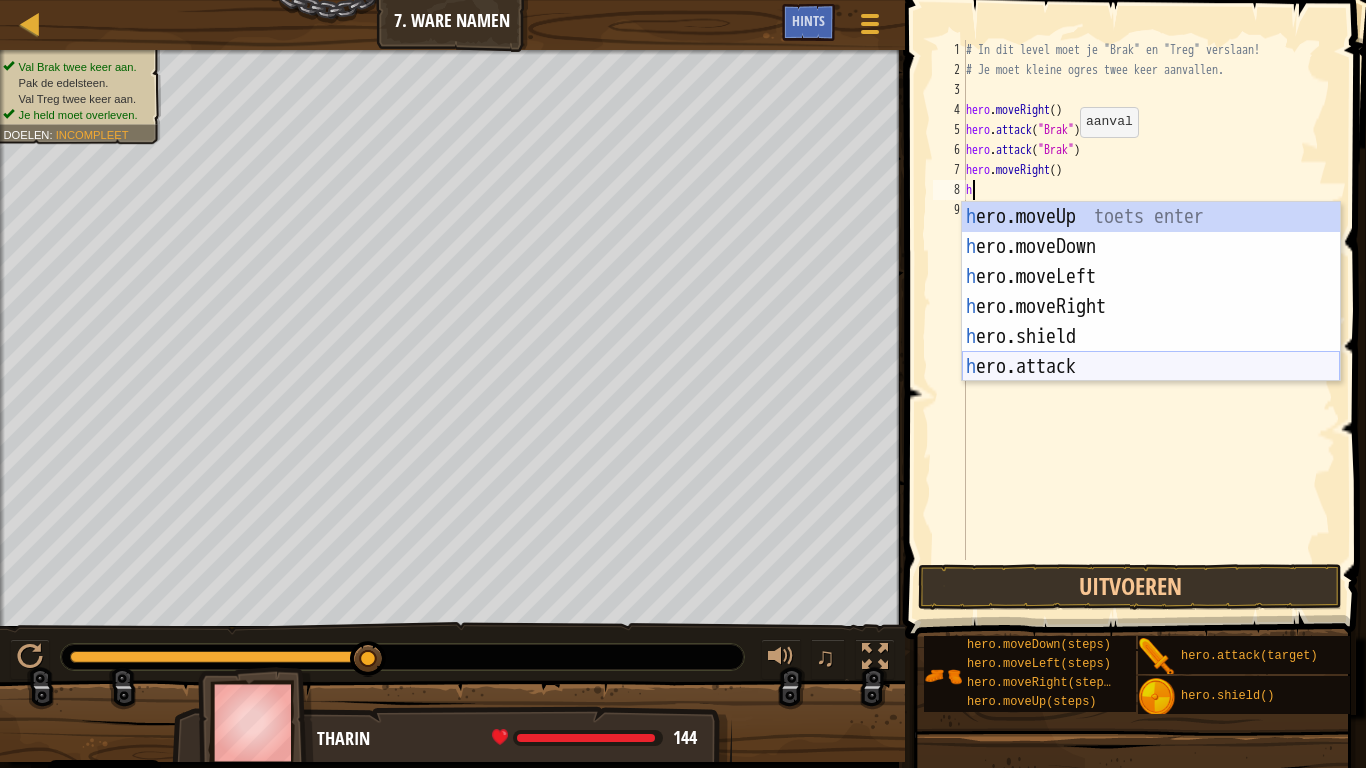 click on "h ero.moveUp toets enter h ero.moveDown toets enter h ero.moveLeft toets enter h ero.moveRight toets enter h ero.shield toets enter h ero.attack toets enter" at bounding box center (1151, 322) 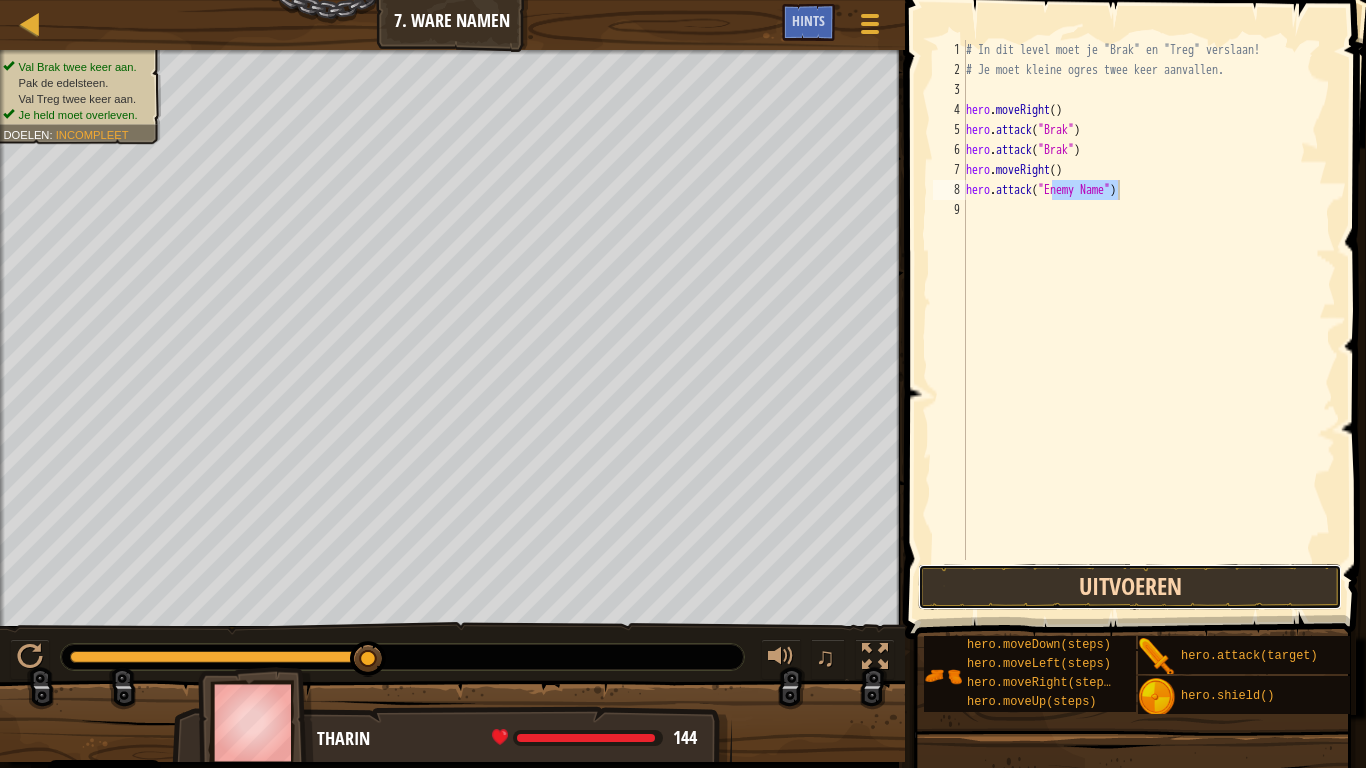click on "Uitvoeren" at bounding box center [1130, 587] 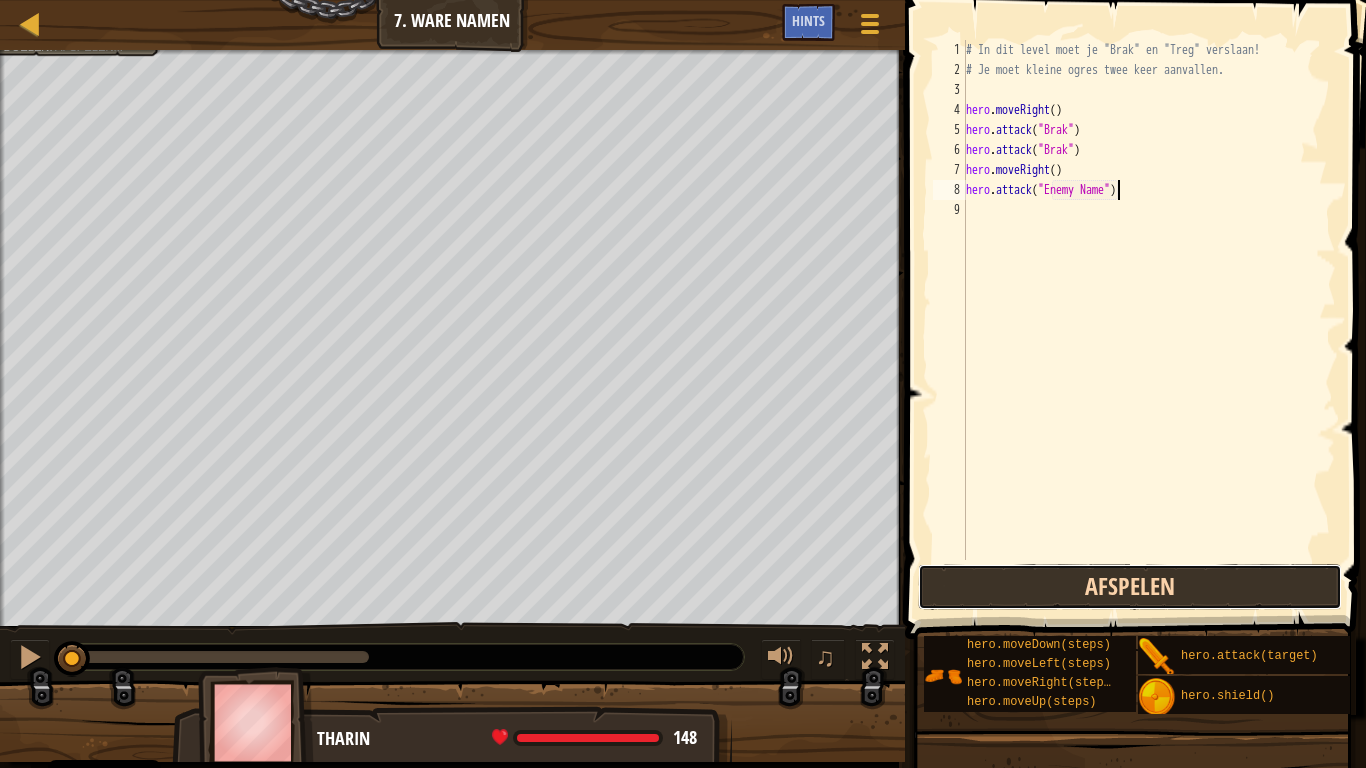 click on "Afspelen" at bounding box center (1130, 587) 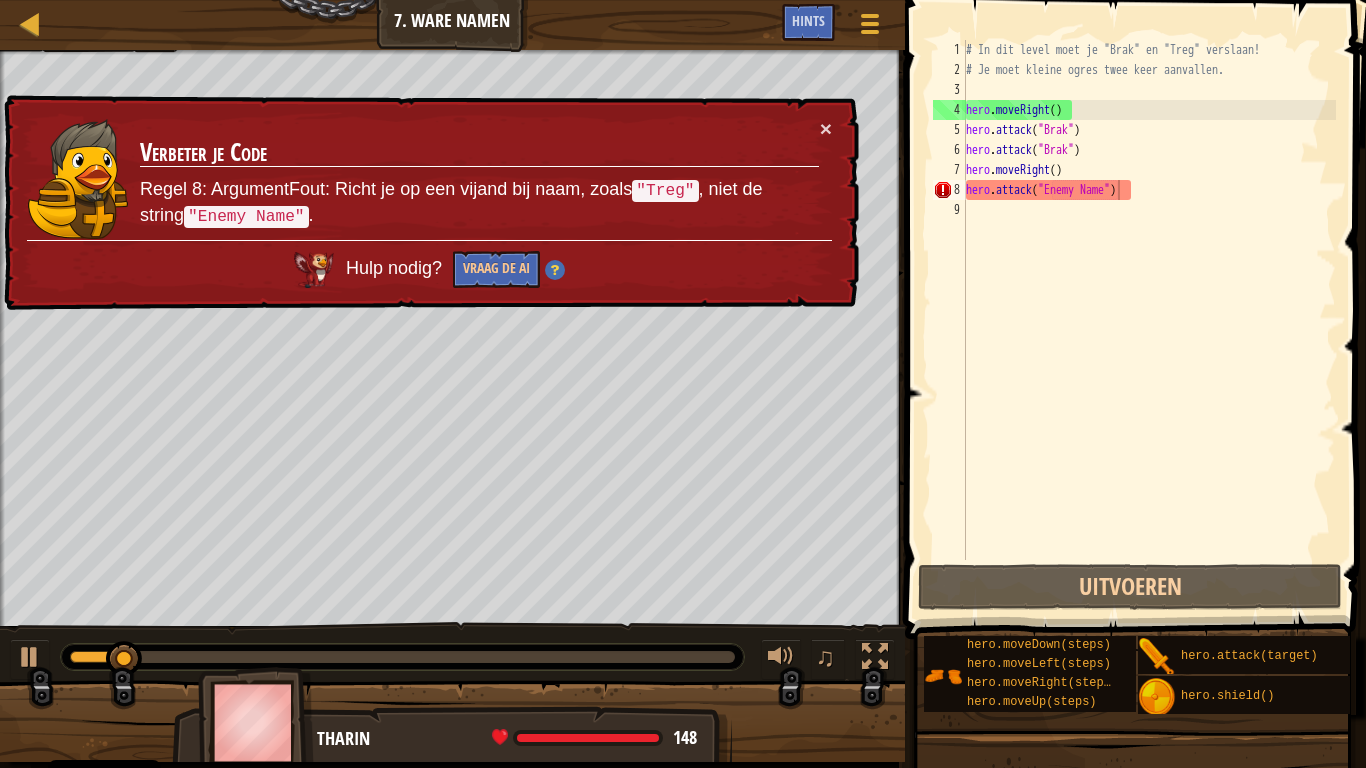 click on "Verbeter je Code Regel 8: ArgumentFout: Richt je op een vijand bij naam, zoals "[NAME]" , niet de string "Enemy Name" ." at bounding box center [479, 179] 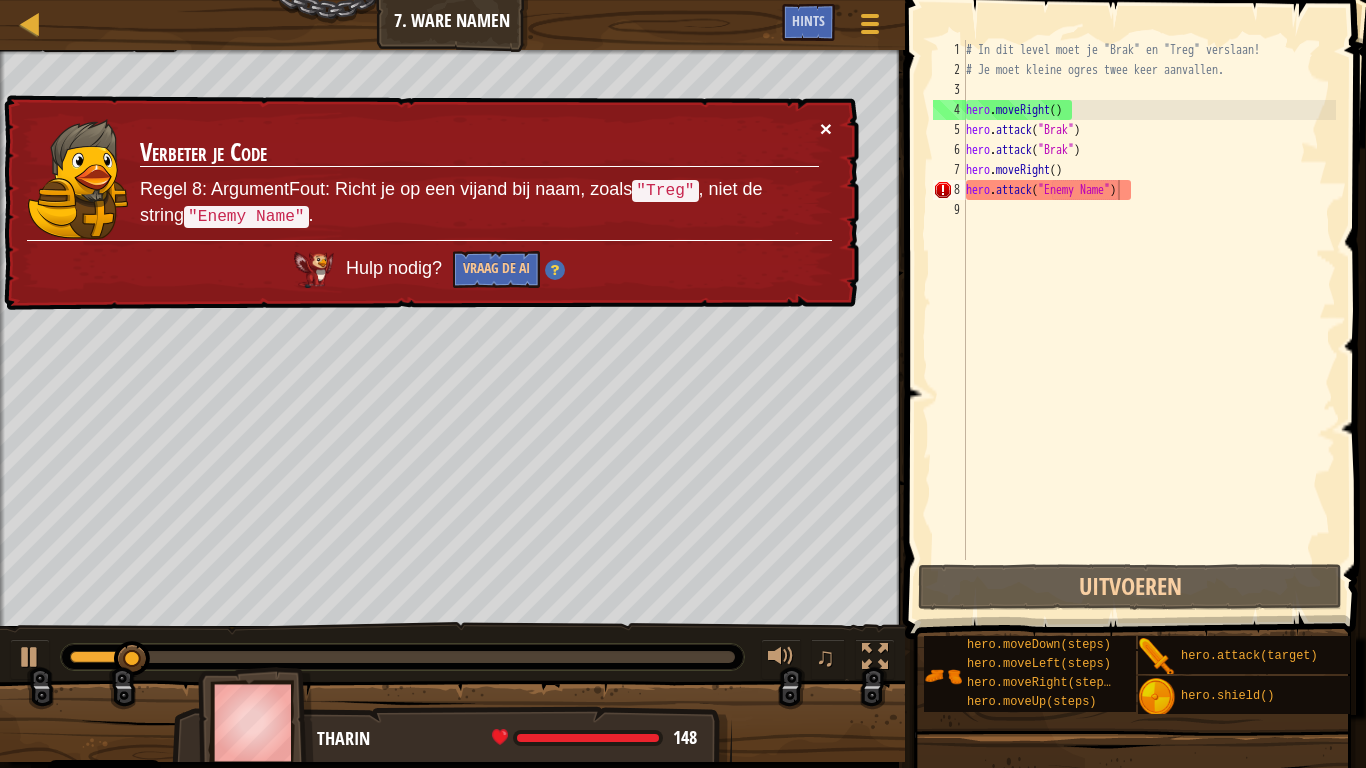 click on "×" at bounding box center (826, 128) 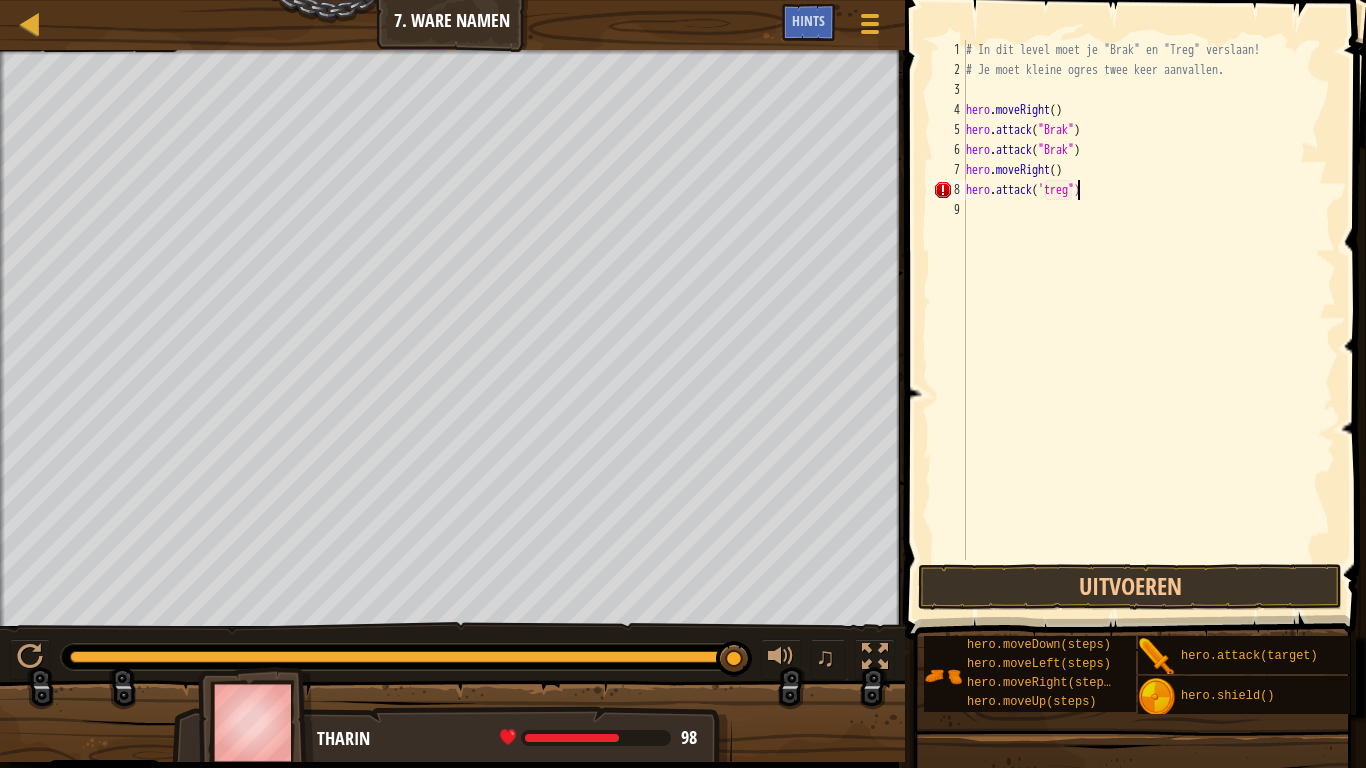 scroll, scrollTop: 9, scrollLeft: 9, axis: both 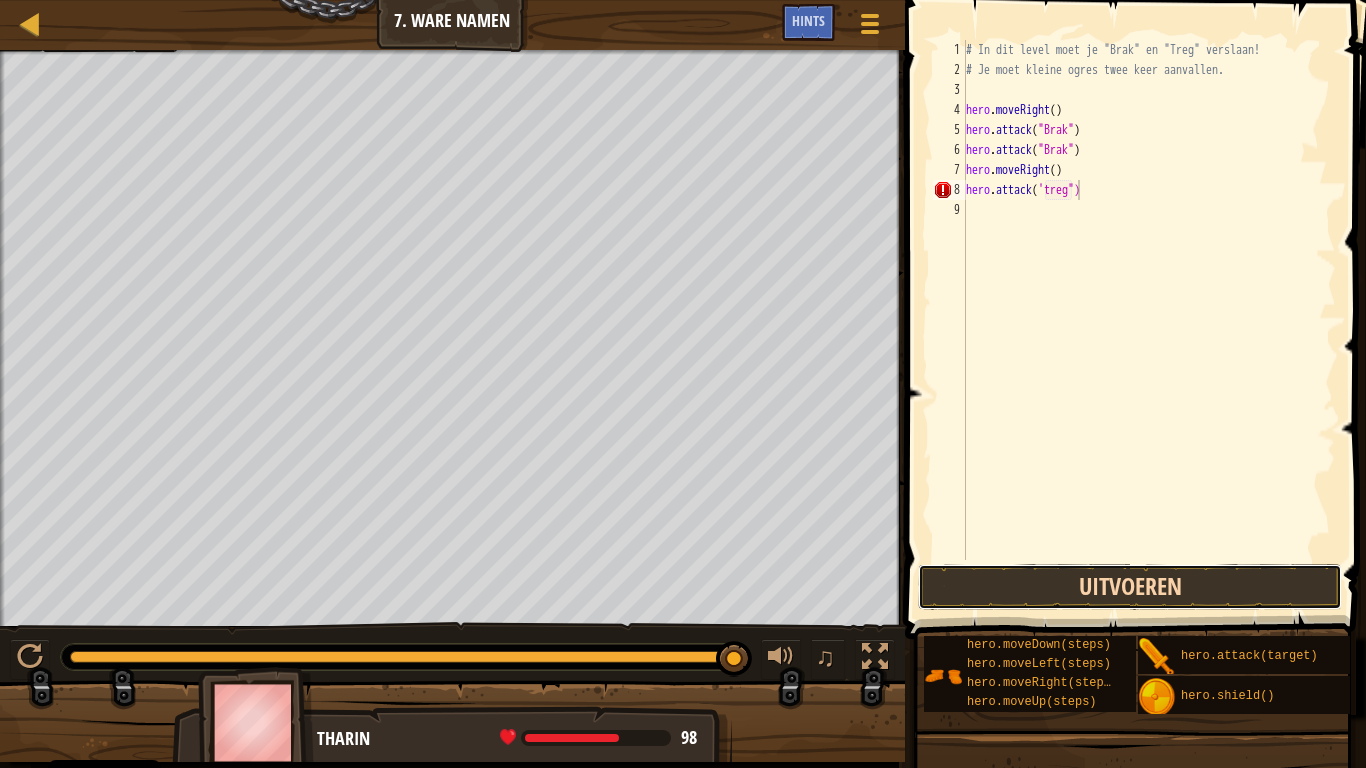 click on "Uitvoeren" at bounding box center (1130, 587) 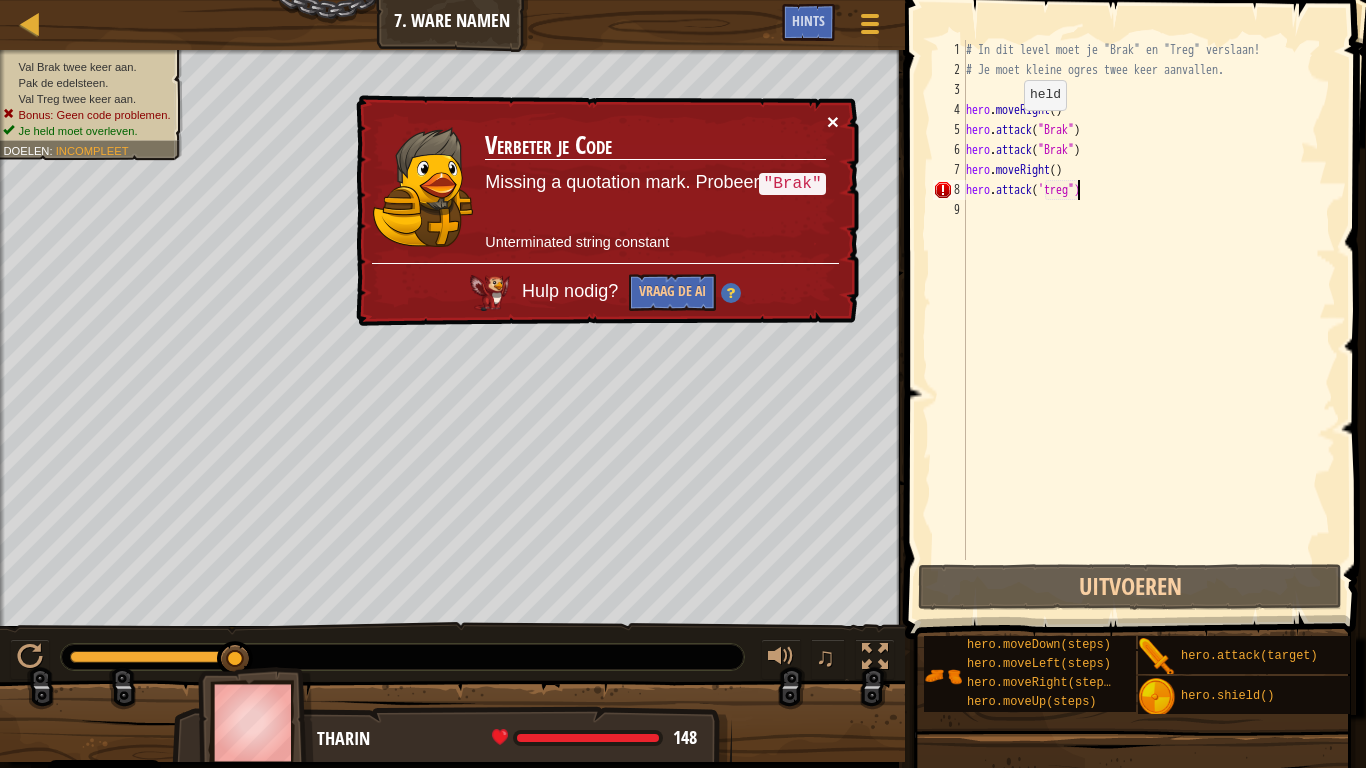 click on "×" at bounding box center (833, 121) 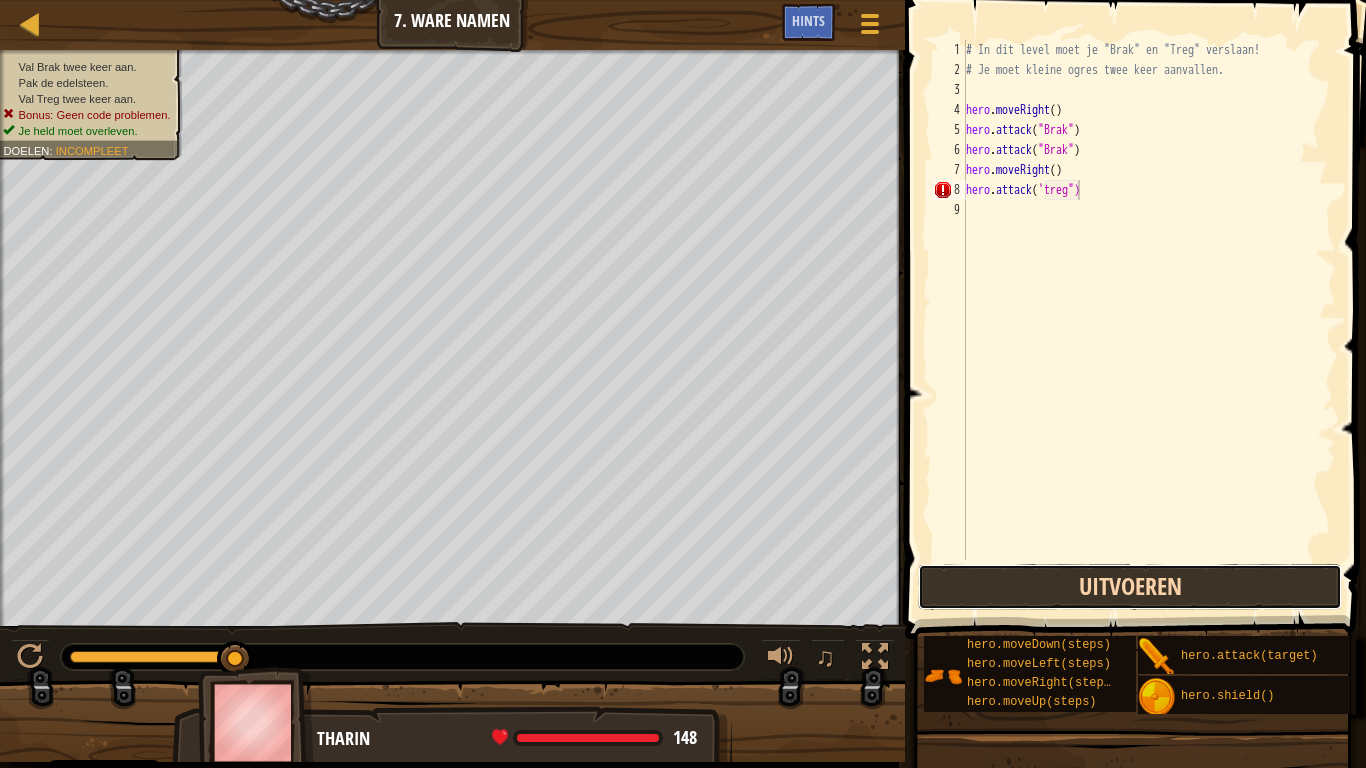 click on "Uitvoeren" at bounding box center (1130, 587) 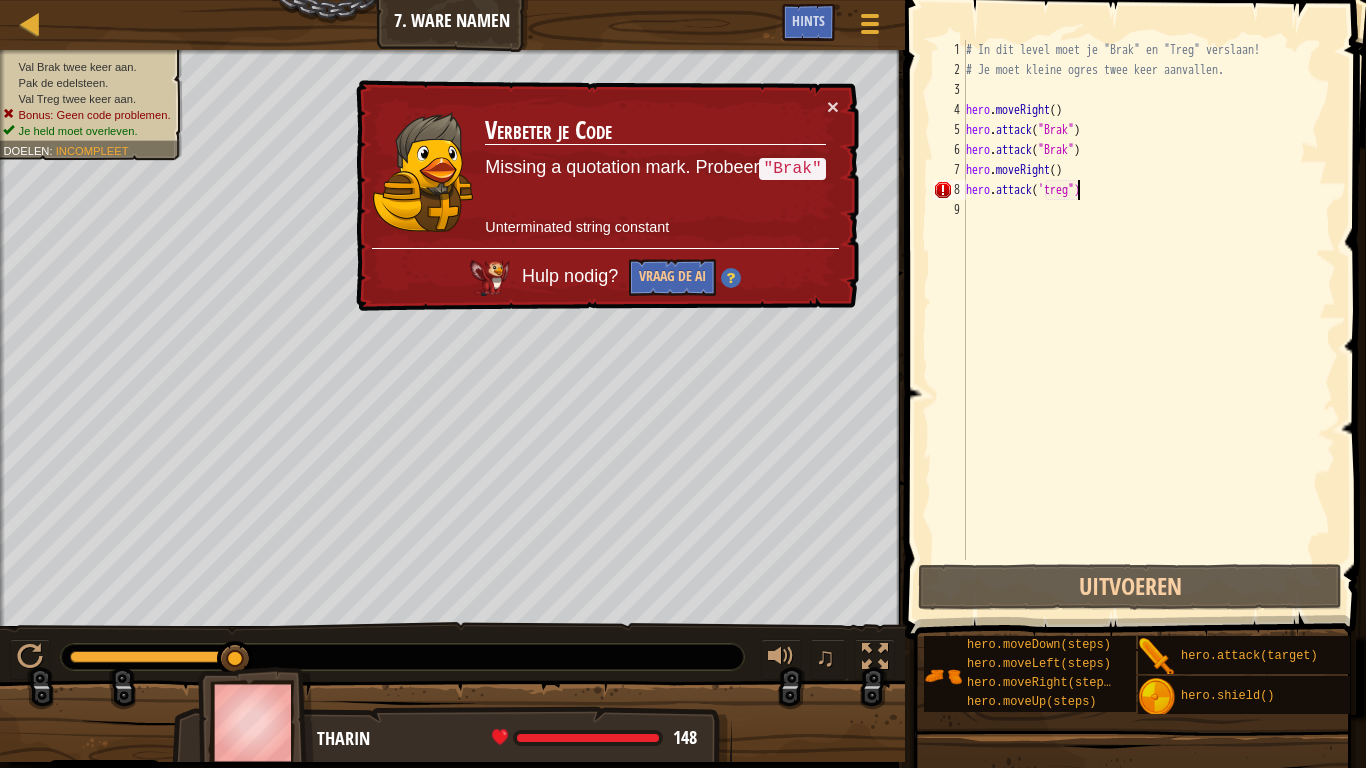 click on "Verbeter je Code Missing a quotation mark. Probeer  "[ENEMY]"
Unterminated string constant" at bounding box center [655, 172] 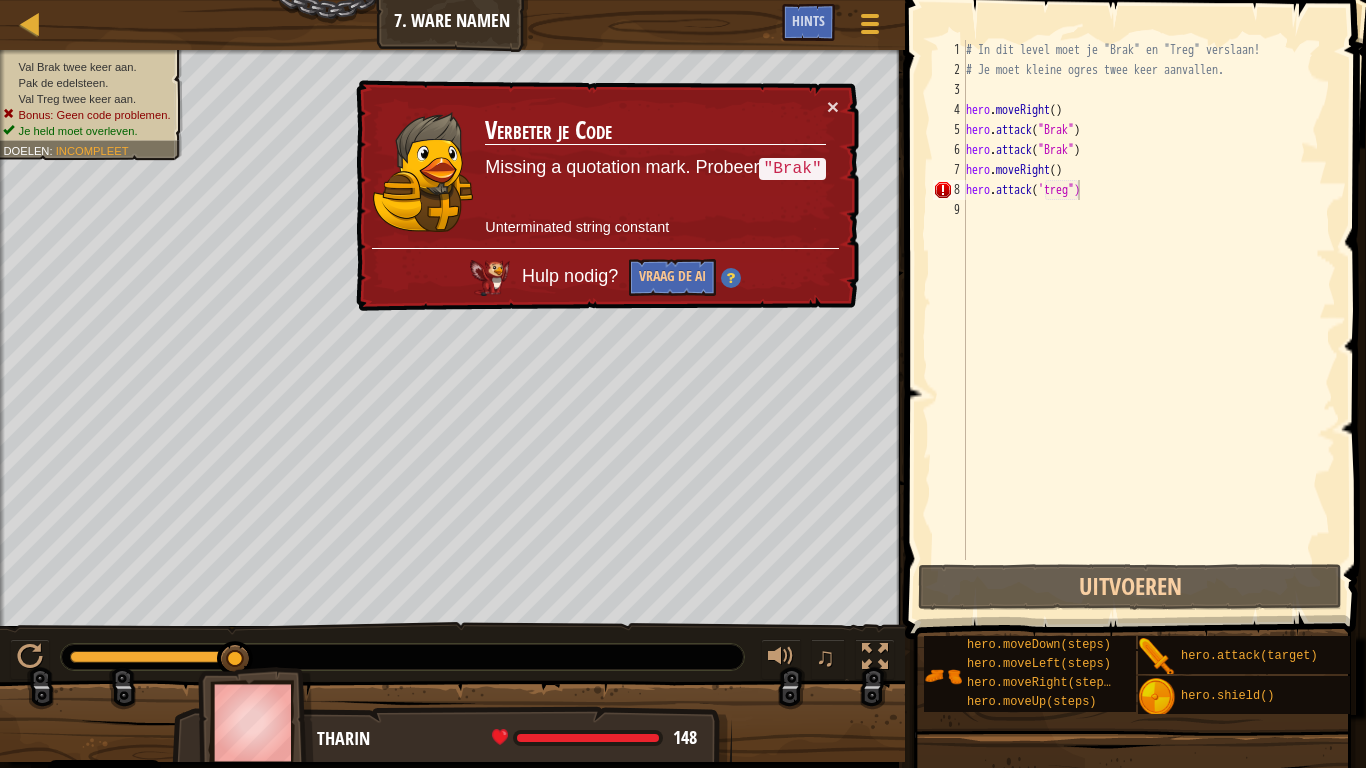 click on "× Verbeter je Code Missing a quotation mark. Probeer  "Brak"
Unterminated string constant
Hulp nodig?   Vraag de AI" at bounding box center (605, 196) 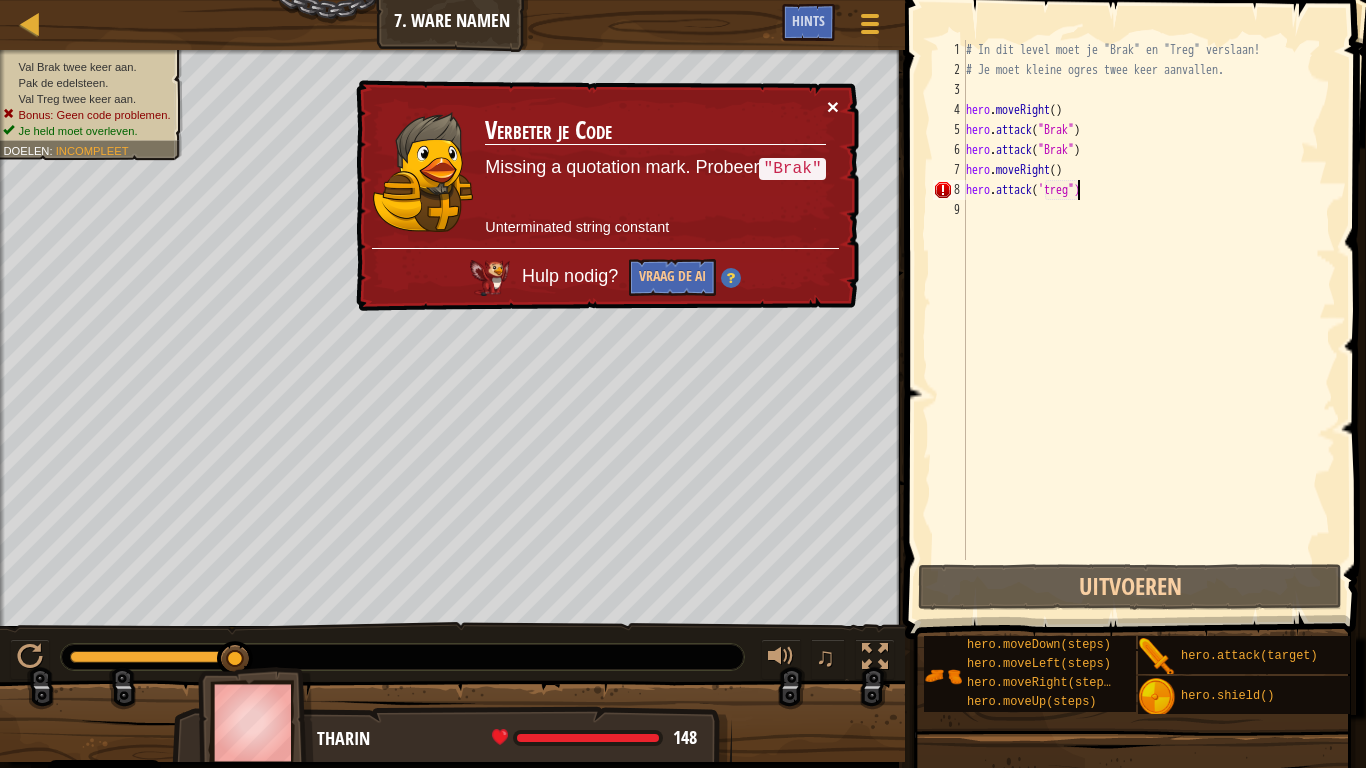 click on "×" at bounding box center (833, 106) 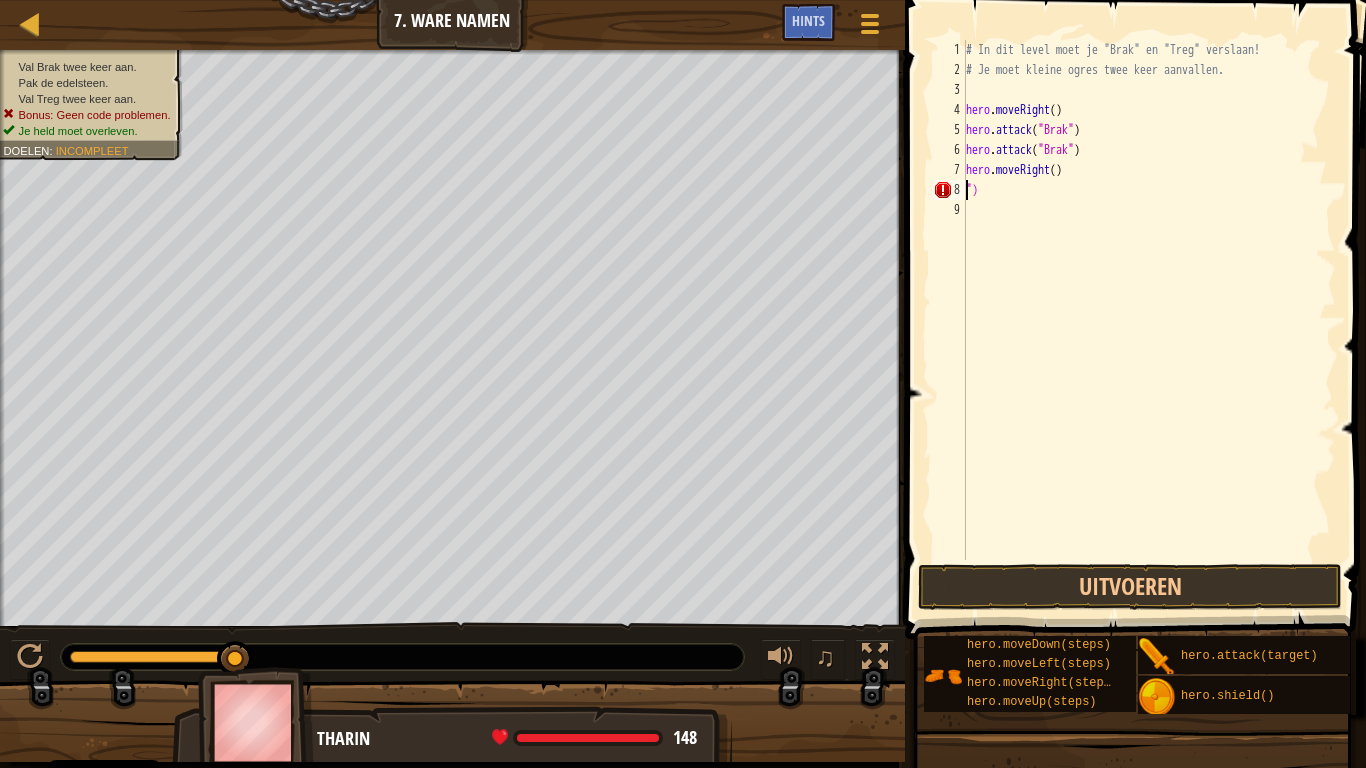 scroll, scrollTop: 9, scrollLeft: 0, axis: vertical 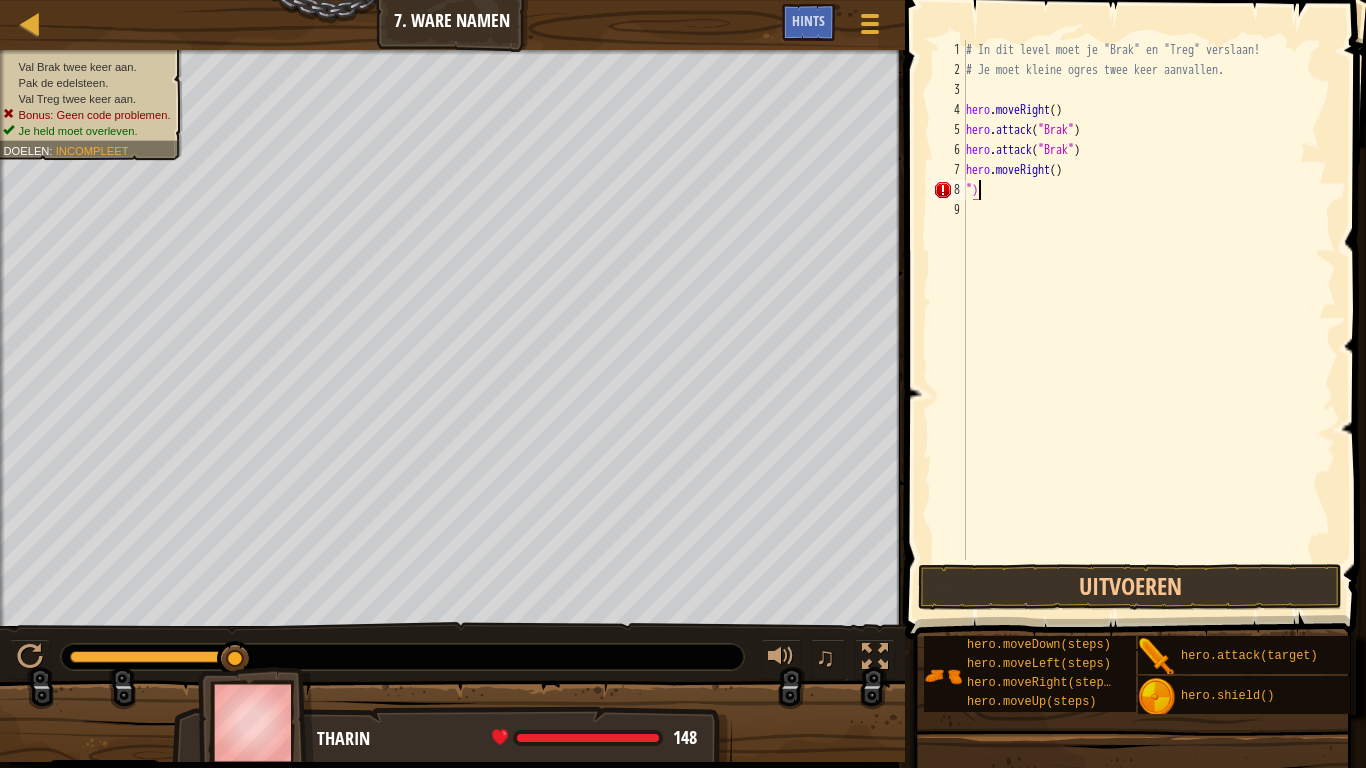click on "# In dit level moet je "[ENEMY]" en "[ENEMY]" verslaan! # Je moet kleine ogres twee keer aanvallen. hero . moveRight ( ) hero . attack ( "[ENEMY]" ) hero . attack ( "[ENEMY]" ) hero . moveRight ( ) ")" at bounding box center [1149, 320] 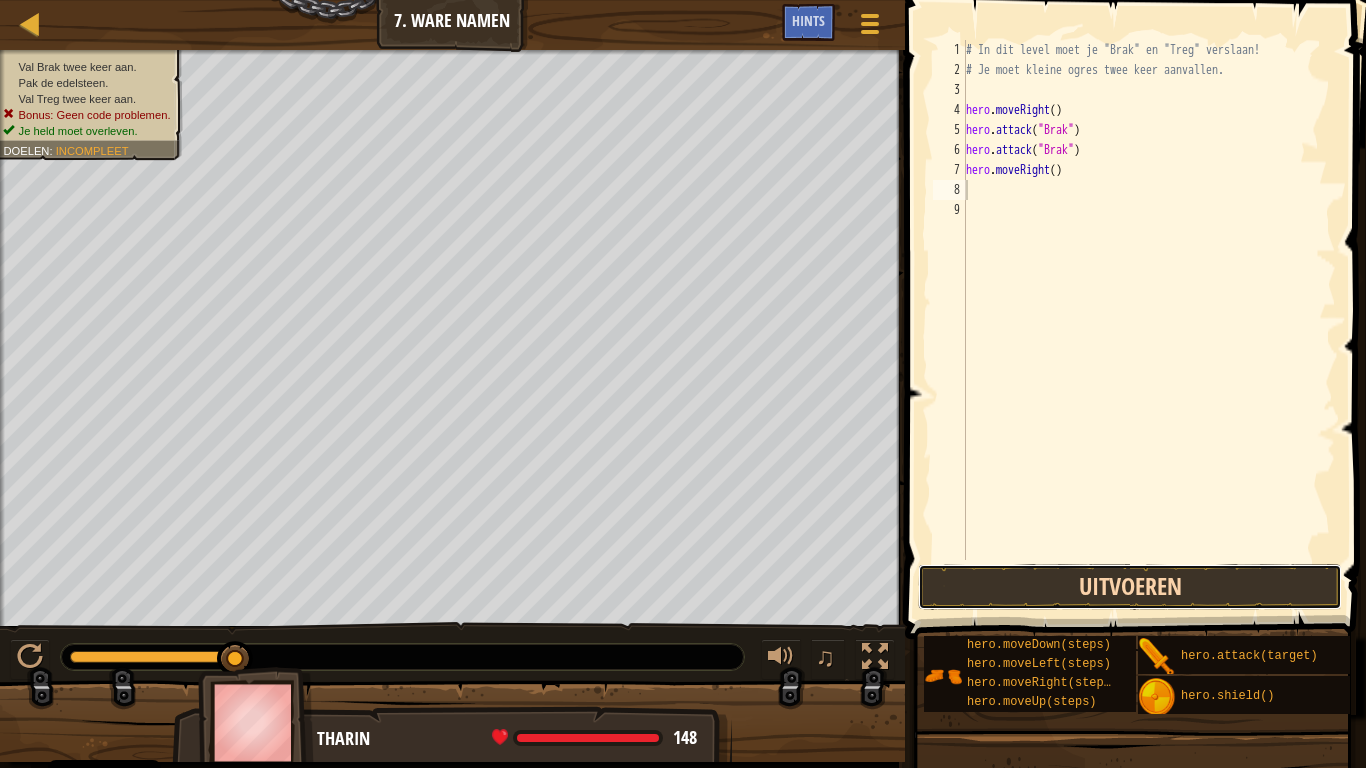 click on "Uitvoeren" at bounding box center [1130, 587] 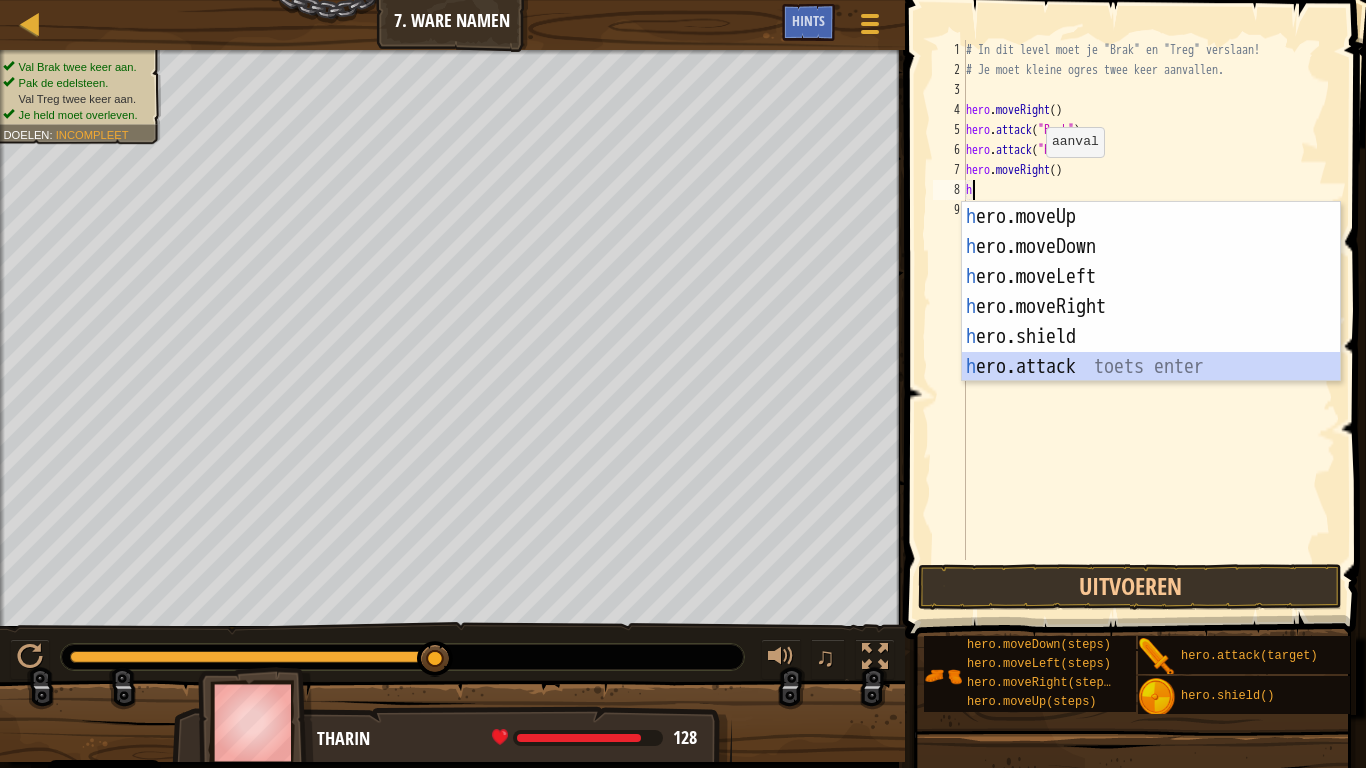 click on "h ero.moveUp toets enter h ero.moveDown toets enter h ero.moveLeft toets enter h ero.moveRight toets enter h ero.shield toets enter h ero.attack toets enter" at bounding box center (1151, 322) 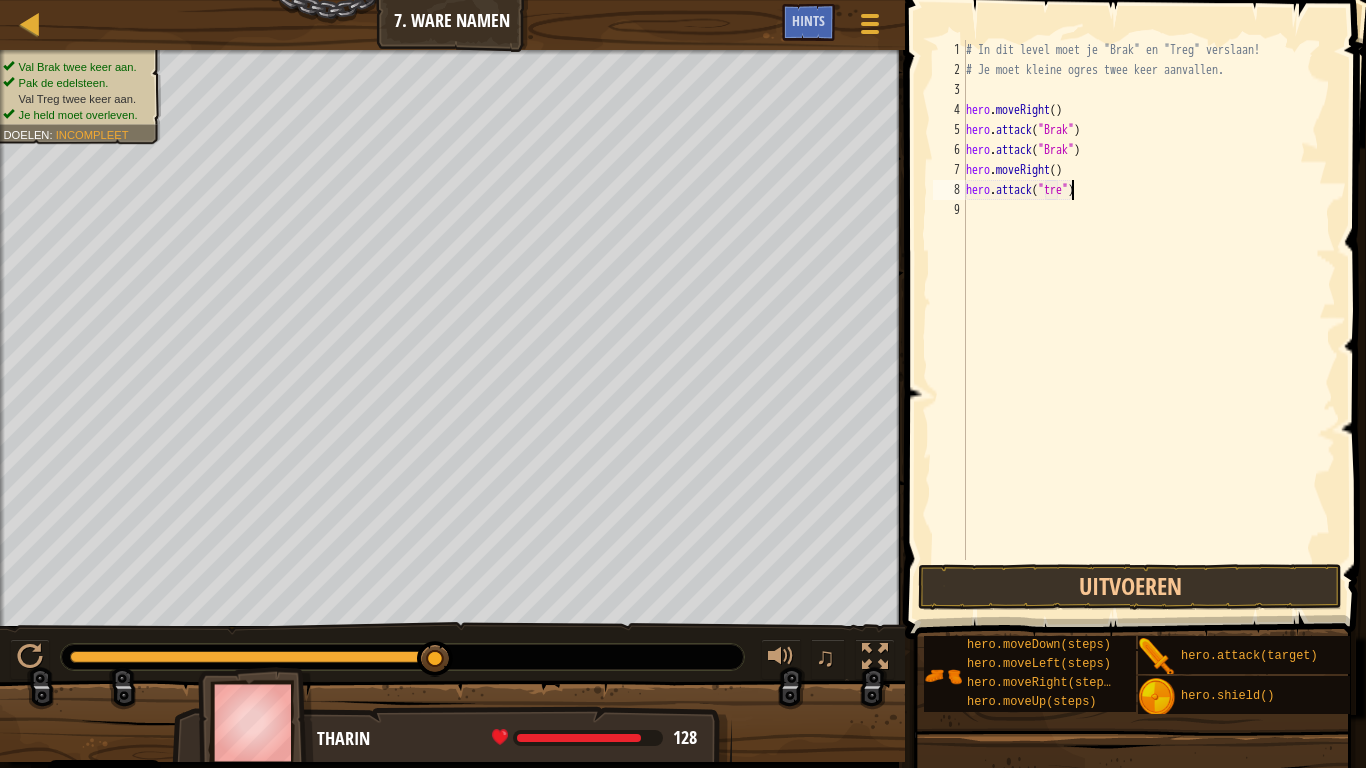 scroll, scrollTop: 9, scrollLeft: 9, axis: both 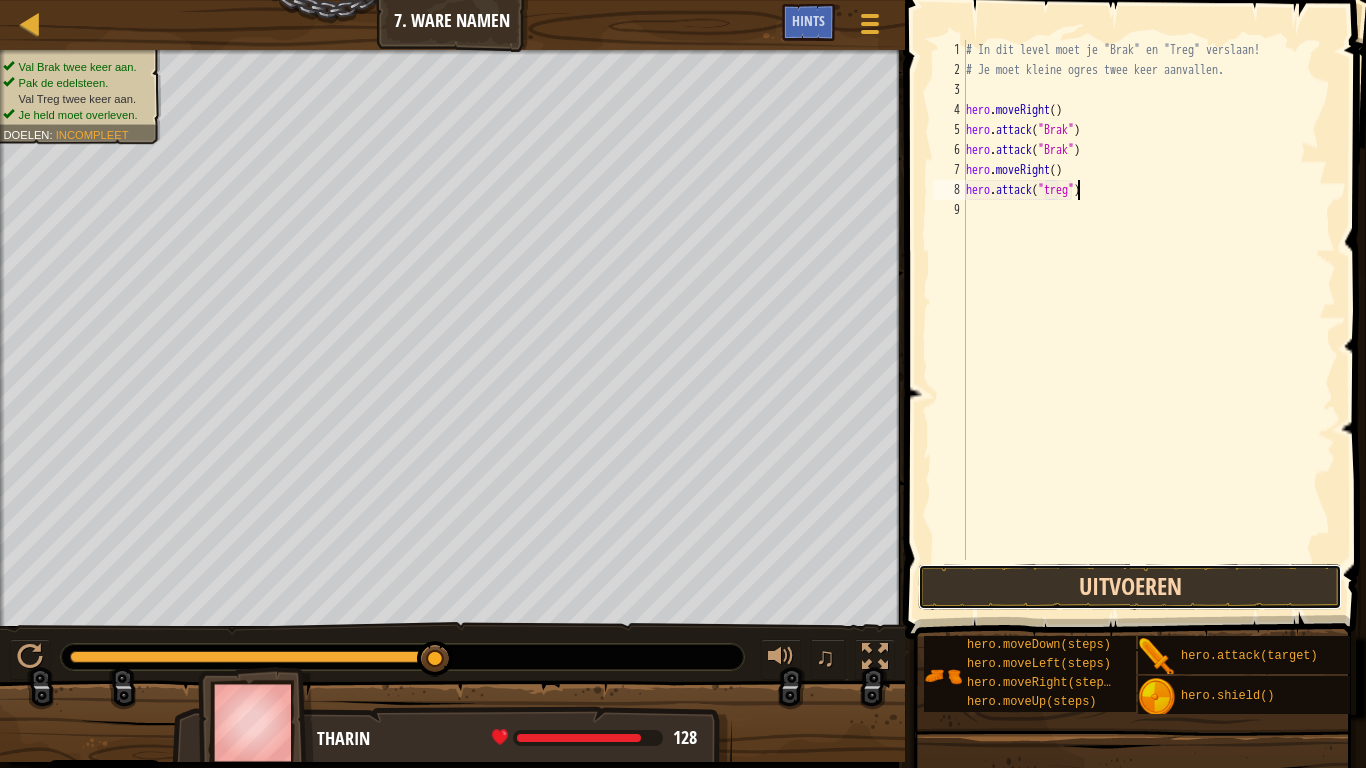 click on "Uitvoeren" at bounding box center [1130, 587] 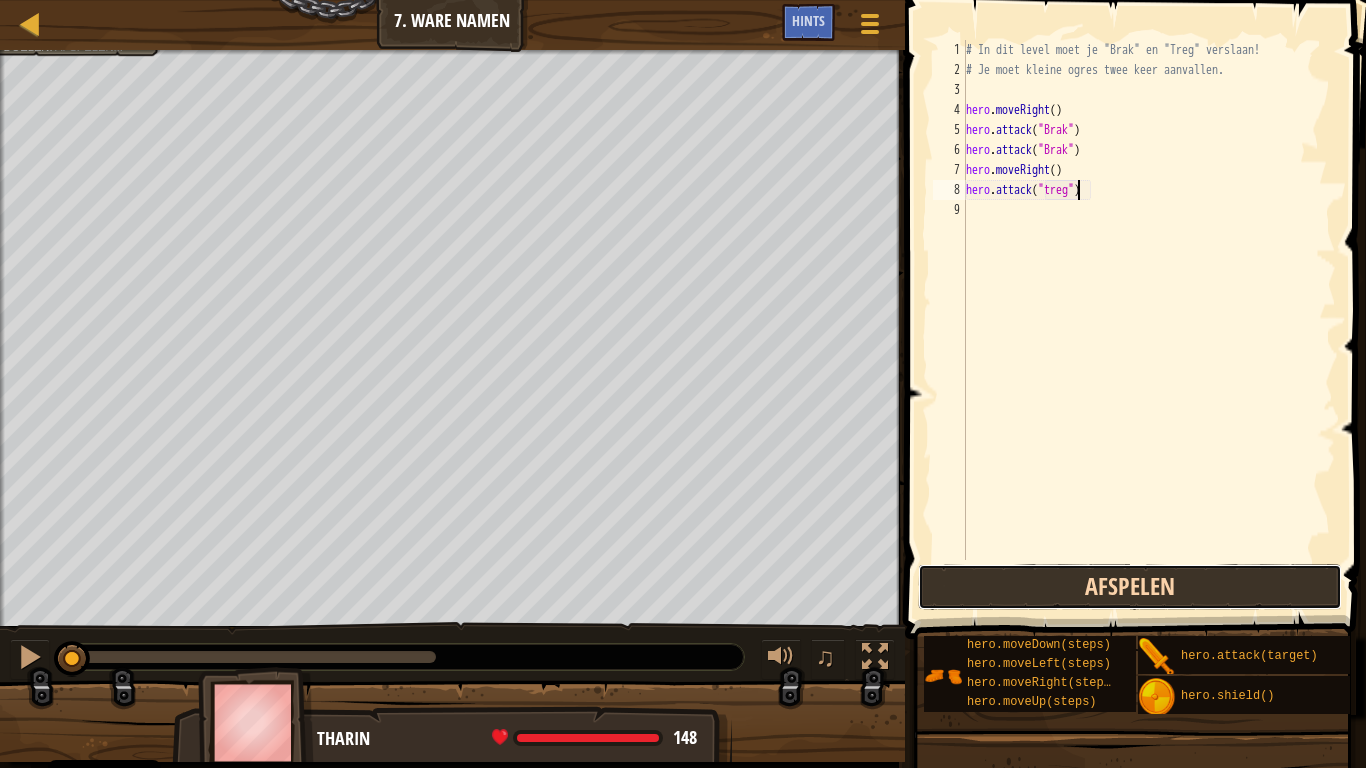 click on "Afspelen" at bounding box center [1130, 587] 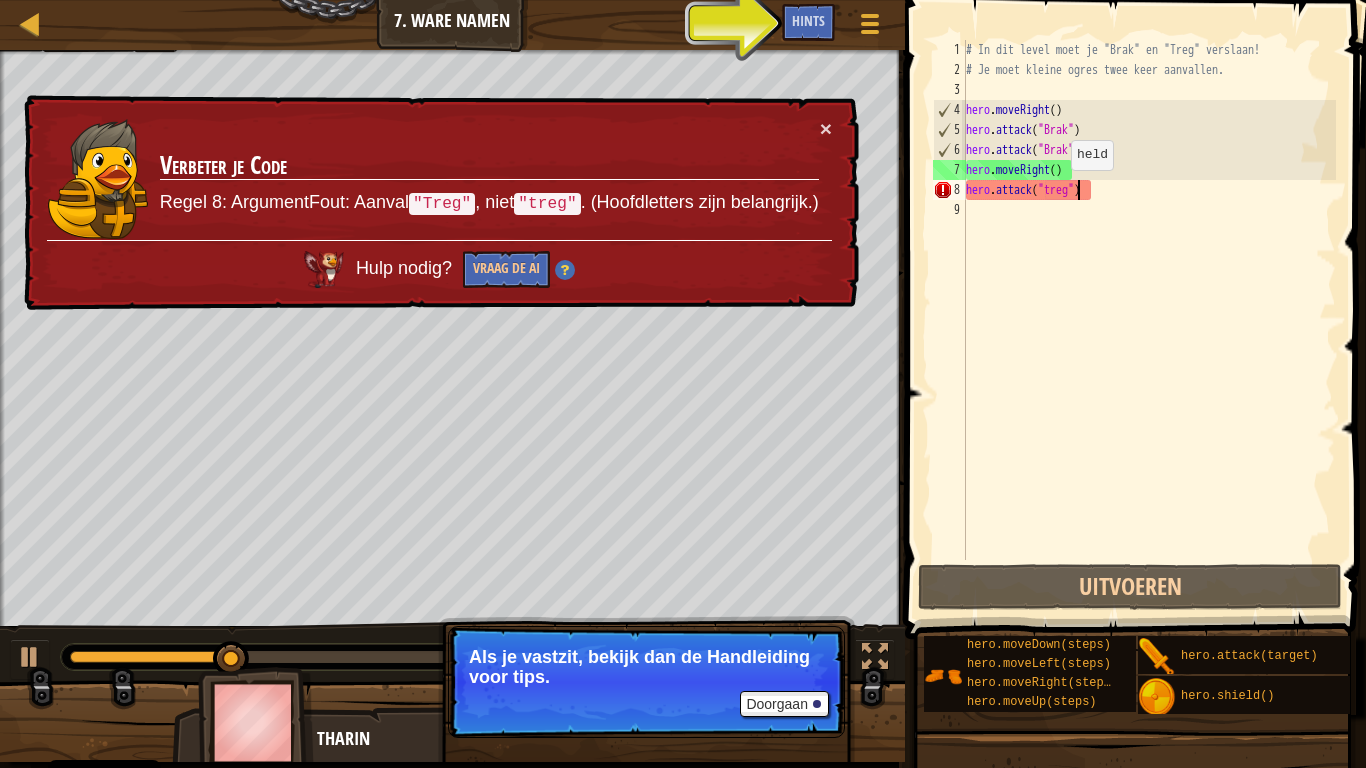 click on "# In dit level moet je "[ENEMY]" en "[ENEMY]" verslaan! # Je moet kleine ogres twee keer aanvallen. hero . moveRight ( ) hero . attack ( "[ENEMY]" ) hero . attack ( "[ENEMY]" ) hero . moveRight ( ) hero . attack ( "[ENEMY]" )" at bounding box center (1149, 320) 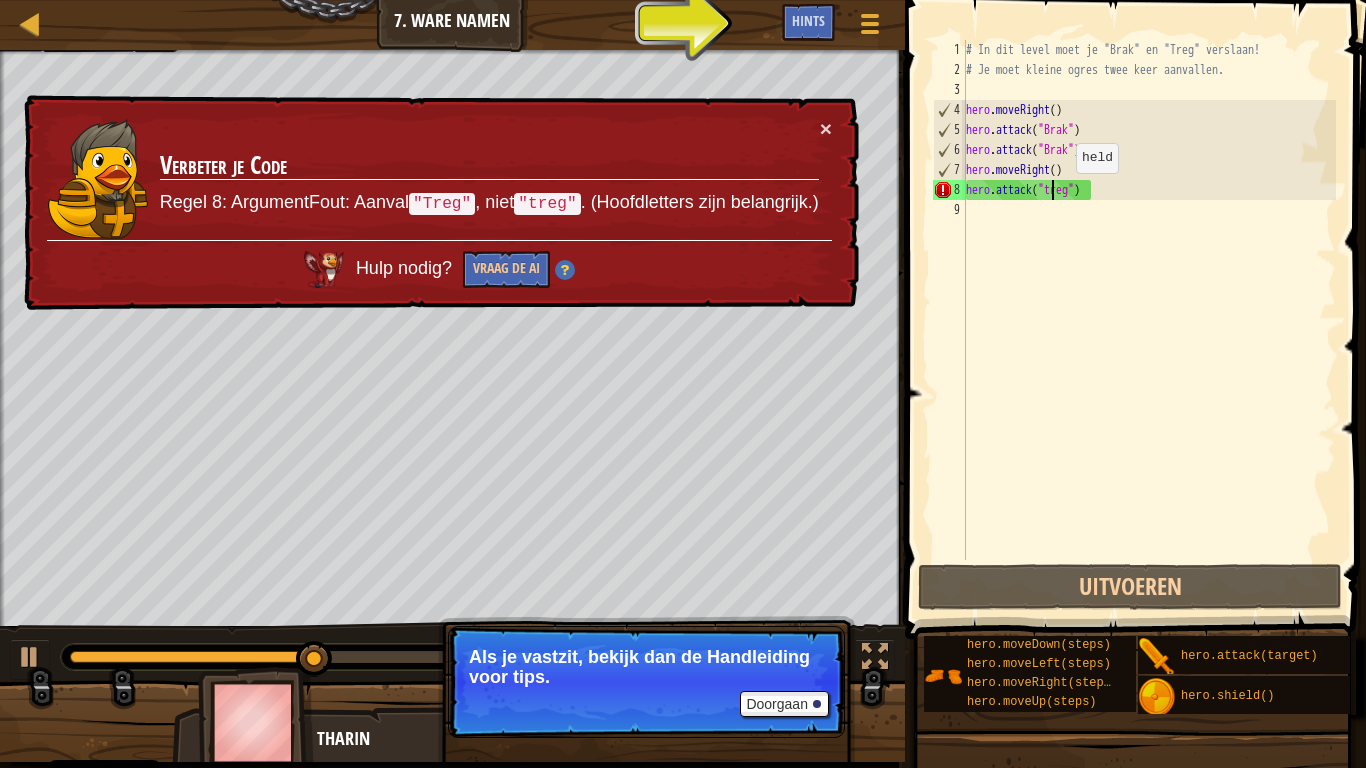 click on "# In dit level moet je "[ENEMY]" en "[ENEMY]" verslaan! # Je moet kleine ogres twee keer aanvallen. hero . moveRight ( ) hero . attack ( "[ENEMY]" ) hero . attack ( "[ENEMY]" ) hero . moveRight ( ) hero . attack ( "[ENEMY]" )" at bounding box center (1149, 320) 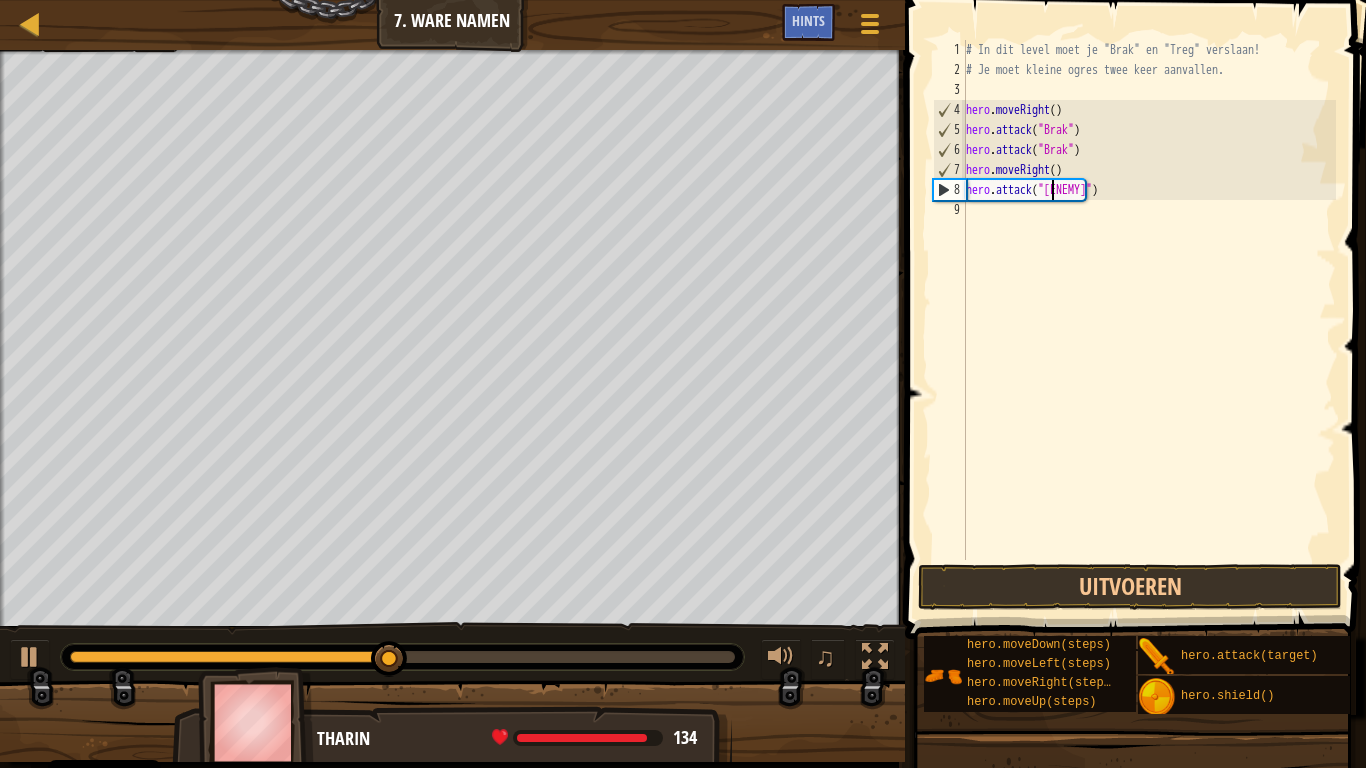 scroll, scrollTop: 9, scrollLeft: 7, axis: both 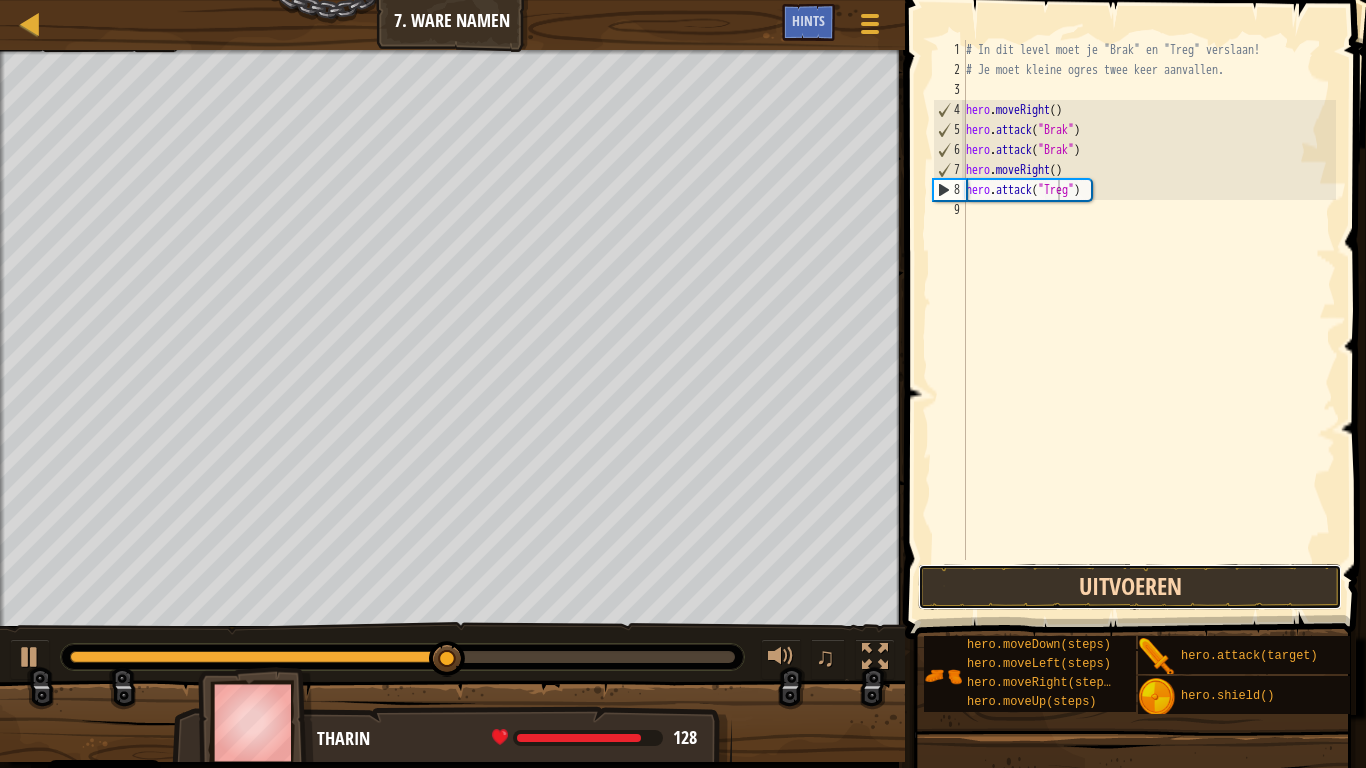 click on "Uitvoeren" at bounding box center [1130, 587] 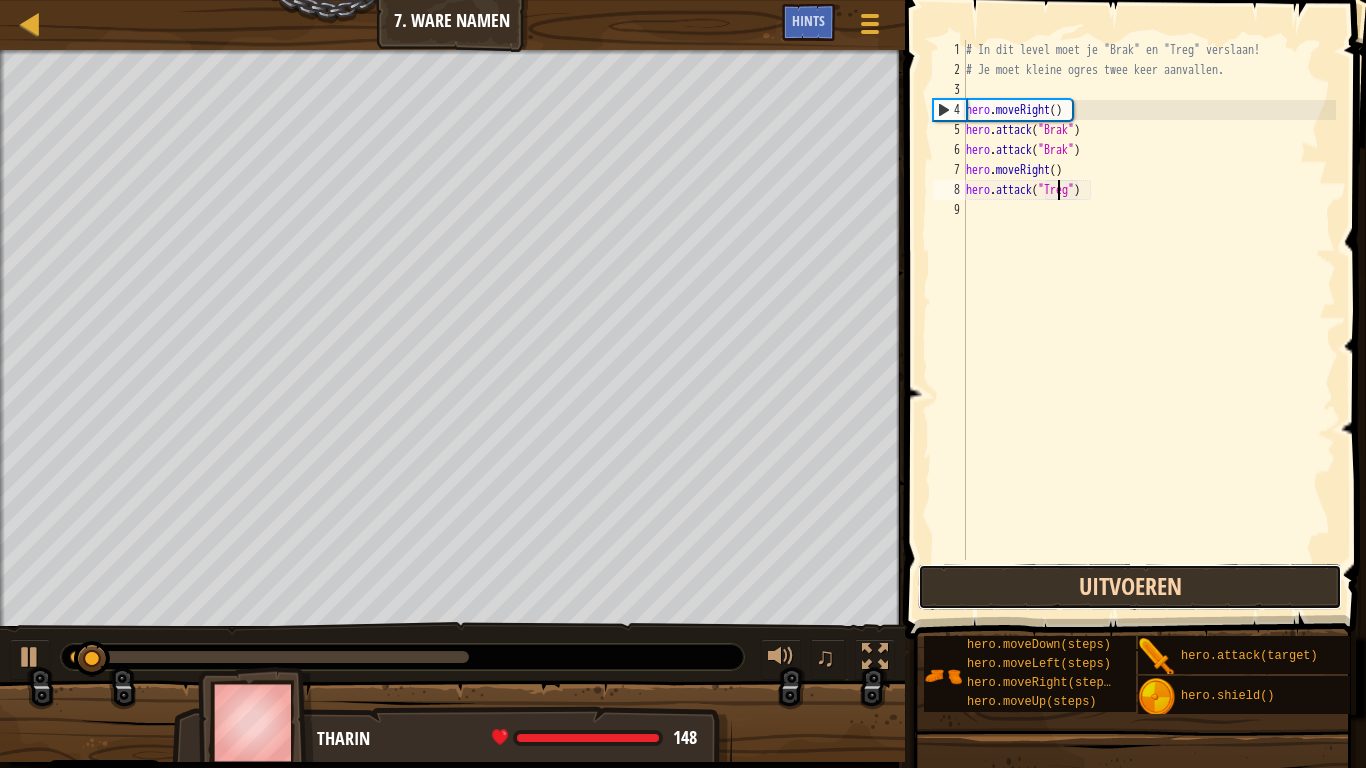 click on "Uitvoeren" at bounding box center [1130, 587] 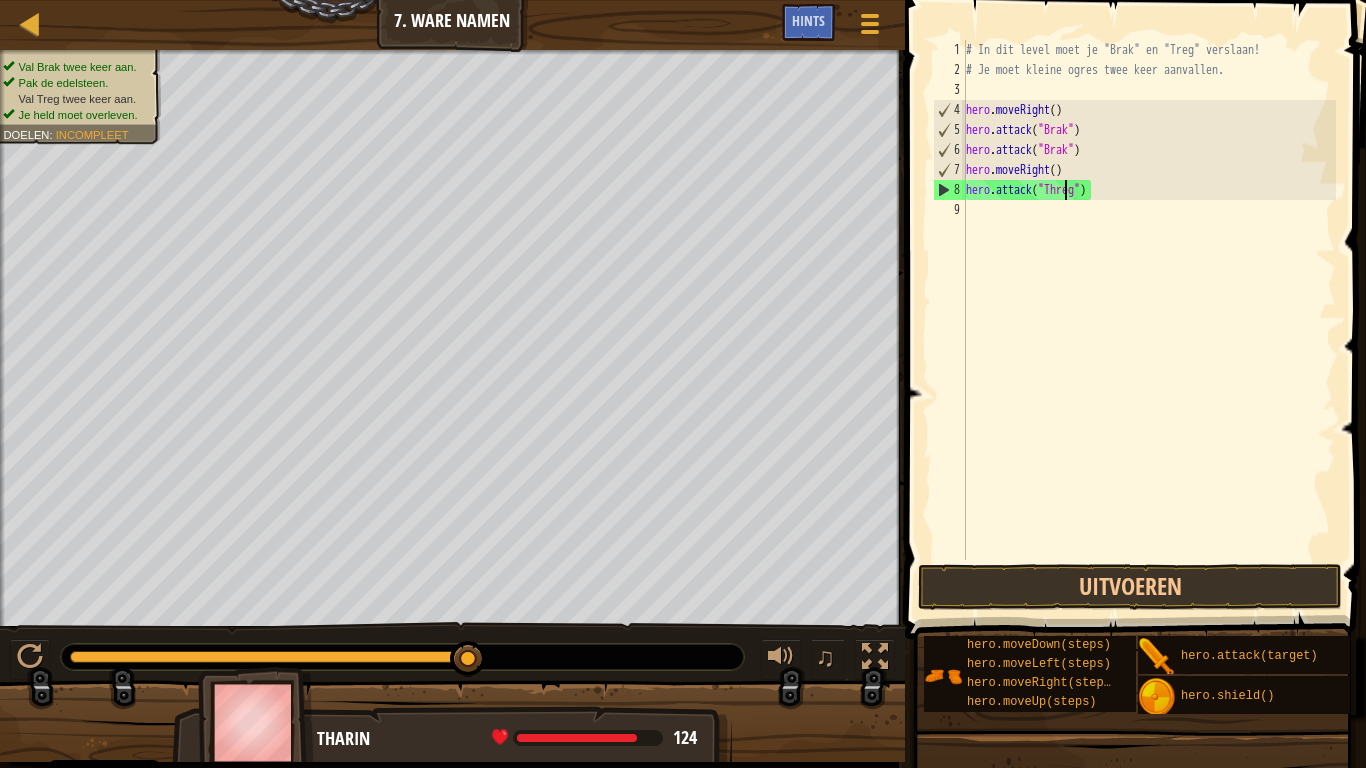 scroll, scrollTop: 9, scrollLeft: 8, axis: both 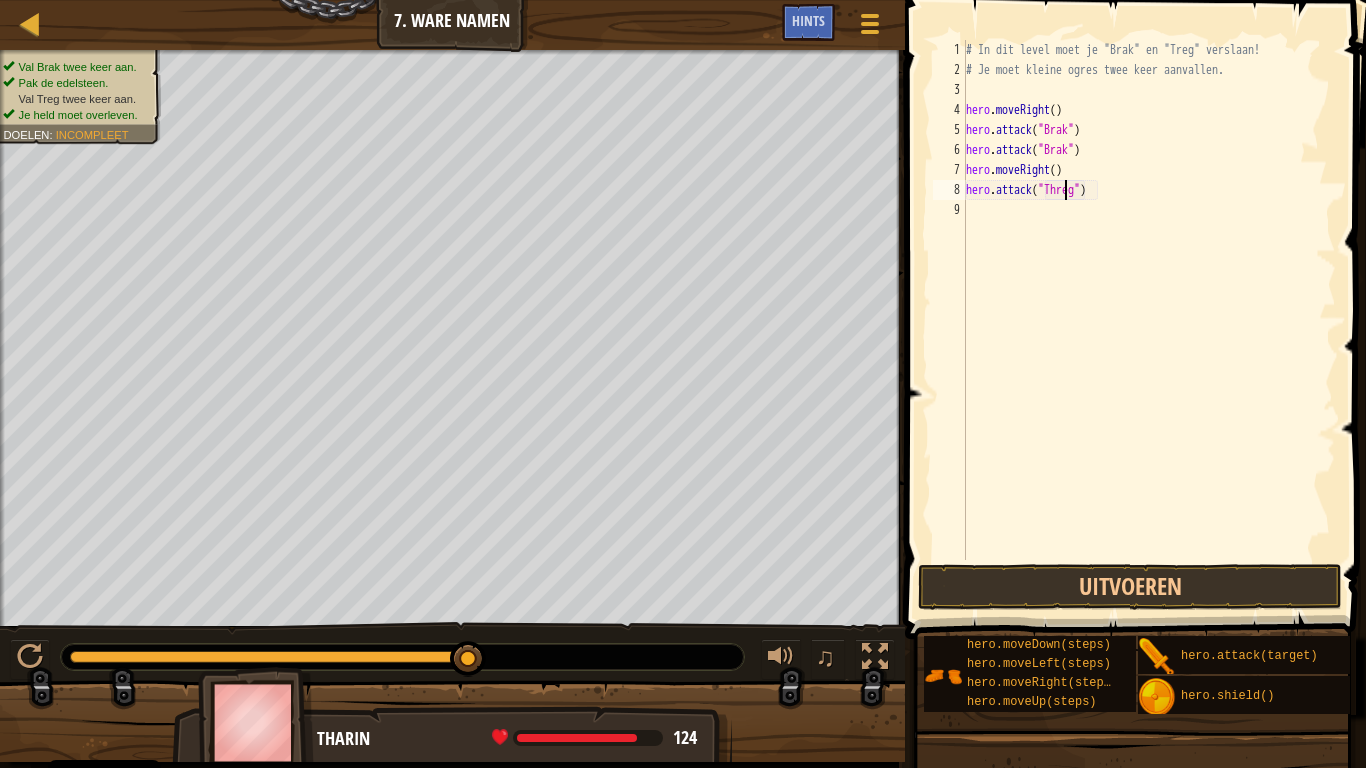 type on "hero.attack("Treg")" 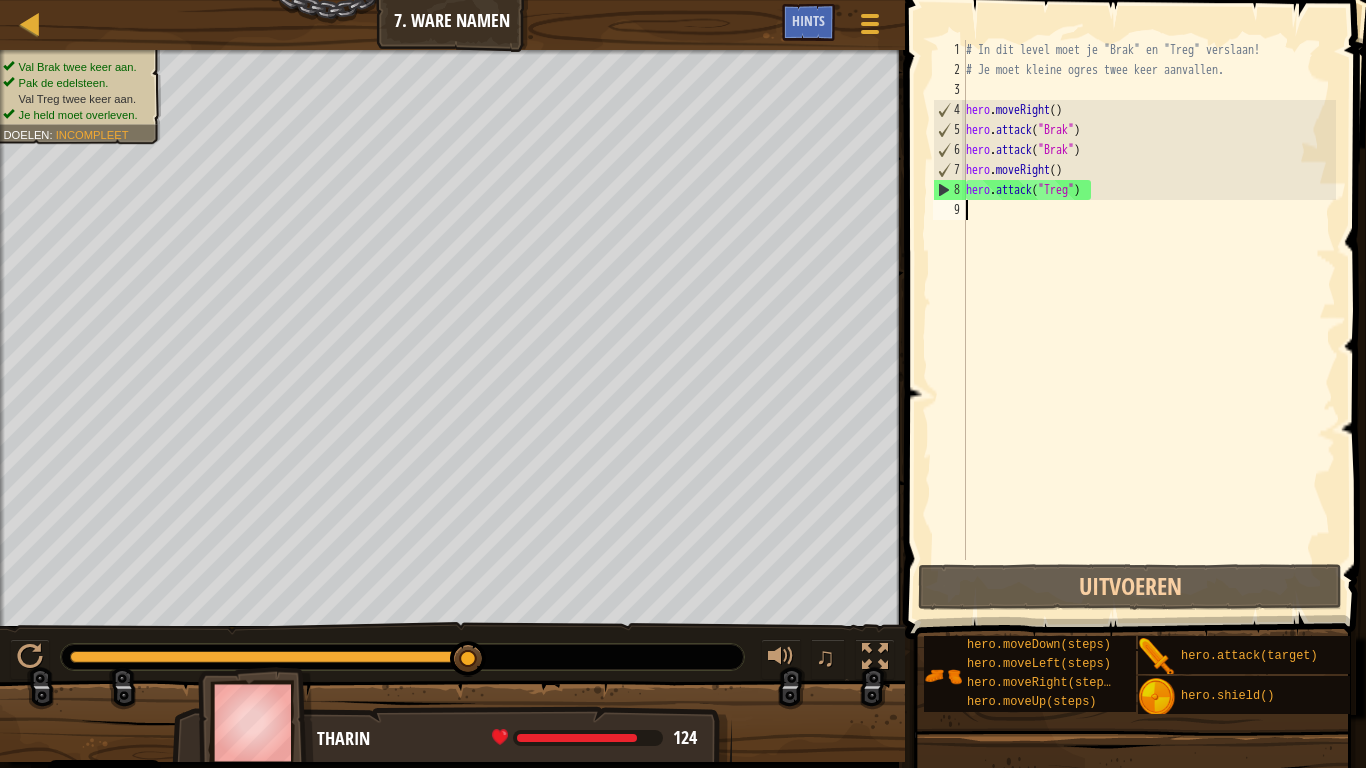 click on "# In dit level moet je "[NAME]" en "[NAME]" verslaan! # Je moet kleine ogres twee keer aanvallen. hero . moveRight ( ) hero . attack ( "[NAME]" ) hero . attack ( "[NAME]" ) hero . moveRight ( ) hero . attack ( "[NAME]" )" at bounding box center (1149, 320) 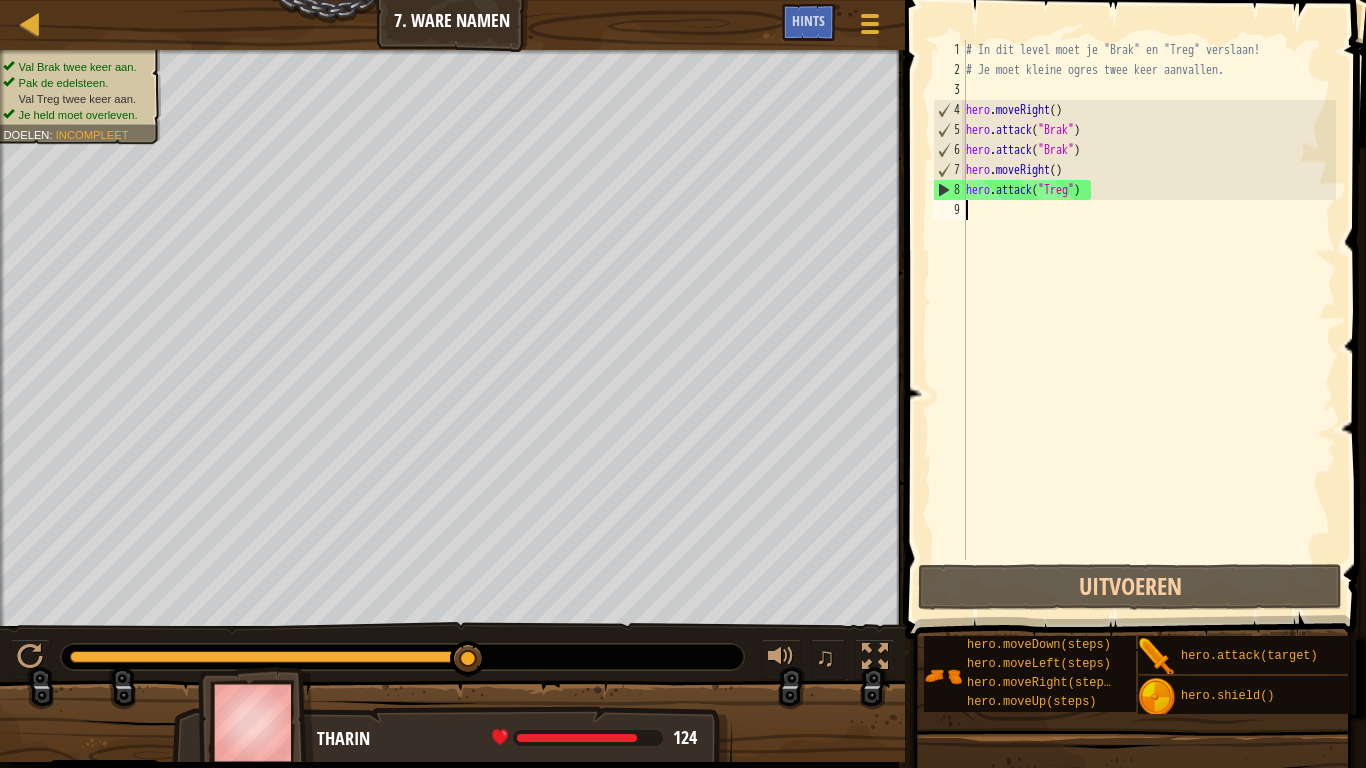 type on "h" 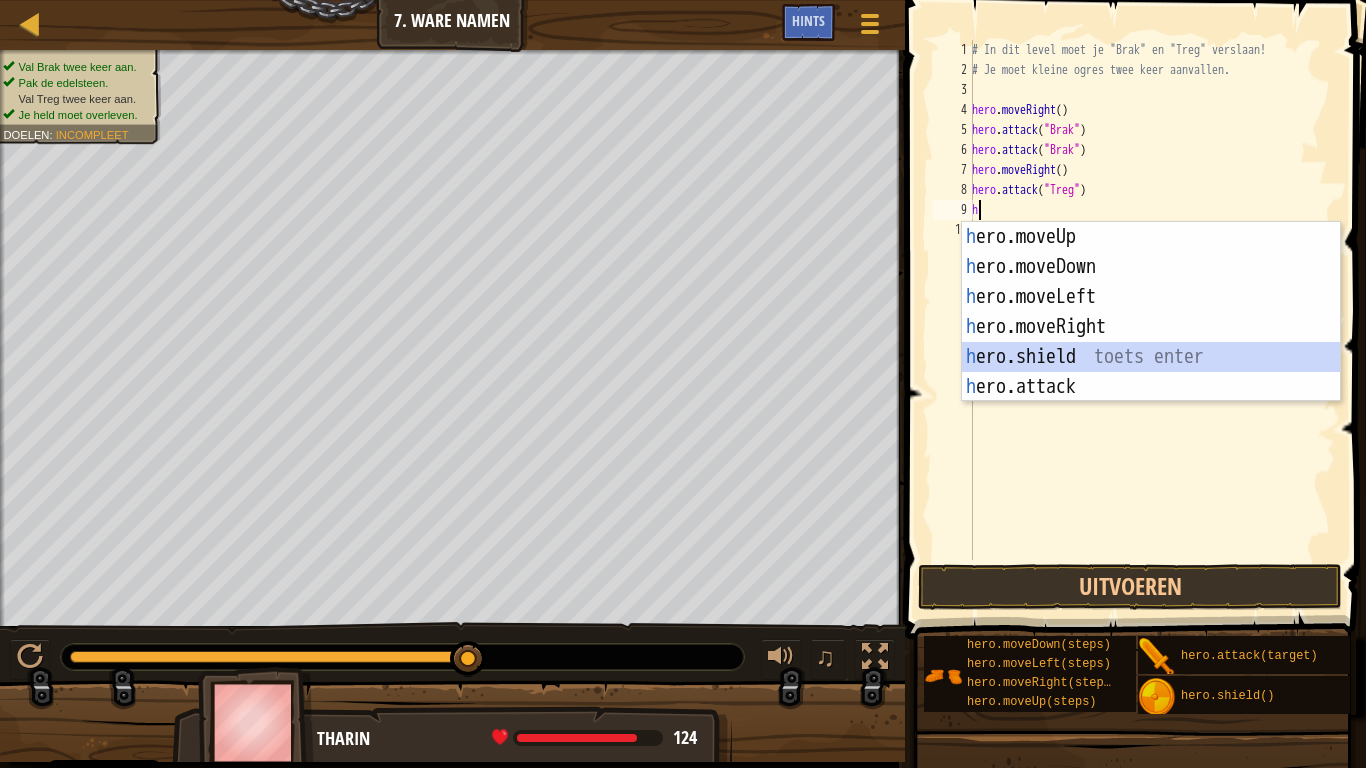 click on "h ero.moveUp toets enter h ero.moveDown toets enter h ero.moveLeft toets enter h ero.moveRight toets enter h ero.shield toets enter h ero.attack toets enter" at bounding box center (1151, 342) 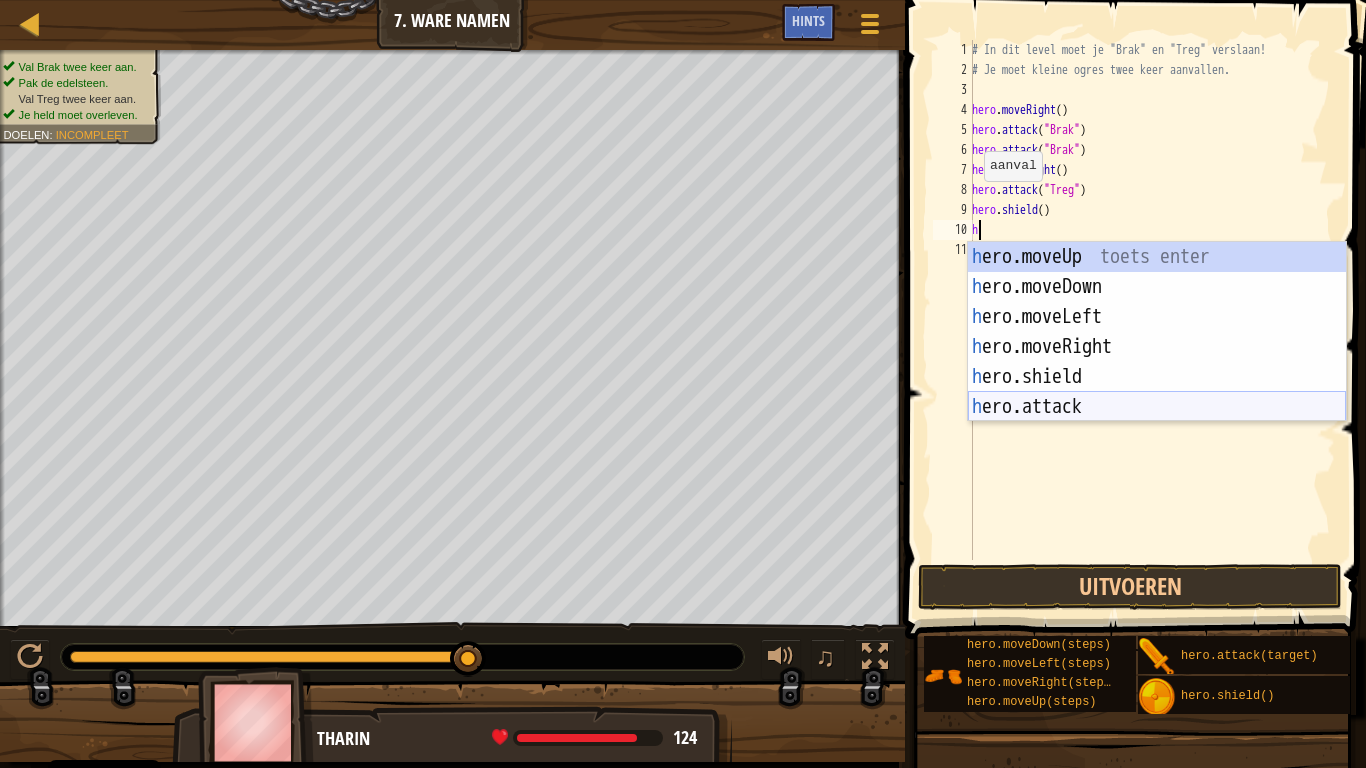 click on "h ero.moveUp toets enter h ero.moveDown toets enter h ero.moveLeft toets enter h ero.moveRight toets enter h ero.shield toets enter h ero.attack toets enter" at bounding box center [1157, 362] 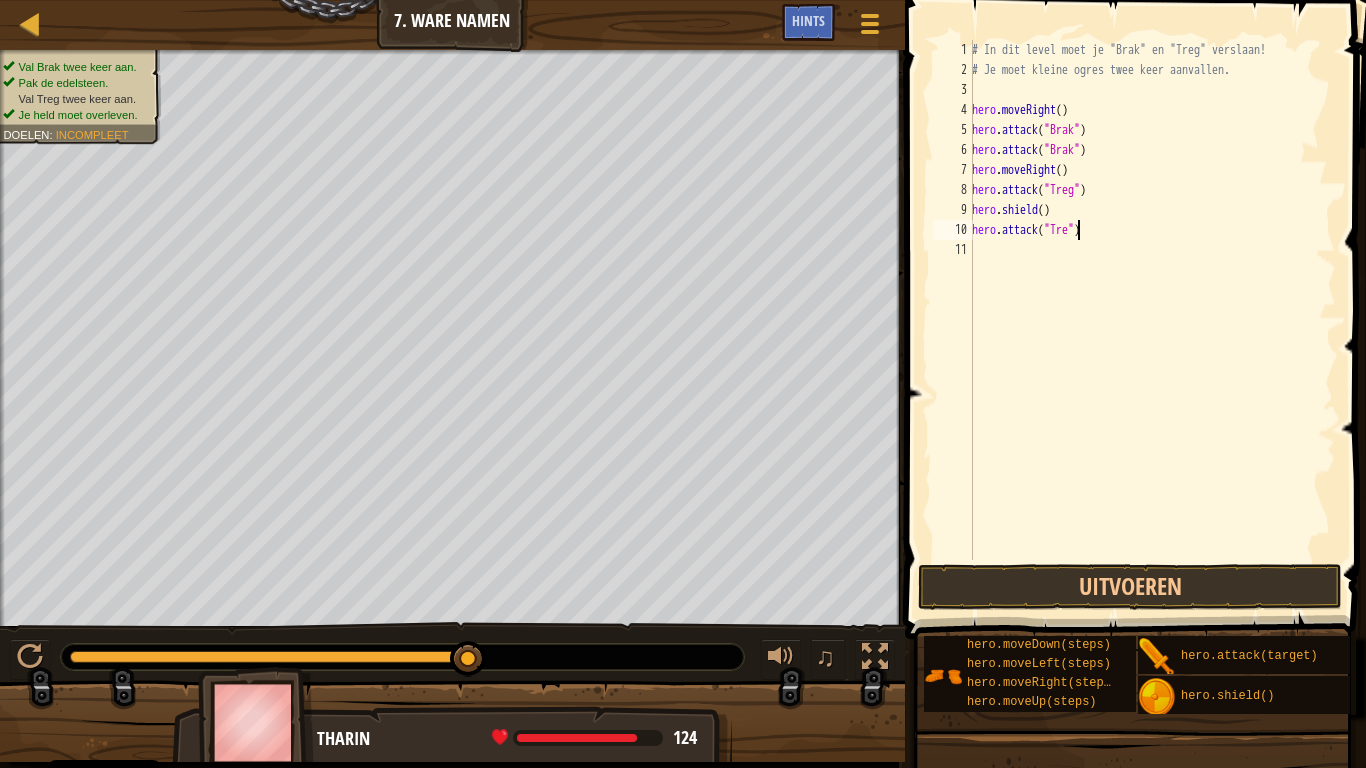 type on "hero.attack("Treg")" 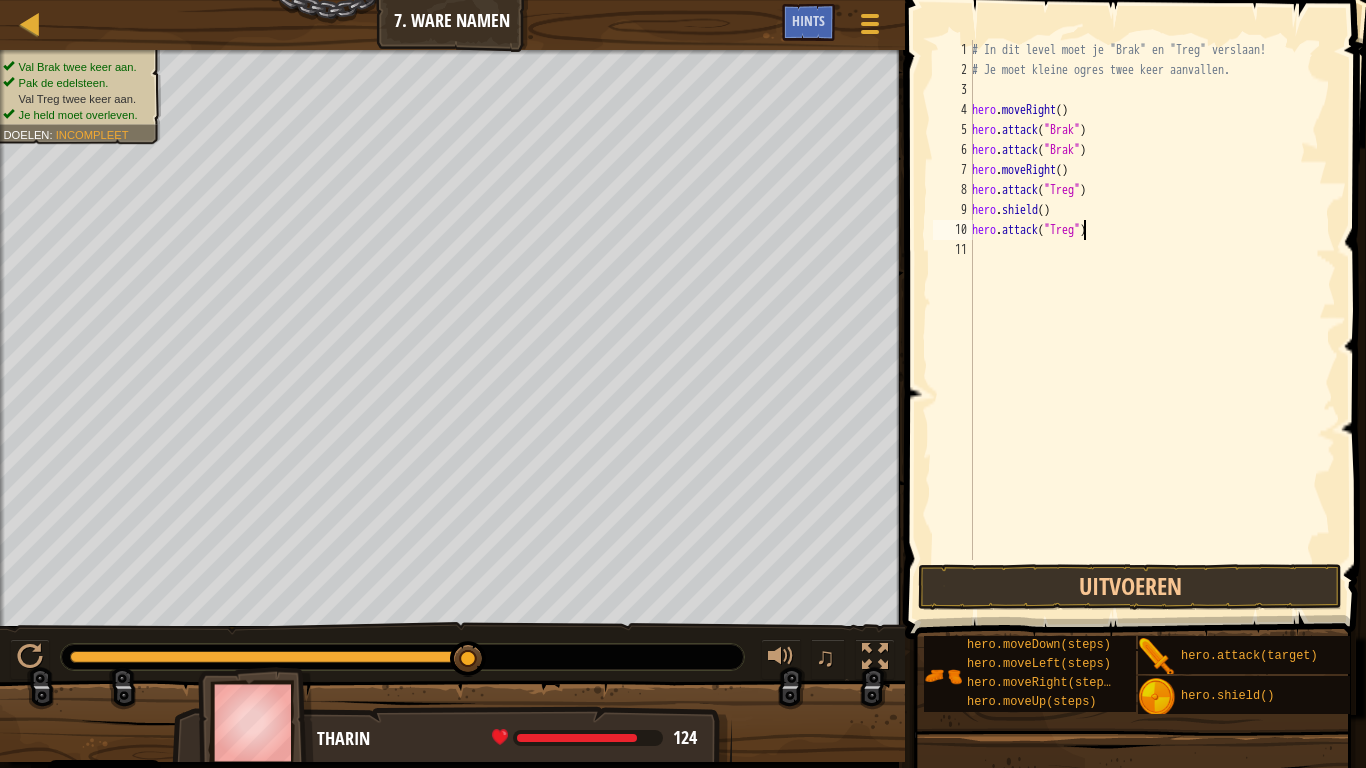 scroll, scrollTop: 9, scrollLeft: 9, axis: both 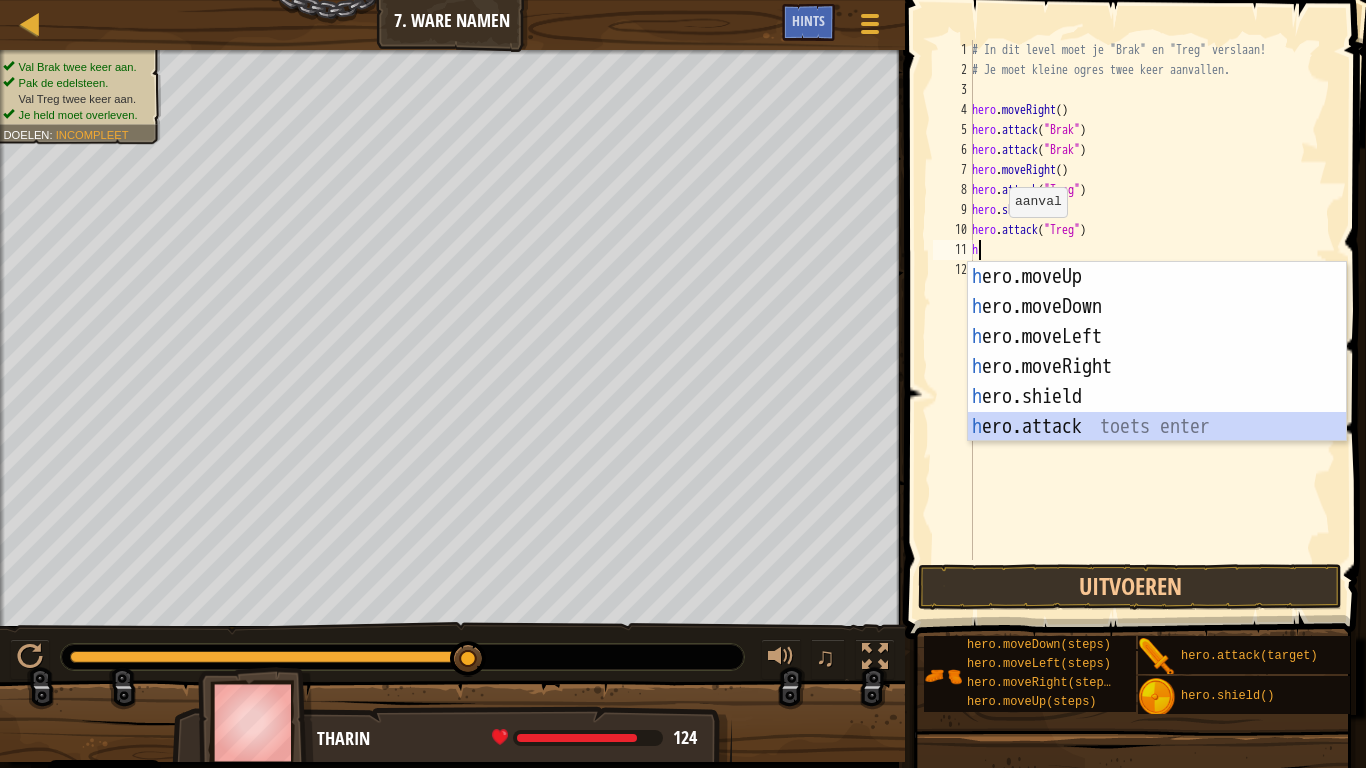click on "h ero.moveUp toets enter h ero.moveDown toets enter h ero.moveLeft toets enter h ero.moveRight toets enter h ero.shield toets enter h ero.attack toets enter" at bounding box center (1157, 382) 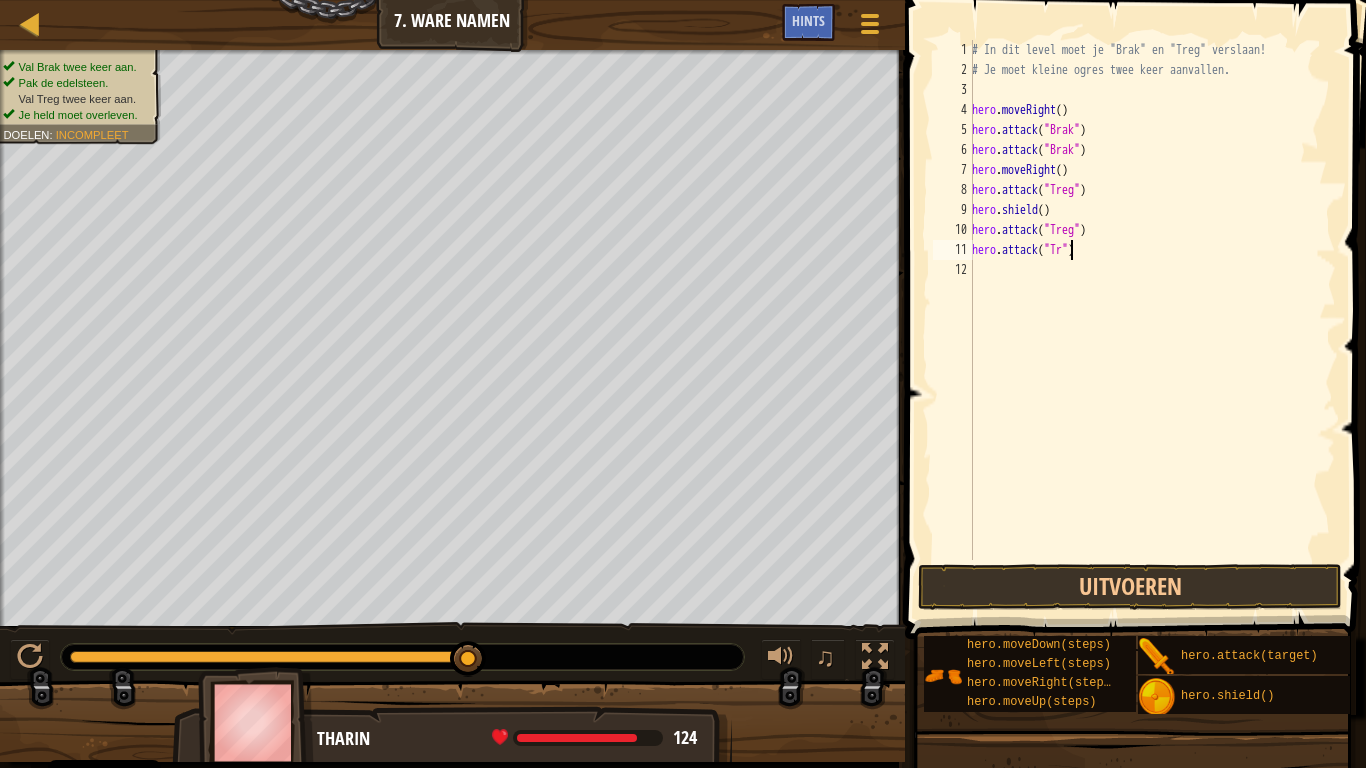 scroll, scrollTop: 9, scrollLeft: 8, axis: both 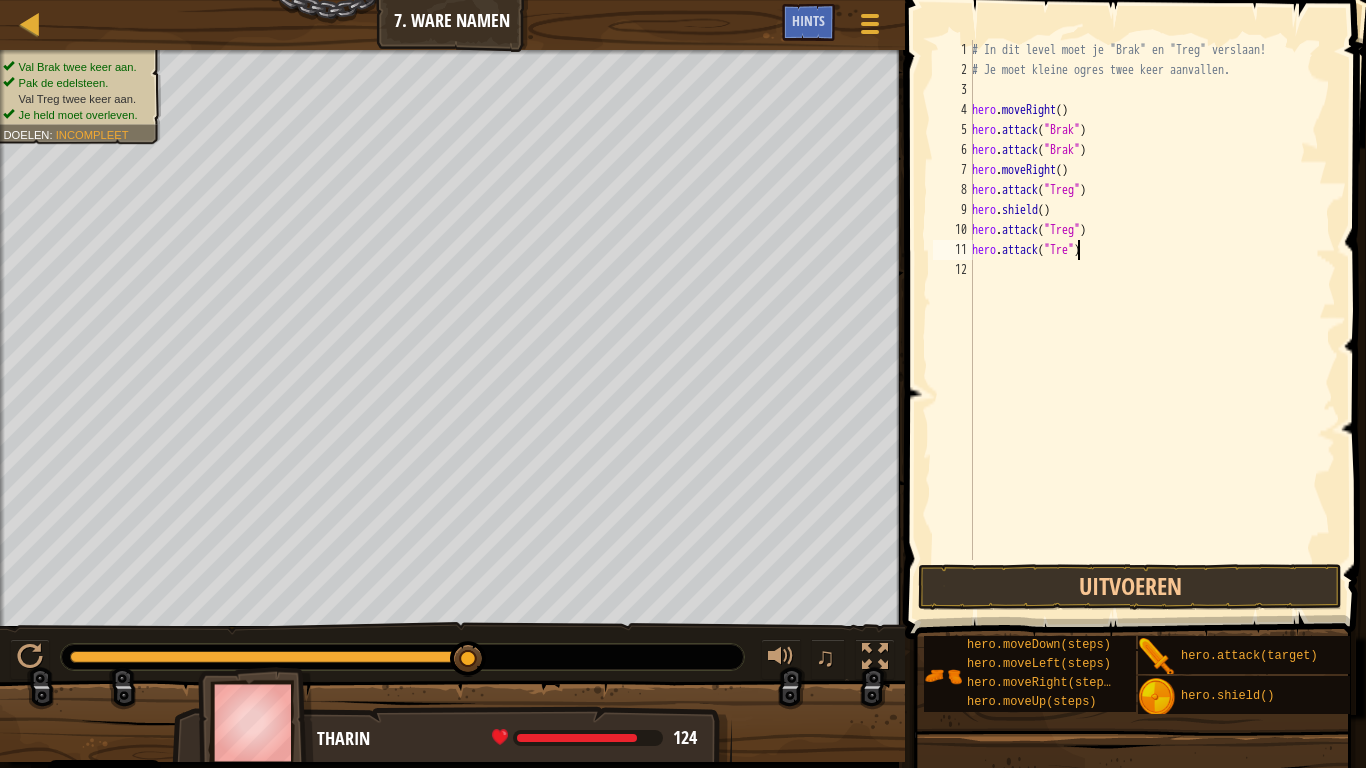 type on "hero.attack("Treg")" 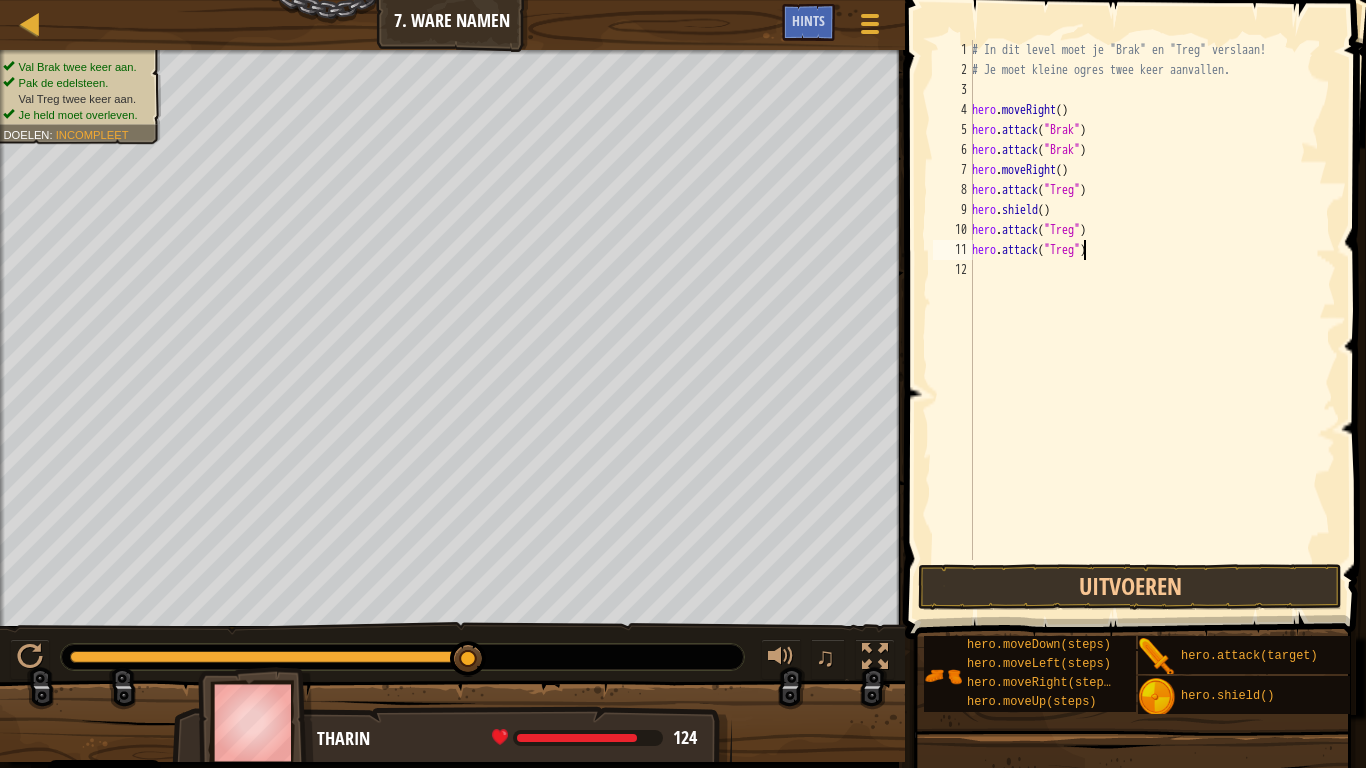 scroll, scrollTop: 9, scrollLeft: 9, axis: both 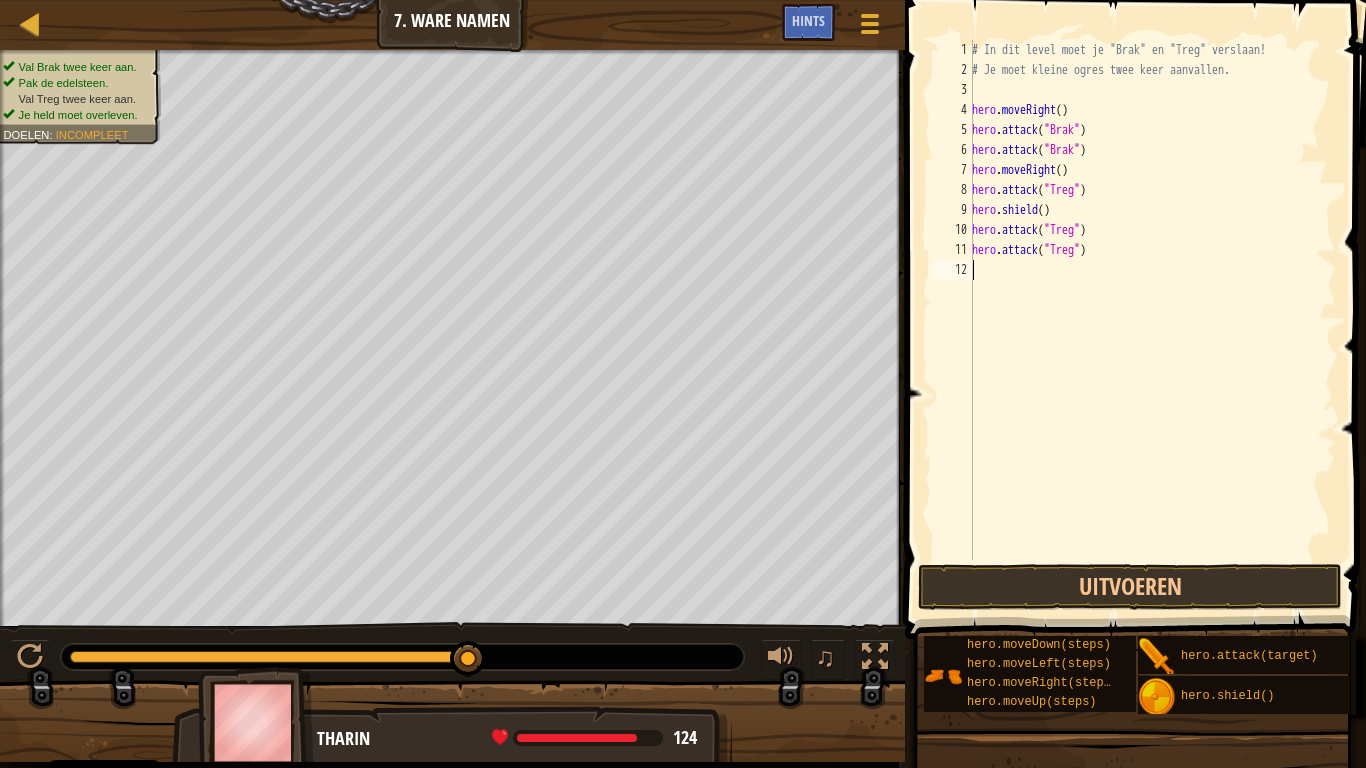 drag, startPoint x: 1102, startPoint y: 541, endPoint x: 1105, endPoint y: 556, distance: 15.297058 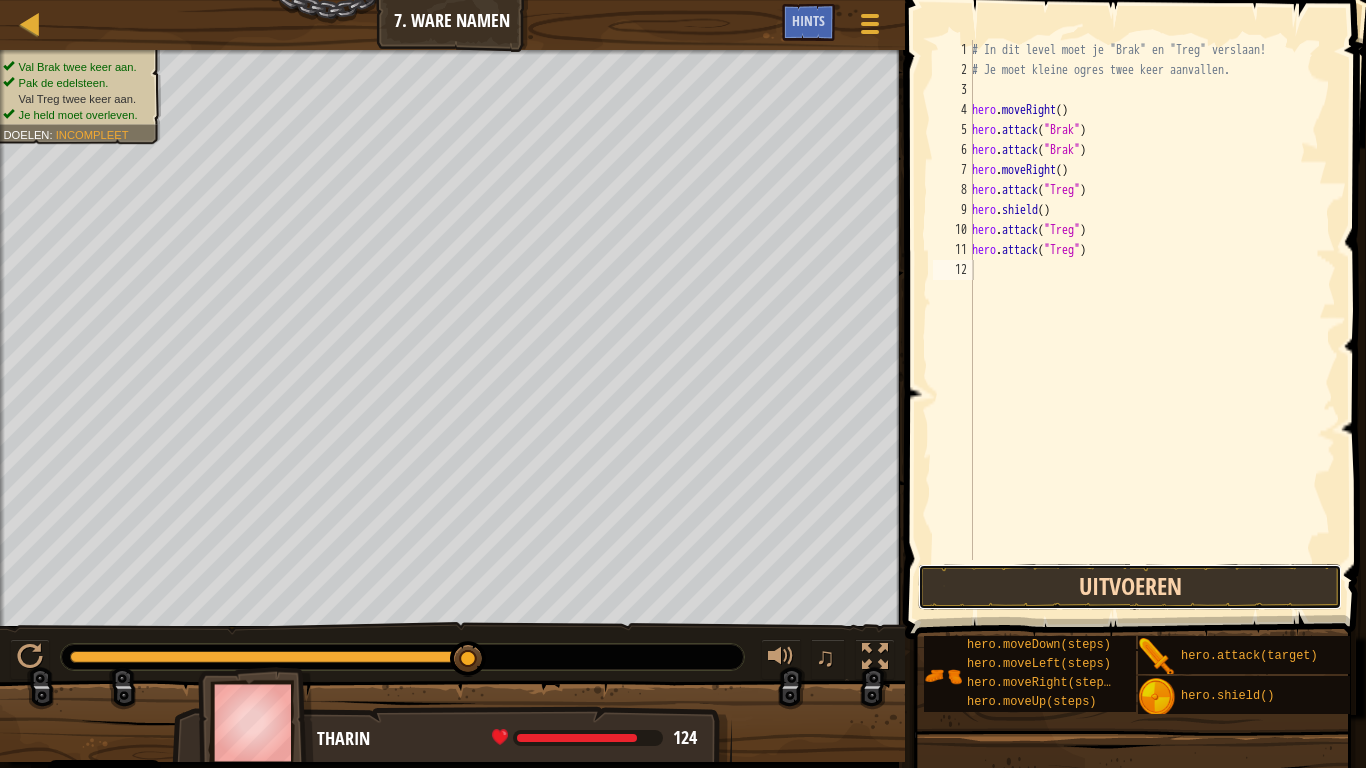 click on "Uitvoeren" at bounding box center [1130, 587] 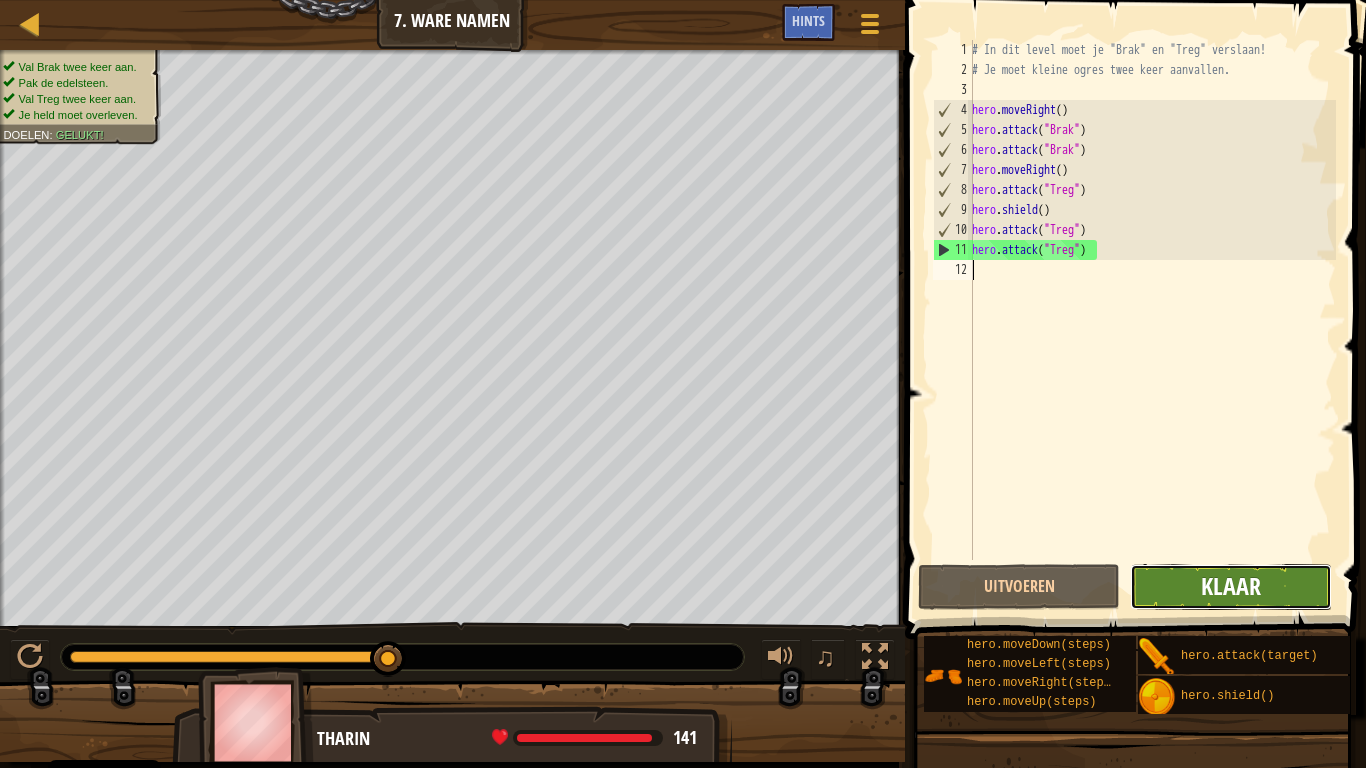 click on "Klaar" at bounding box center (1231, 586) 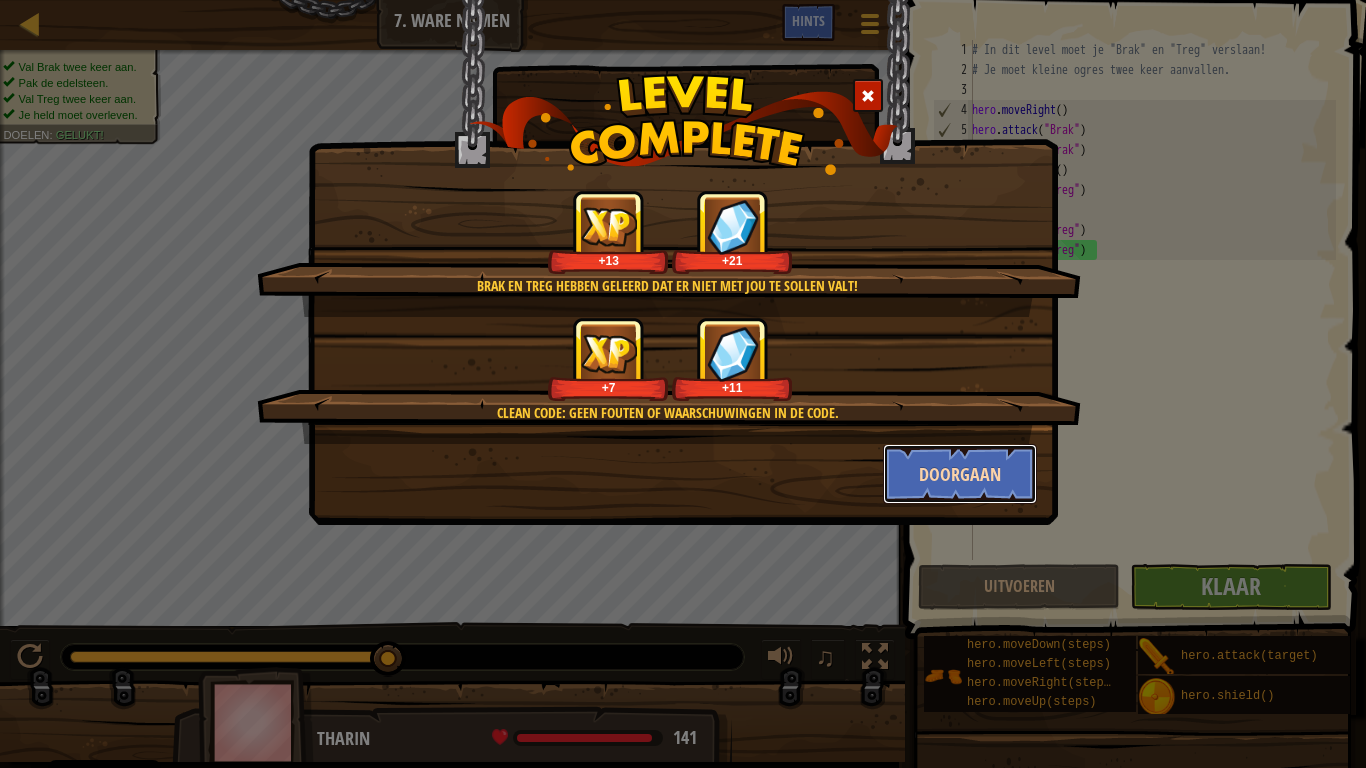 click on "Doorgaan" at bounding box center [960, 474] 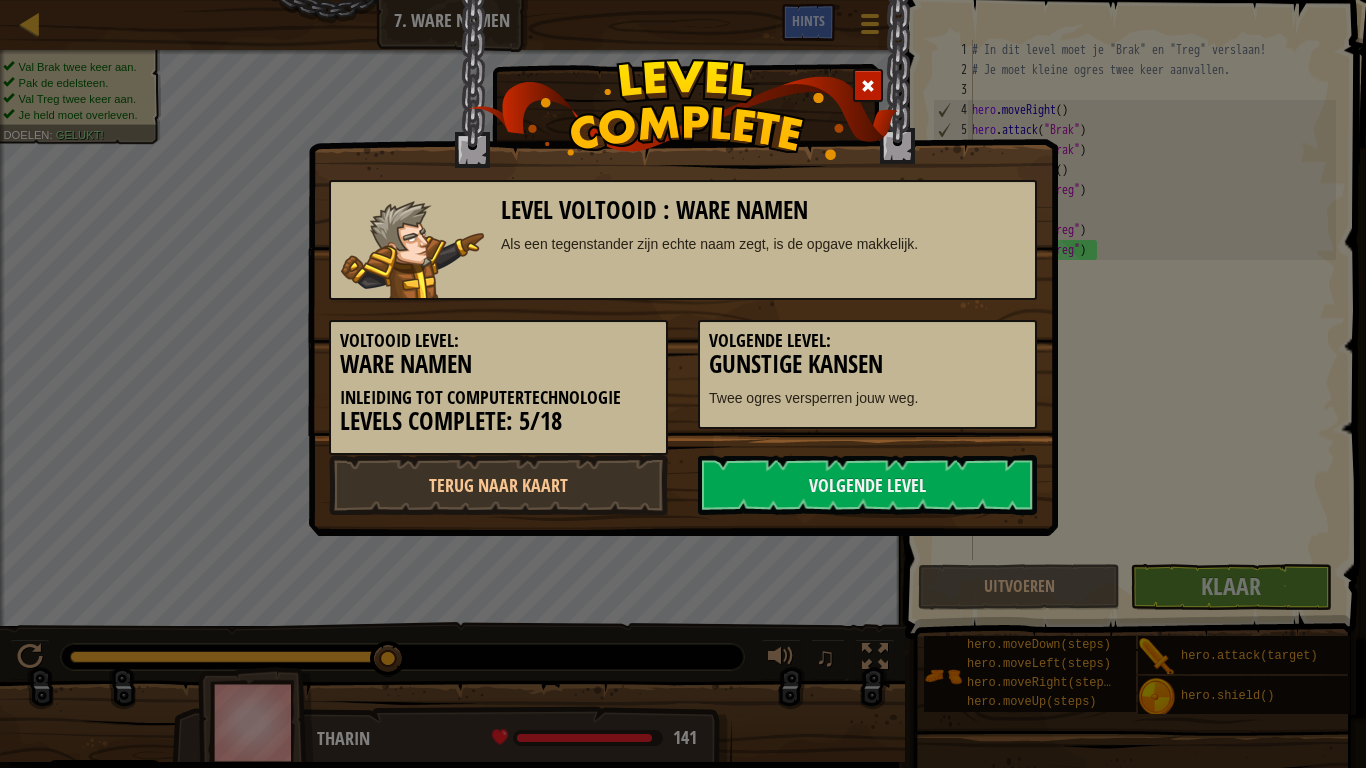 click on "Voltooid Level: Ware Namen Inleiding tot ComputerTechnologie Levels Complete: 5/18 Volgende Level: Gunstige Kansen Twee ogres versperren jouw weg." at bounding box center [683, 377] 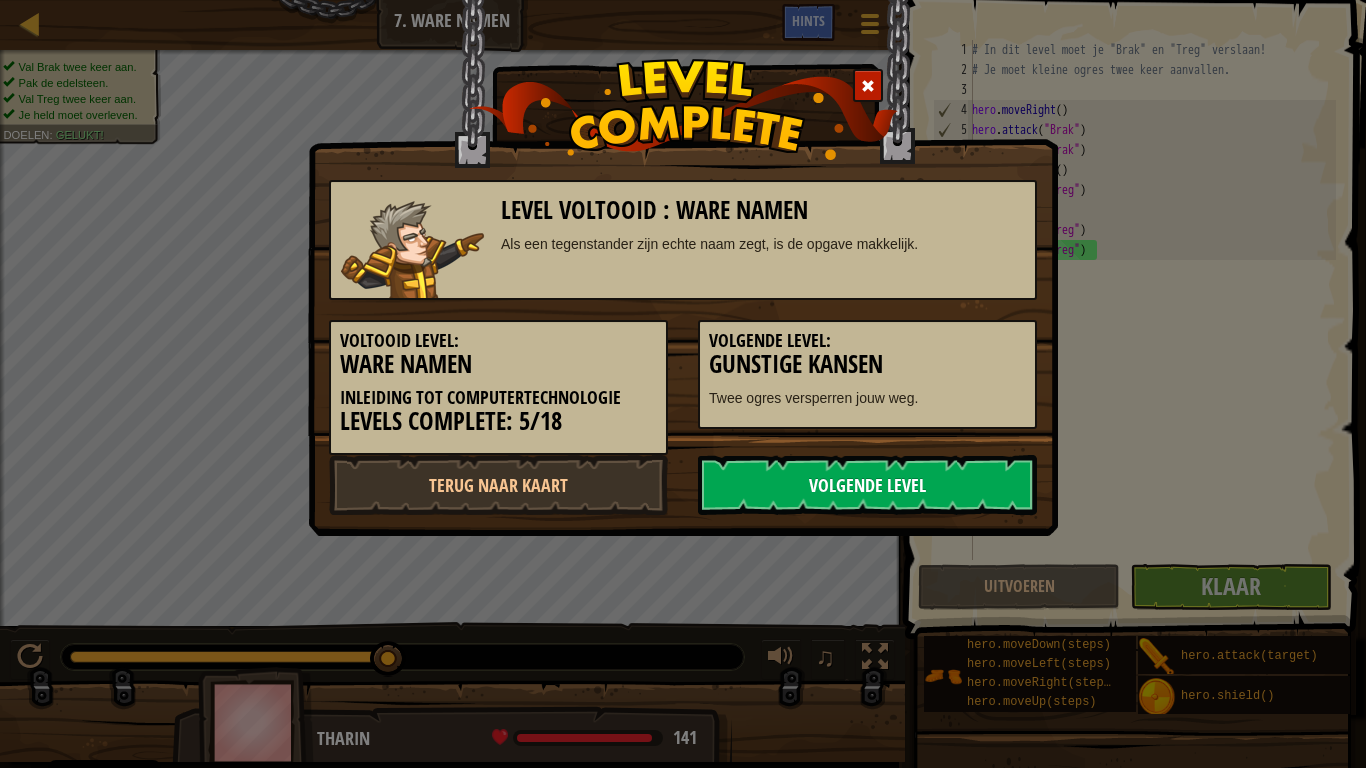 click on "Volgende Level" at bounding box center [867, 485] 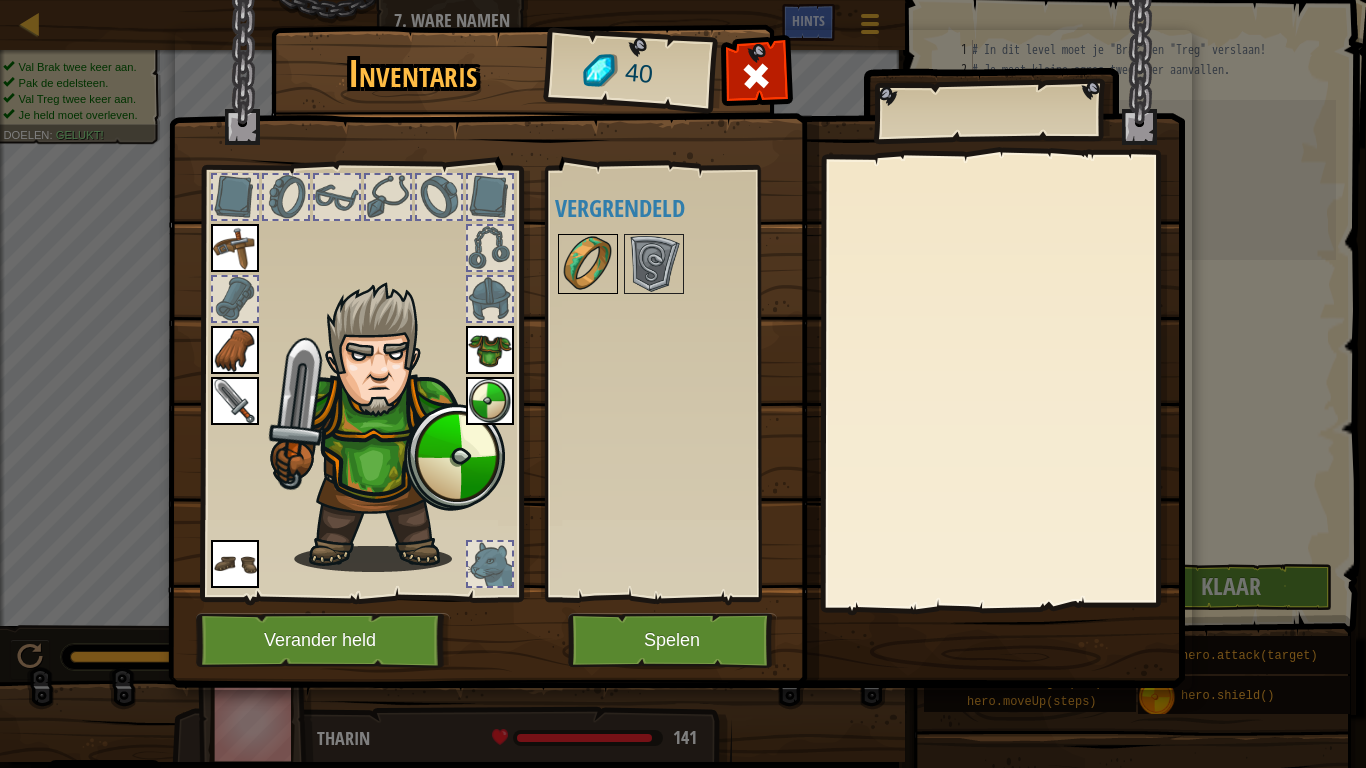click at bounding box center [588, 264] 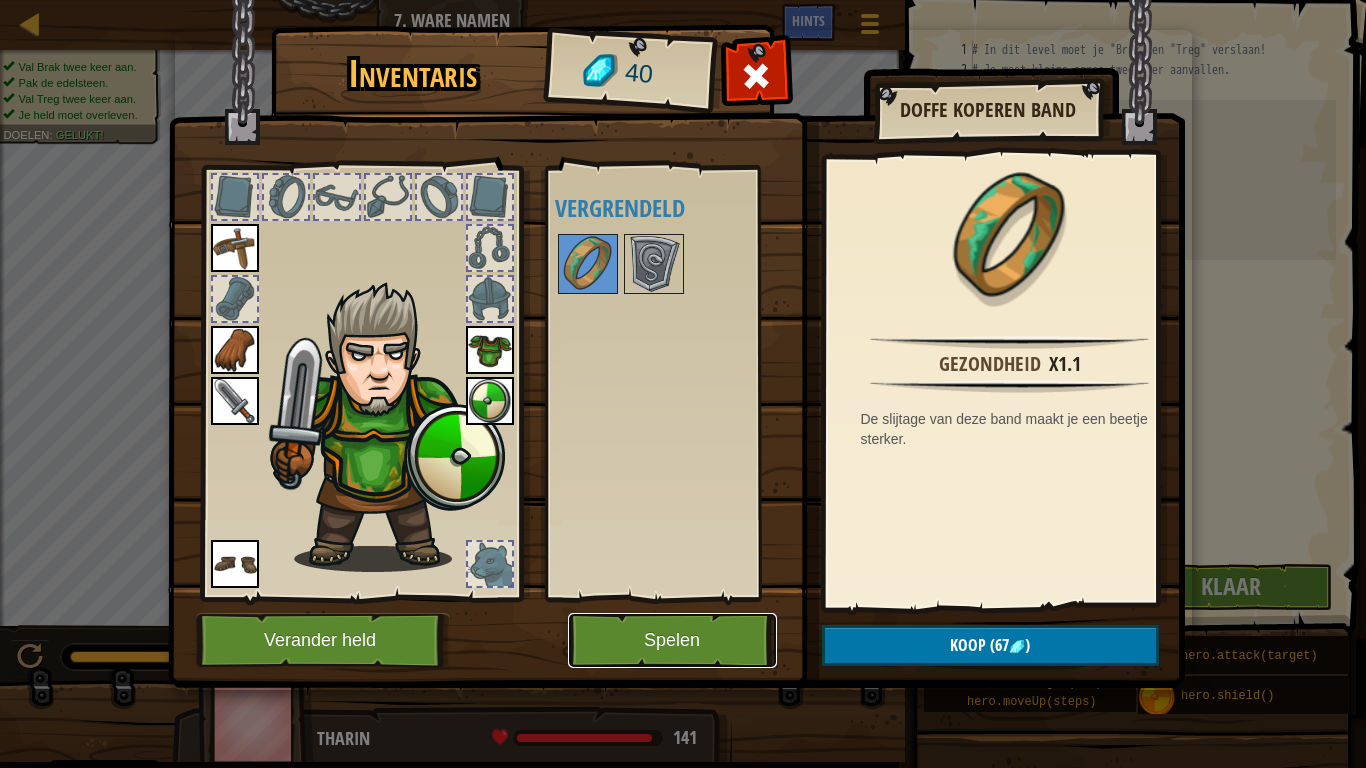 click on "Spelen" at bounding box center [672, 640] 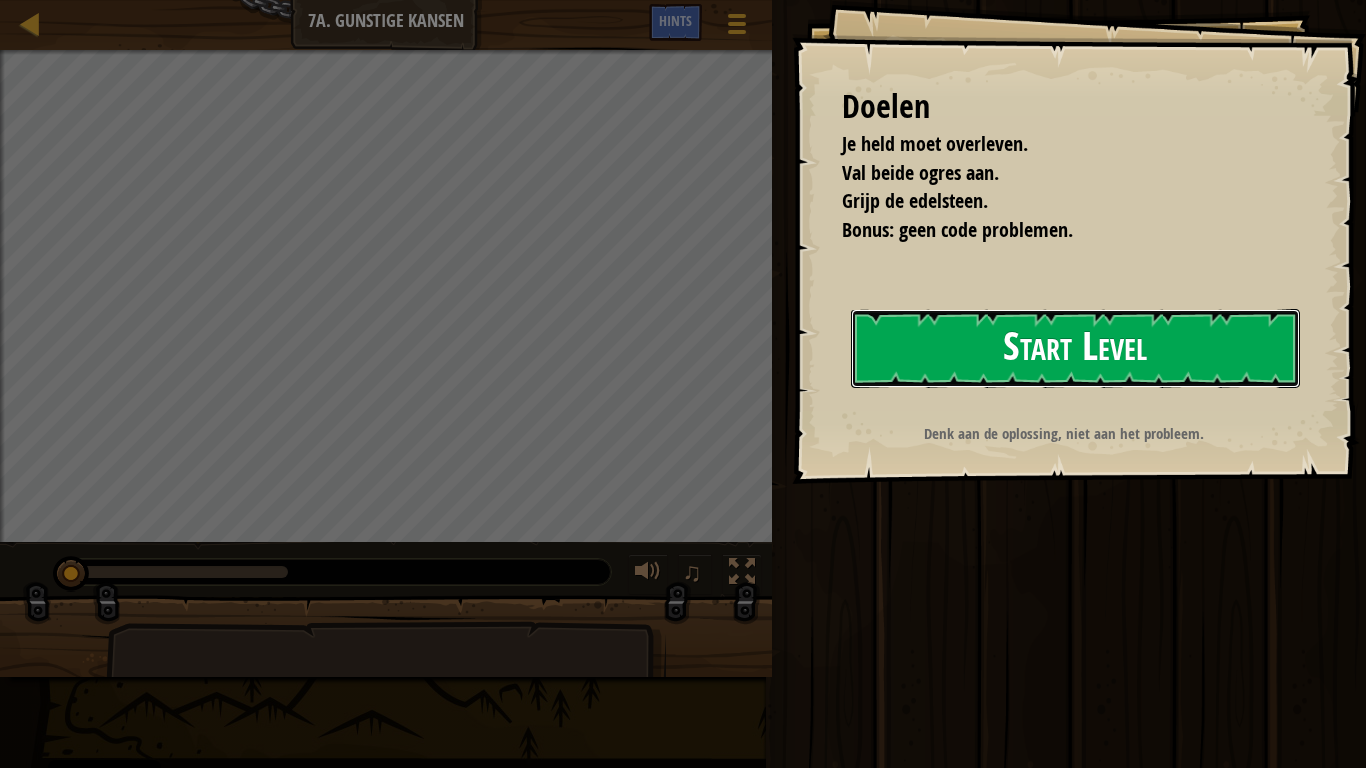 click on "Start Level" at bounding box center [1075, 348] 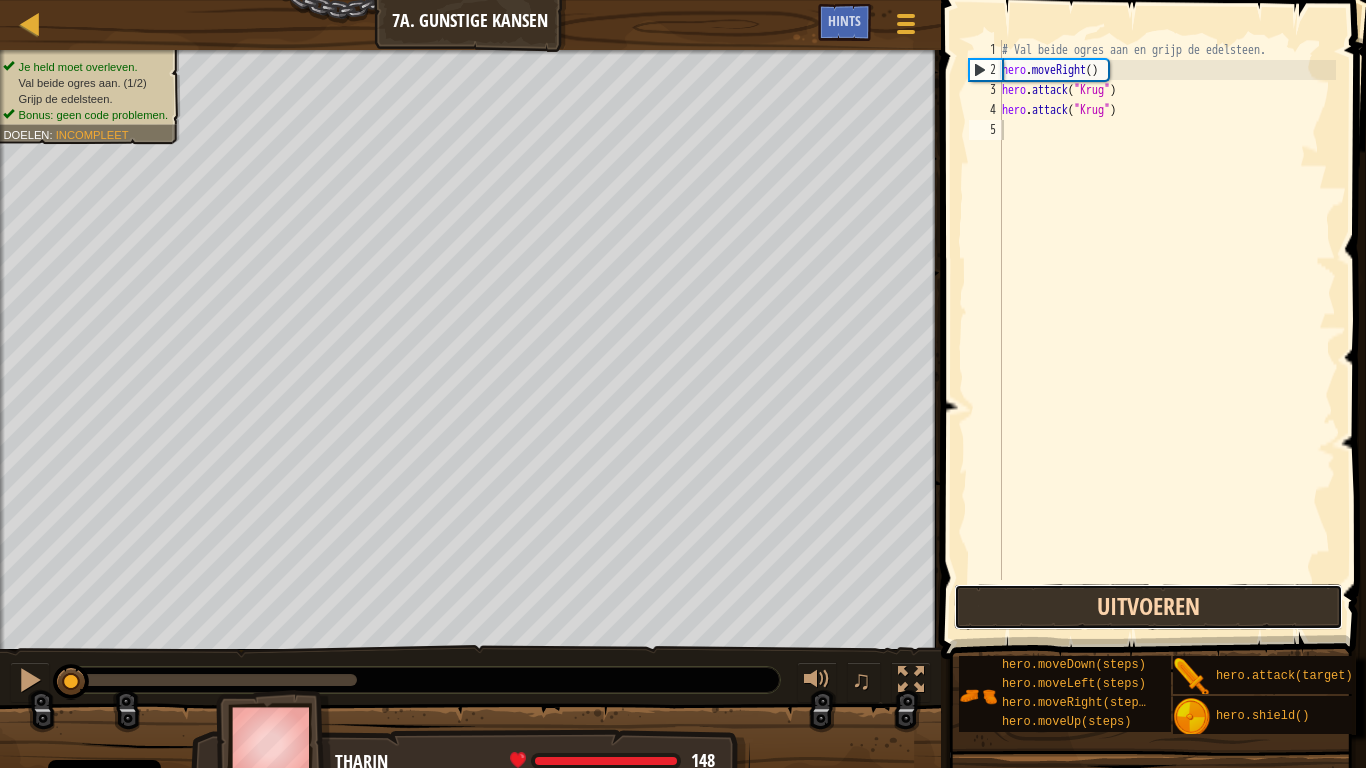 click on "Uitvoeren" at bounding box center [1148, 607] 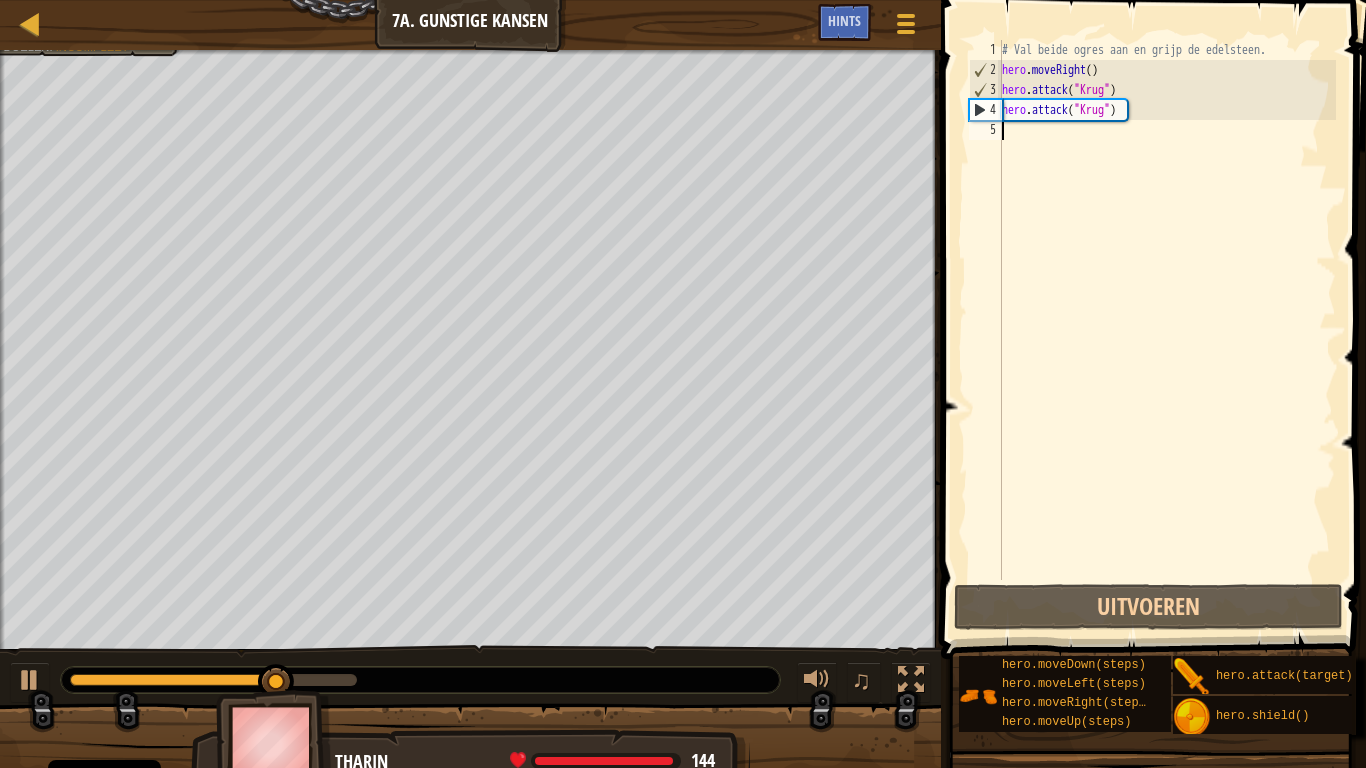 type on "h" 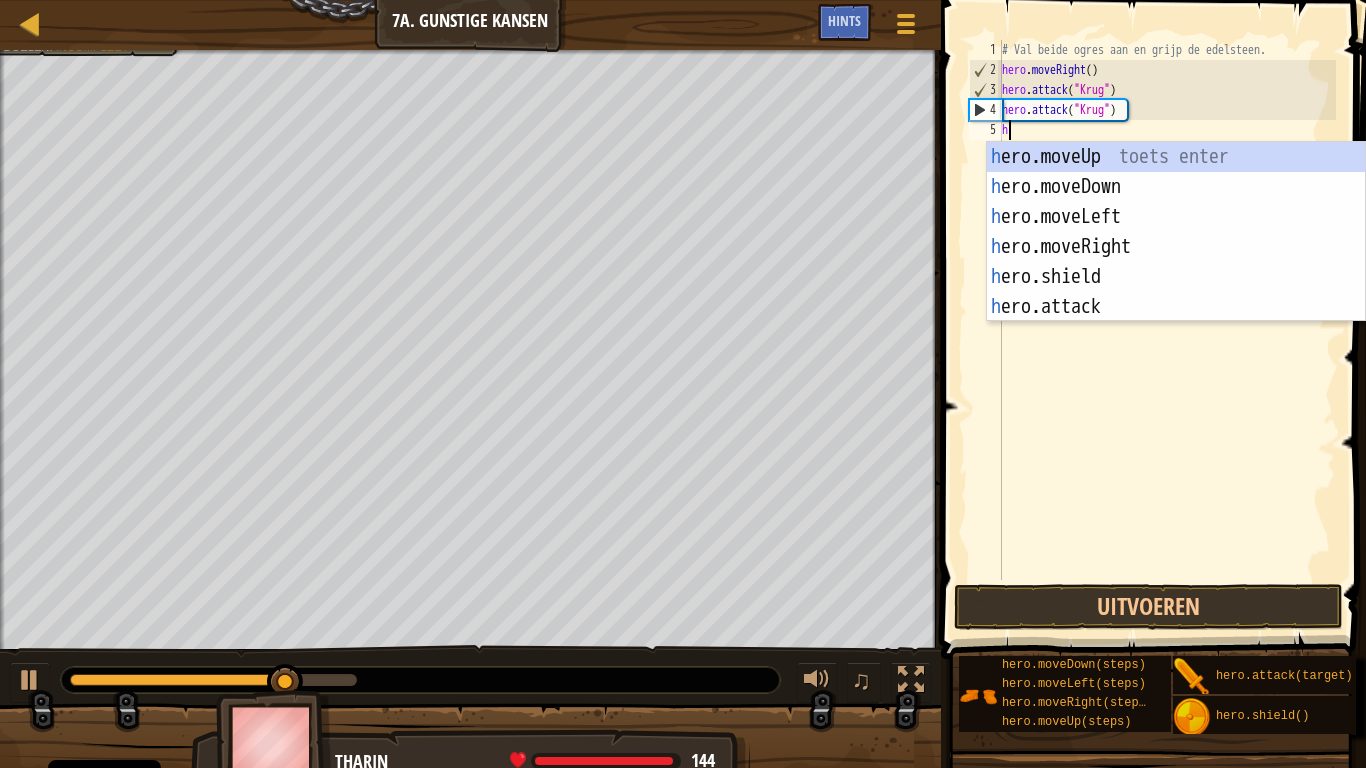scroll, scrollTop: 9, scrollLeft: 0, axis: vertical 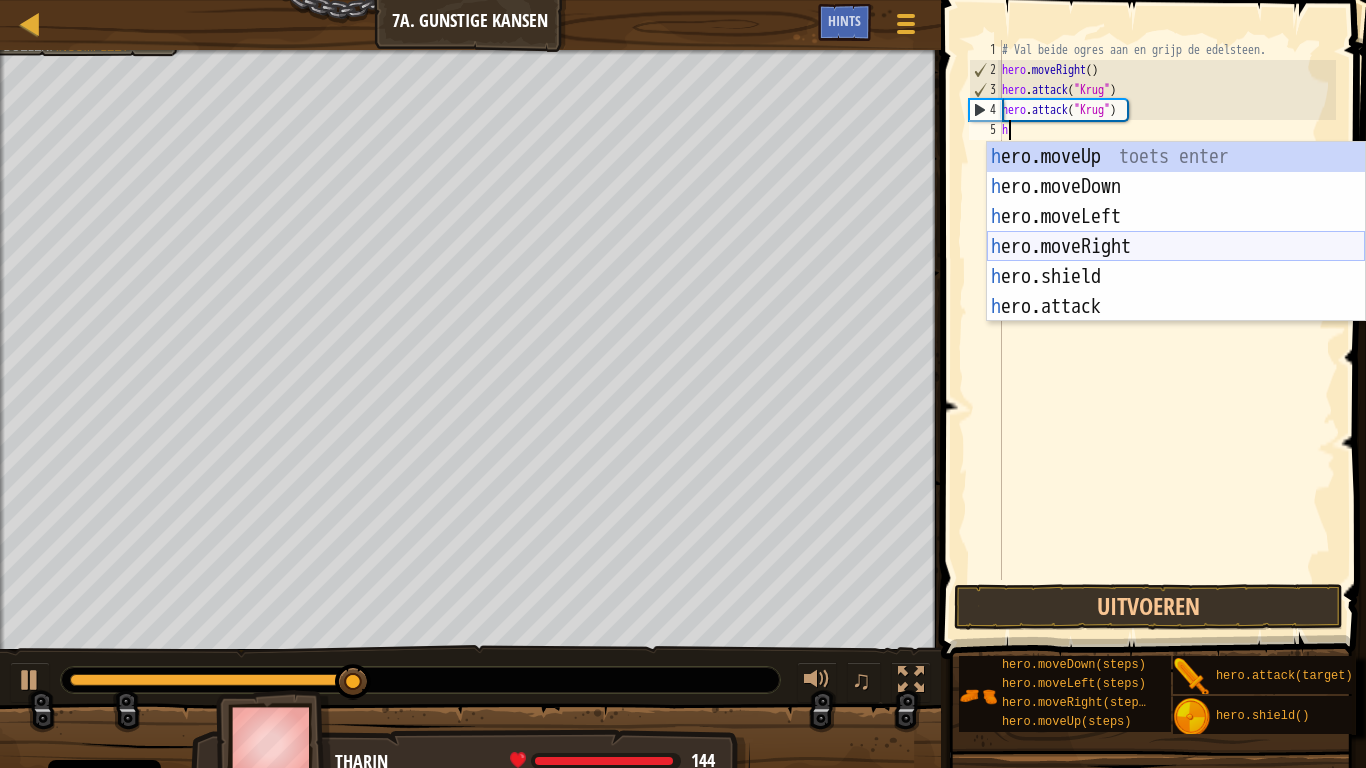 click on "h ero.moveUp toets enter h ero.moveDown toets enter h ero.moveLeft toets enter h ero.moveRight toets enter h ero.shield toets enter h ero.attack toets enter" at bounding box center (1176, 262) 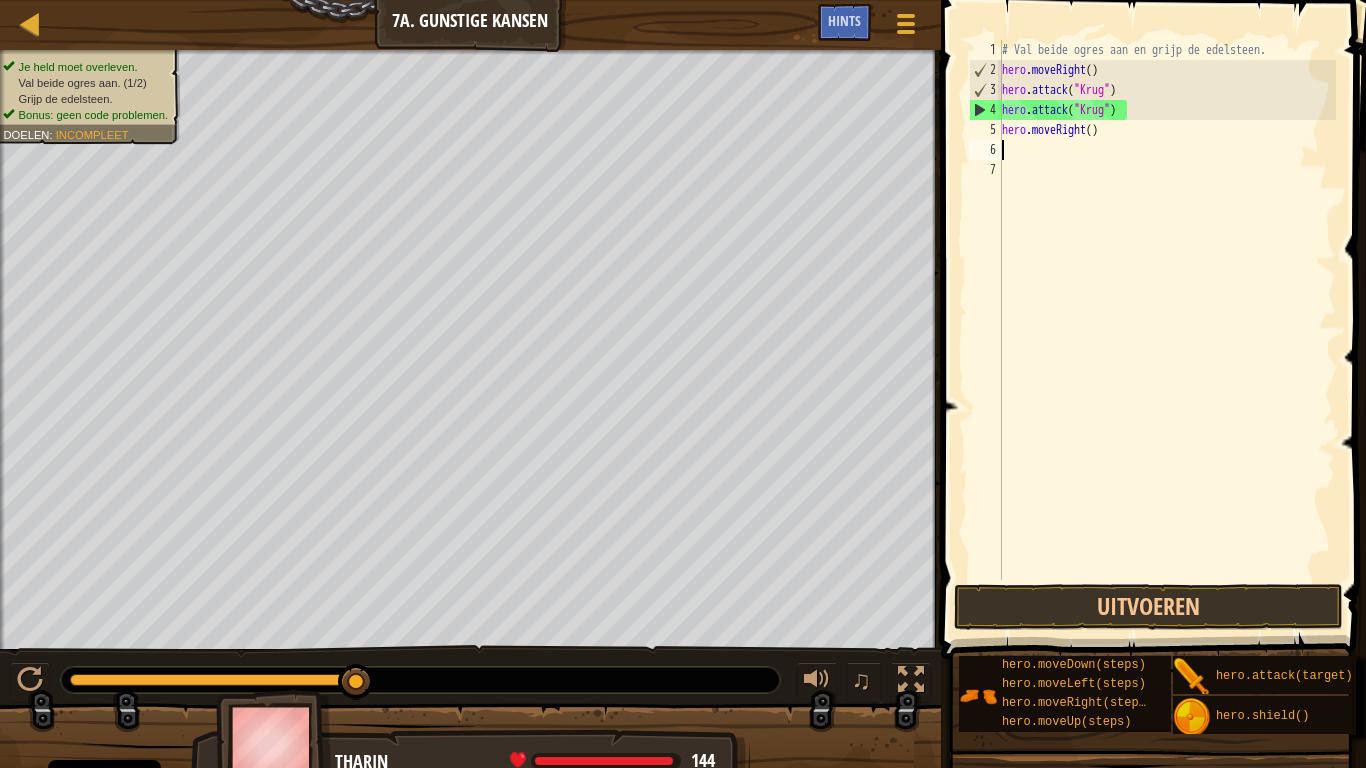 type on "h" 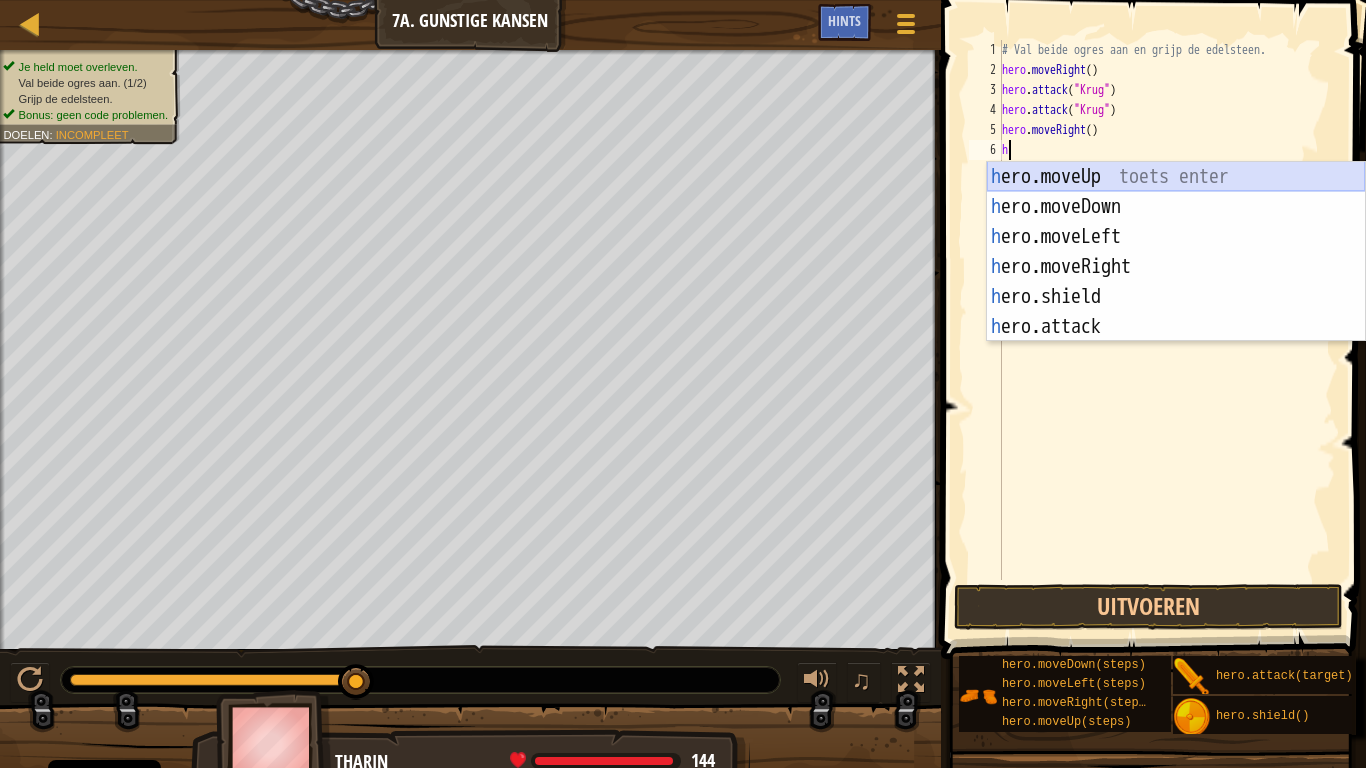 click on "h ero.moveUp toets enter h ero.moveDown toets enter h ero.moveLeft toets enter h ero.moveRight toets enter h ero.shield toets enter h ero.attack toets enter" at bounding box center (1176, 282) 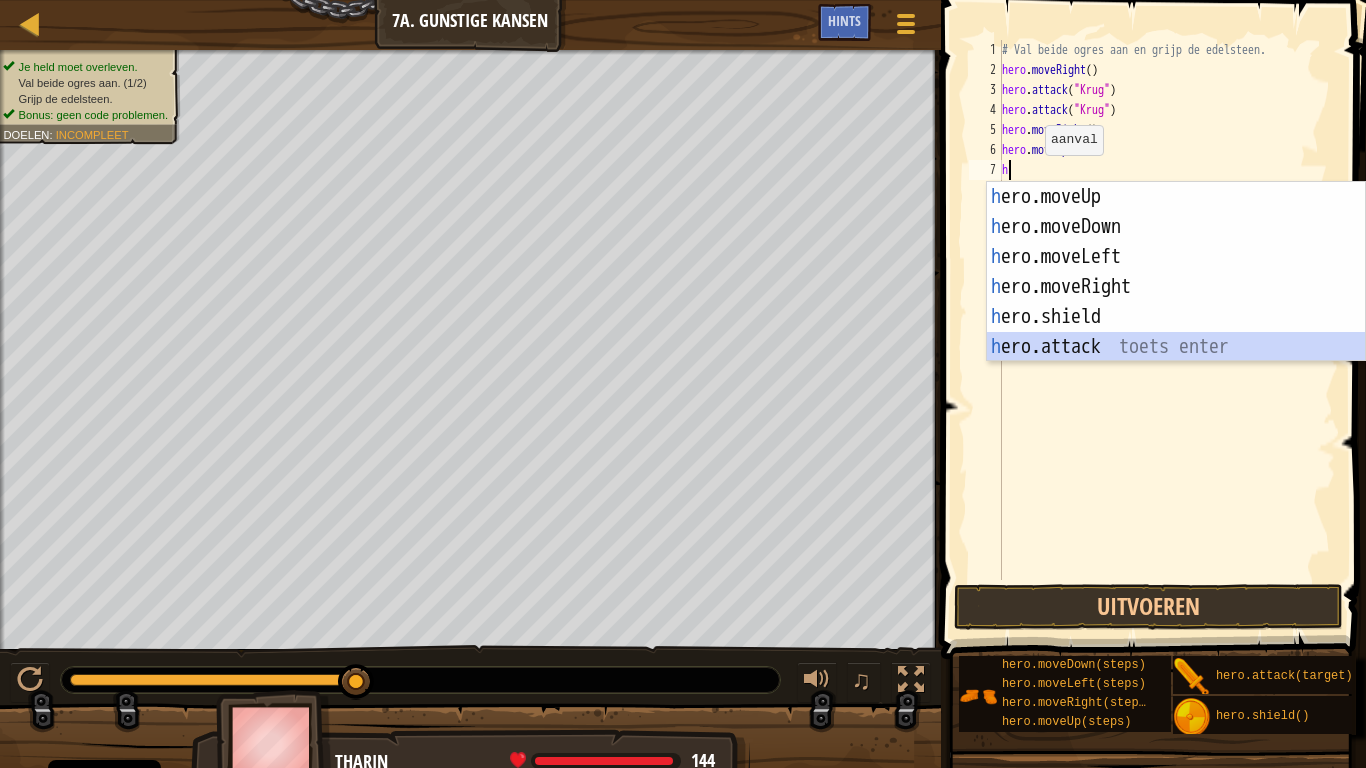 click on "h ero.moveUp toets enter h ero.moveDown toets enter h ero.moveLeft toets enter h ero.moveRight toets enter h ero.shield toets enter h ero.attack toets enter" at bounding box center (1176, 302) 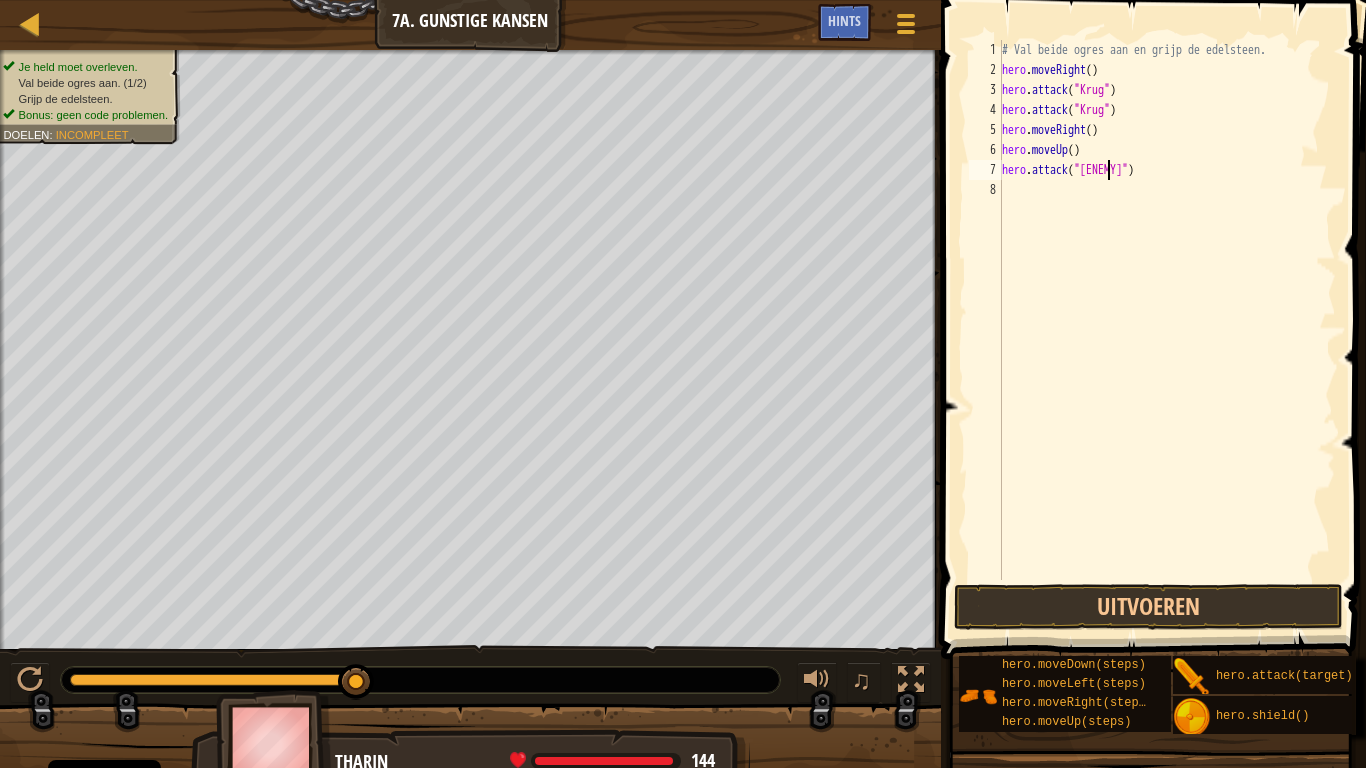 scroll, scrollTop: 9, scrollLeft: 9, axis: both 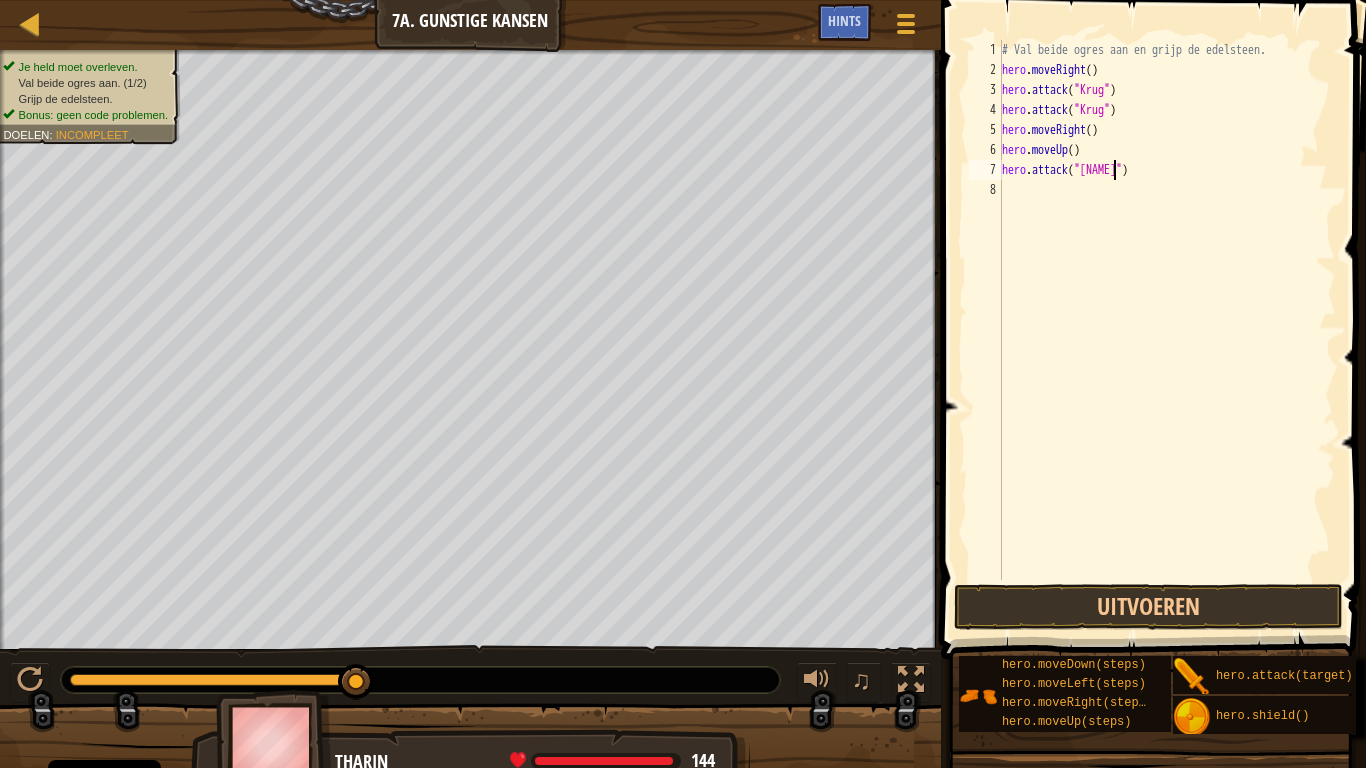 type on "hero.attack("Grump")" 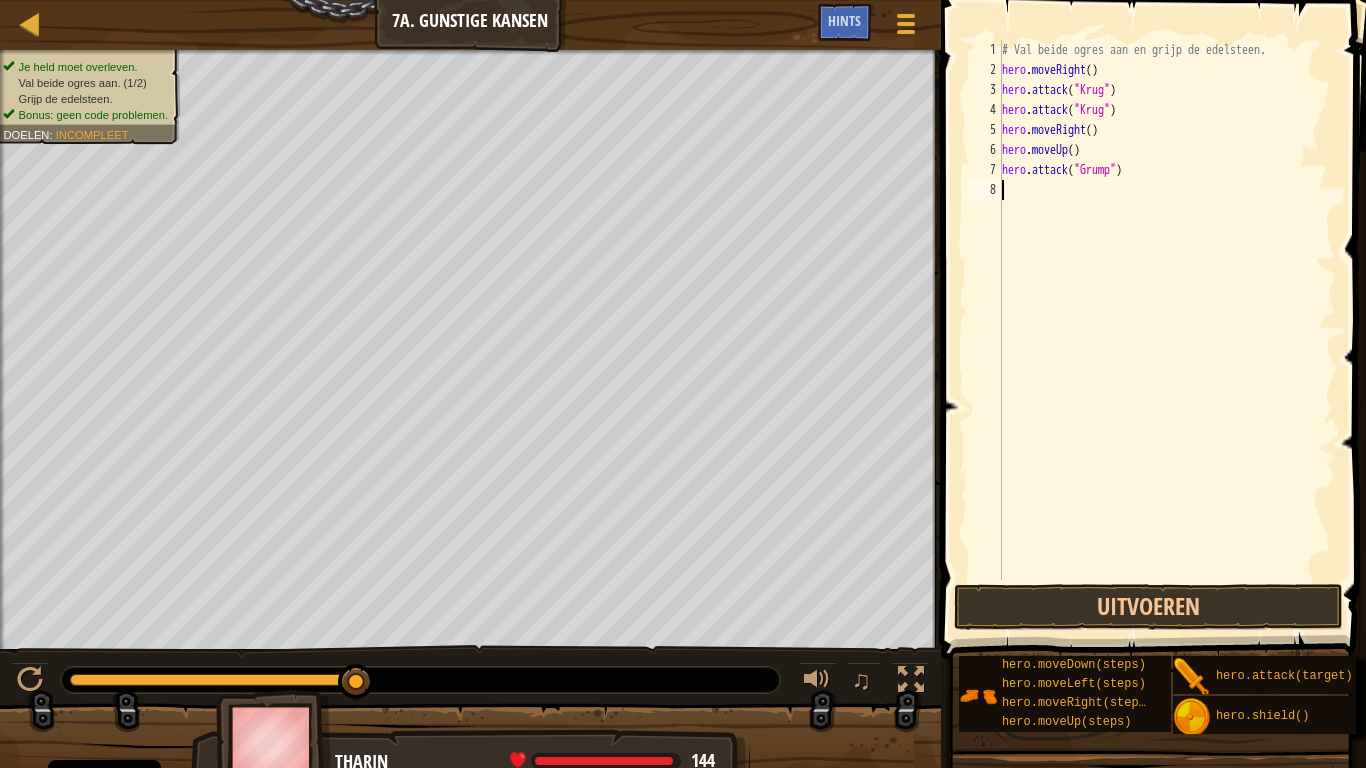 click on "# Val beide ogres aan en grijp de edelsteen. hero . moveRight ( ) hero . attack ( "Krug" ) hero . attack ( "Krug" ) hero . moveRight ( ) hero . moveUp ( ) hero . attack ( "Grump" )" at bounding box center (1167, 330) 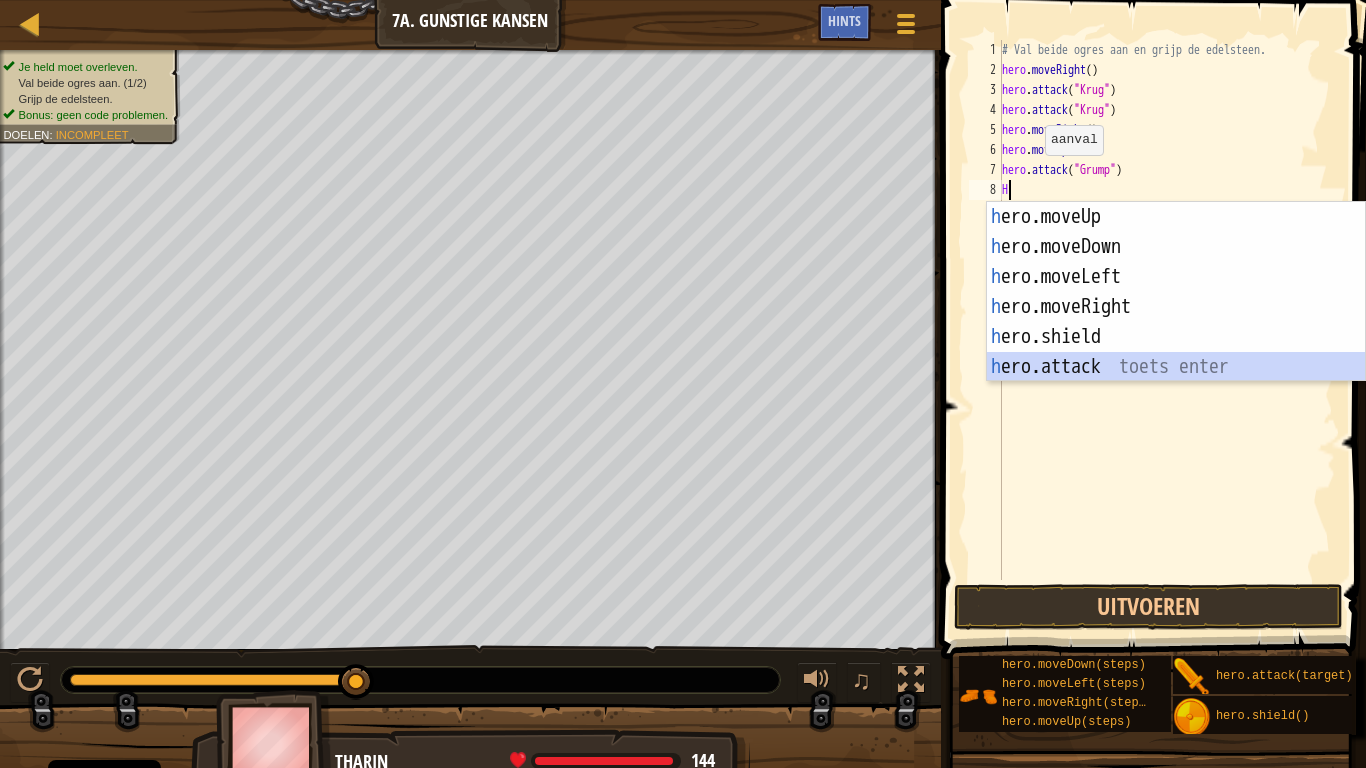 click on "h ero.moveUp toets enter h ero.moveDown toets enter h ero.moveLeft toets enter h ero.moveRight toets enter h ero.shield toets enter h ero.attack toets enter" at bounding box center [1176, 322] 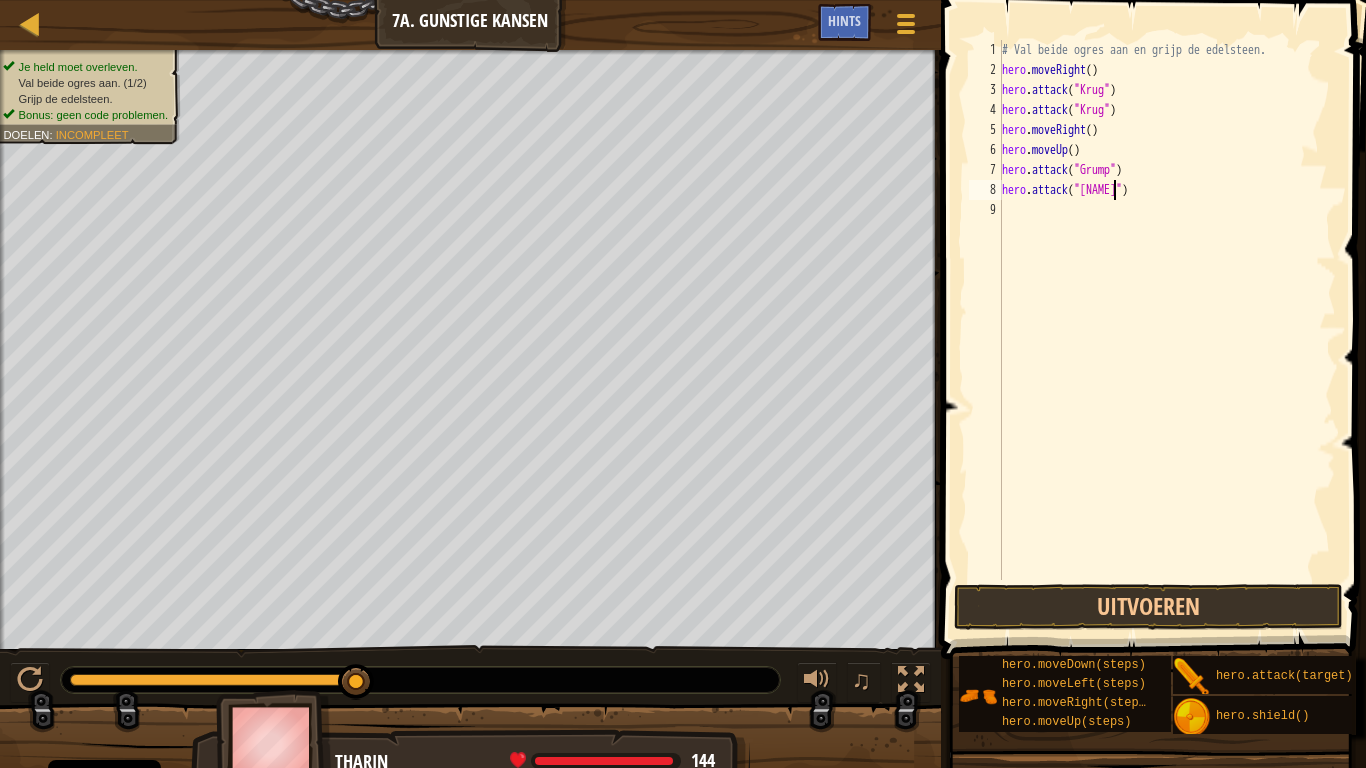 scroll, scrollTop: 9, scrollLeft: 9, axis: both 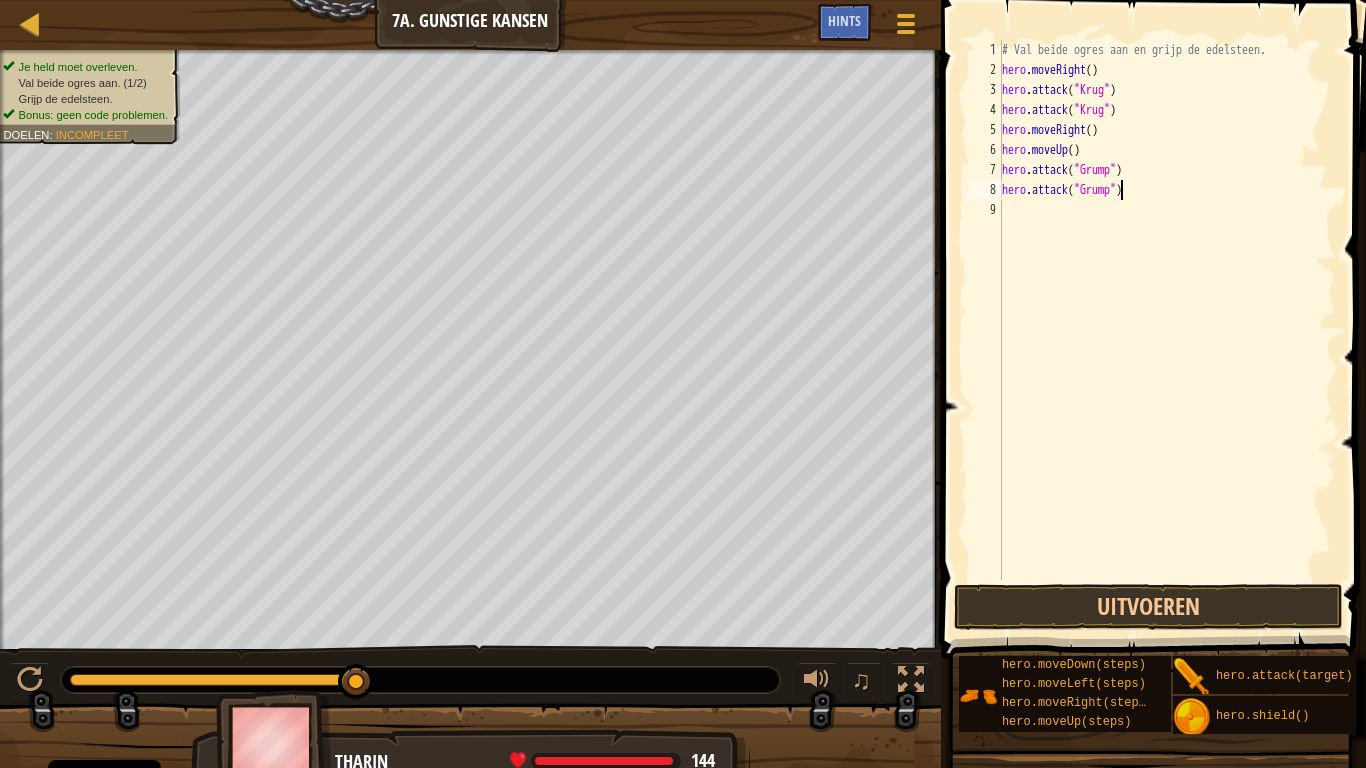 click on "# Val beide ogres aan en grijp de edelsteen. hero . moveRight ( ) hero . attack ( "Krug" ) hero . attack ( "Krug" ) hero . moveRight ( ) hero . moveUp ( ) hero . attack ( "Grump" ) hero . attack ( "Grump" )" at bounding box center (1167, 330) 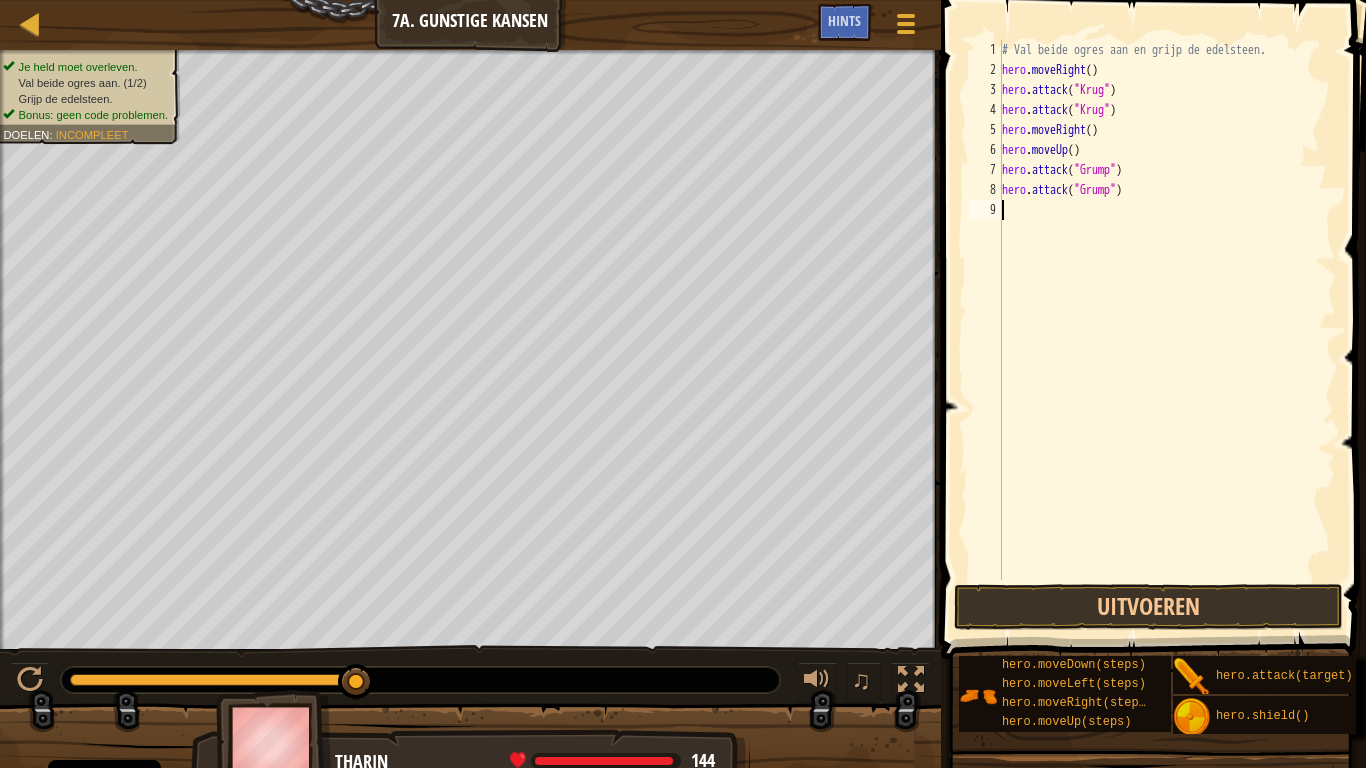 scroll, scrollTop: 9, scrollLeft: 0, axis: vertical 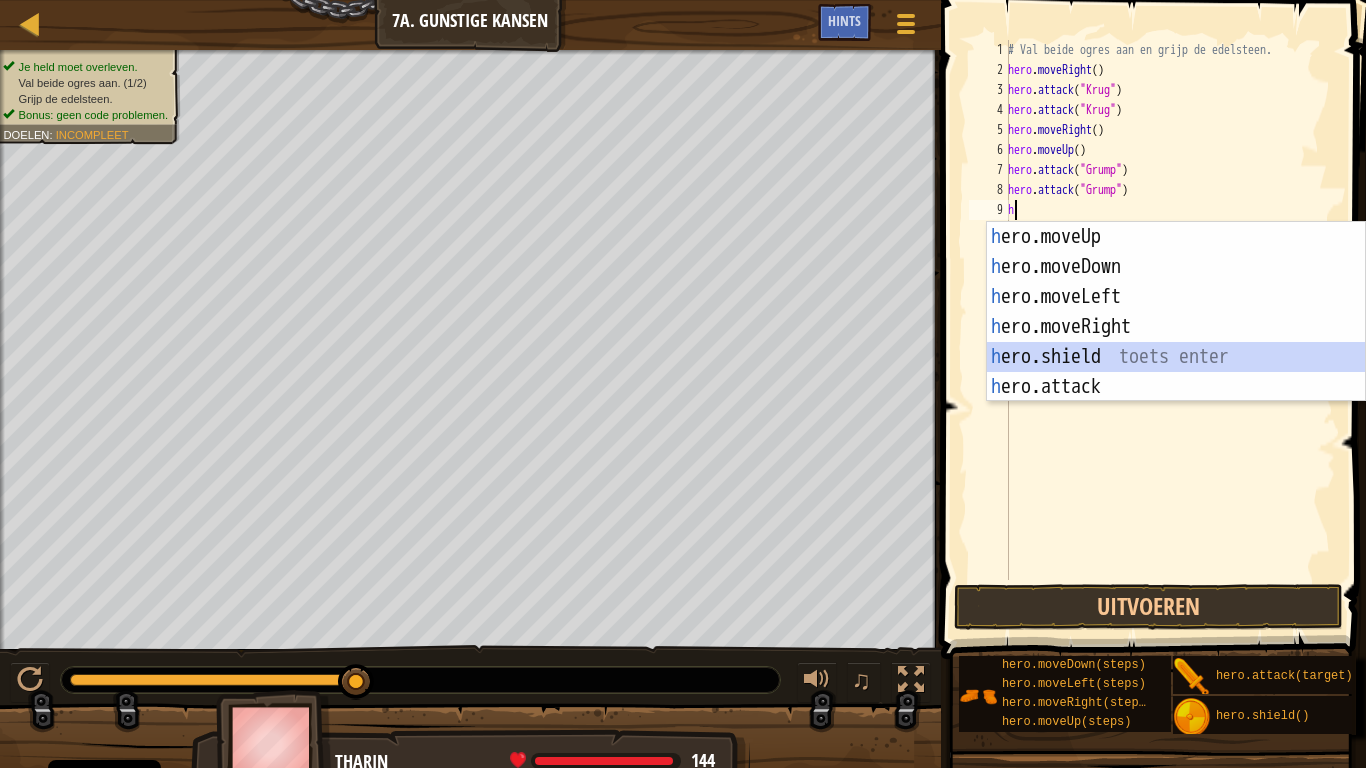click on "h ero.moveUp toets enter h ero.moveDown toets enter h ero.moveLeft toets enter h ero.moveRight toets enter h ero.shield toets enter h ero.attack toets enter" at bounding box center [1176, 342] 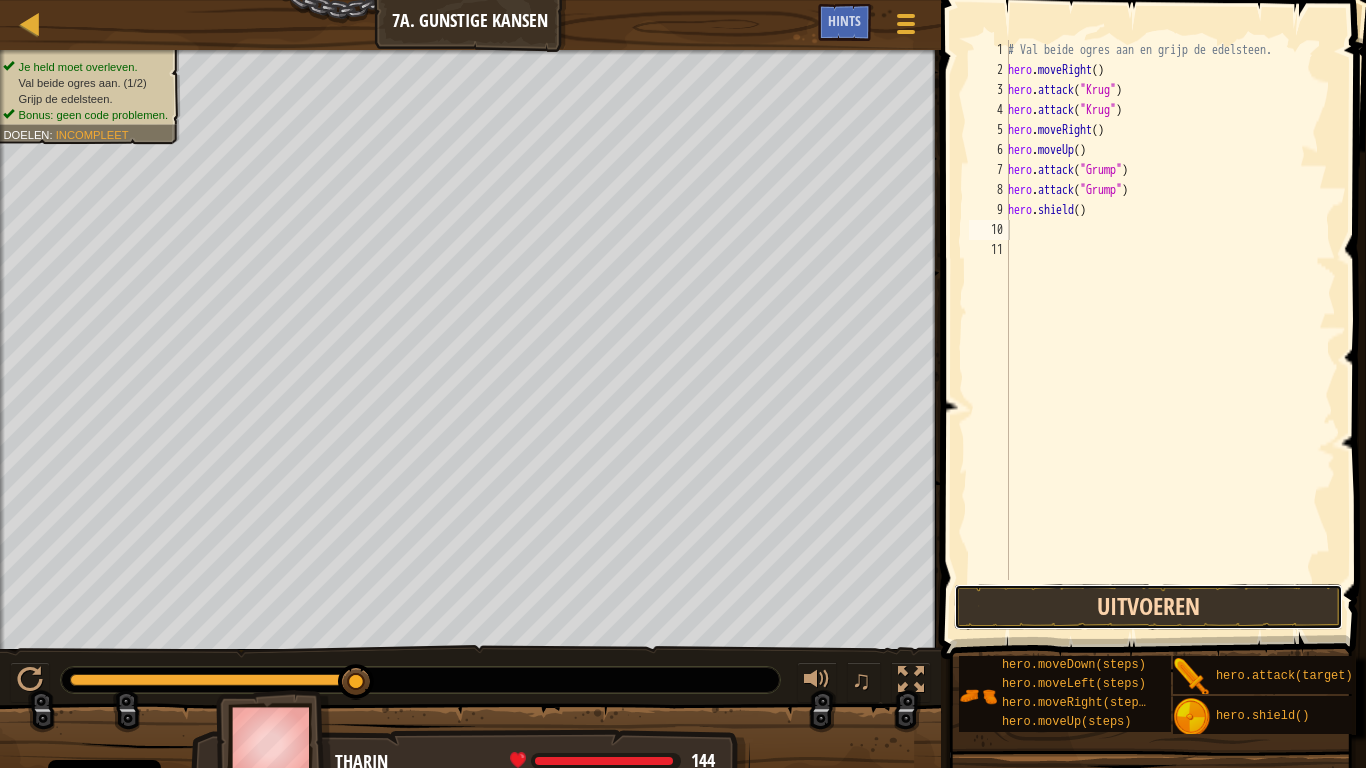 click on "Uitvoeren" at bounding box center (1148, 607) 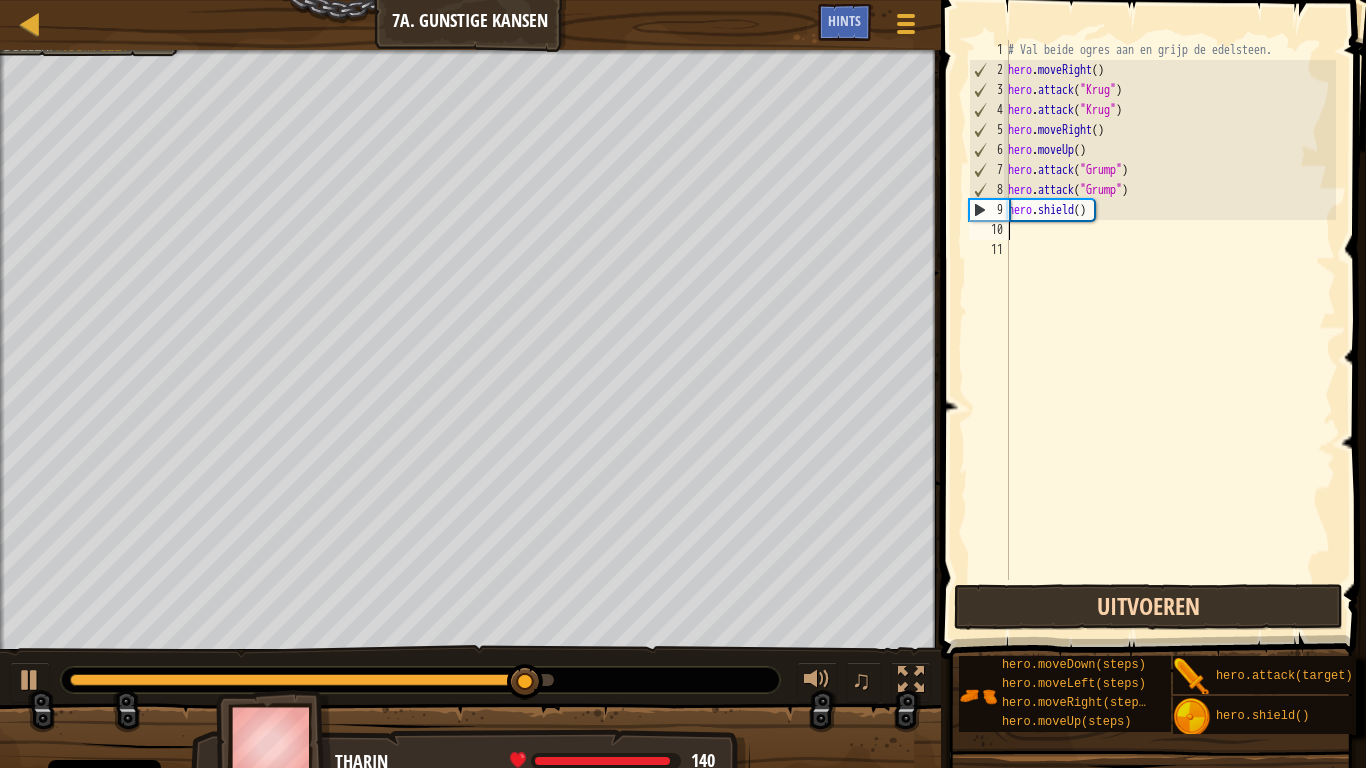 type on "h" 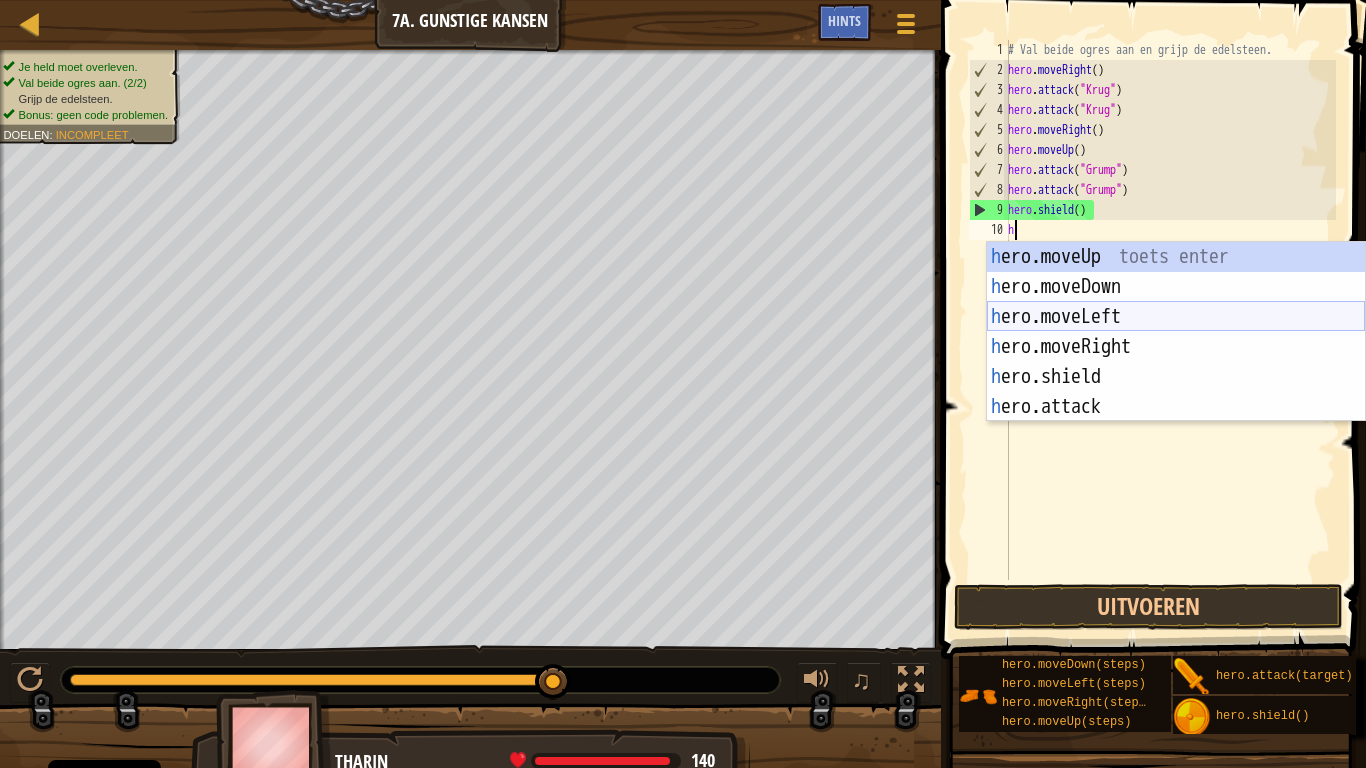 click on "h ero.moveUp toets enter h ero.moveDown toets enter h ero.moveLeft toets enter h ero.moveRight toets enter h ero.shield toets enter h ero.attack toets enter" at bounding box center (1176, 362) 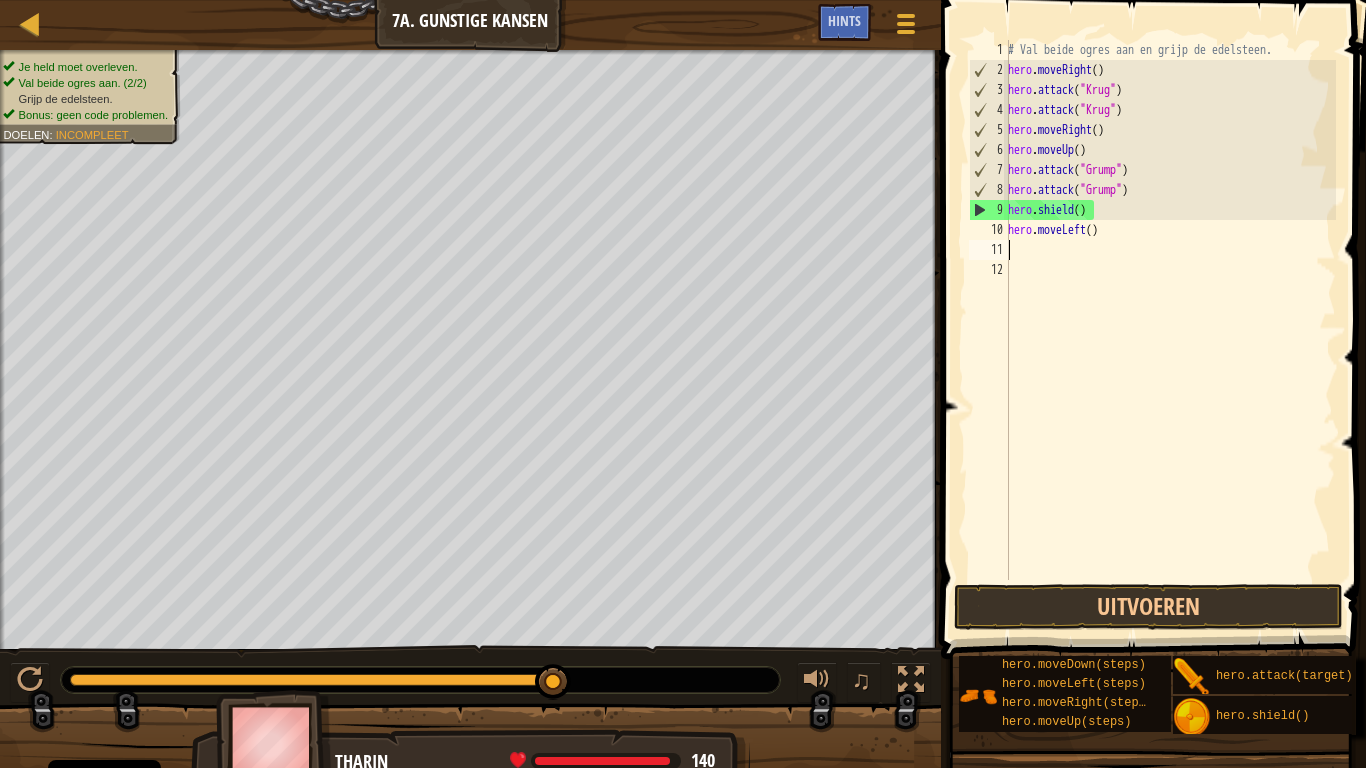 type on "h" 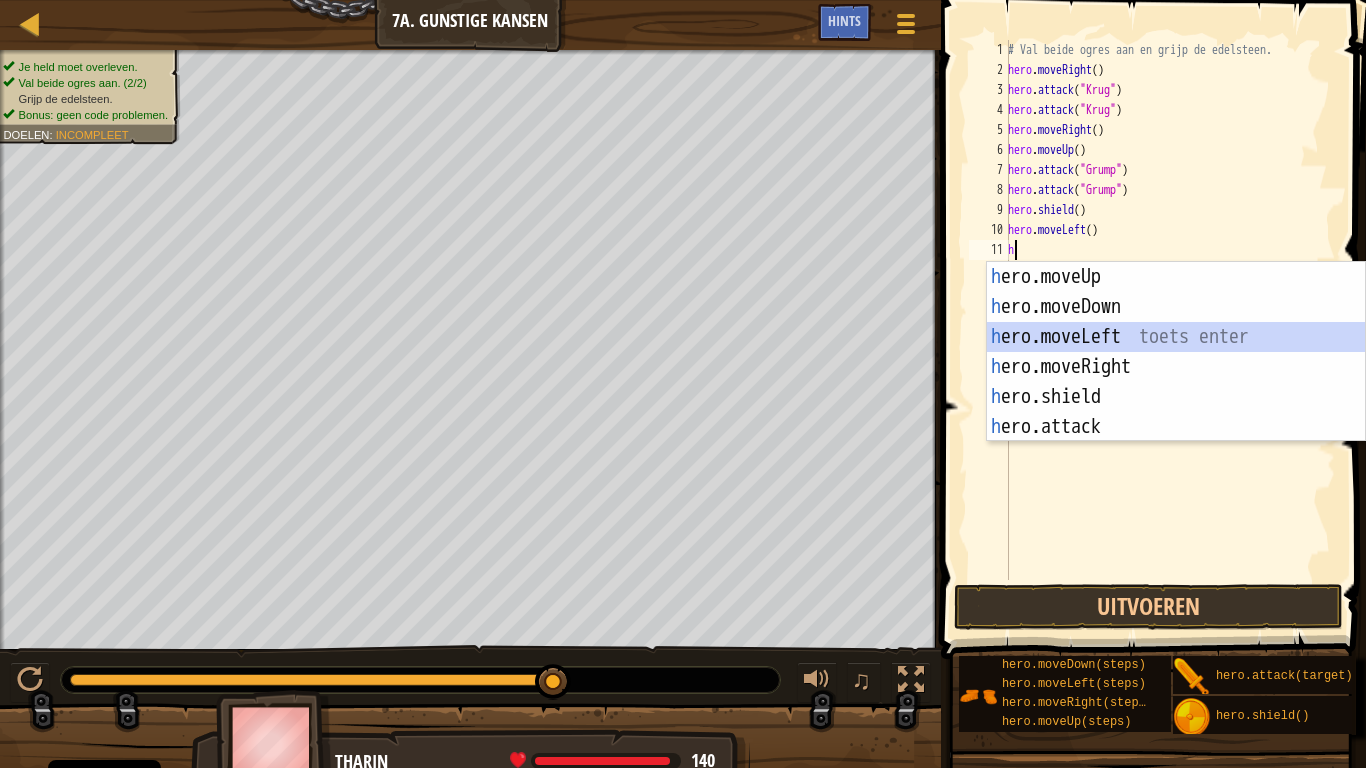 click on "h ero.moveUp toets enter h ero.moveDown toets enter h ero.moveLeft toets enter h ero.moveRight toets enter h ero.shield toets enter h ero.attack toets enter" at bounding box center (1176, 382) 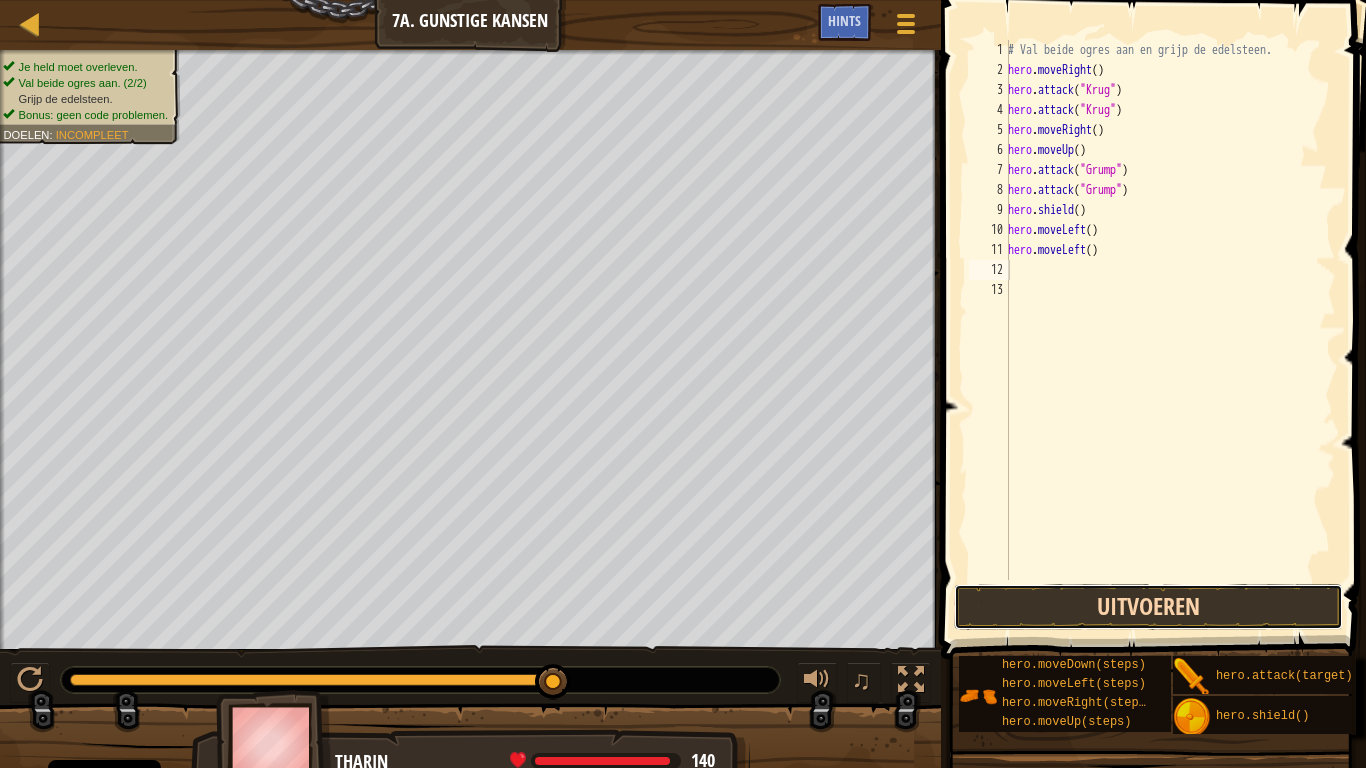 click on "Uitvoeren" at bounding box center [1148, 607] 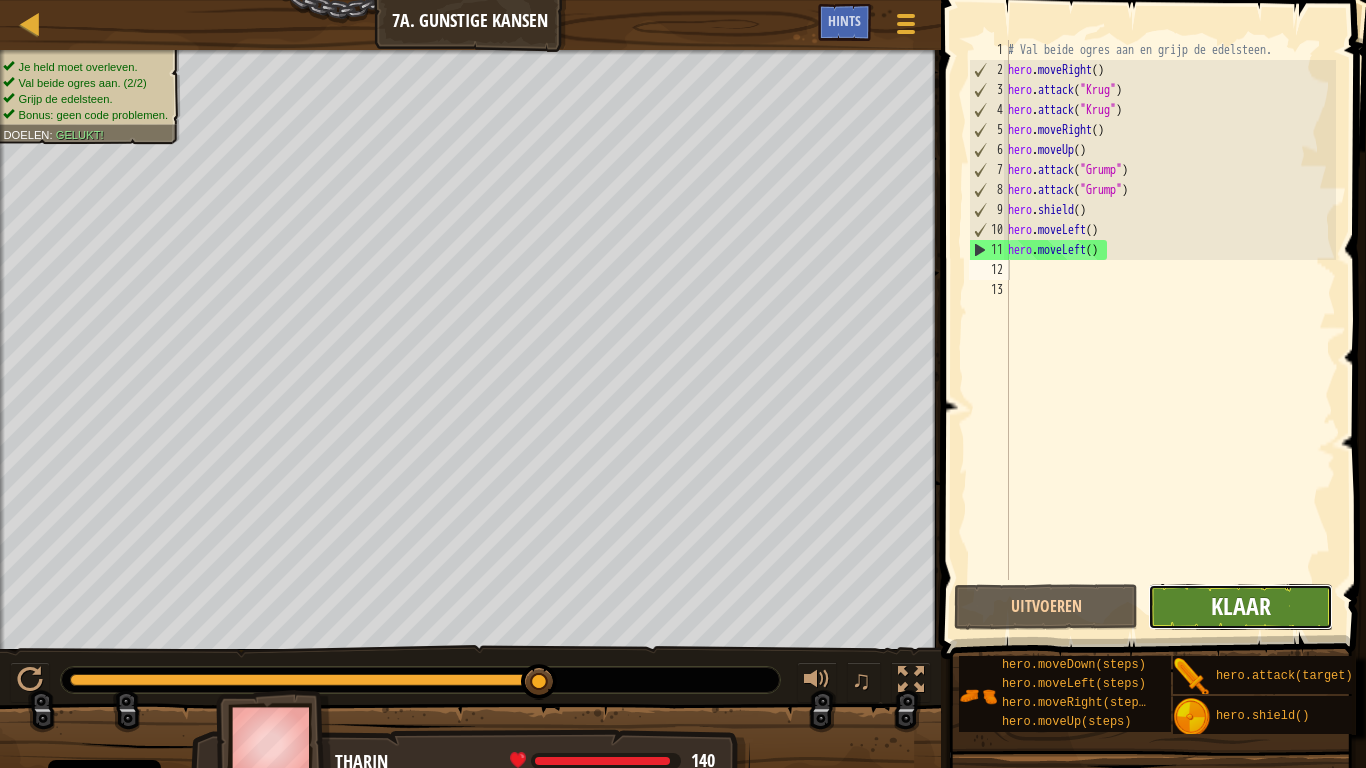 click on "Klaar" at bounding box center [1241, 606] 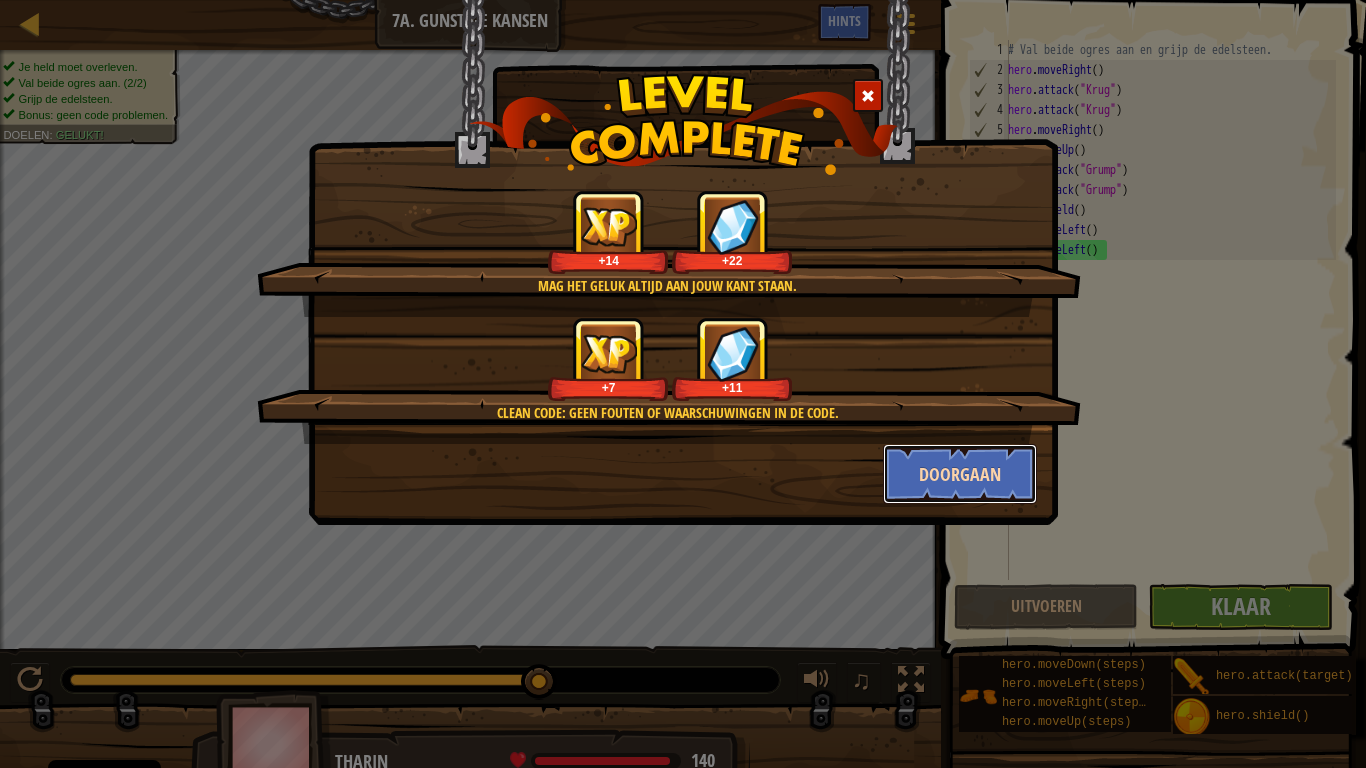 click on "Doorgaan" at bounding box center (960, 474) 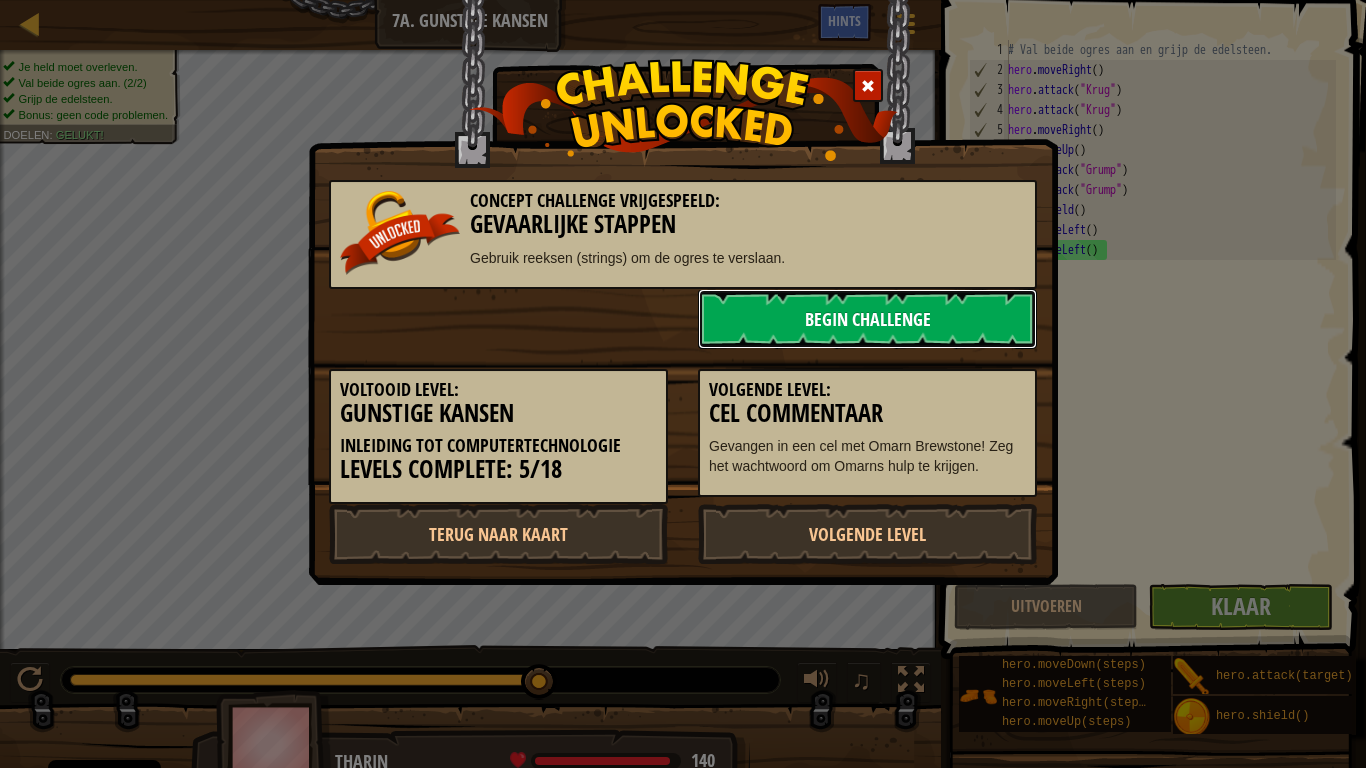 click on "Begin Challenge" at bounding box center [867, 319] 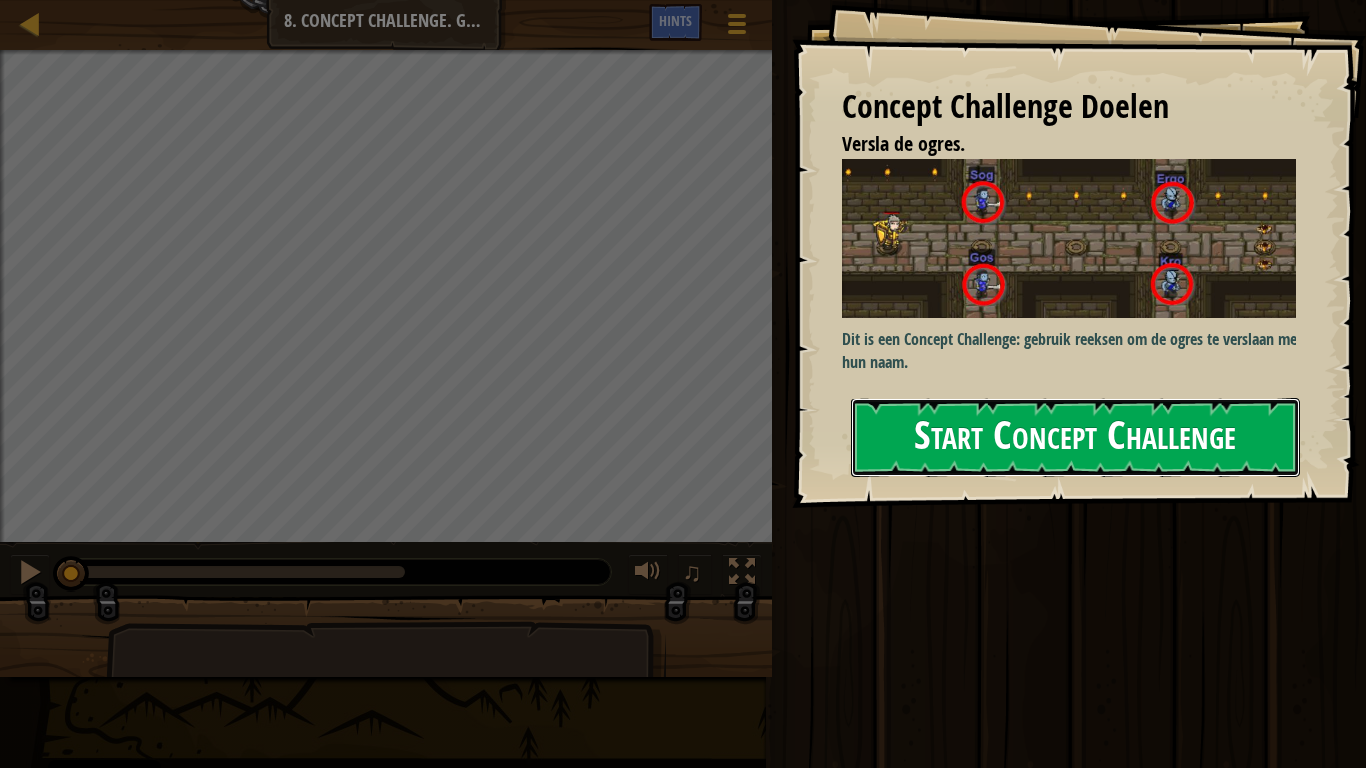 click on "Start Concept Challenge" at bounding box center (1075, 437) 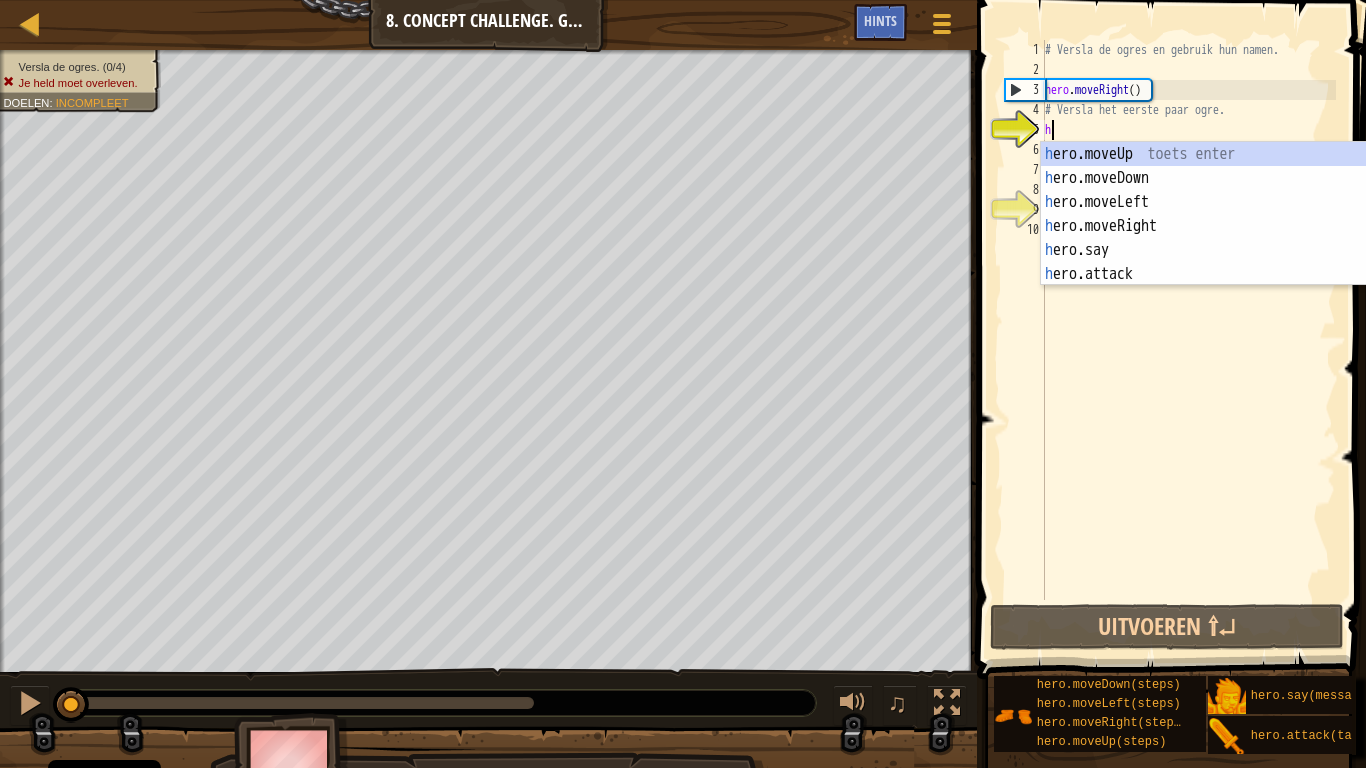 scroll, scrollTop: 9, scrollLeft: 0, axis: vertical 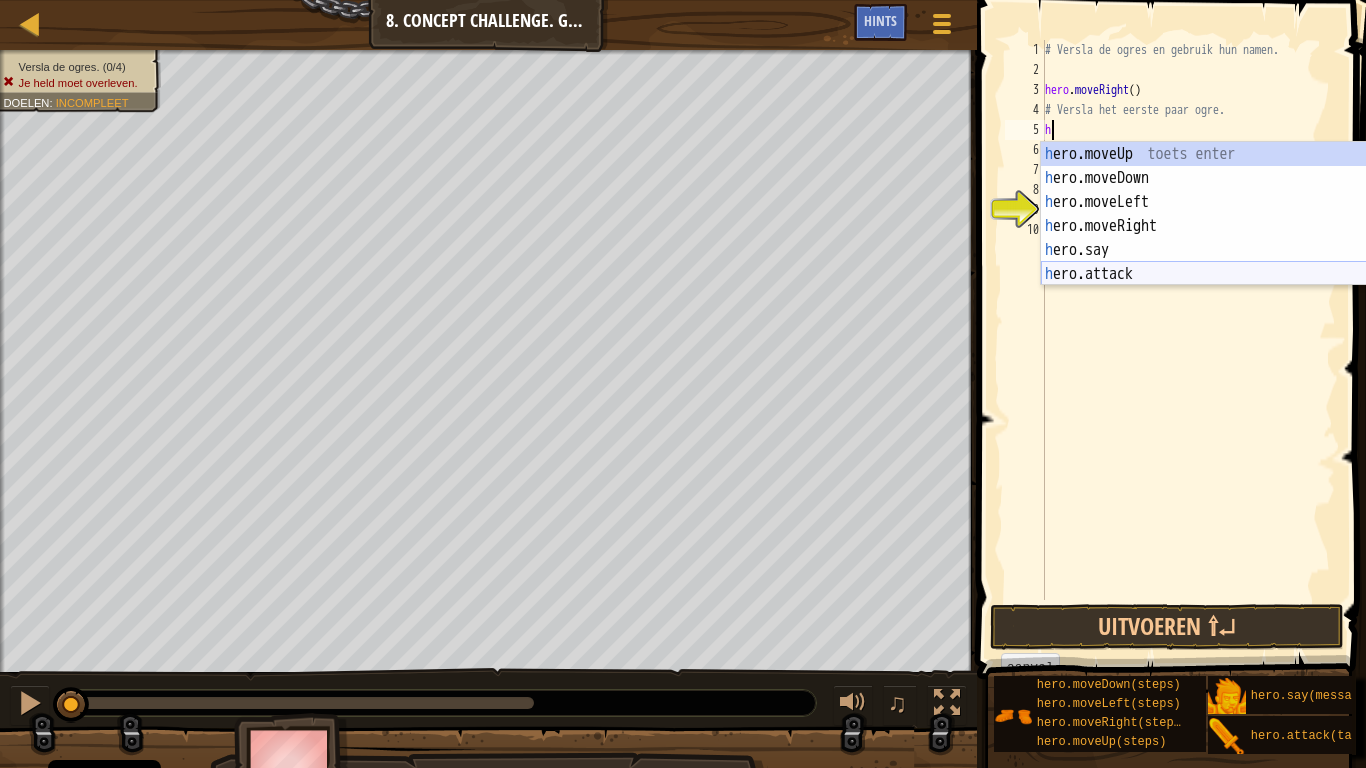 click on "h ero.moveUp toets enter h ero.moveDown toets enter h ero.moveLeft toets enter h ero.moveRight toets enter h ero.say toets enter h ero.attack toets enter" at bounding box center (1230, 238) 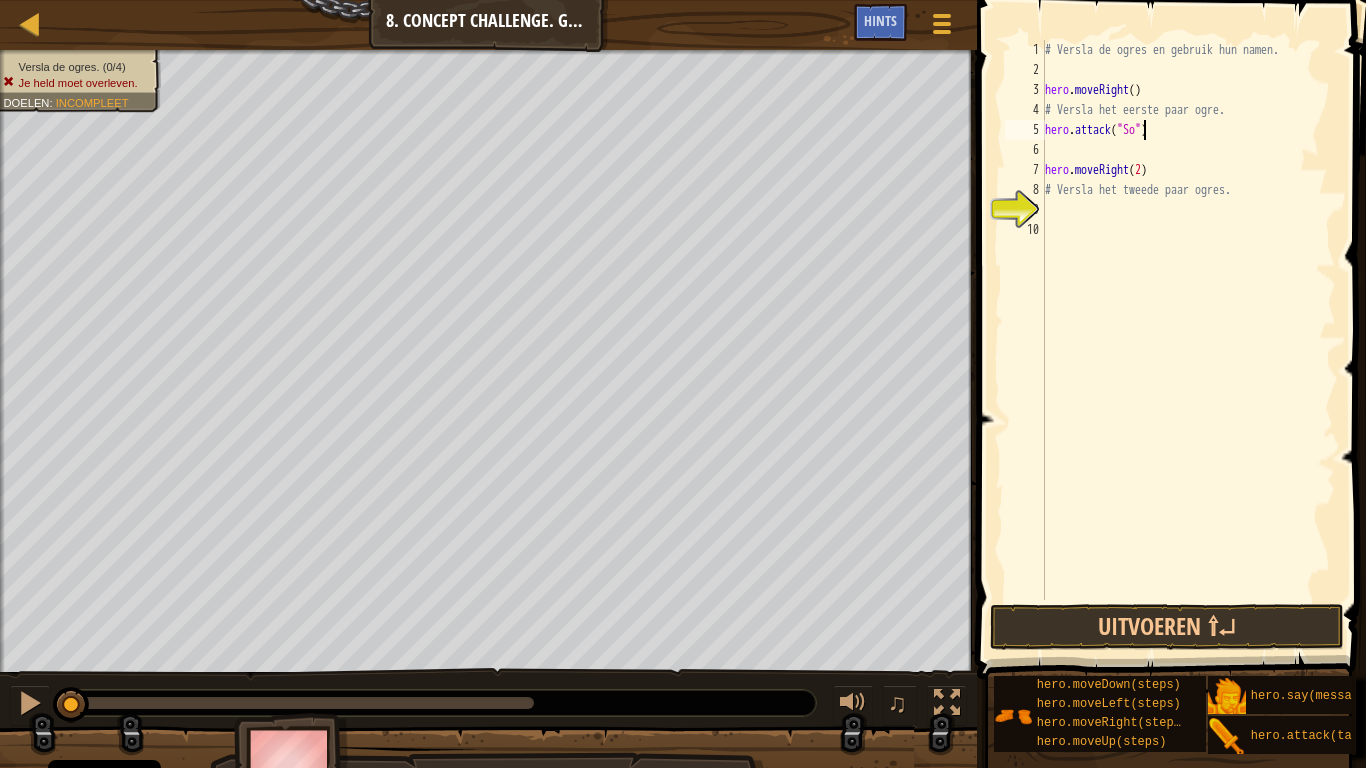 scroll, scrollTop: 9, scrollLeft: 8, axis: both 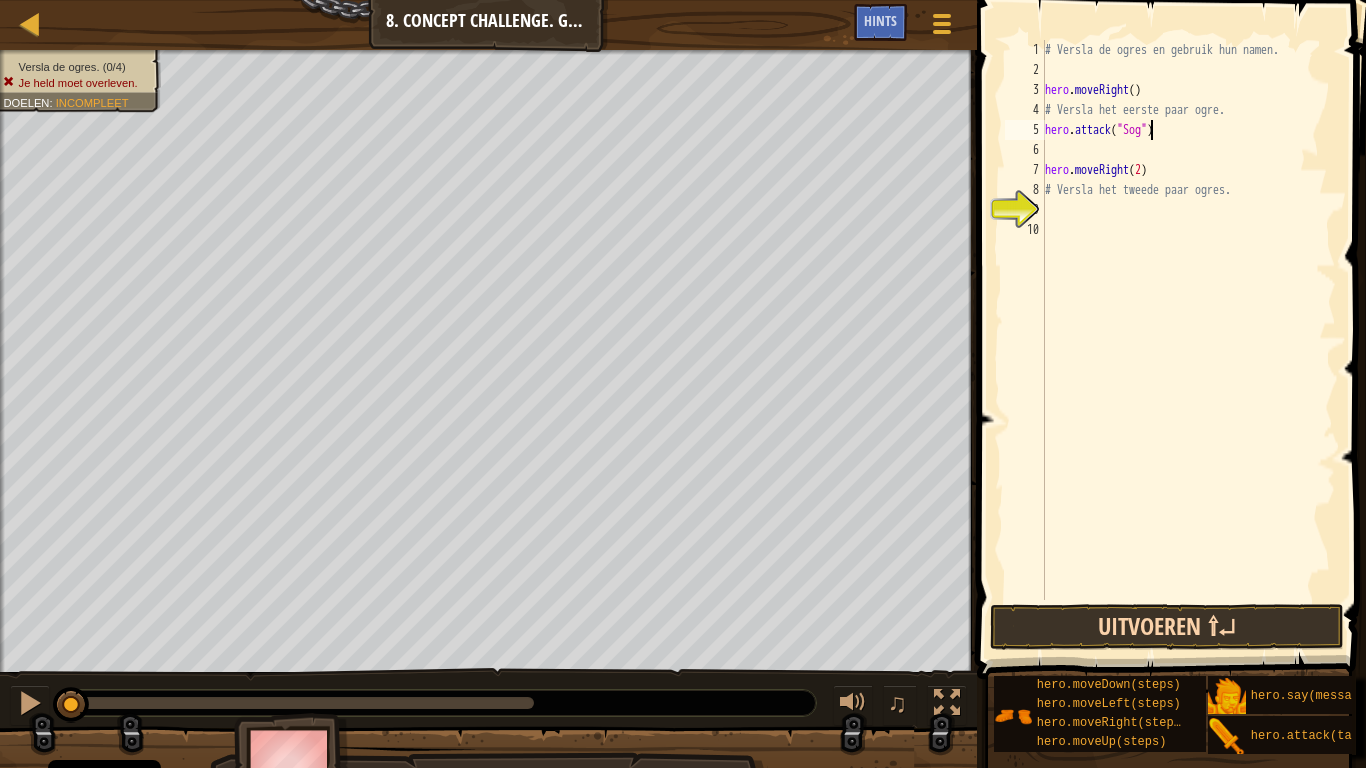 type on "hero.attack("Sog")" 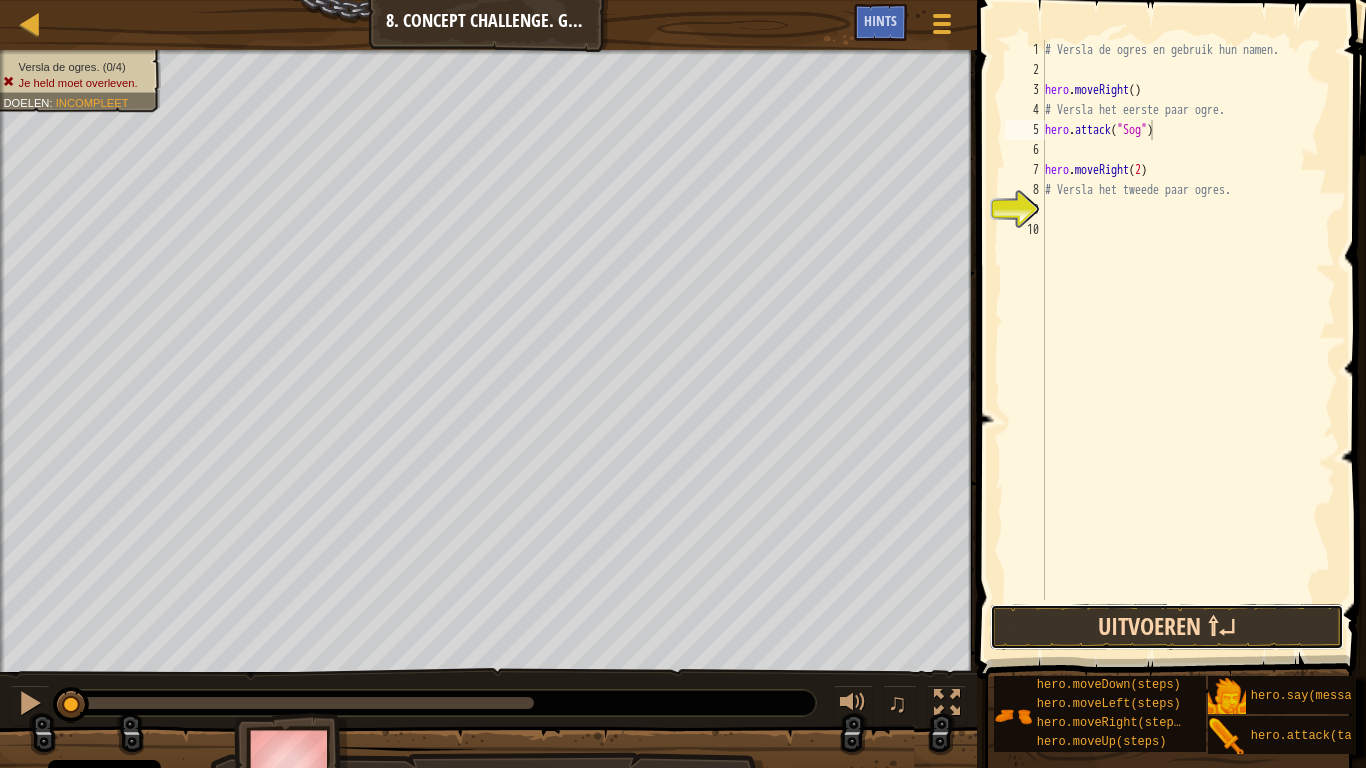 click on "Uitvoeren ⇧↵" at bounding box center [1167, 627] 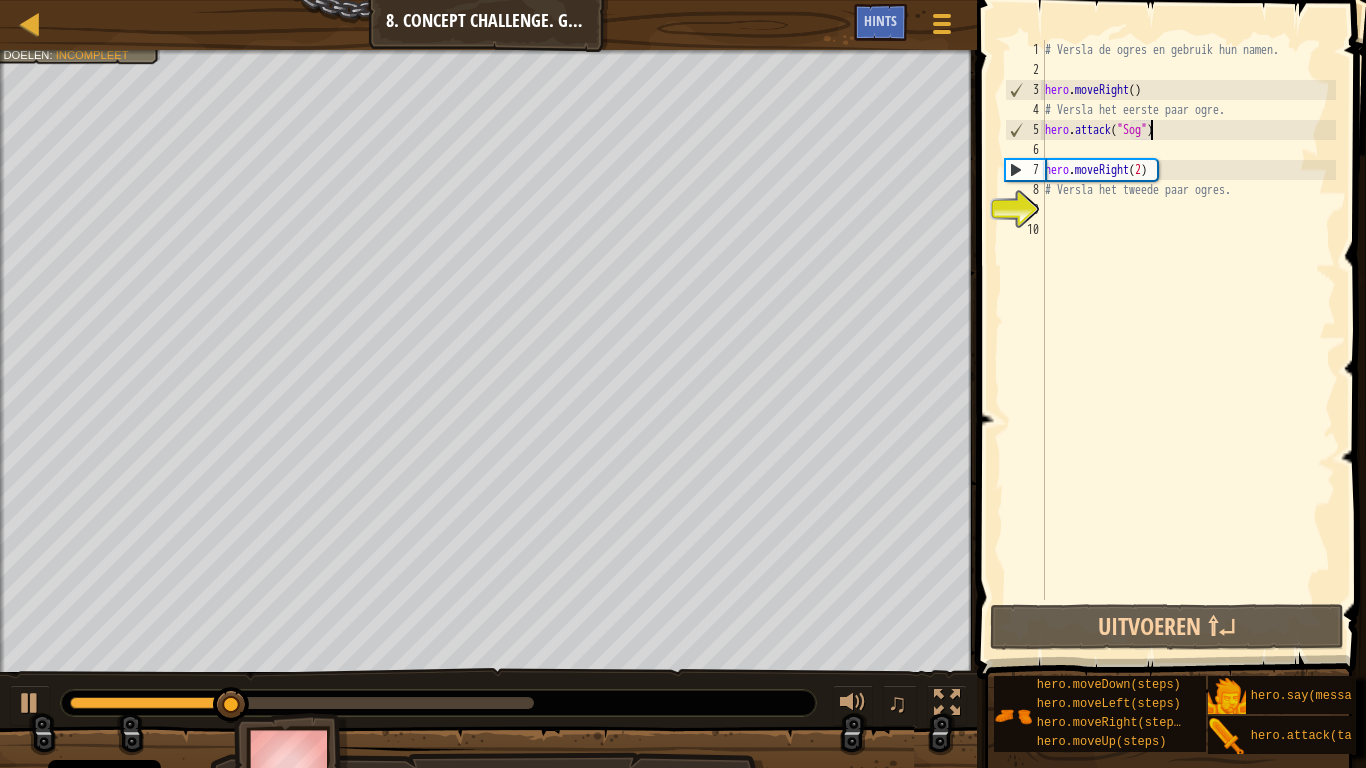 scroll, scrollTop: 9, scrollLeft: 0, axis: vertical 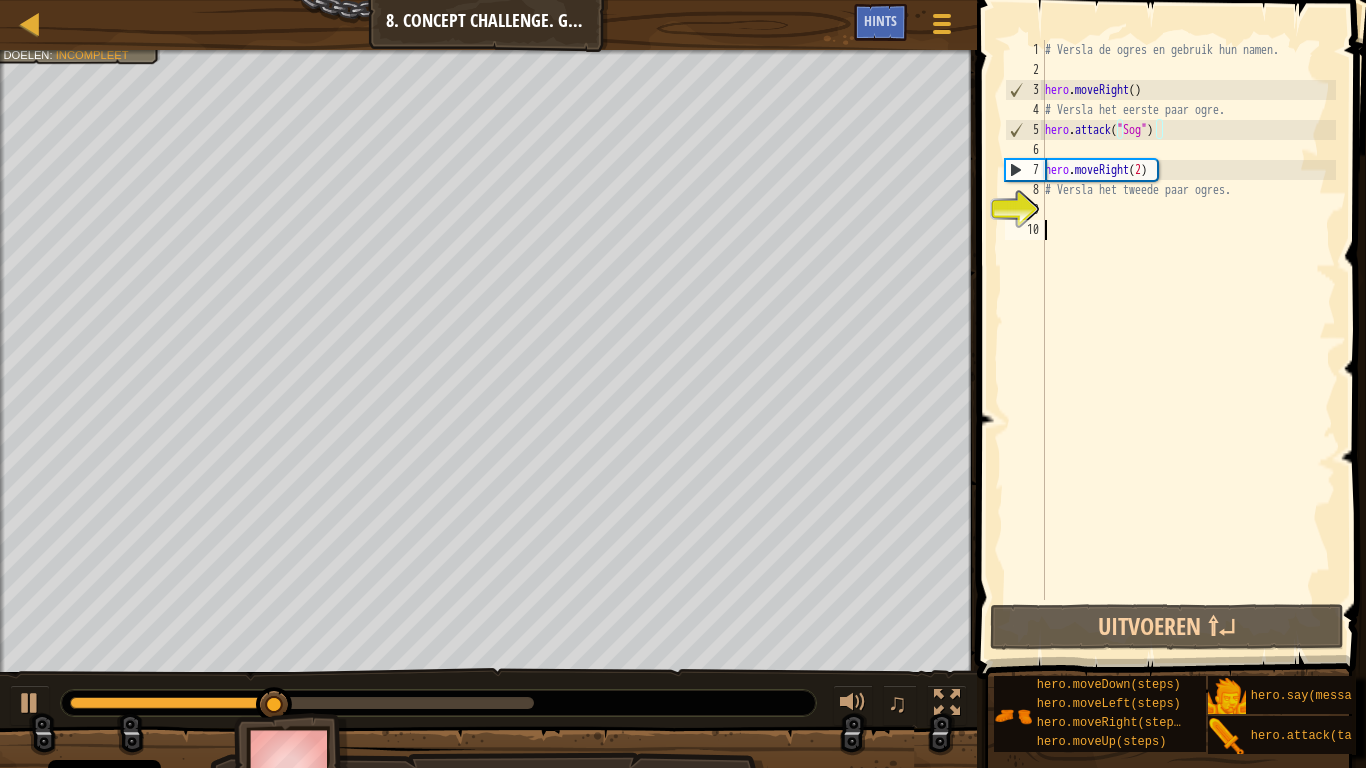 drag, startPoint x: 1174, startPoint y: 137, endPoint x: 1267, endPoint y: 369, distance: 249.946 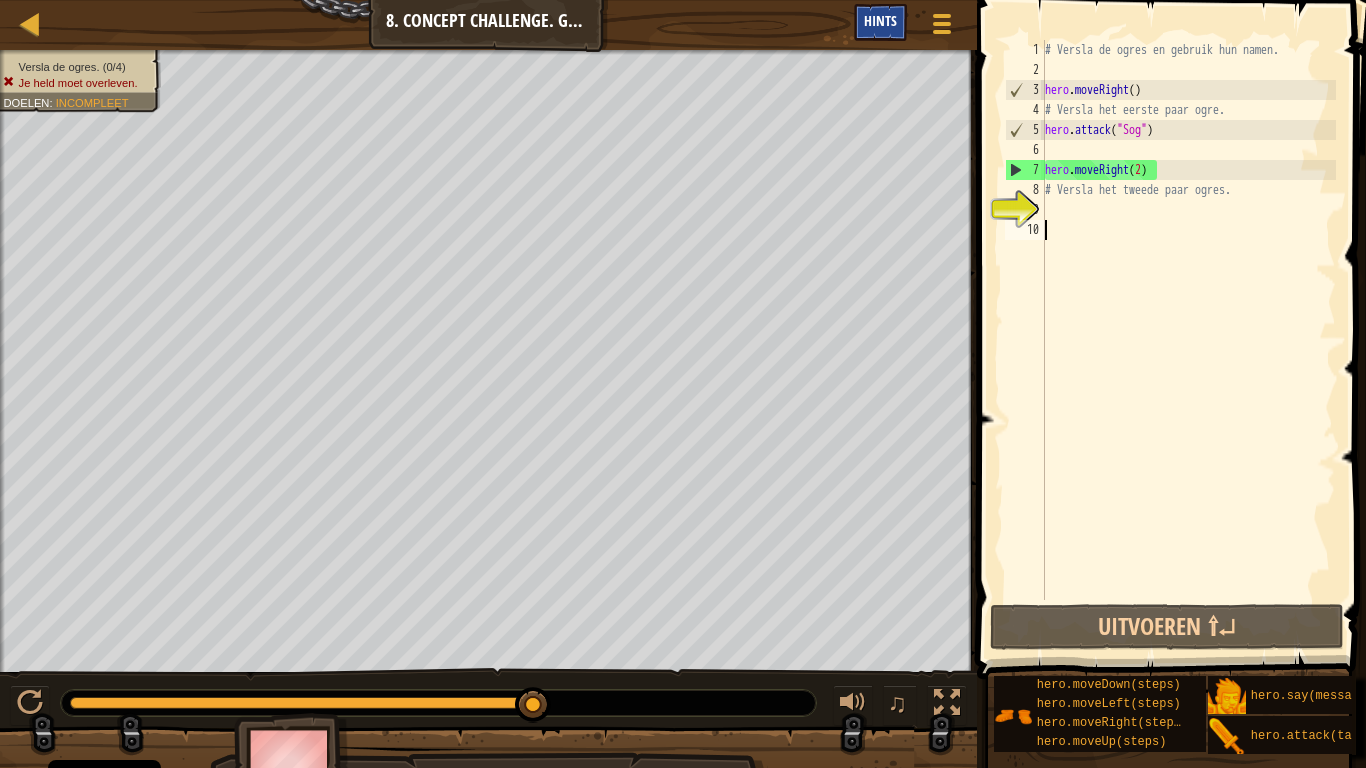 click on "Hints" at bounding box center (880, 20) 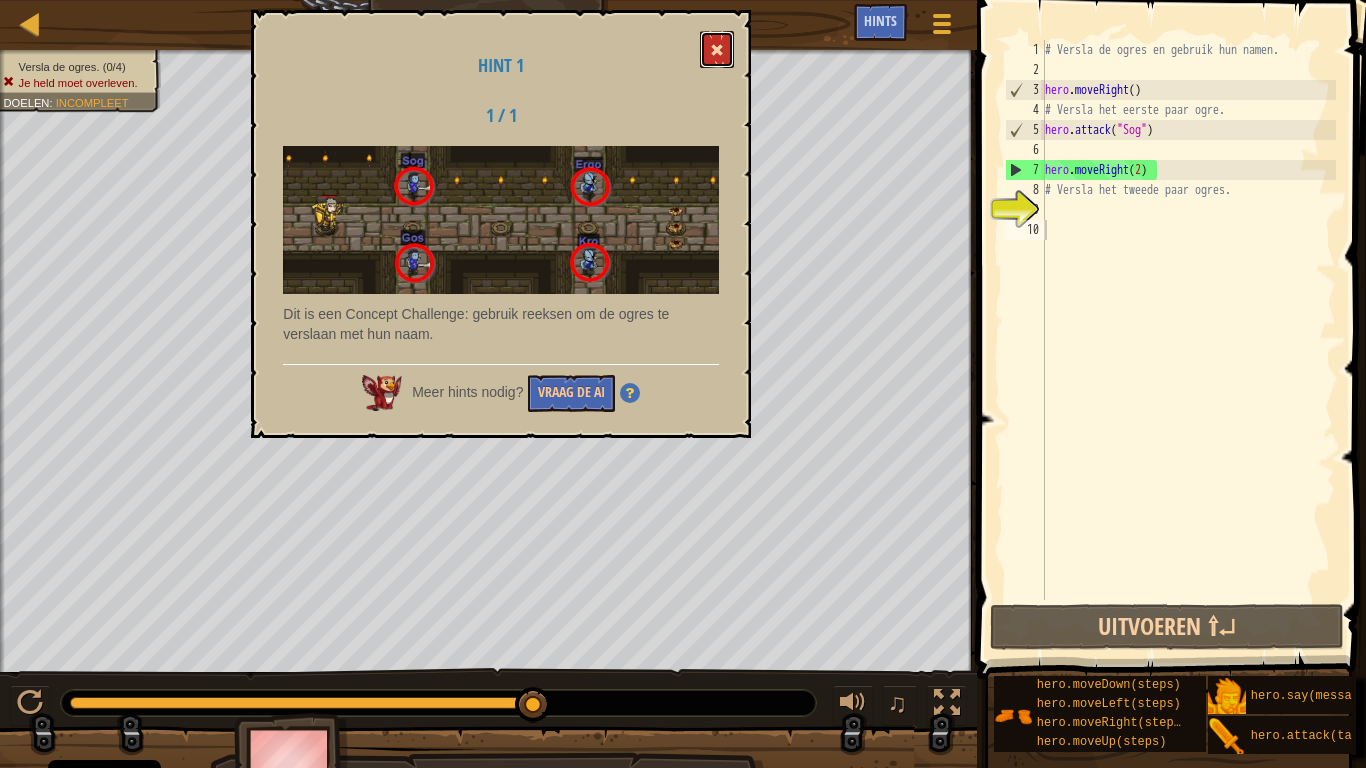 click at bounding box center (717, 50) 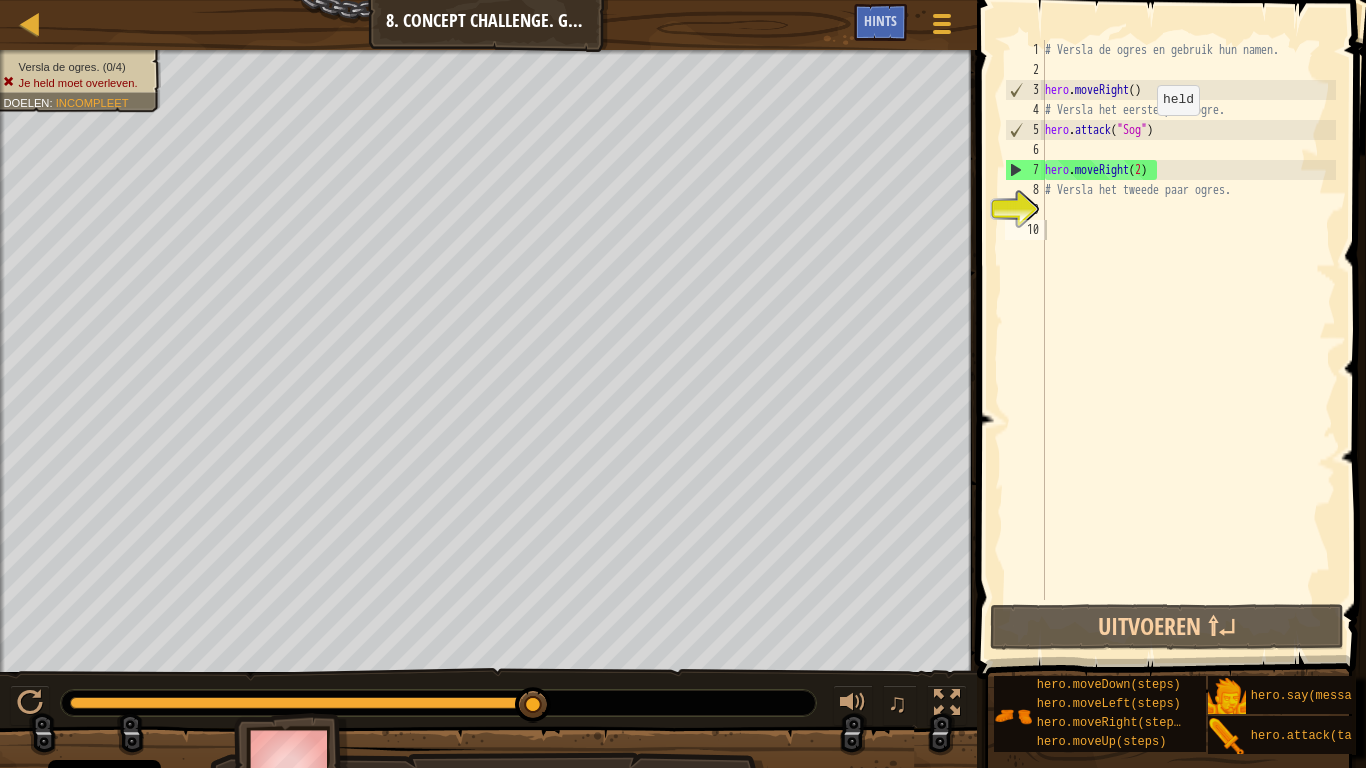 click on "# Versla de ogres en gebruik hun namen. hero . moveRight ( ) # Versla het eerste paar ogre. hero . attack ( "Sog" ) hero . moveRight ( 2 ) # Versla het tweede paar ogres." at bounding box center [1188, 340] 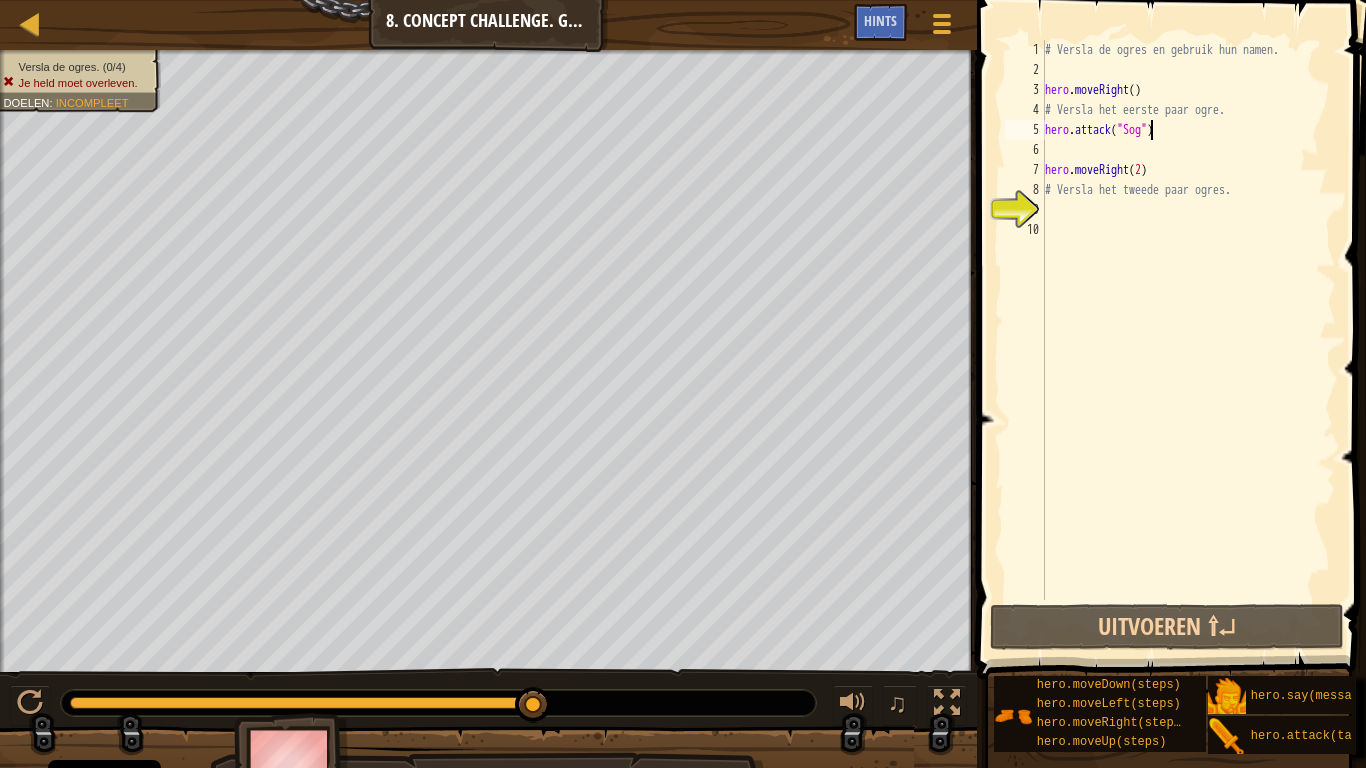 scroll, scrollTop: 9, scrollLeft: 8, axis: both 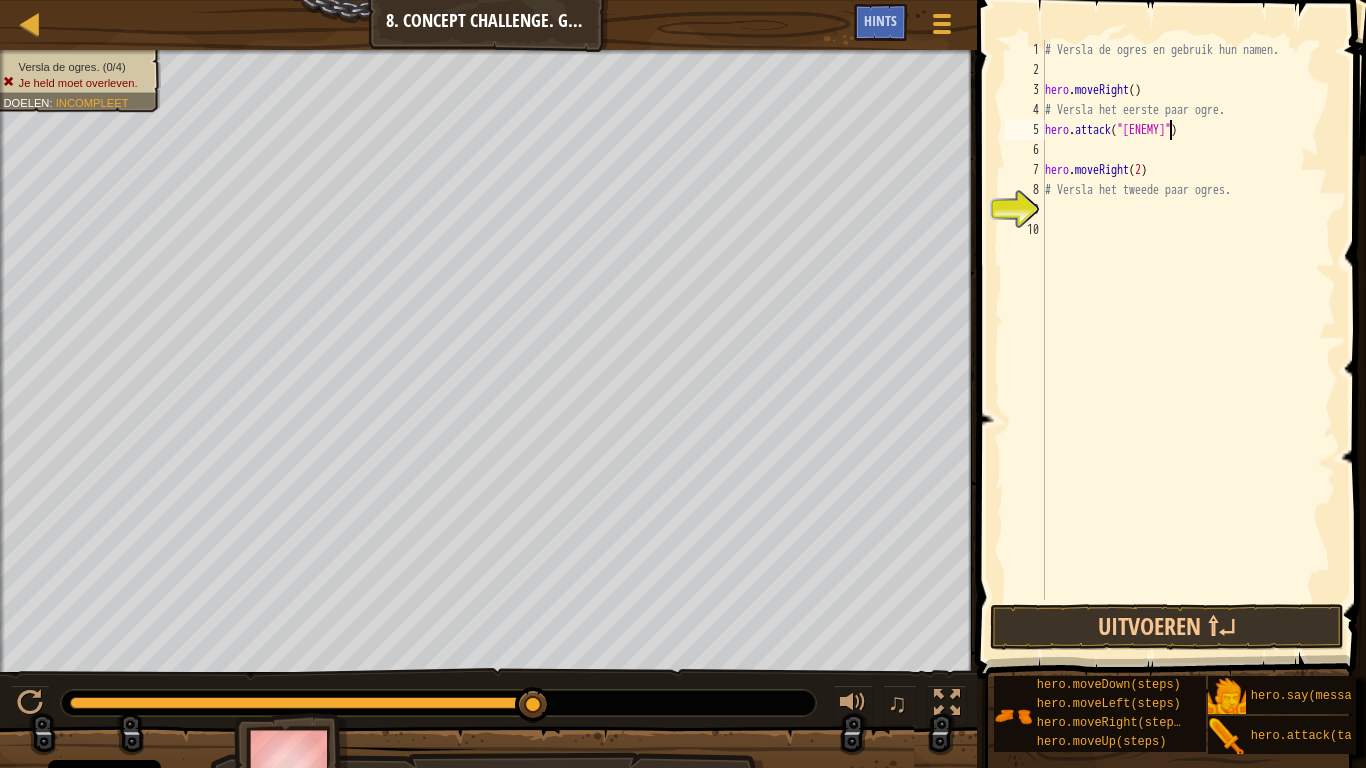 type on "hero.attack("[ENEMY]")" 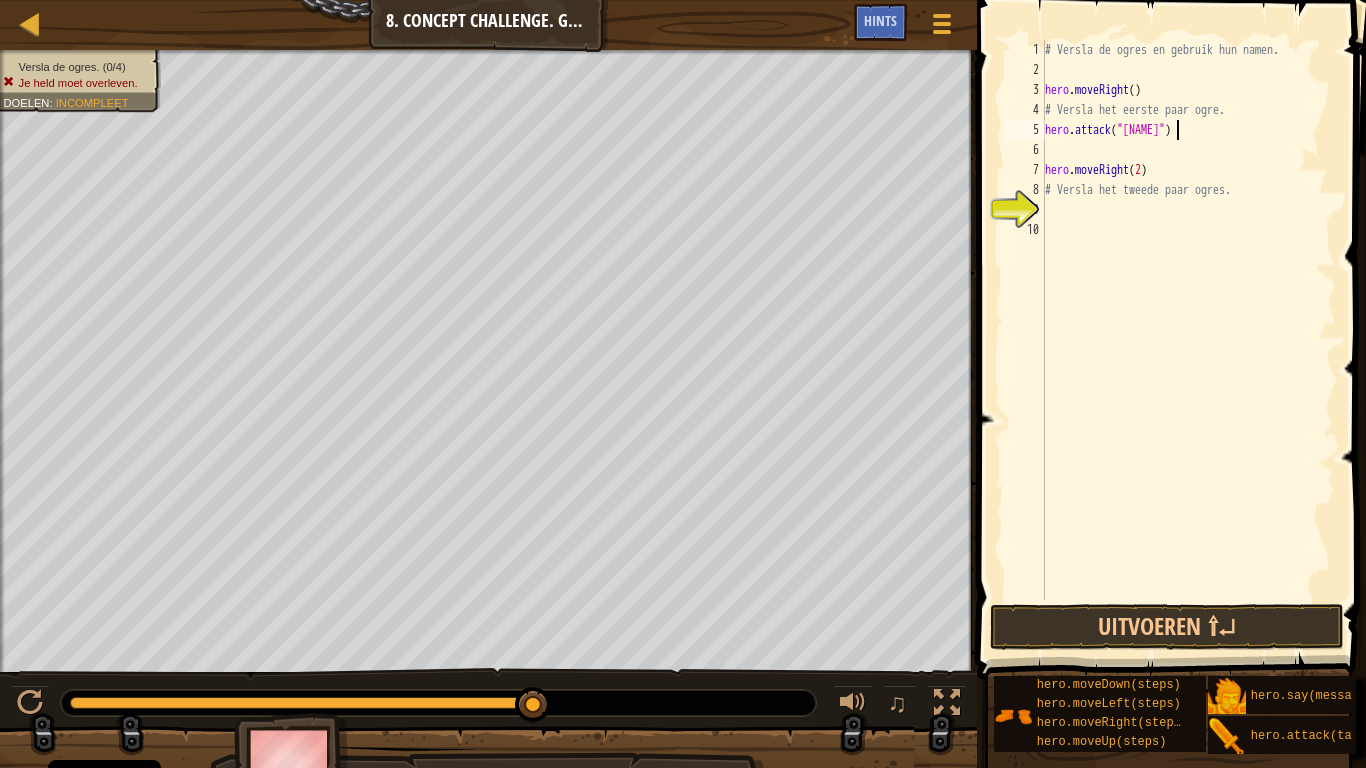 click on "# Versla de ogres en gebruik hun namen. hero . moveRight ( ) # Versla het eerste paar ogre. hero . attack ( "[NAME]" ) hero . moveRight ( 2 ) # Versla het tweede paar ogres." at bounding box center [1188, 340] 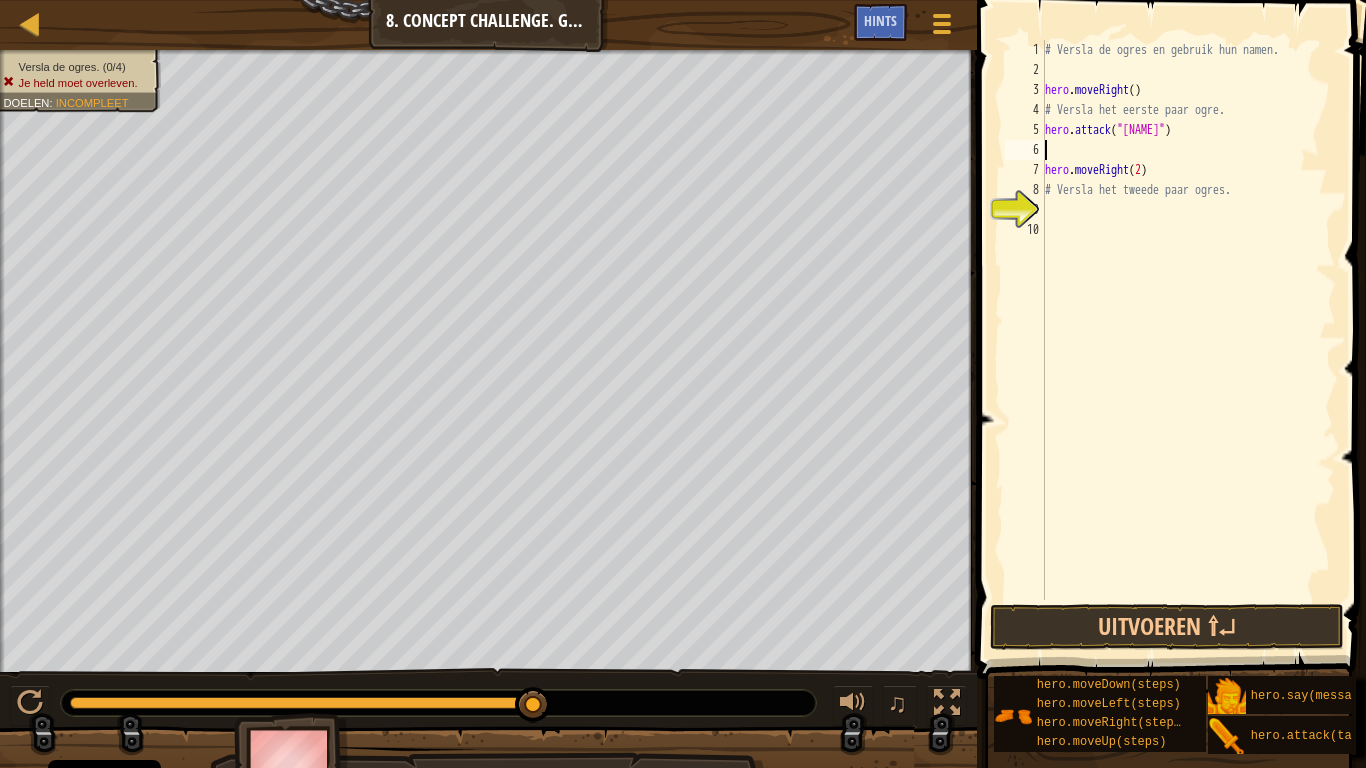scroll, scrollTop: 9, scrollLeft: 0, axis: vertical 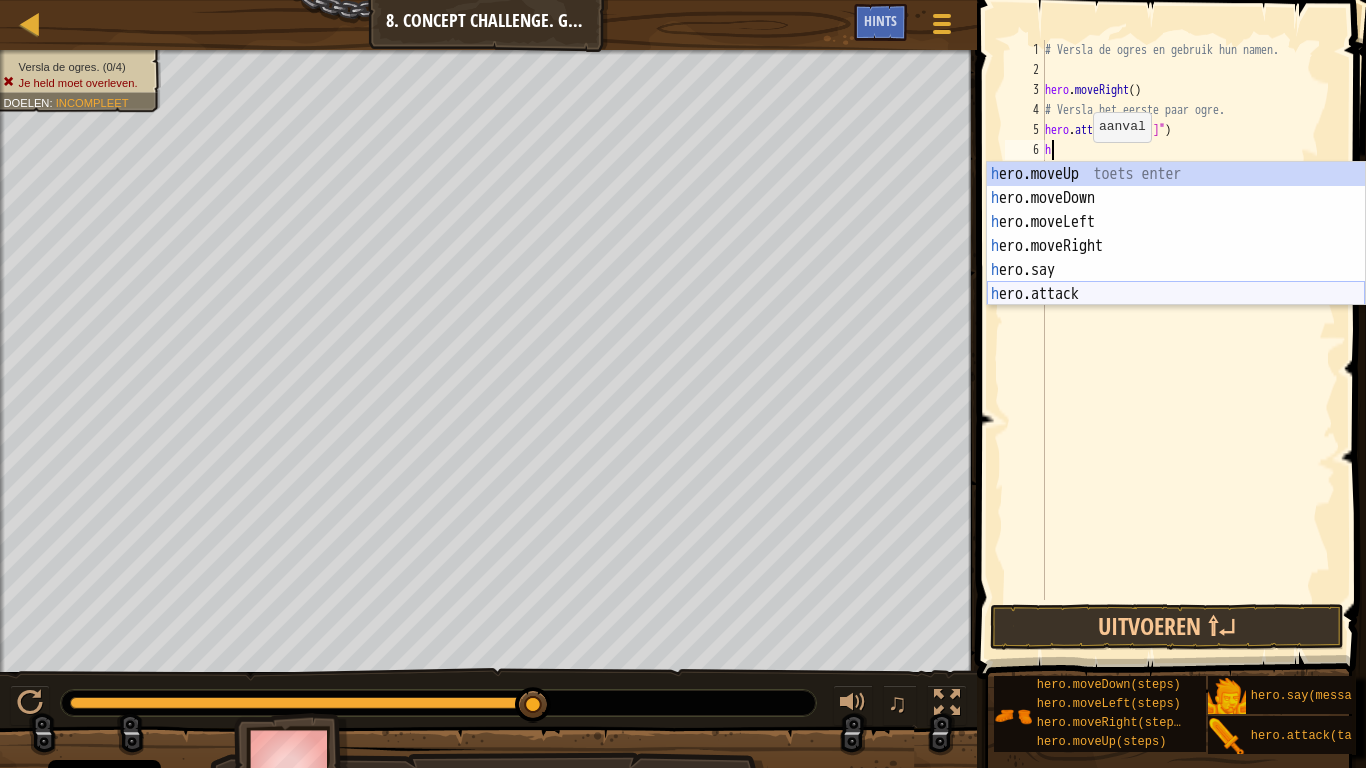 click on "h ero.moveUp toets enter h ero.moveDown toets enter h ero.moveLeft toets enter h ero.moveRight toets enter h ero.say toets enter h ero.attack toets enter" at bounding box center [1176, 258] 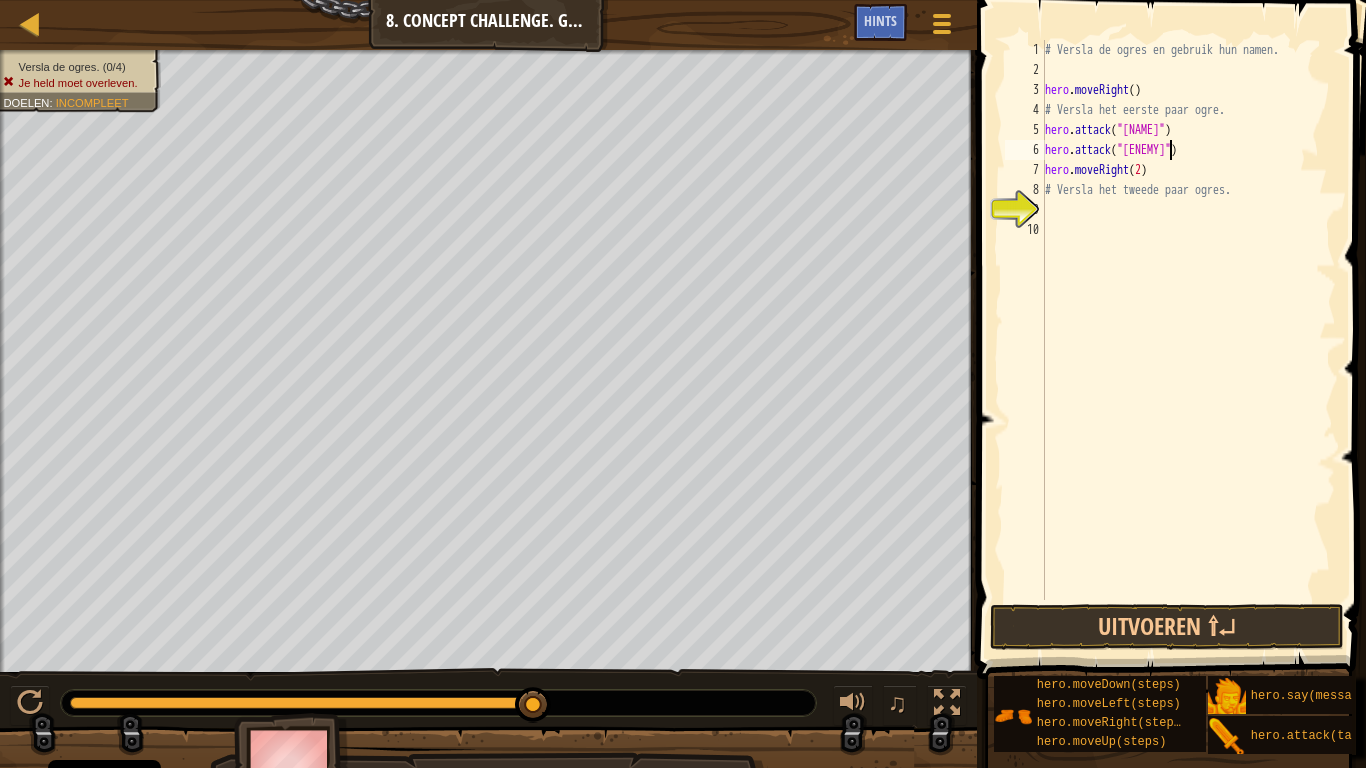 scroll, scrollTop: 9, scrollLeft: 11, axis: both 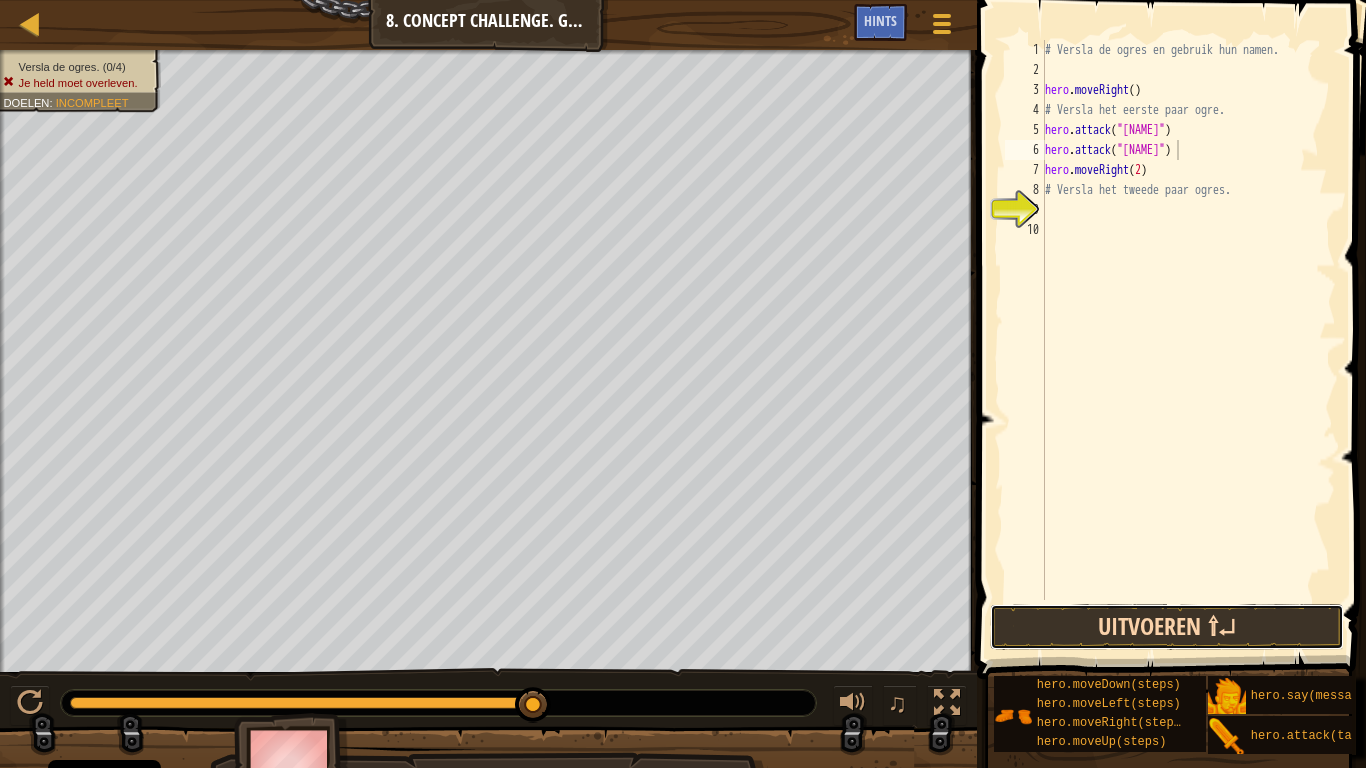 click on "Uitvoeren ⇧↵" at bounding box center [1167, 627] 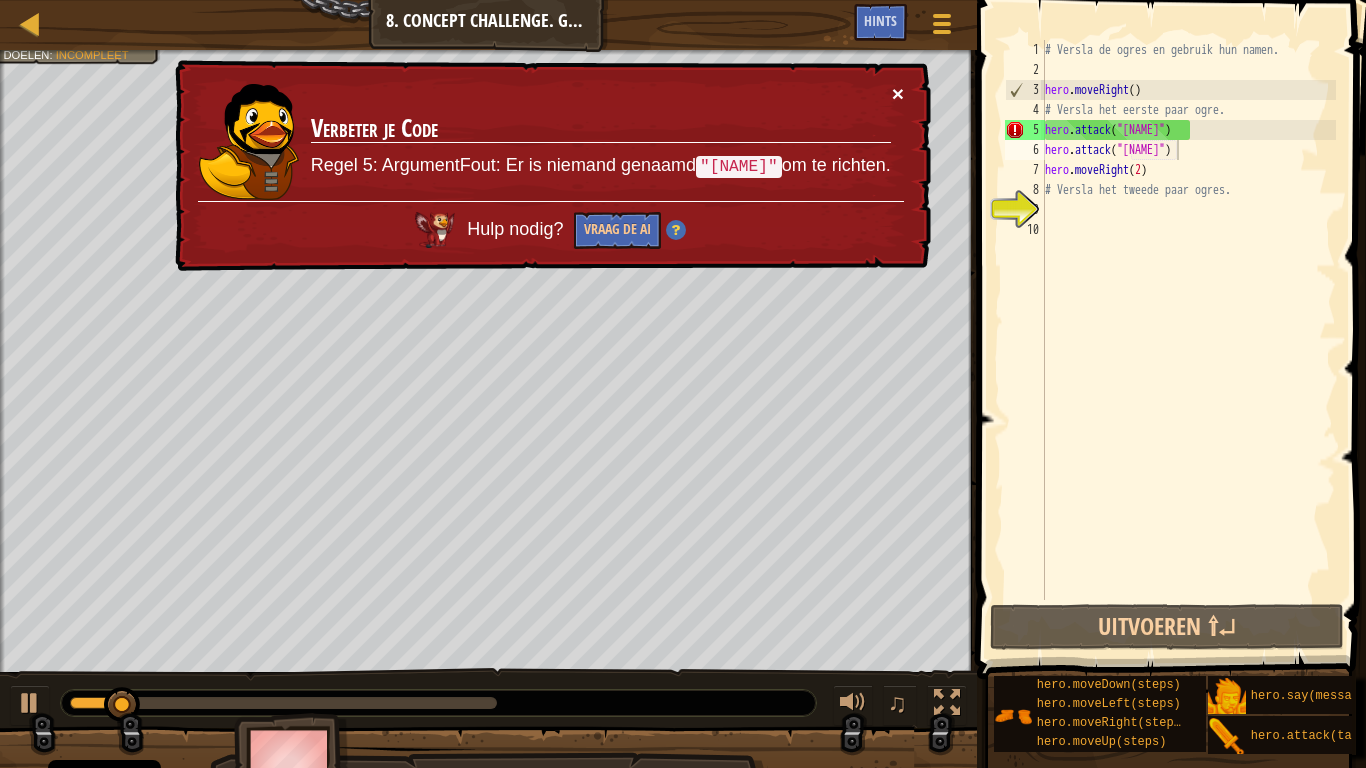 click on "×" at bounding box center [898, 93] 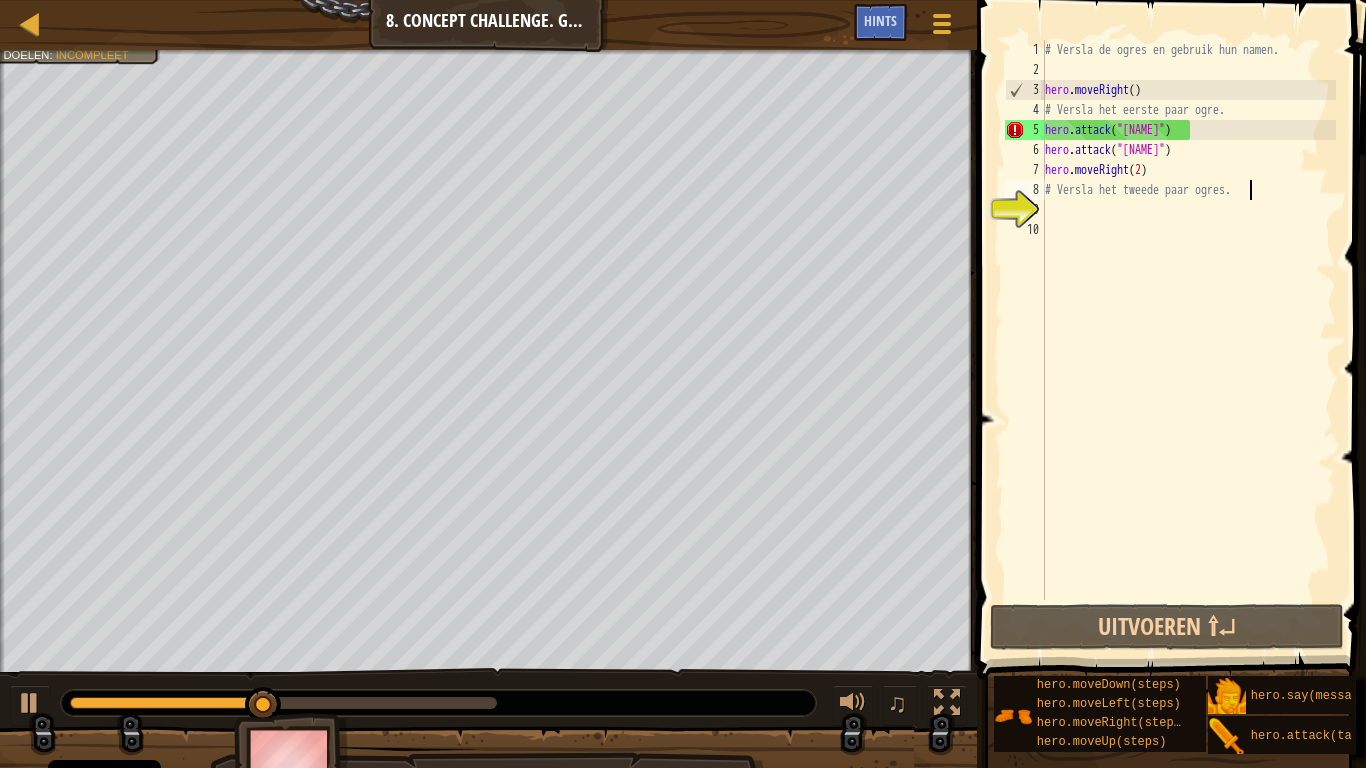click on "# Versla de ogres en gebruik hun namen. hero . moveRight ( ) # Versla het eerste paar ogre. hero . attack ( "[ENEMY]" ) hero . attack ( "[ENEMY]" ) hero . moveRight ( 2 ) # Versla het tweede paar ogres." at bounding box center (1188, 340) 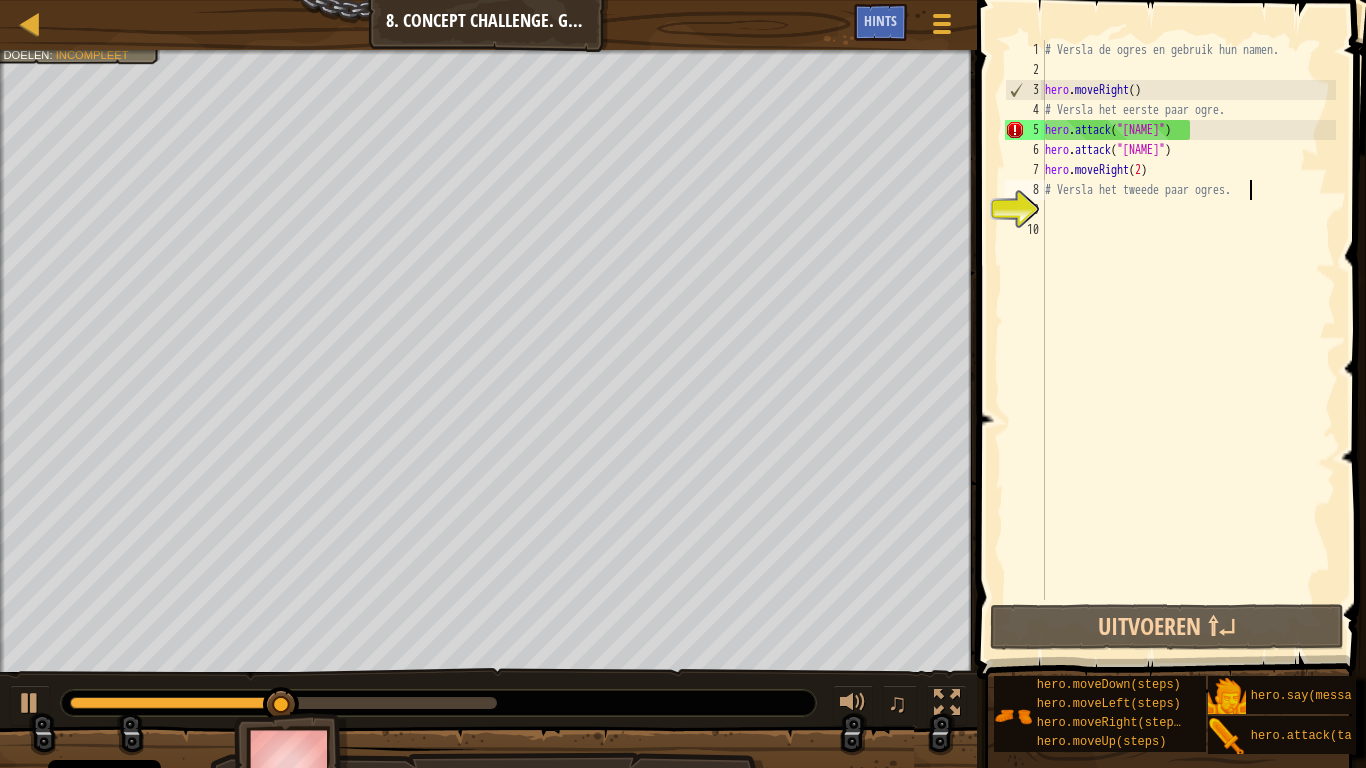 click on "# Versla de ogres en gebruik hun namen. hero . moveRight ( ) # Versla het eerste paar ogre. hero . attack ( "[ENEMY]" ) hero . attack ( "[ENEMY]" ) hero . moveRight ( 2 ) # Versla het tweede paar ogres." at bounding box center (1188, 340) 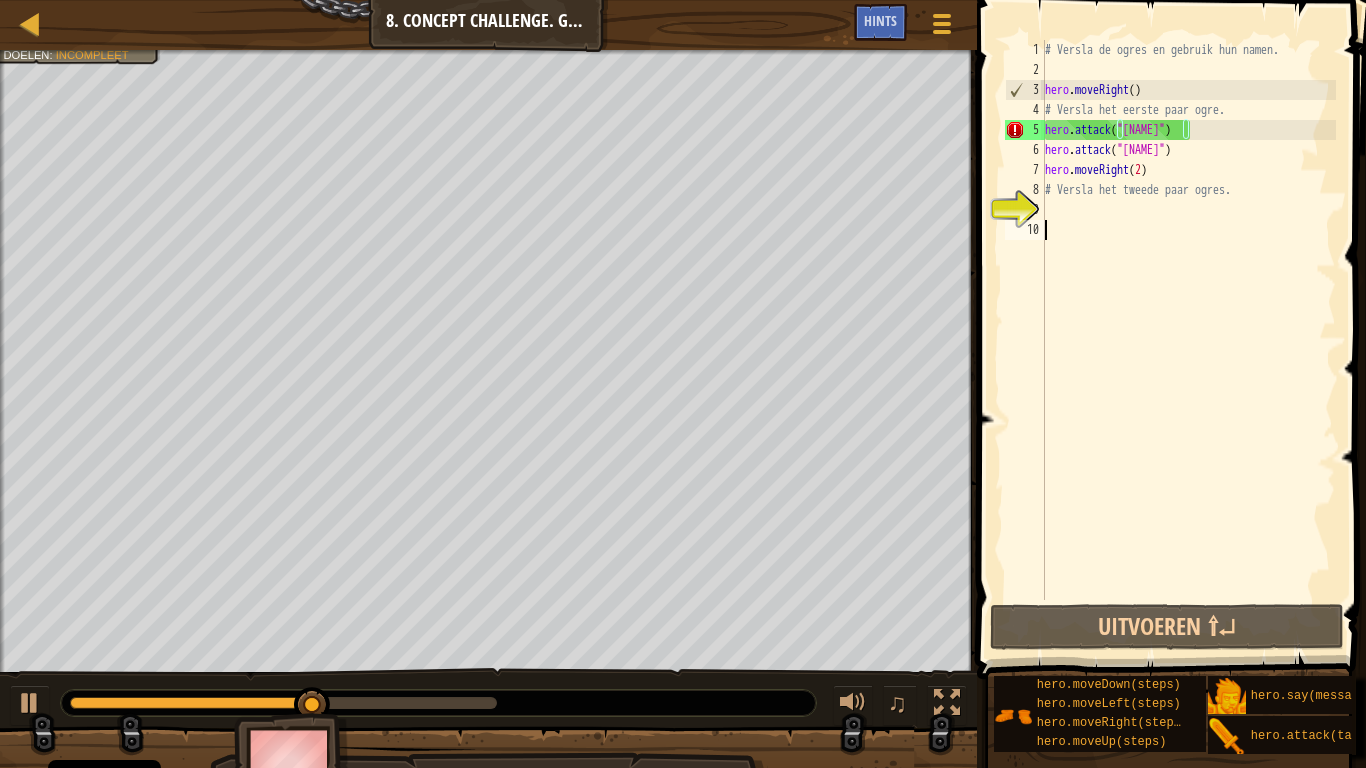 click on "# Versla de ogres en gebruik hun namen. hero . moveRight ( ) # Versla het eerste paar ogre. hero . attack ( "[ENEMY]" ) hero . attack ( "[ENEMY]" ) hero . moveRight ( 2 ) # Versla het tweede paar ogres." at bounding box center (1188, 340) 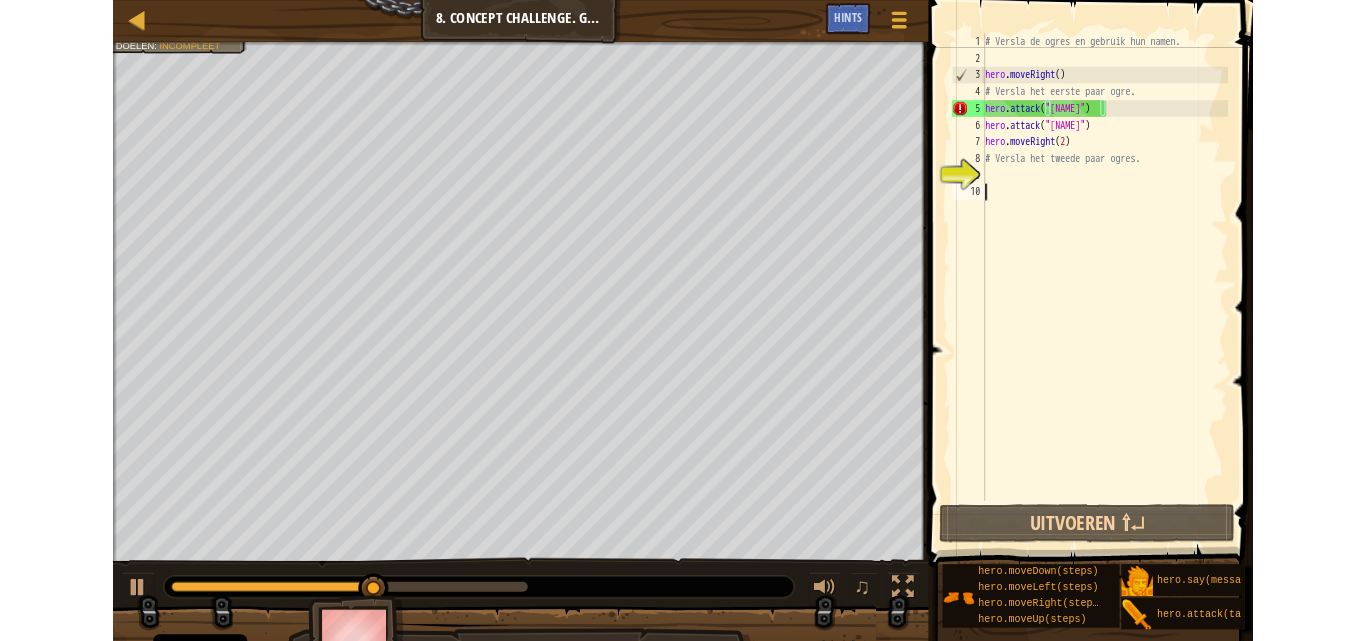 scroll, scrollTop: 9, scrollLeft: 0, axis: vertical 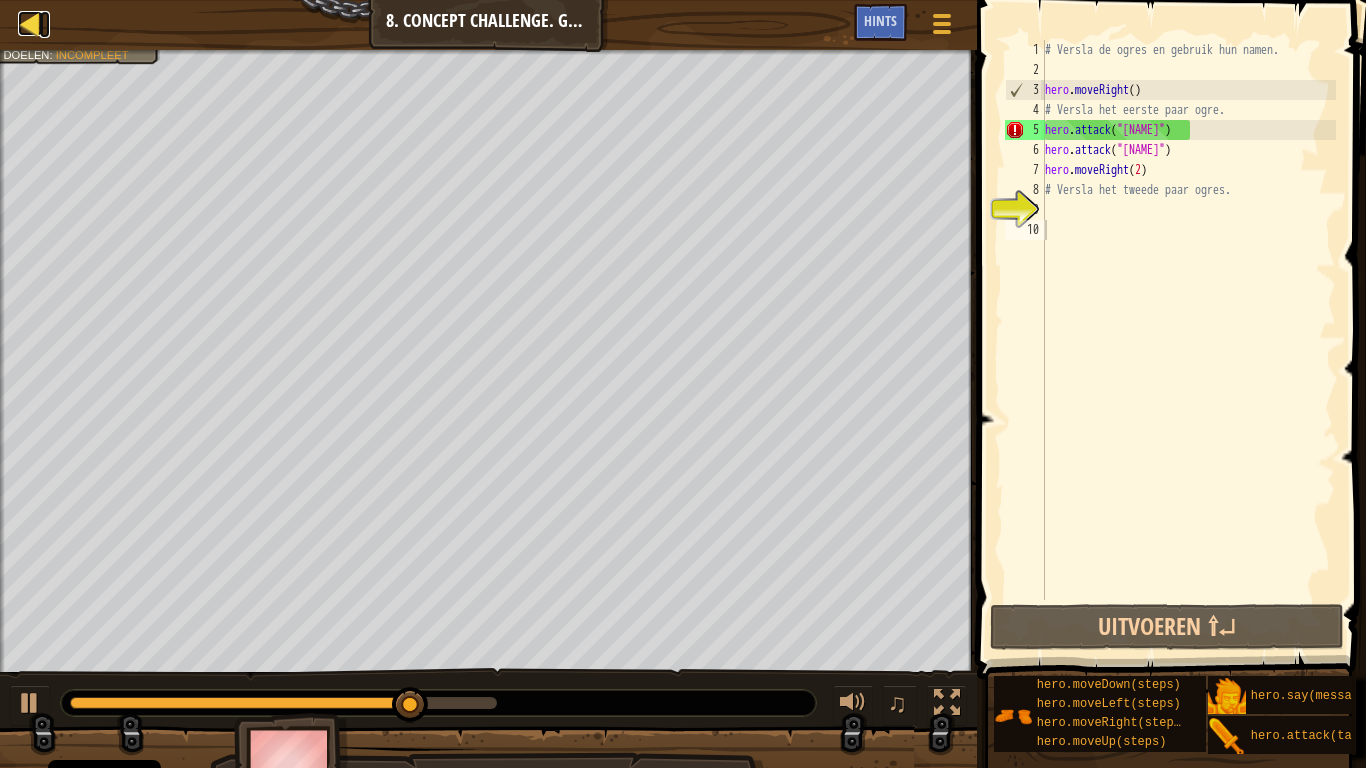 click at bounding box center [30, 23] 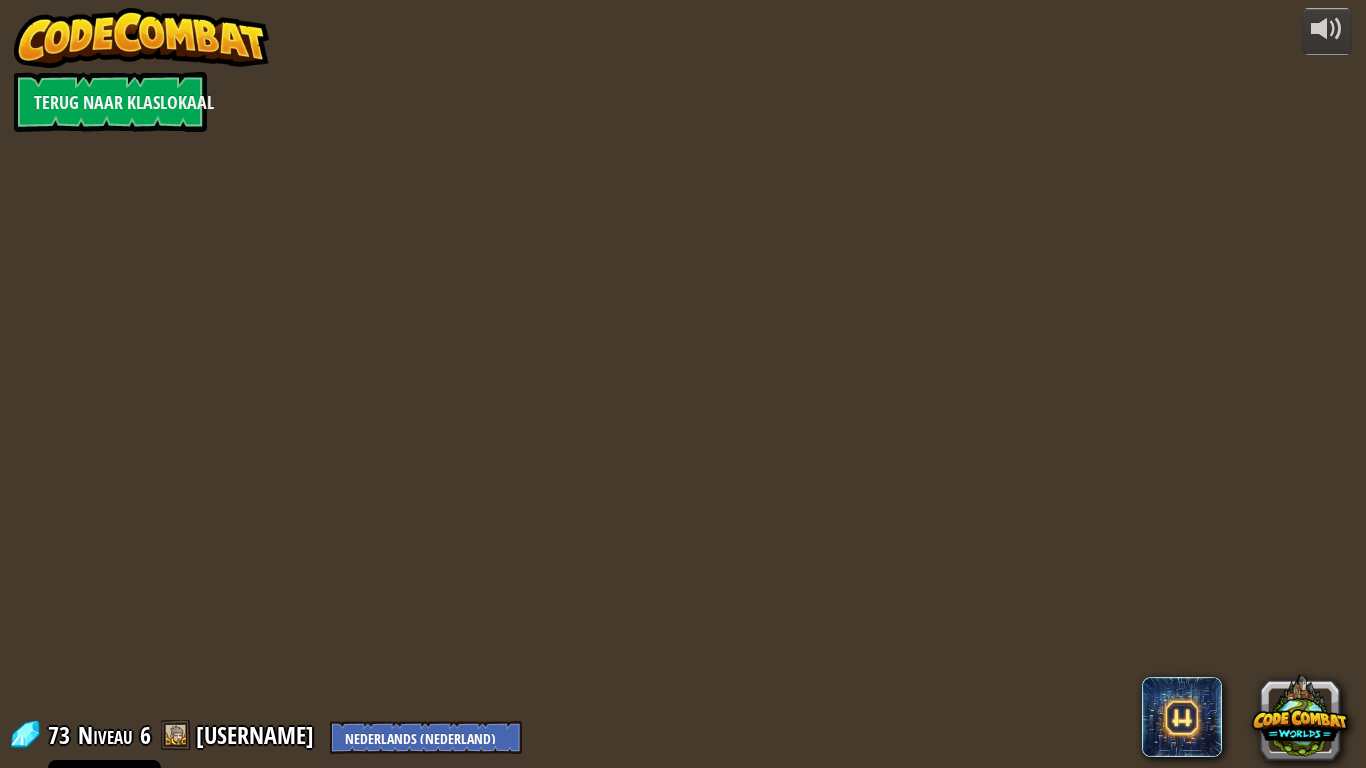 select on "nl-NL" 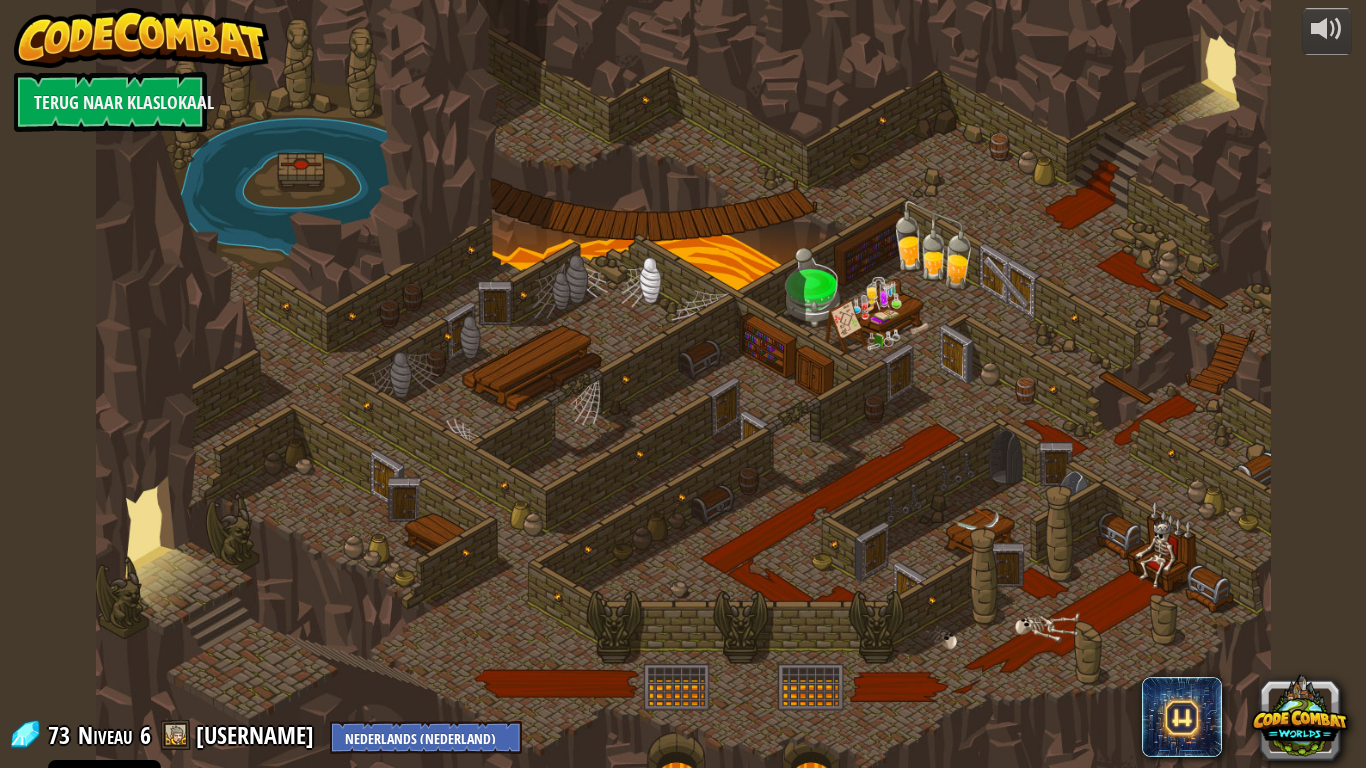 select on "nl-NL" 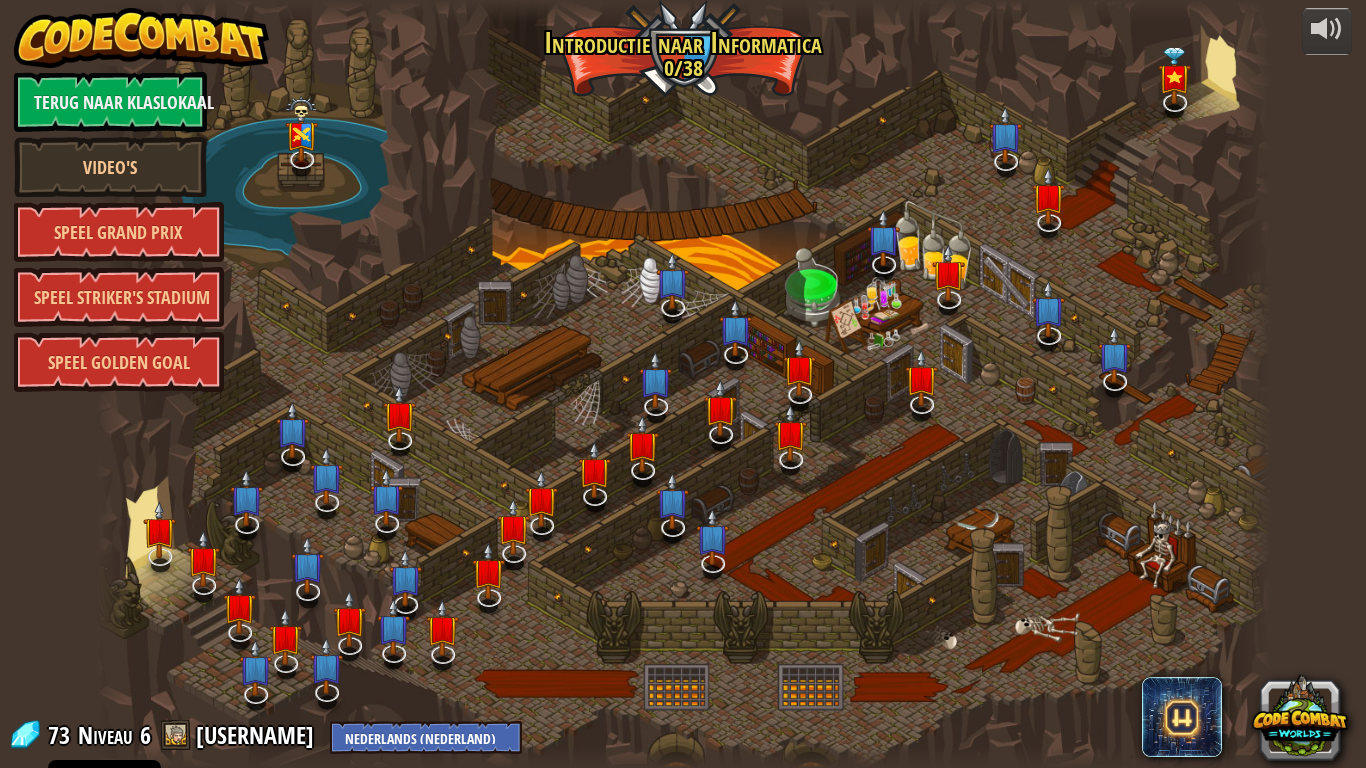 select on "nl-NL" 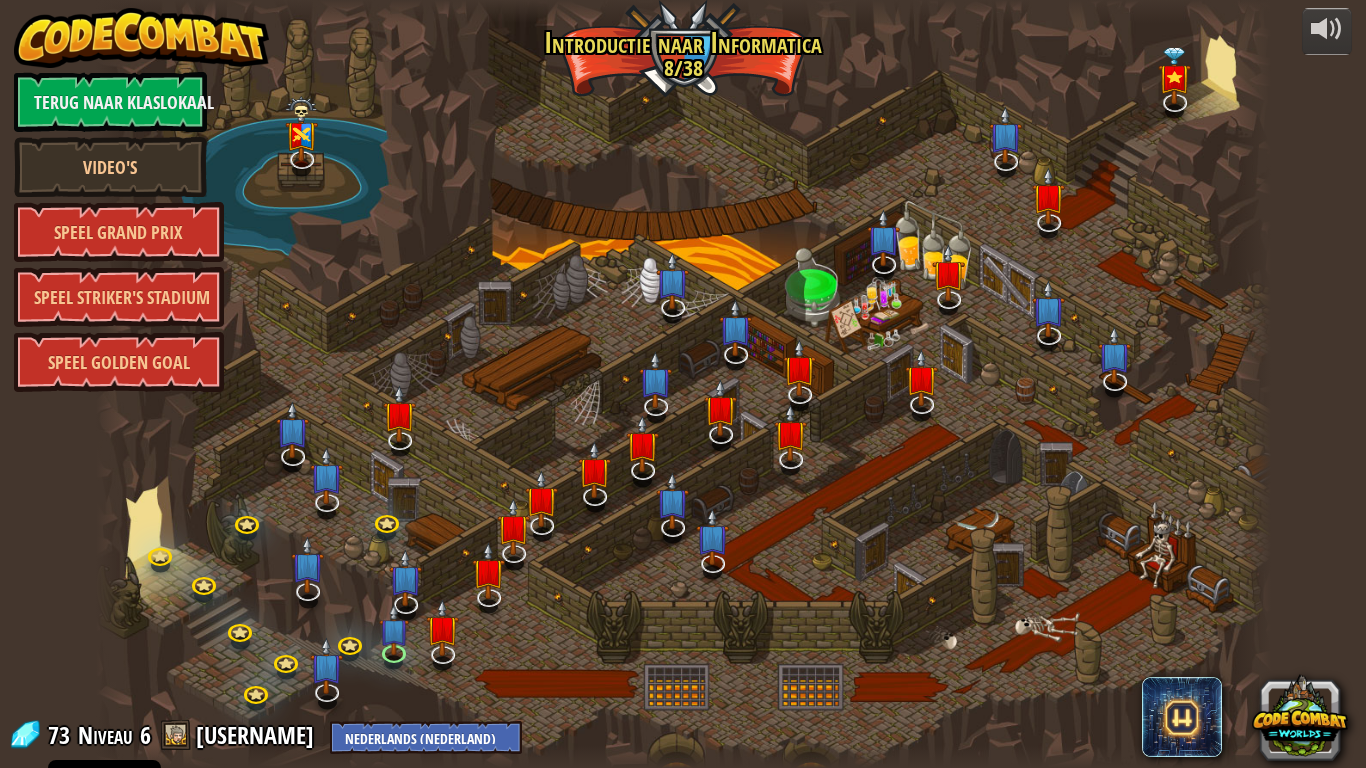 select on "nl-NL" 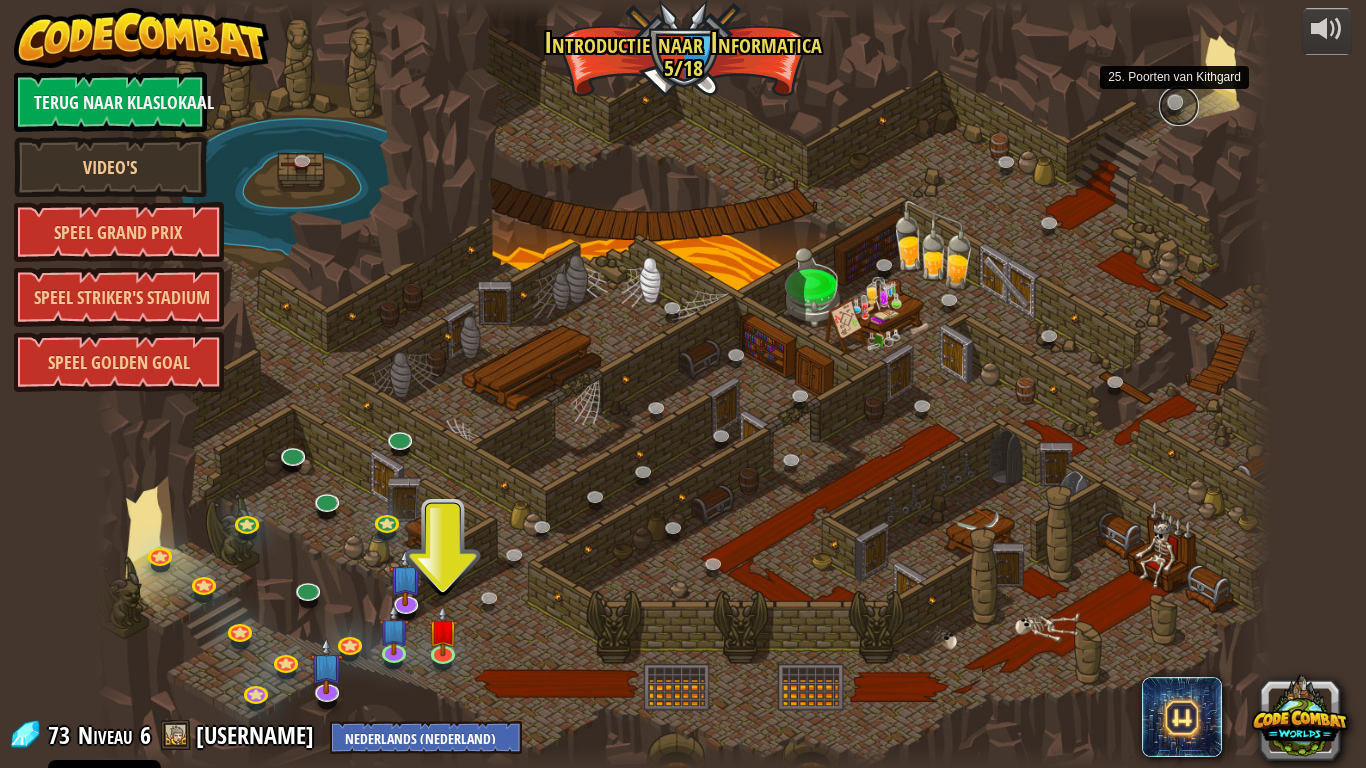 click at bounding box center (1179, 106) 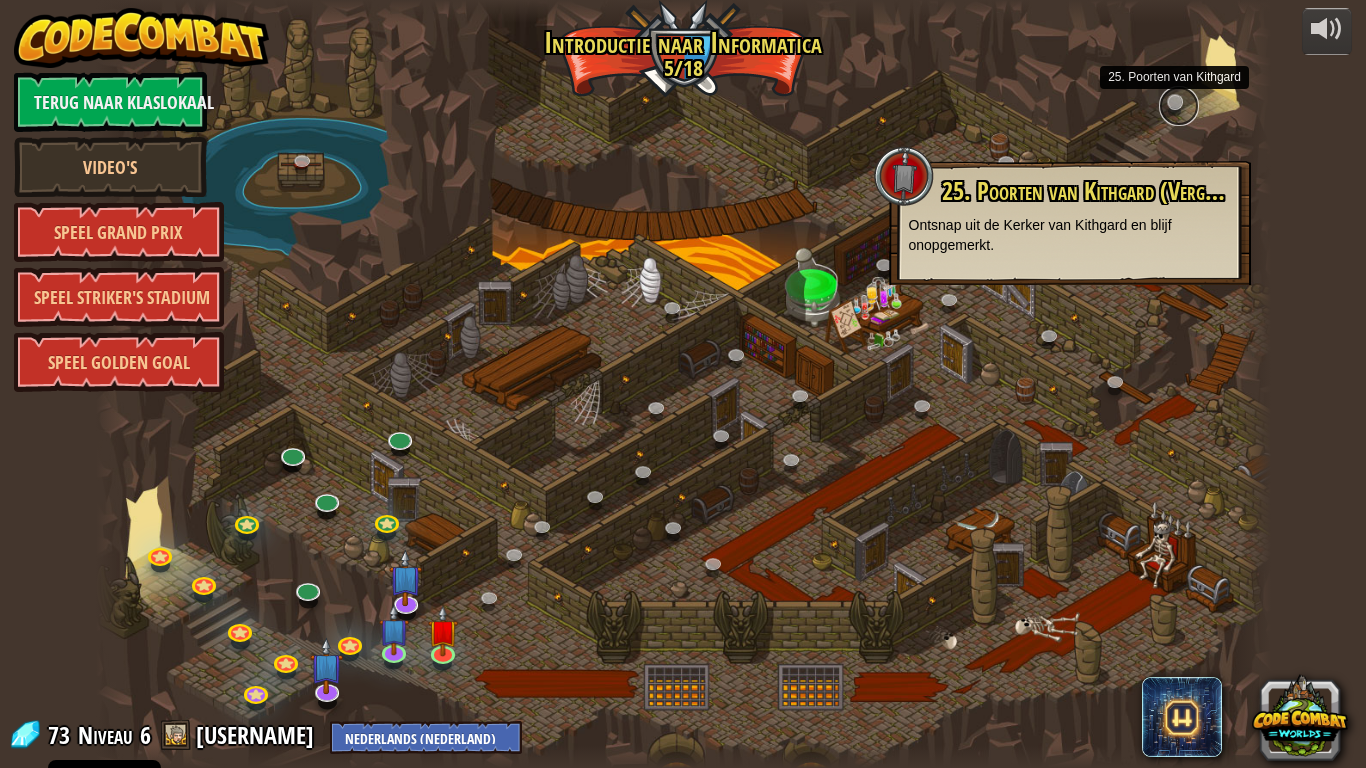click at bounding box center (1179, 106) 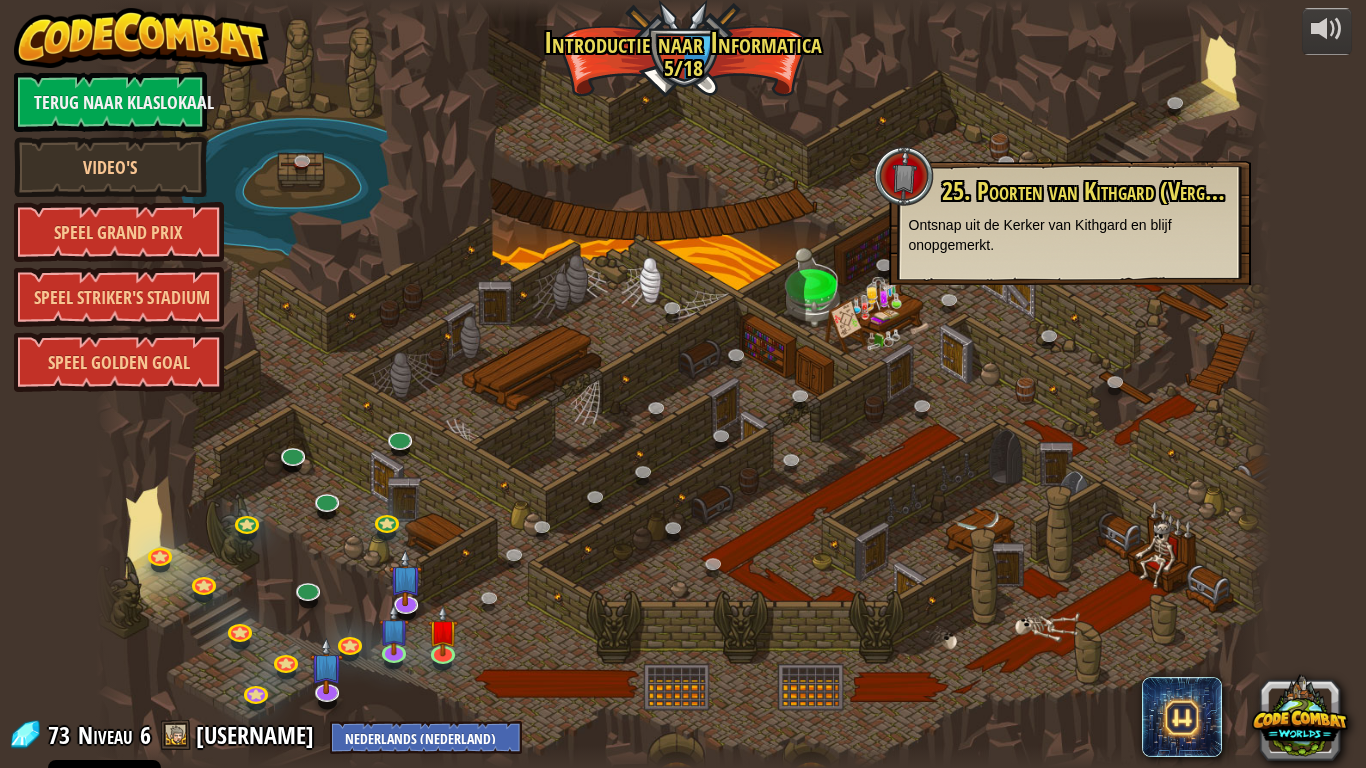 drag, startPoint x: 1030, startPoint y: 330, endPoint x: 935, endPoint y: 286, distance: 104.69479 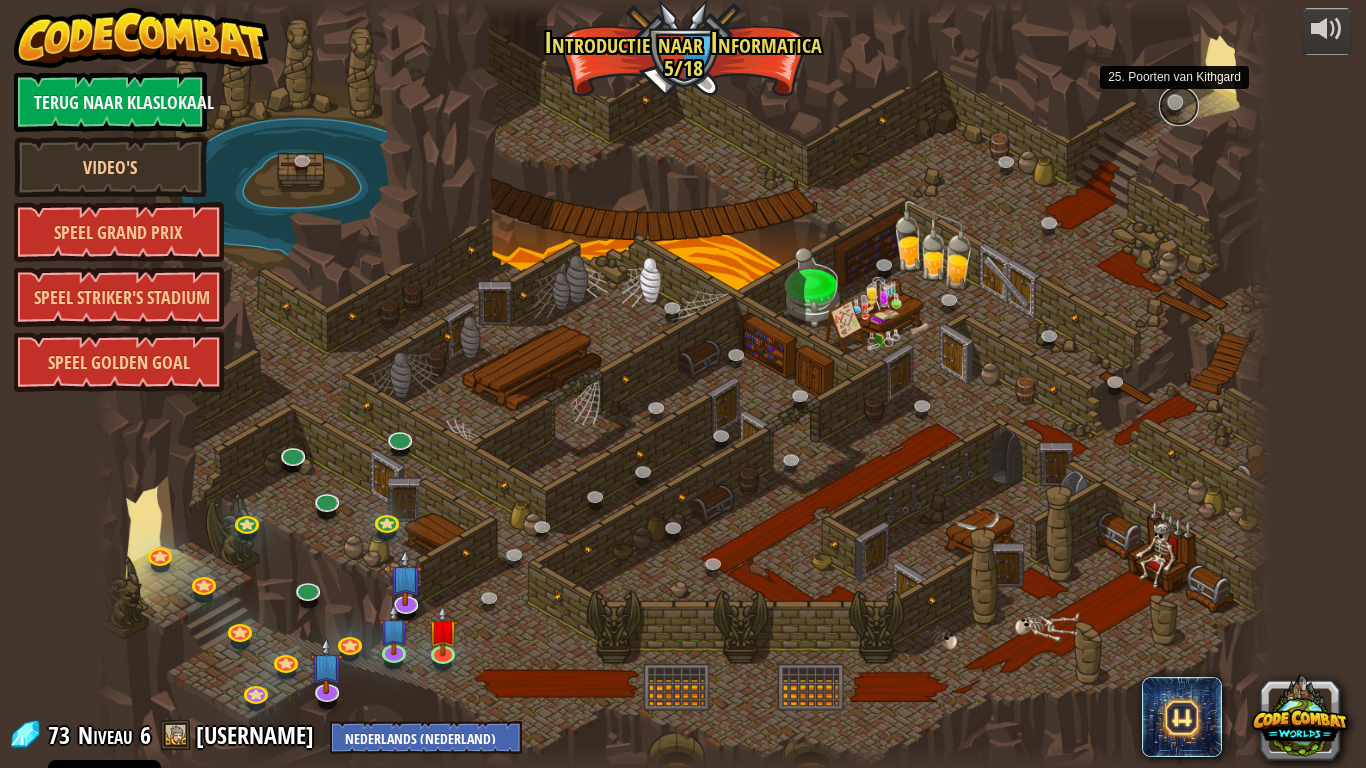click at bounding box center [1179, 106] 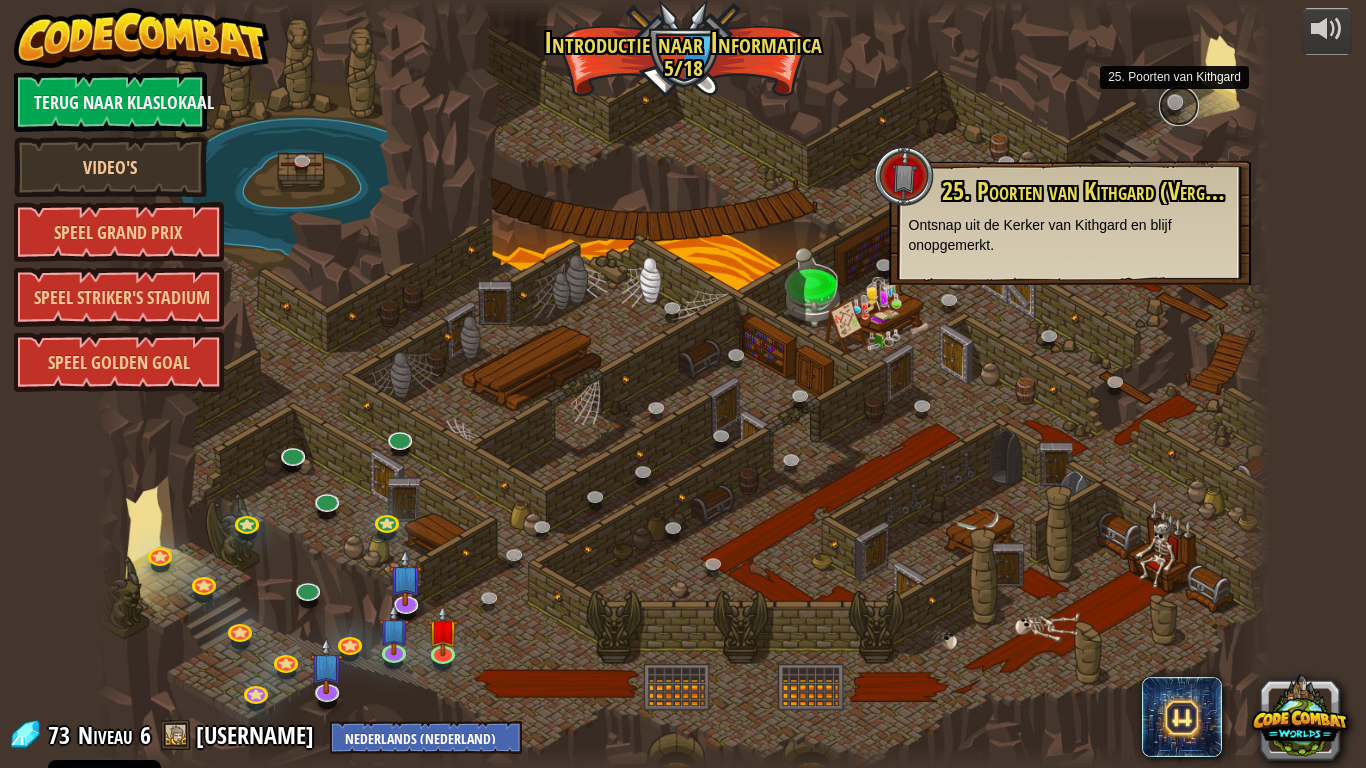 click at bounding box center [1179, 106] 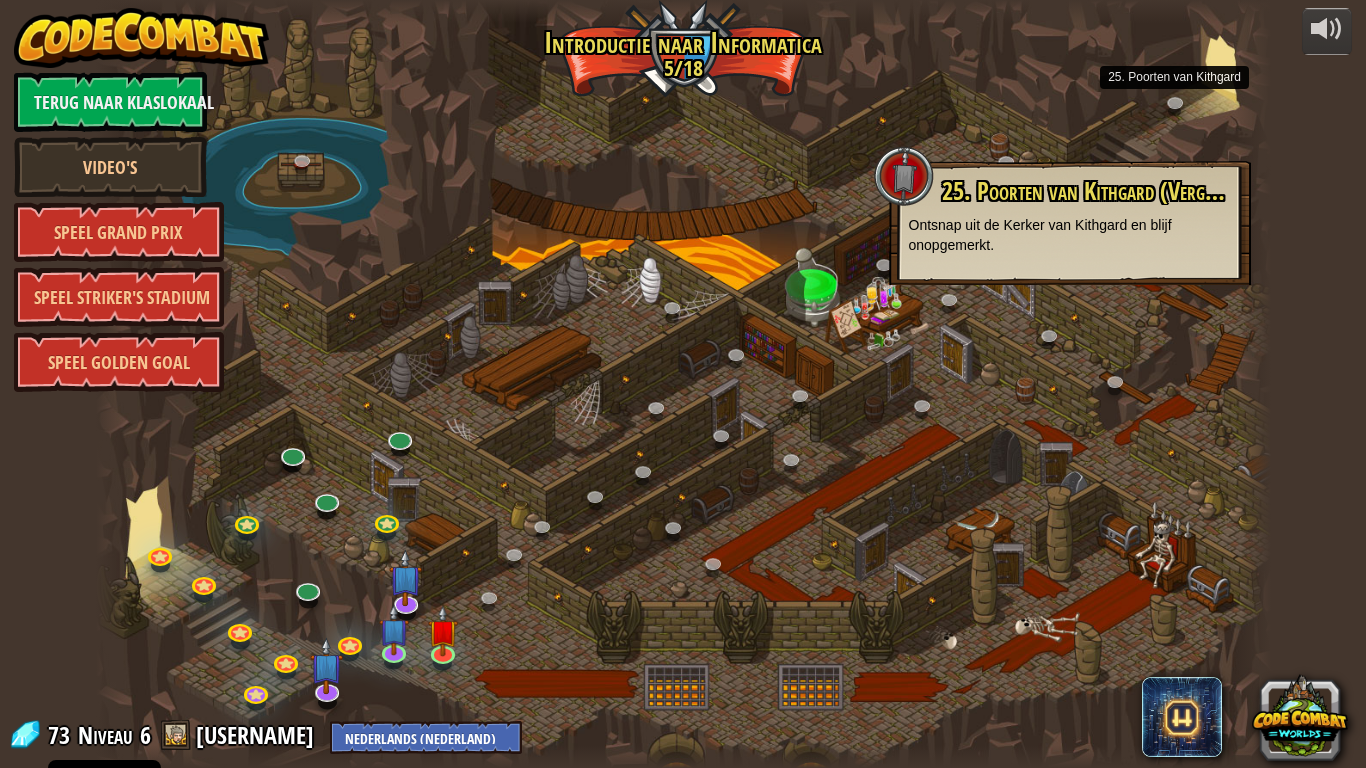 drag, startPoint x: 988, startPoint y: 336, endPoint x: 997, endPoint y: 331, distance: 10.29563 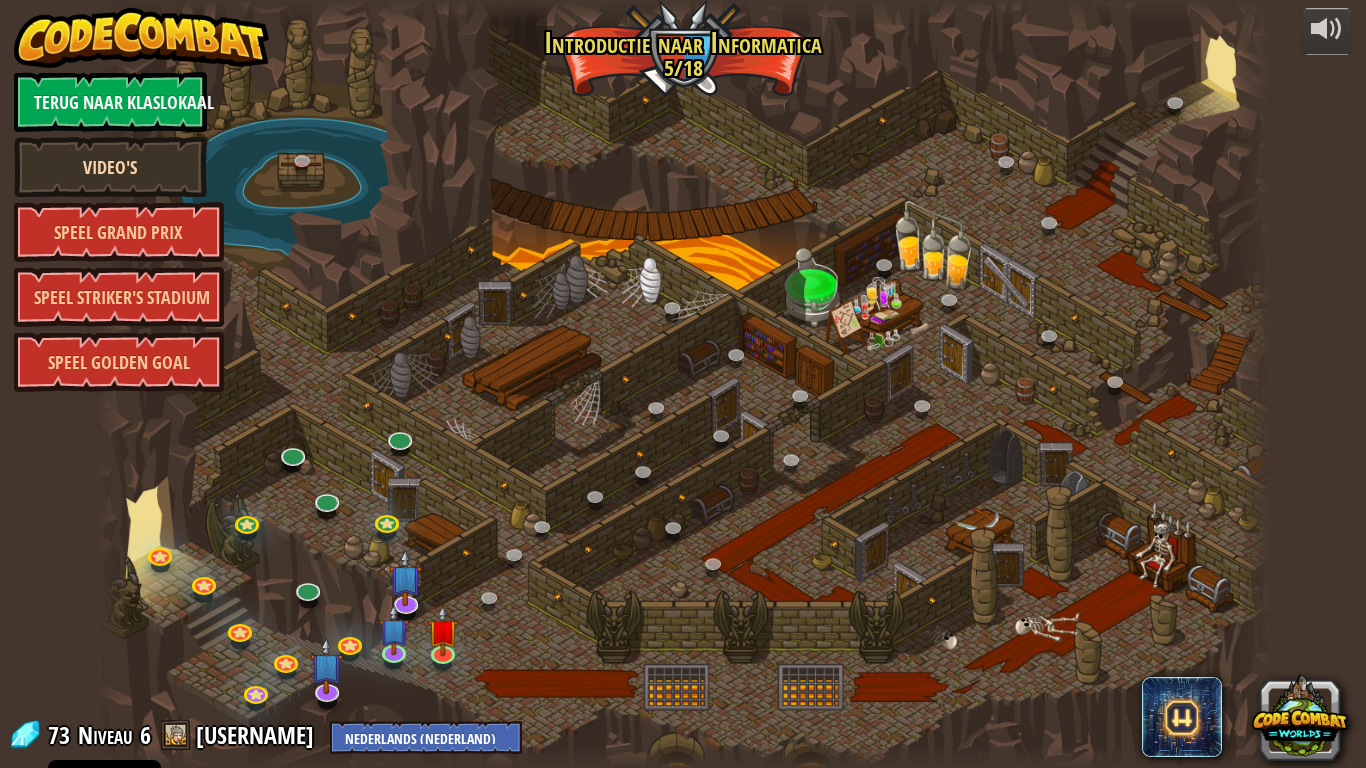 click on "Video's" at bounding box center [110, 167] 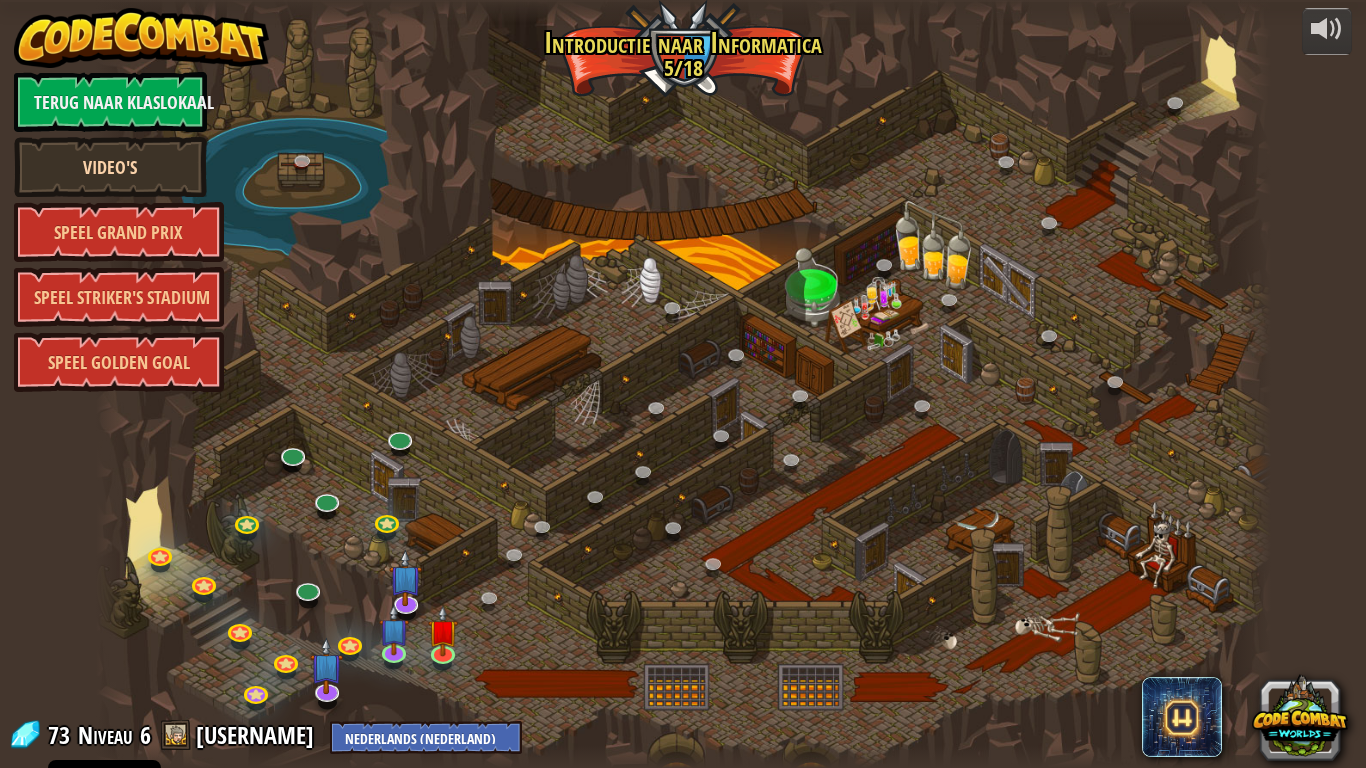 click on "Cookie Policy CodeCombat gebruikt een aantal essentiële en niet-essentiële cookies  Privacy Wijs niet-essentiële cookies af Laat cookies toe powered by Terug naar Klaslokaal Video's Speel Grand Prix Speel Striker's Stadium Speel Golden Goal 25. Poorten van Kithgard (Vergrendeld) Ontsnap uit de Kerker van Kithgard en blijf onopgemerkt.
26. Wakka Maul (Vergrendeld)  Level description   Strijd tegen je klasgenoten terwijl je edelstenen verzamelt. Gebruik je creativiteit en programmeervaardigheden om je vrienden te verslaan.
24. Combo Challenge. Veilige Plek (Vergrendeld) Gebruik argumenten, while loops en variabelen om de ogres te verslaan.
23. Het Laatste Kithhof (Vergrendeld) Om te ontsnappen moet je een weg zien te vinden door het doolhoof van een oudere Kithman.
22. Concept Challenge. Meester der Namen Fouten Opsporen (Vergrendeld) Gebruik je nieuwe codeervermogens om naamloze vijanden aan te vallen.
21. Meester der Namen (Vergrendeld)
19b. Kasten van Kithgard B (Vergrendeld)" at bounding box center [683, 1] 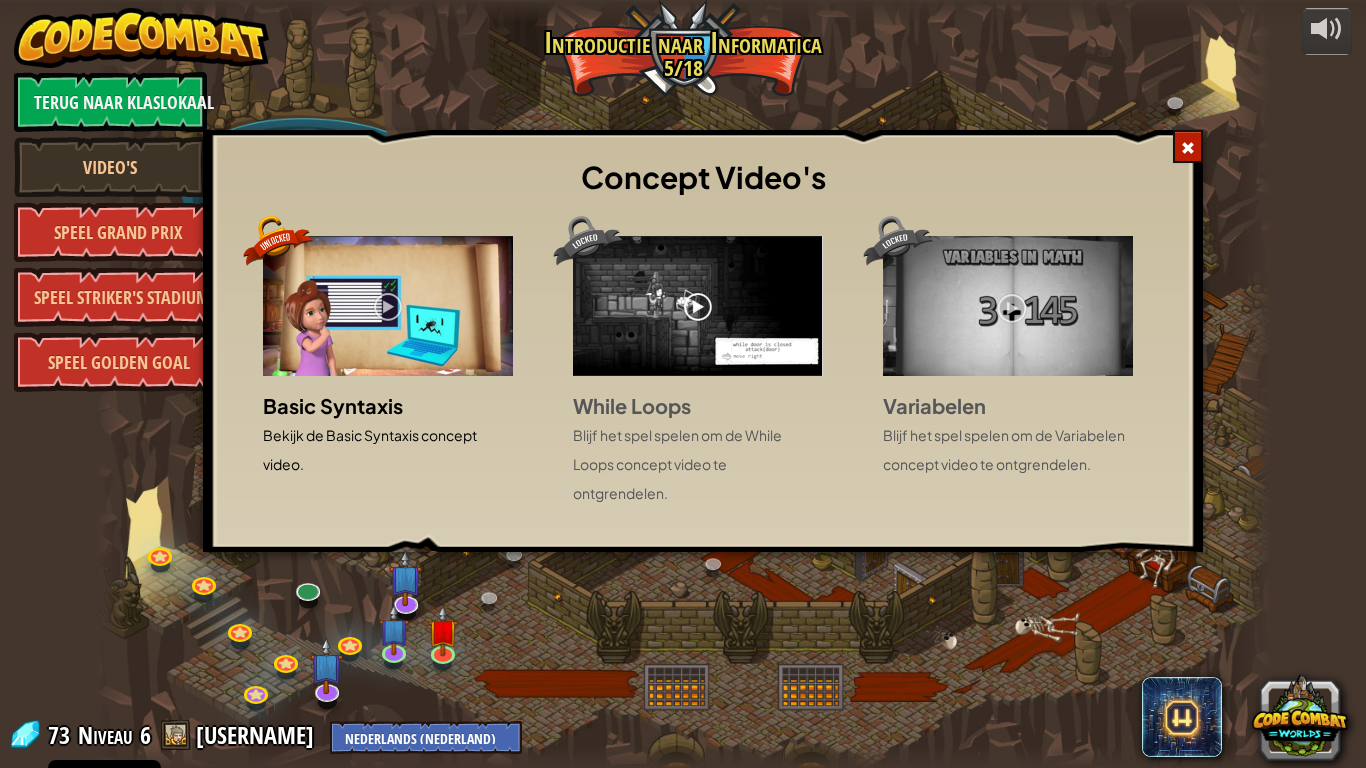 click on "Concept Video's Basic Syntaxis Bekijk de Basic Syntaxis concept video. While Loops Blijf het spel spelen om de While Loops concept video te ontgrendelen. Variabelen Blijf het spel spelen om de Variabelen concept video te ontgrendelen." at bounding box center [683, 384] 